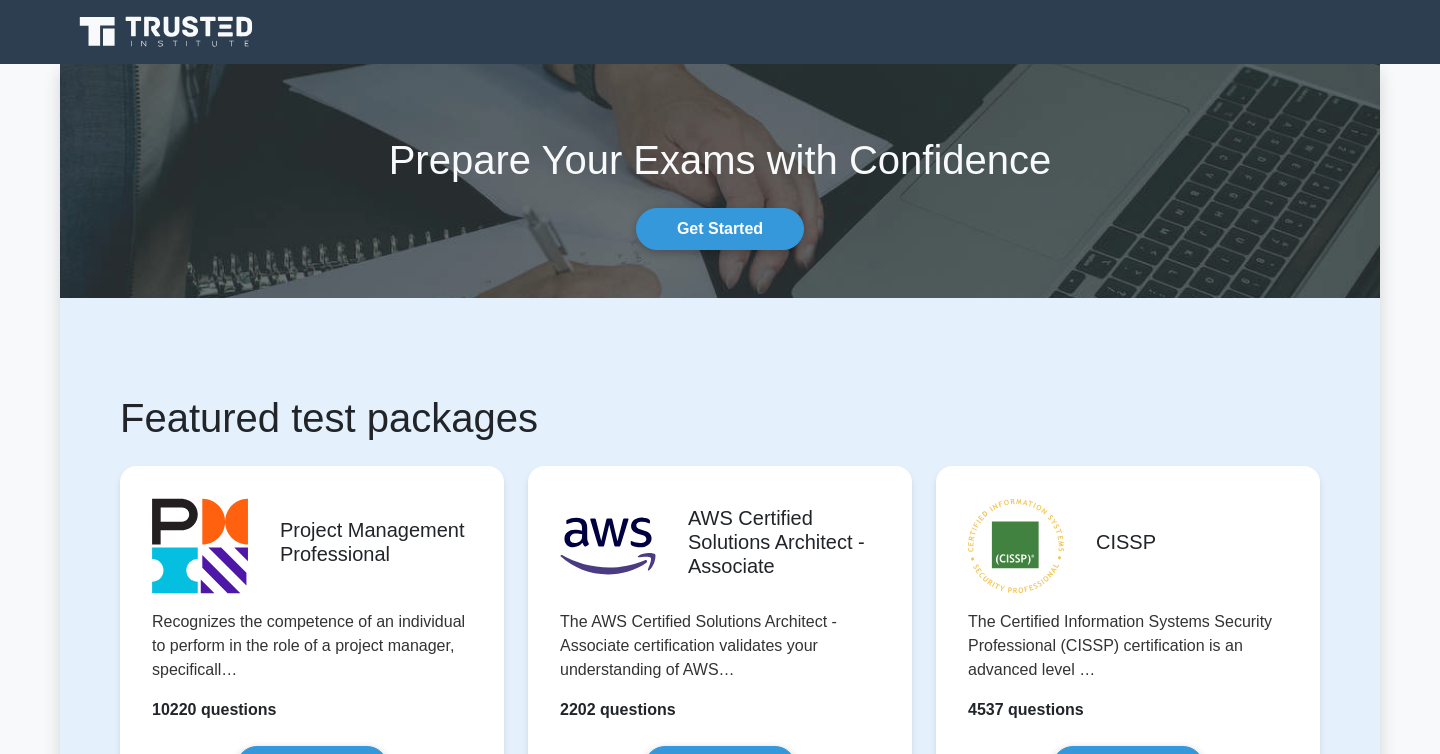 scroll, scrollTop: 0, scrollLeft: 0, axis: both 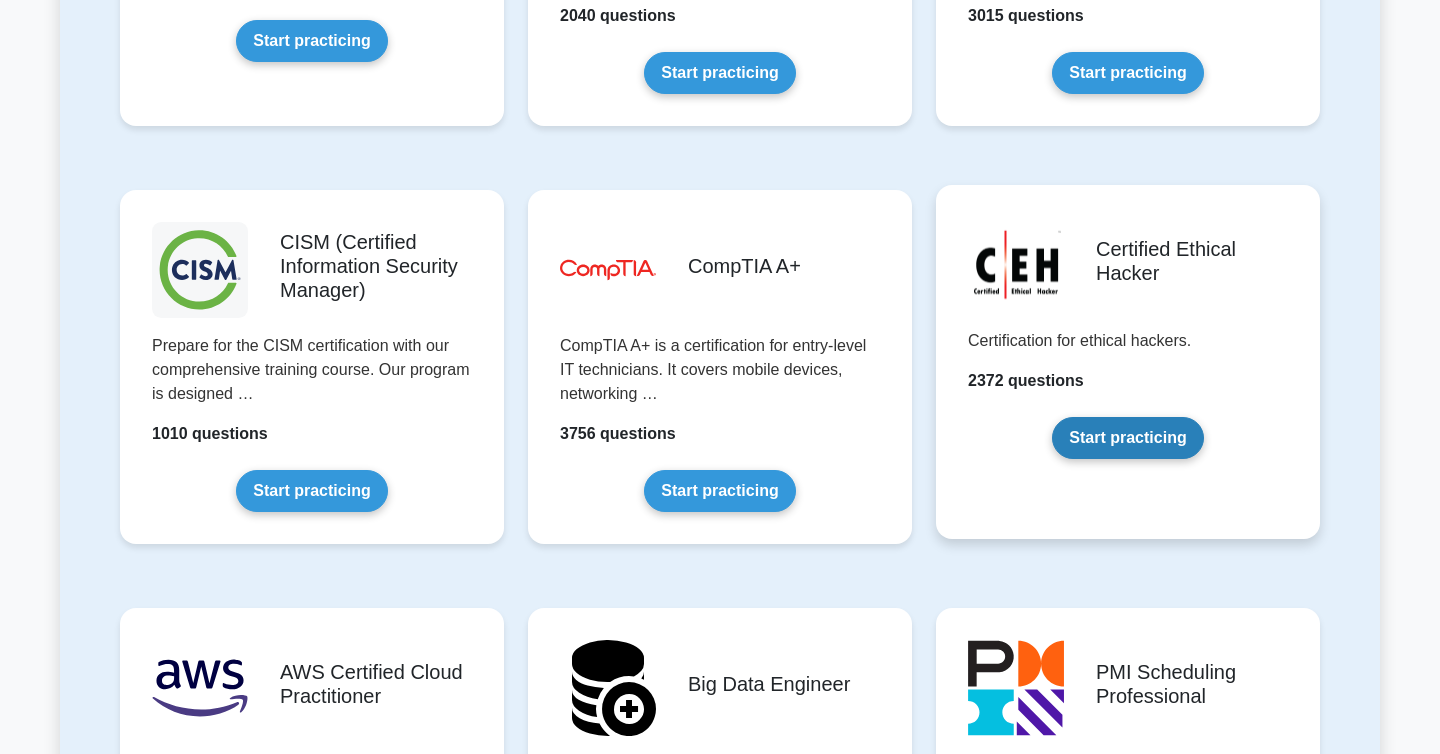 click on "Start practicing" at bounding box center [1127, 438] 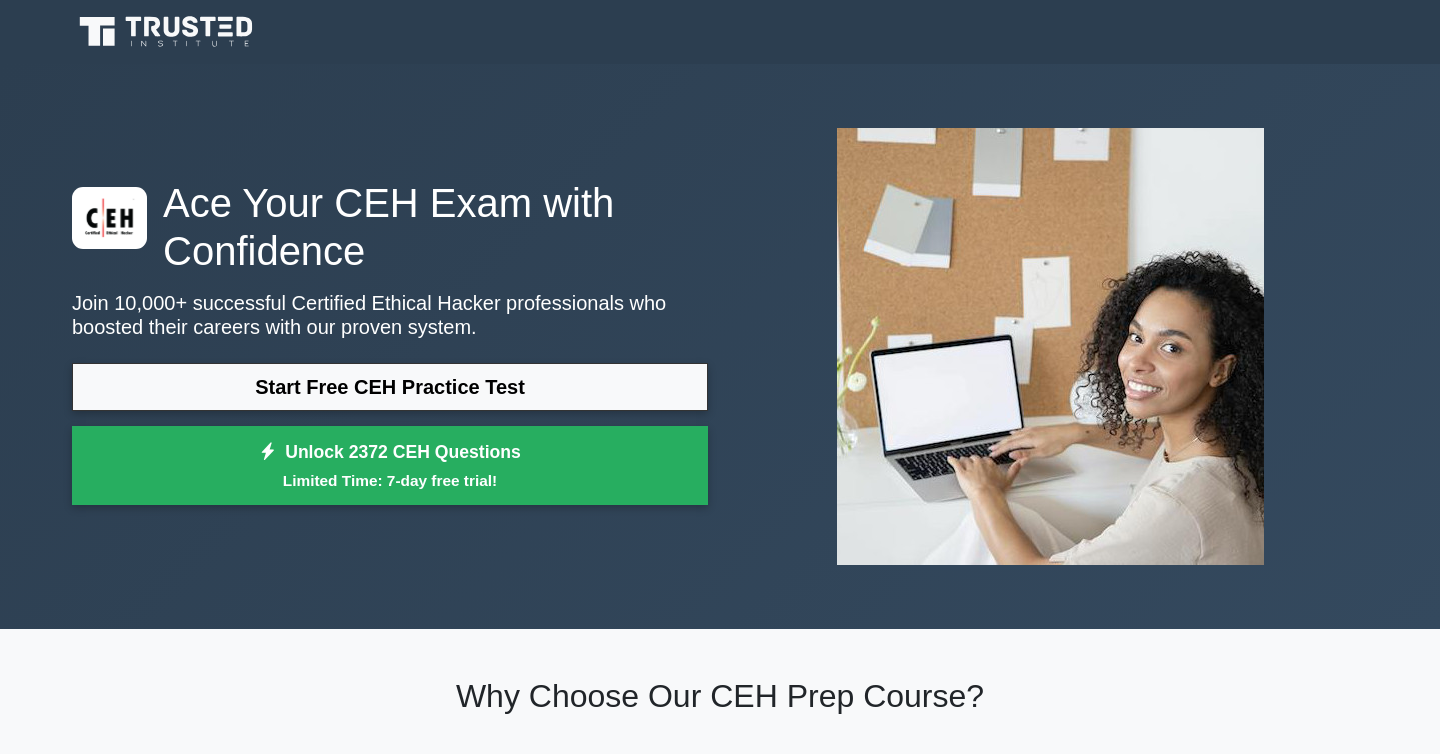 scroll, scrollTop: 0, scrollLeft: 0, axis: both 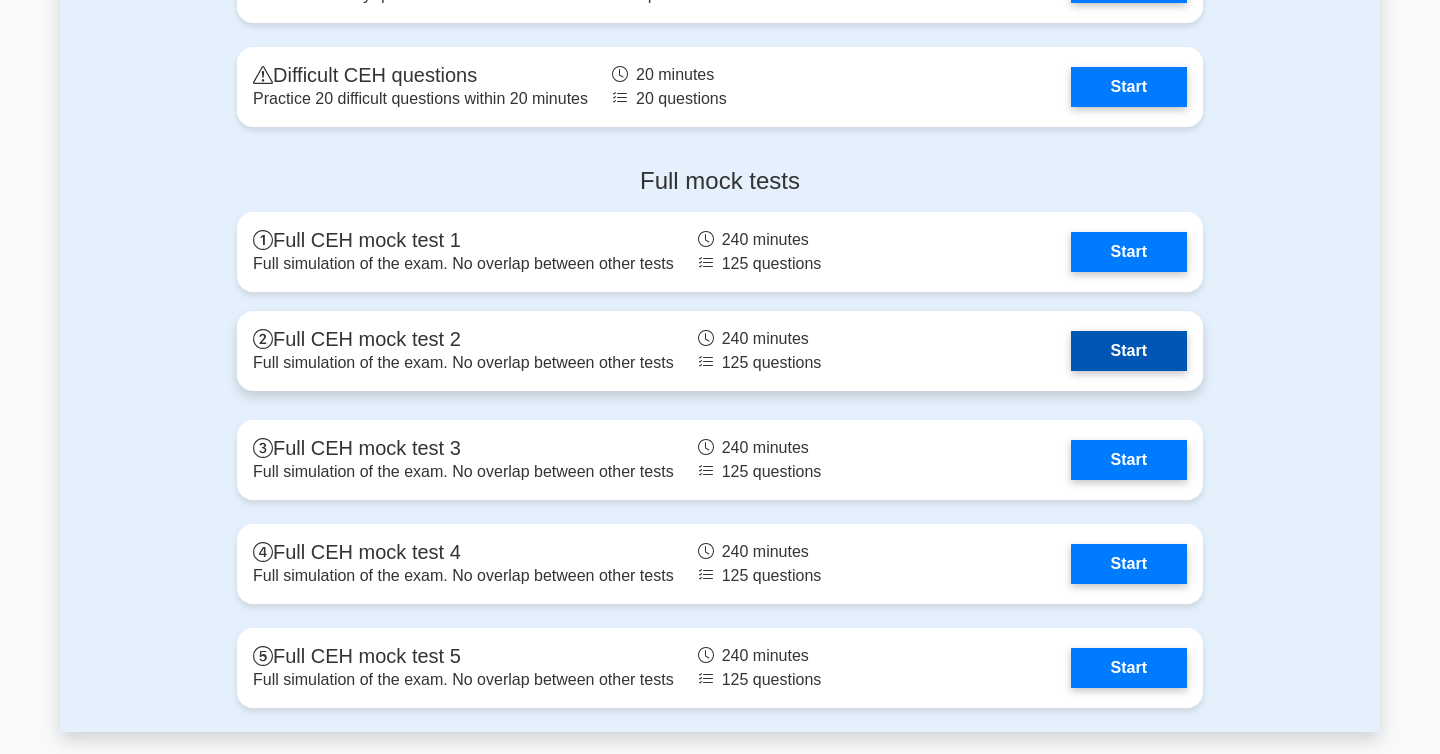 click on "Start" at bounding box center [1129, 351] 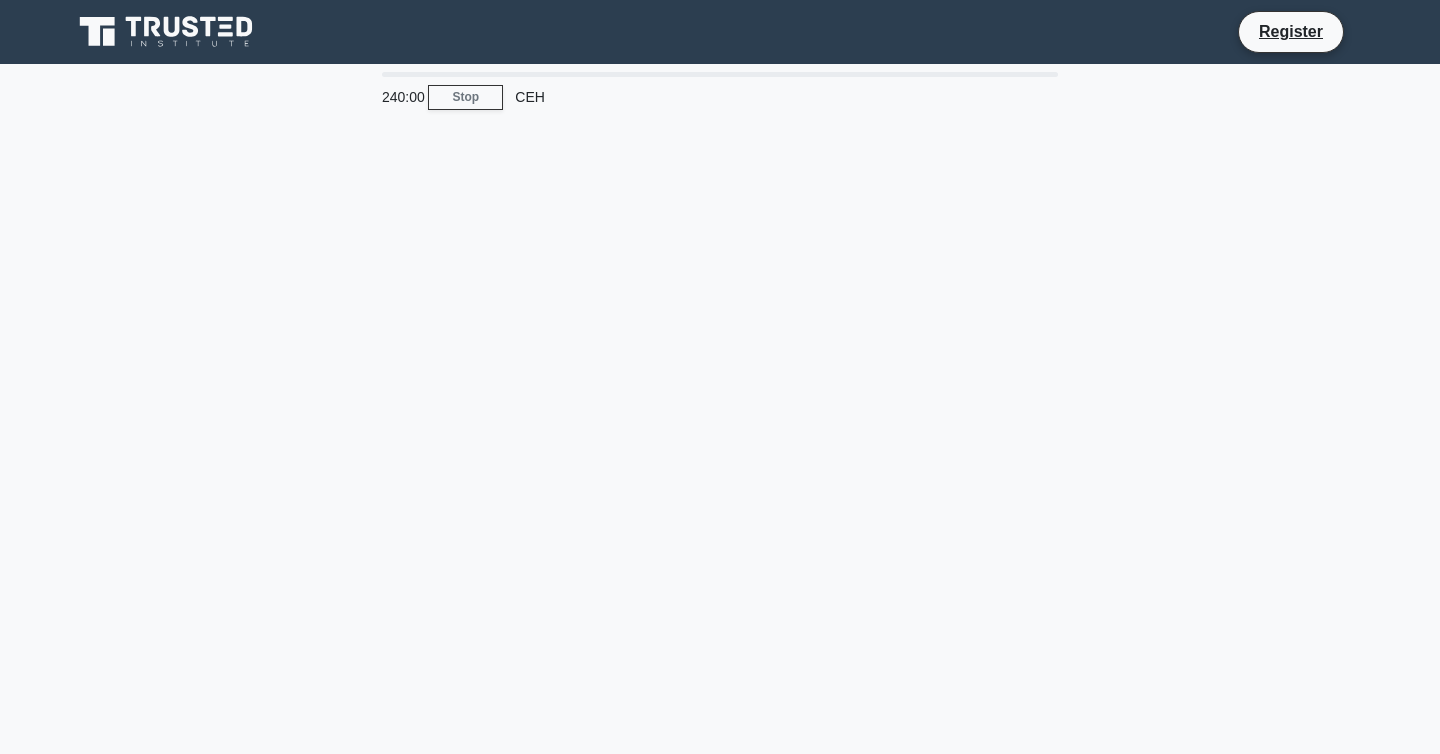 scroll, scrollTop: 0, scrollLeft: 0, axis: both 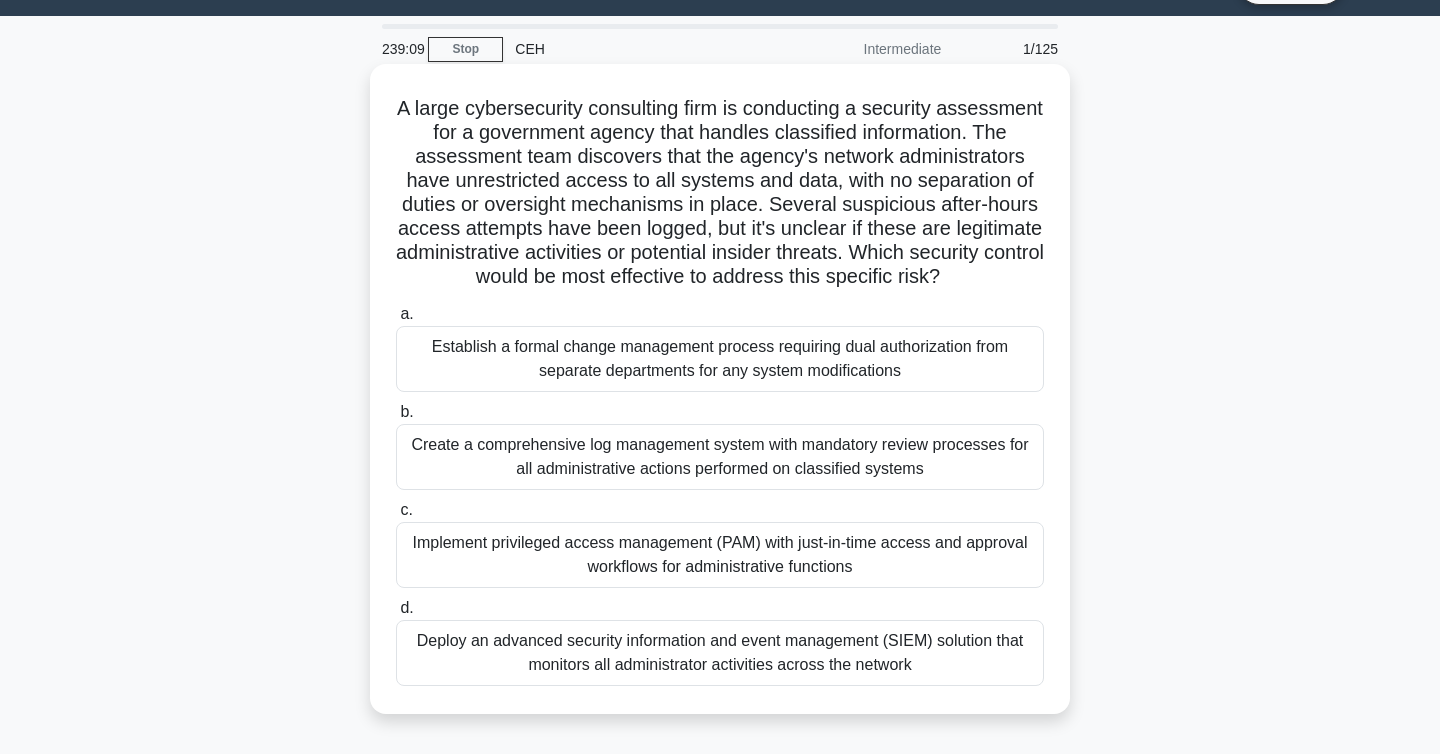 click on "Implement privileged access management (PAM) with just-in-time access and approval workflows for administrative functions" at bounding box center (720, 555) 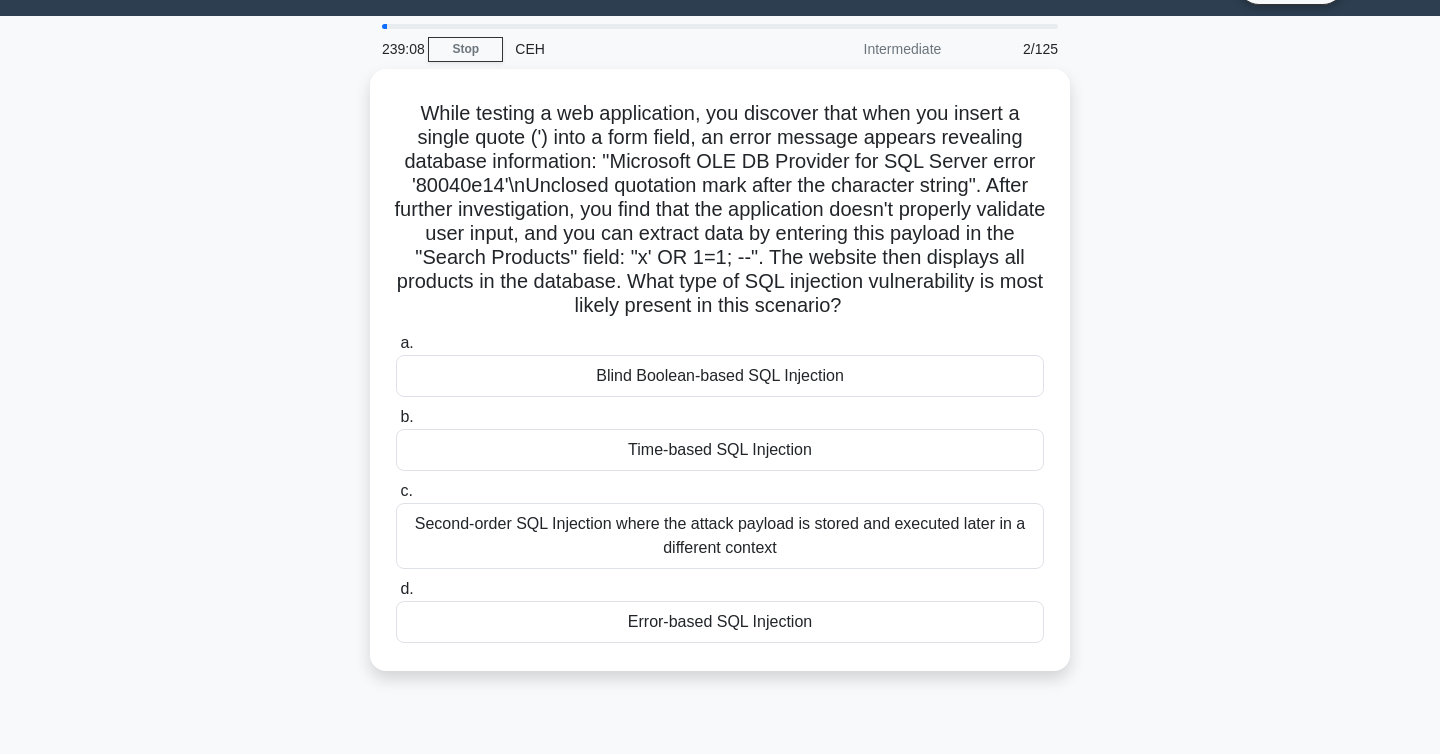 scroll, scrollTop: 0, scrollLeft: 0, axis: both 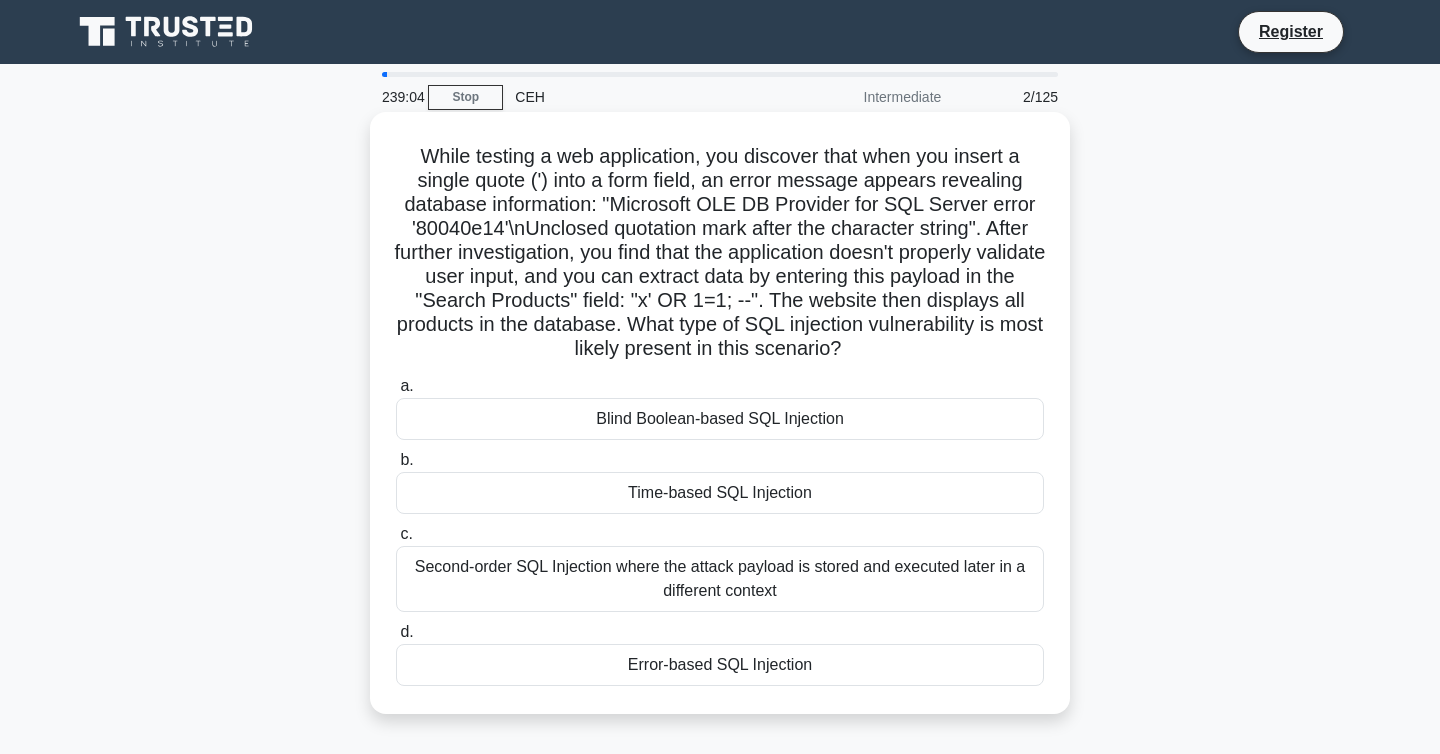click on "Error-based SQL Injection" at bounding box center (720, 665) 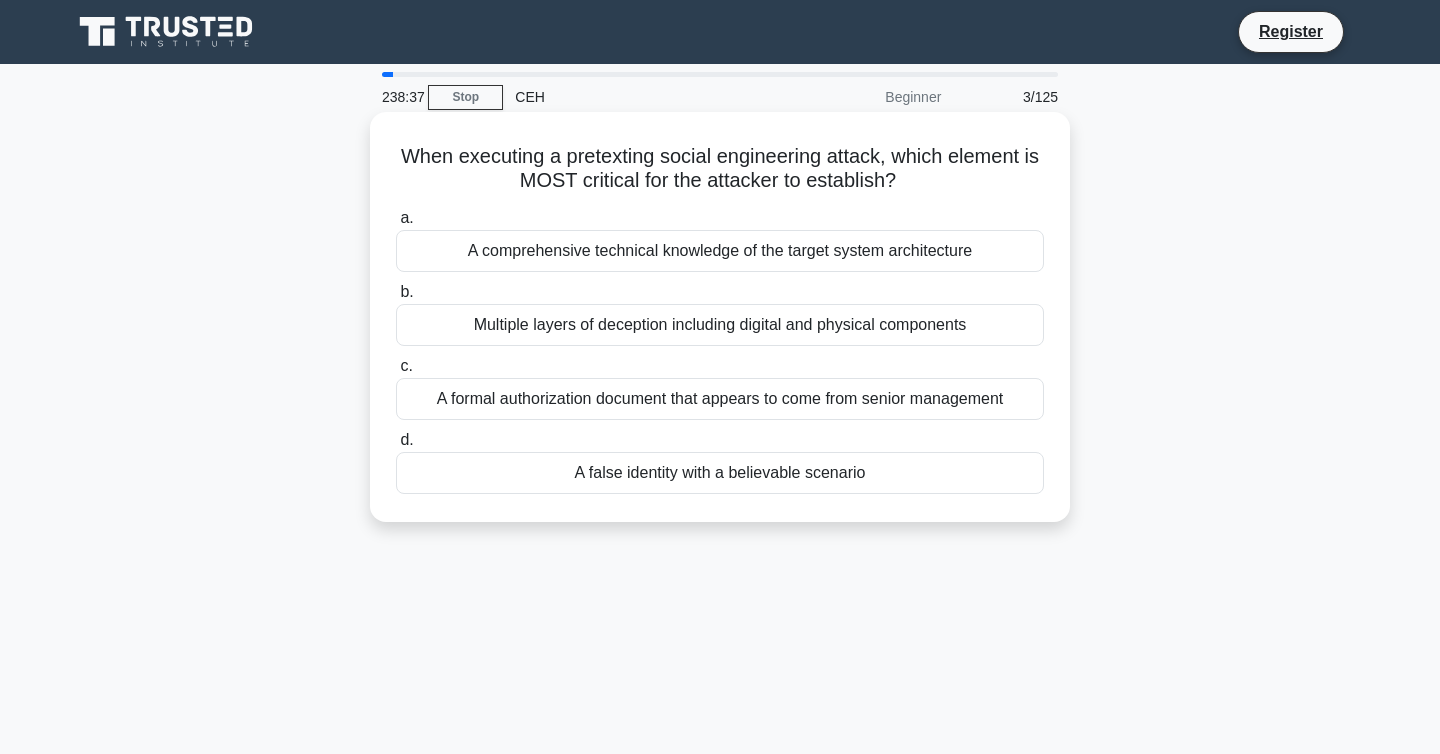 click on "A comprehensive technical knowledge of the target system architecture" at bounding box center (720, 251) 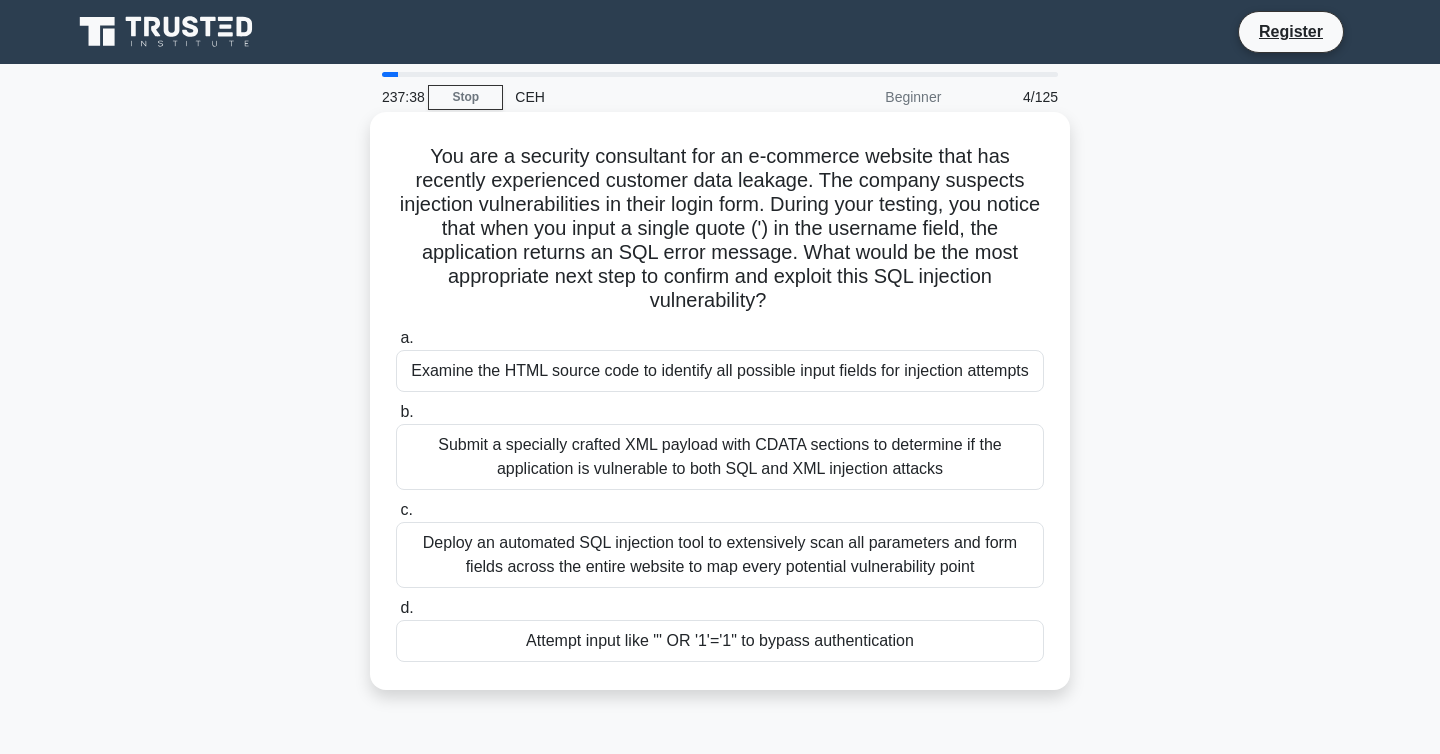 click on "Attempt input like "' OR '1'='1" to bypass authentication" at bounding box center (720, 641) 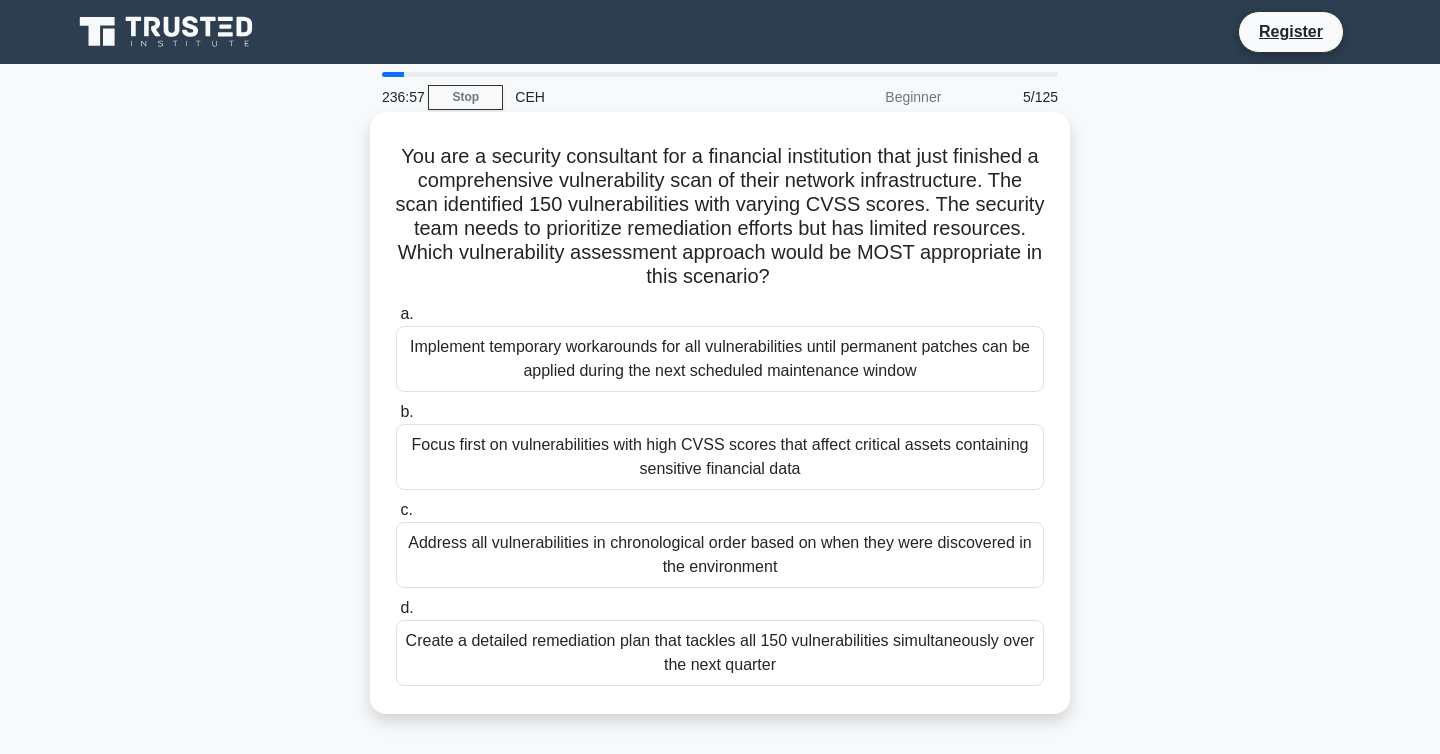 click on "Focus first on vulnerabilities with high CVSS scores that affect critical assets containing sensitive financial data" at bounding box center [720, 457] 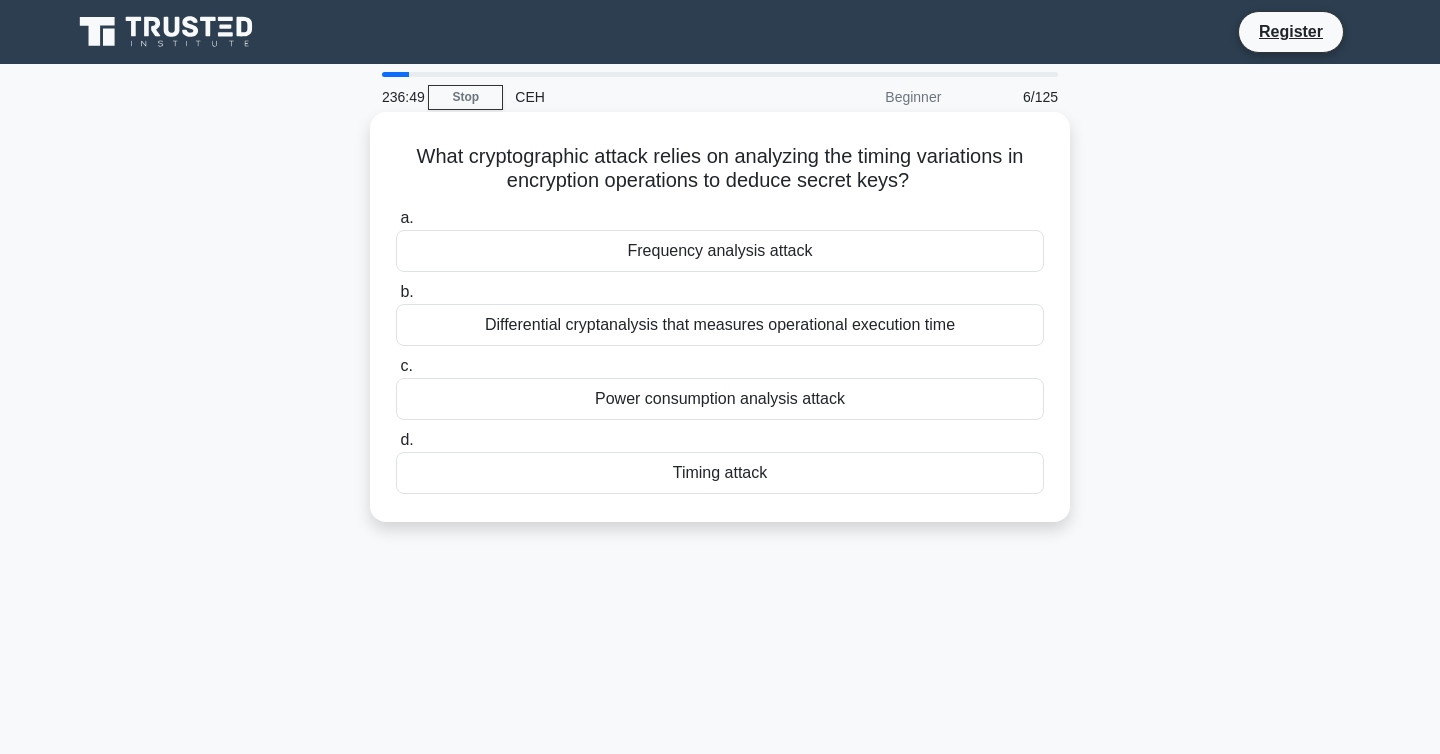 click on "Timing attack" at bounding box center (720, 473) 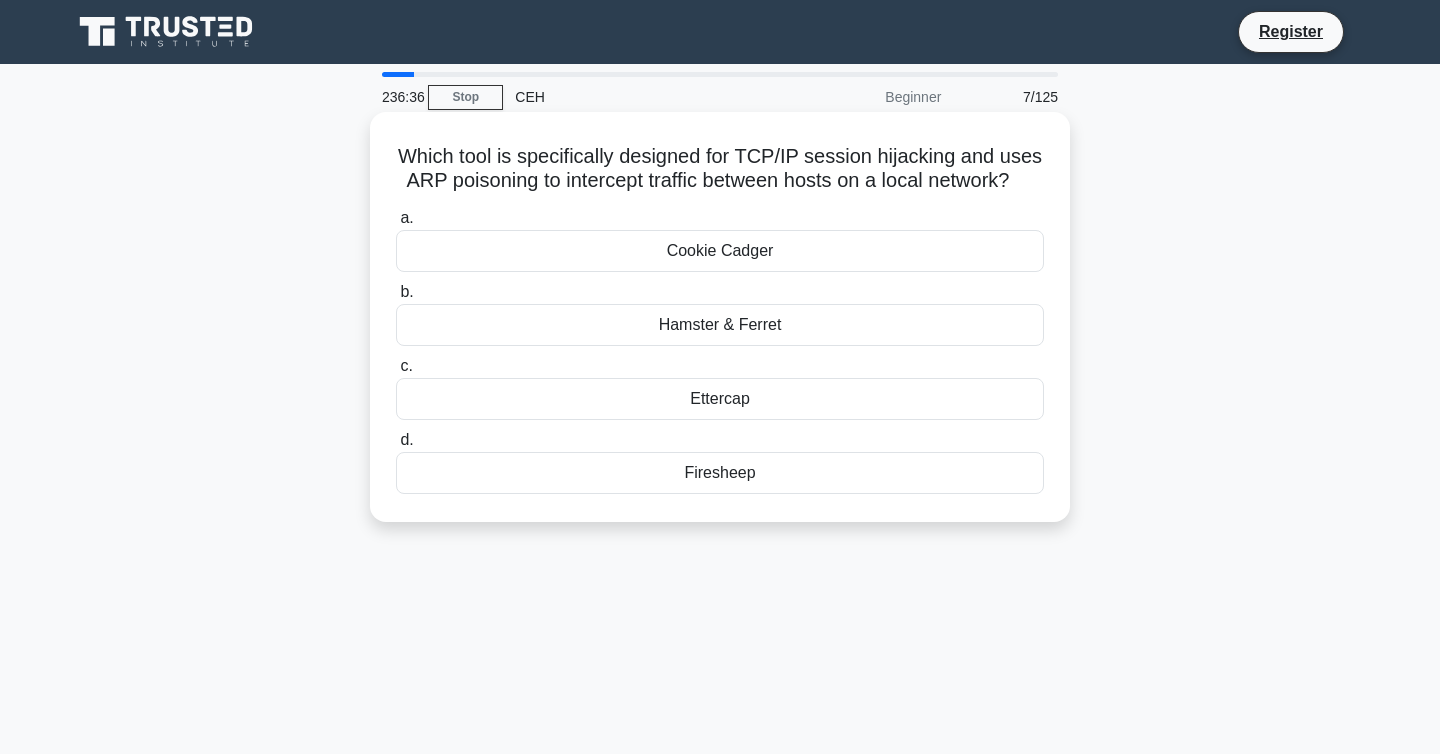 drag, startPoint x: 403, startPoint y: 154, endPoint x: 1016, endPoint y: 192, distance: 614.1767 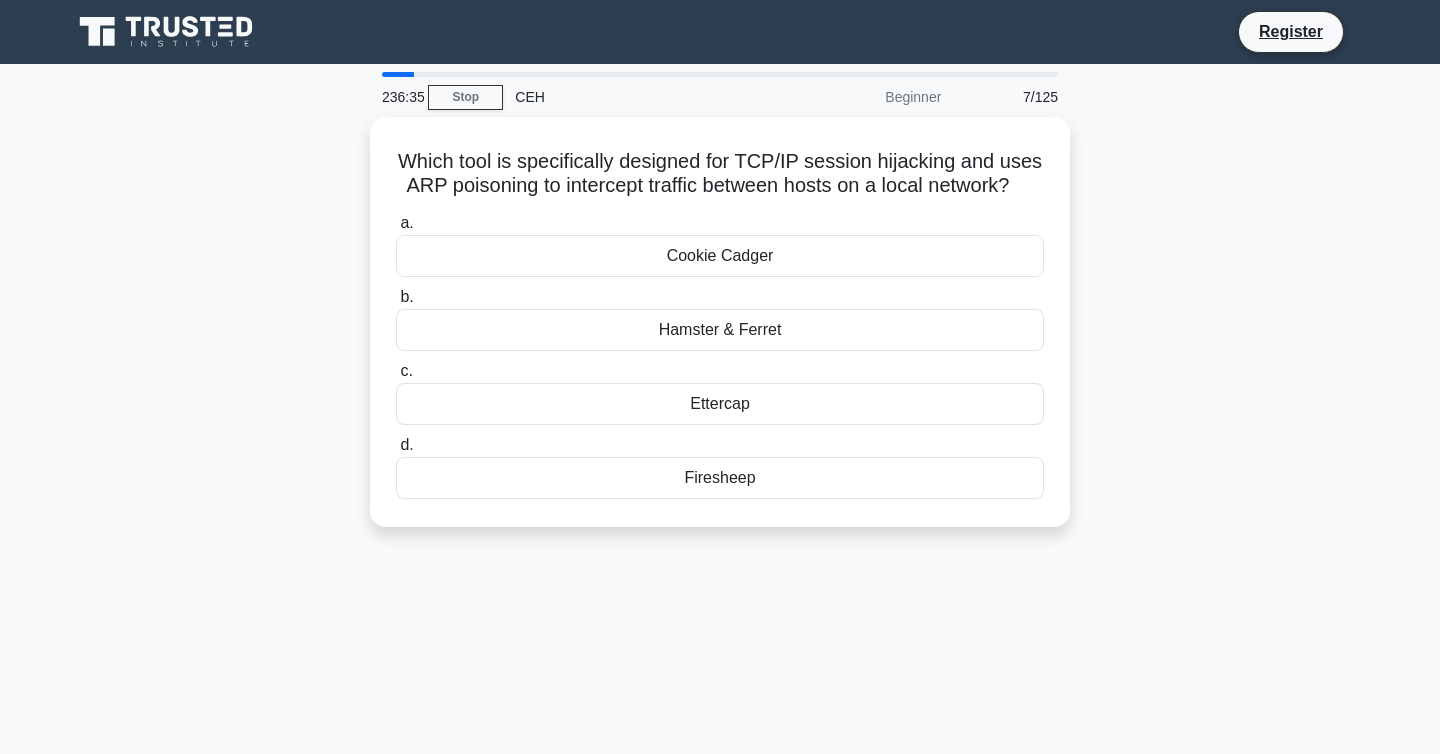 copy on "Which tool is specifically designed for TCP/IP session hijacking and uses ARP poisoning to intercept traffic between hosts on a local network?" 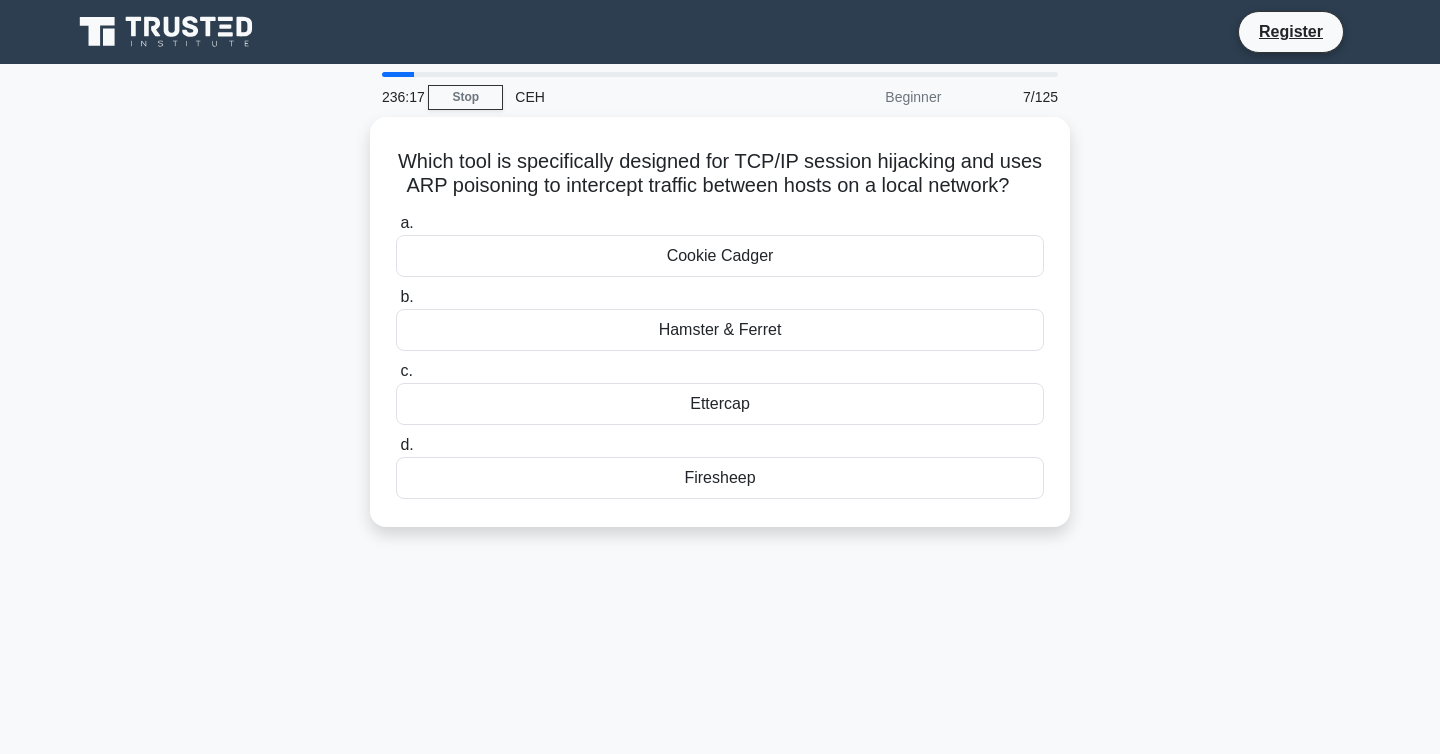 click on "Which tool is specifically designed for TCP/IP session hijacking and uses ARP poisoning to intercept traffic between hosts on a local network?
.spinner_0XTQ{transform-origin:center;animation:spinner_y6GP .75s linear infinite}@keyframes spinner_y6GP{100%{transform:rotate(360deg)}}
a.
Cookie Cadger
b. c. d." at bounding box center [720, 334] 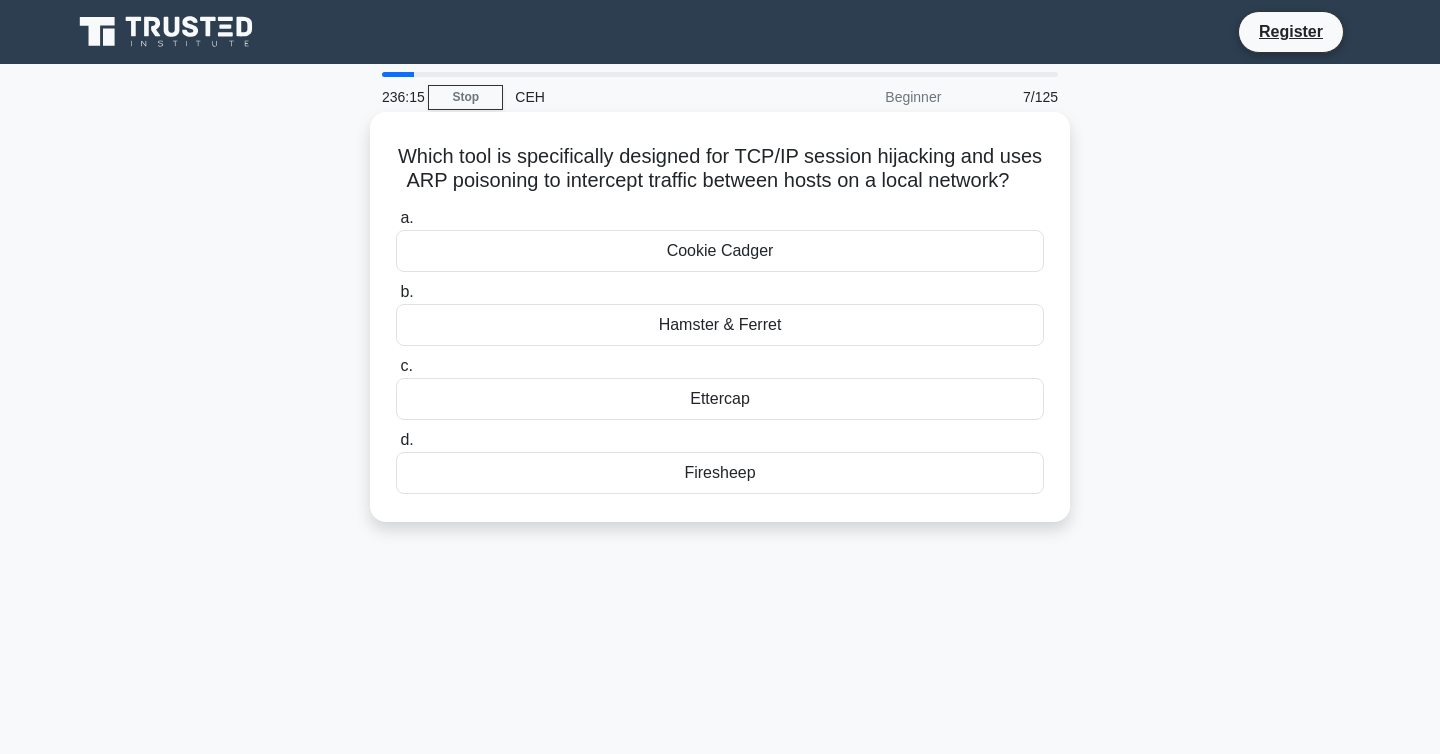 click on "Ettercap" at bounding box center (720, 399) 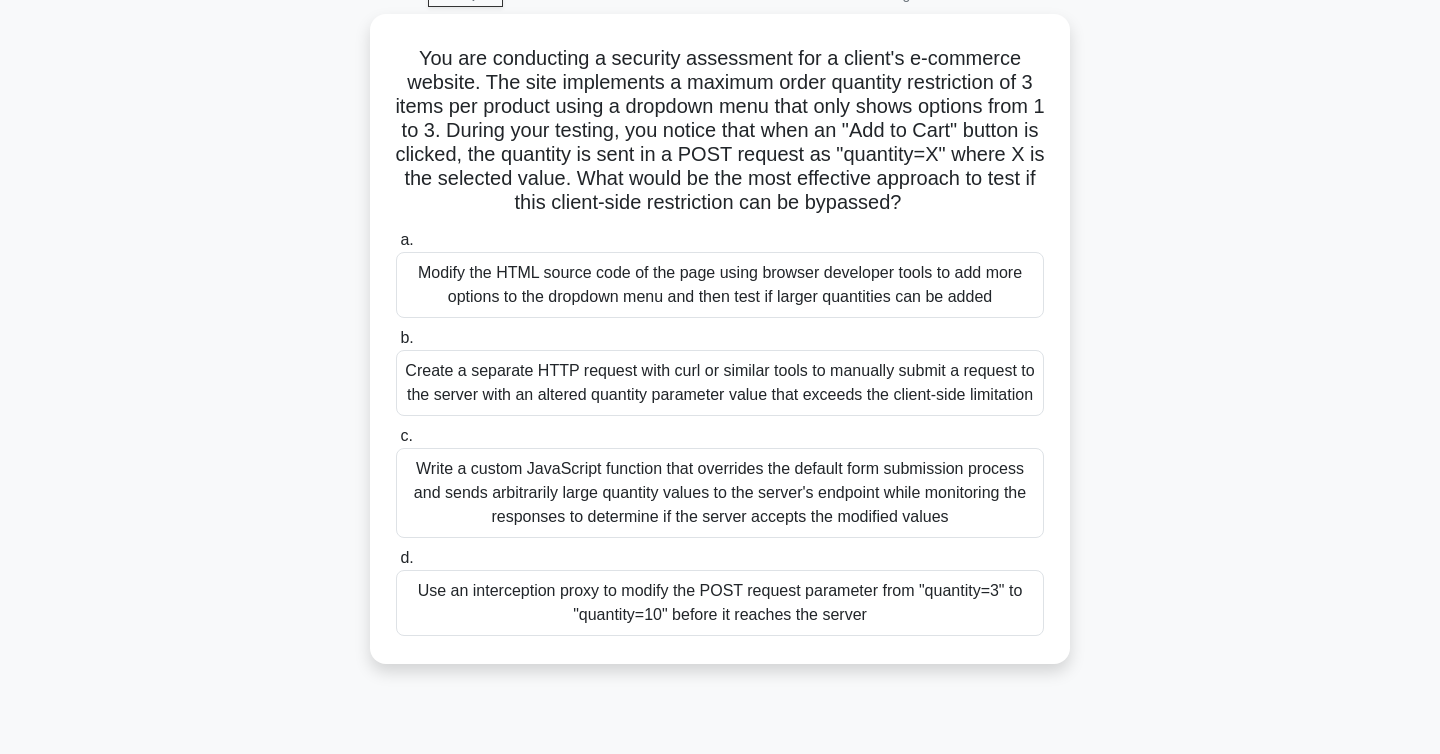 scroll, scrollTop: 109, scrollLeft: 0, axis: vertical 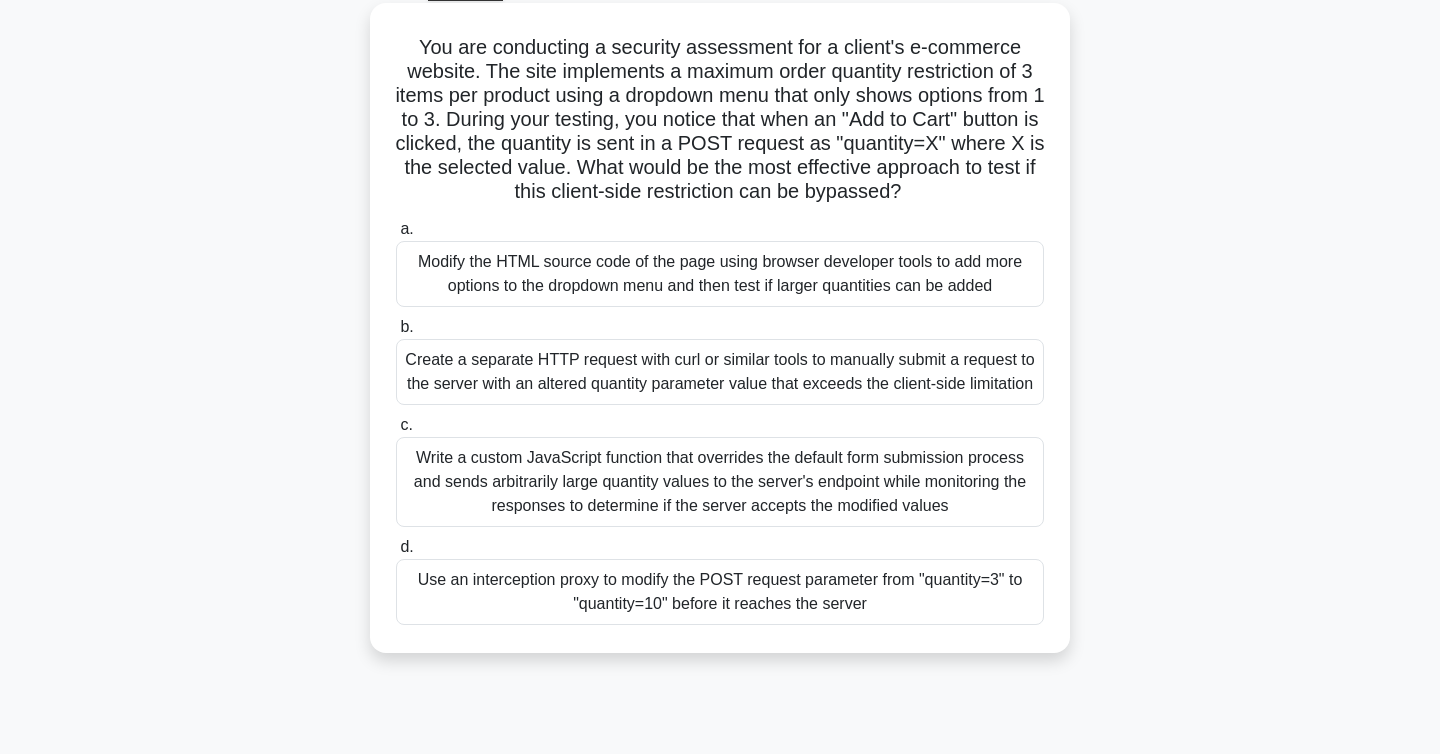 click on "Use an interception proxy to modify the POST request parameter from "quantity=3" to "quantity=10" before it reaches the server" at bounding box center (720, 592) 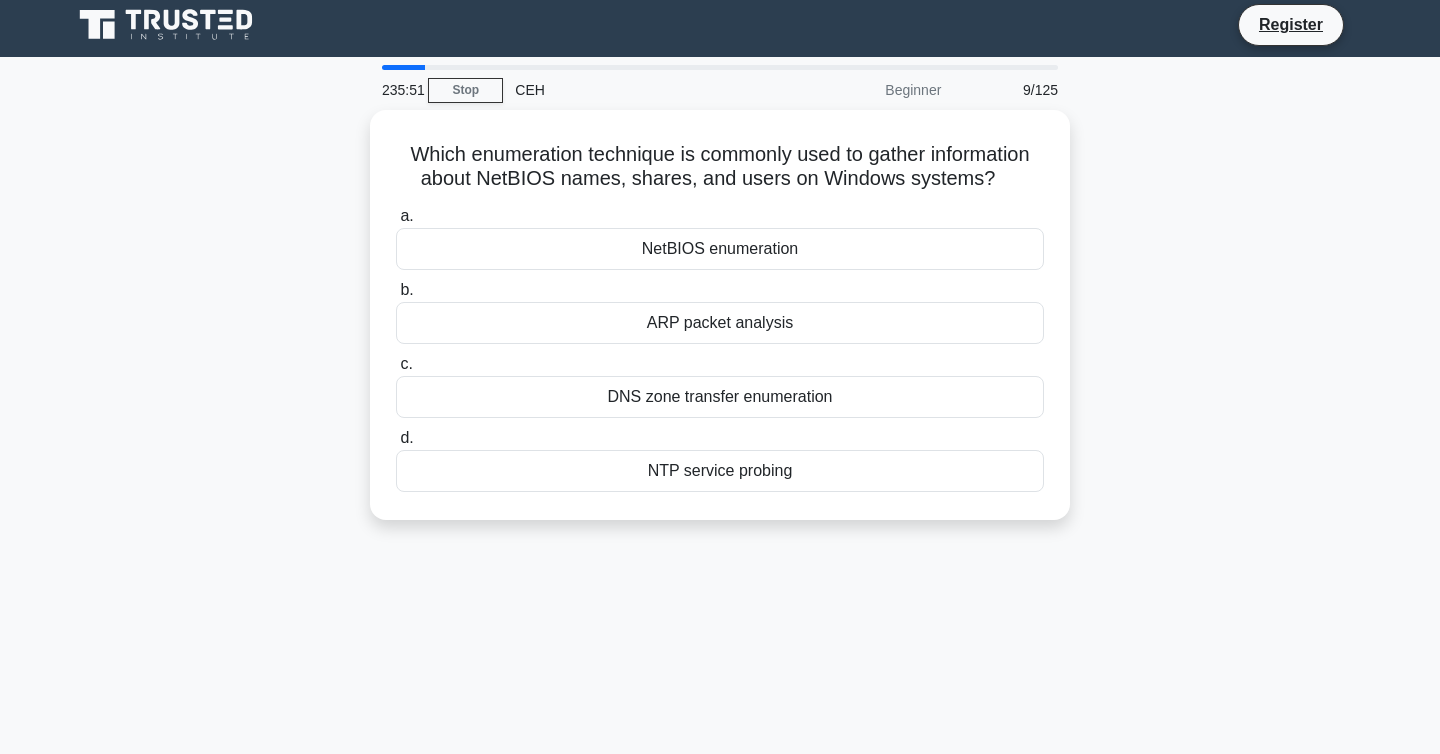 scroll, scrollTop: 0, scrollLeft: 0, axis: both 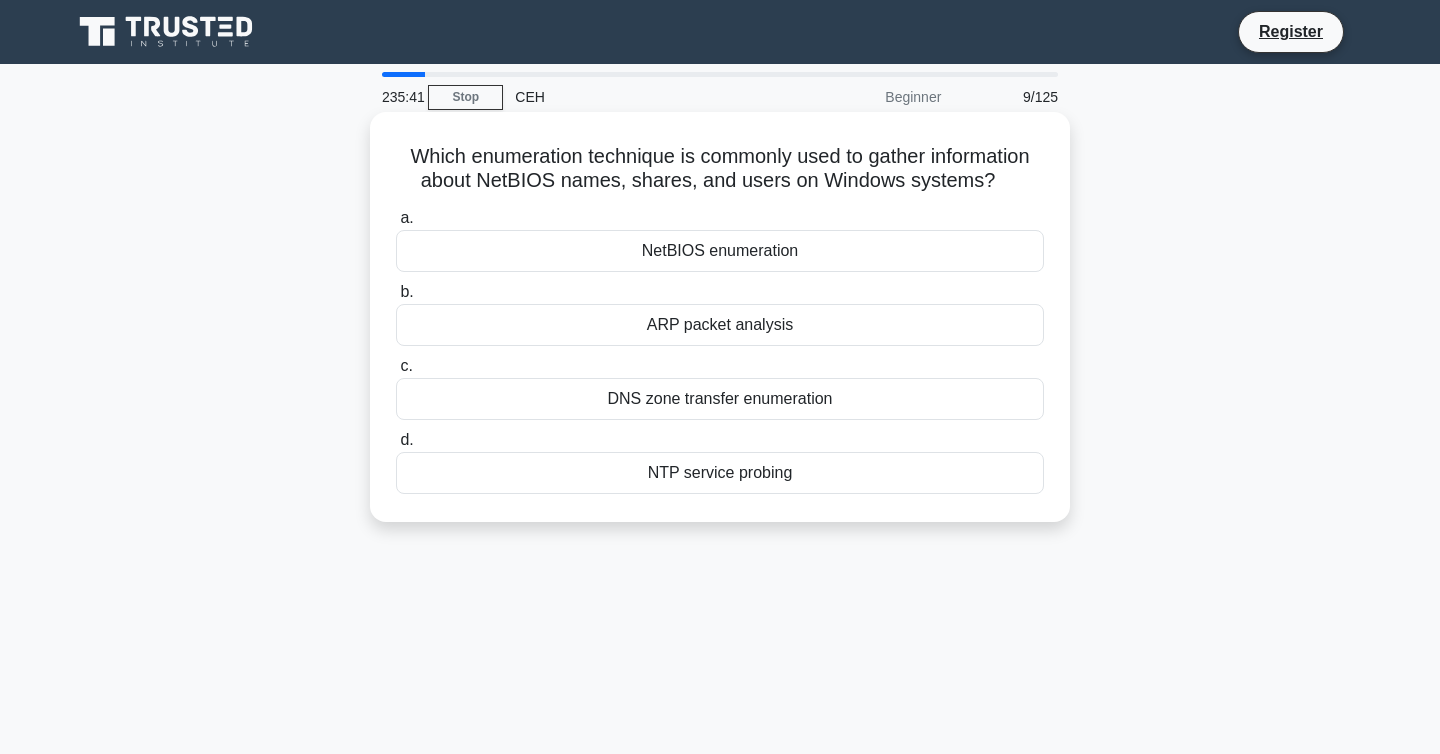 click on "NetBIOS enumeration" at bounding box center [720, 251] 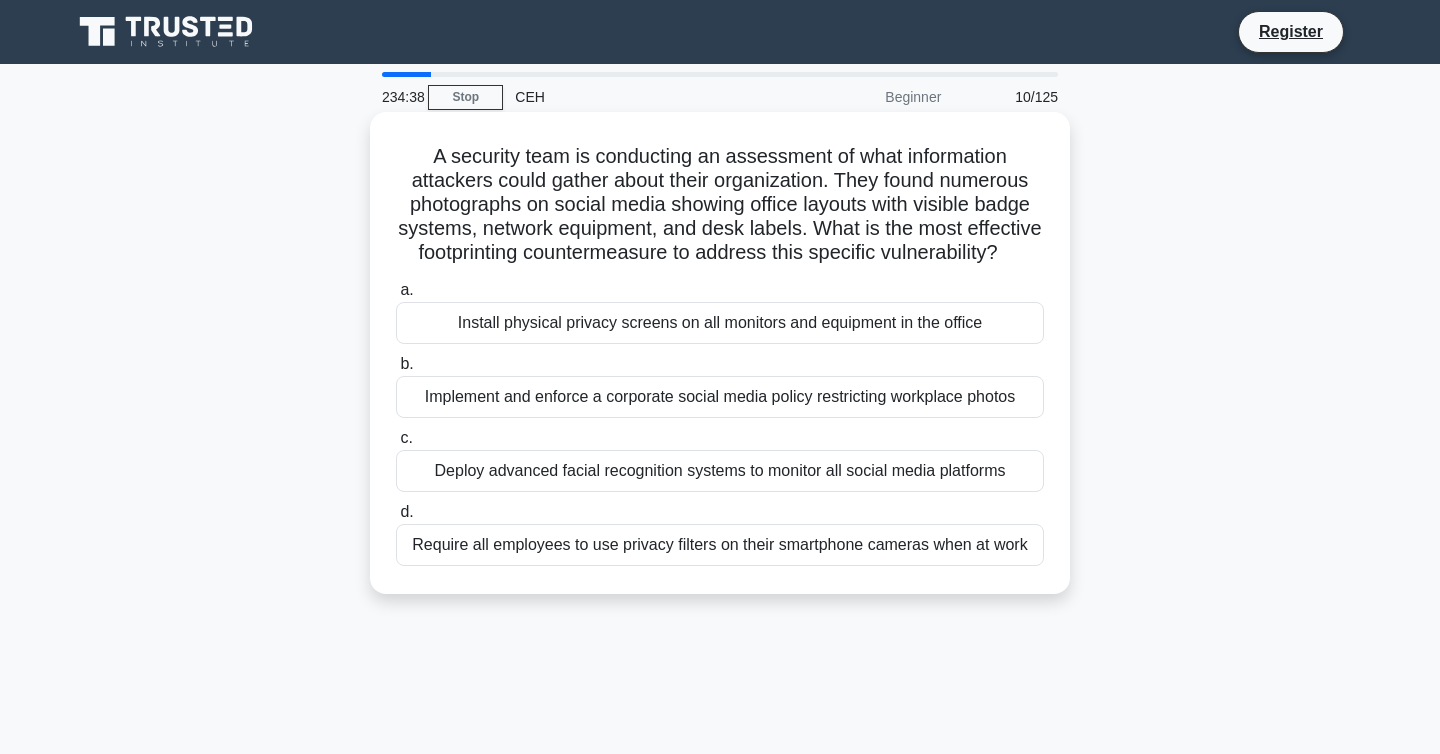 click on "Require all employees to use privacy filters on their smartphone cameras when at work" at bounding box center (720, 545) 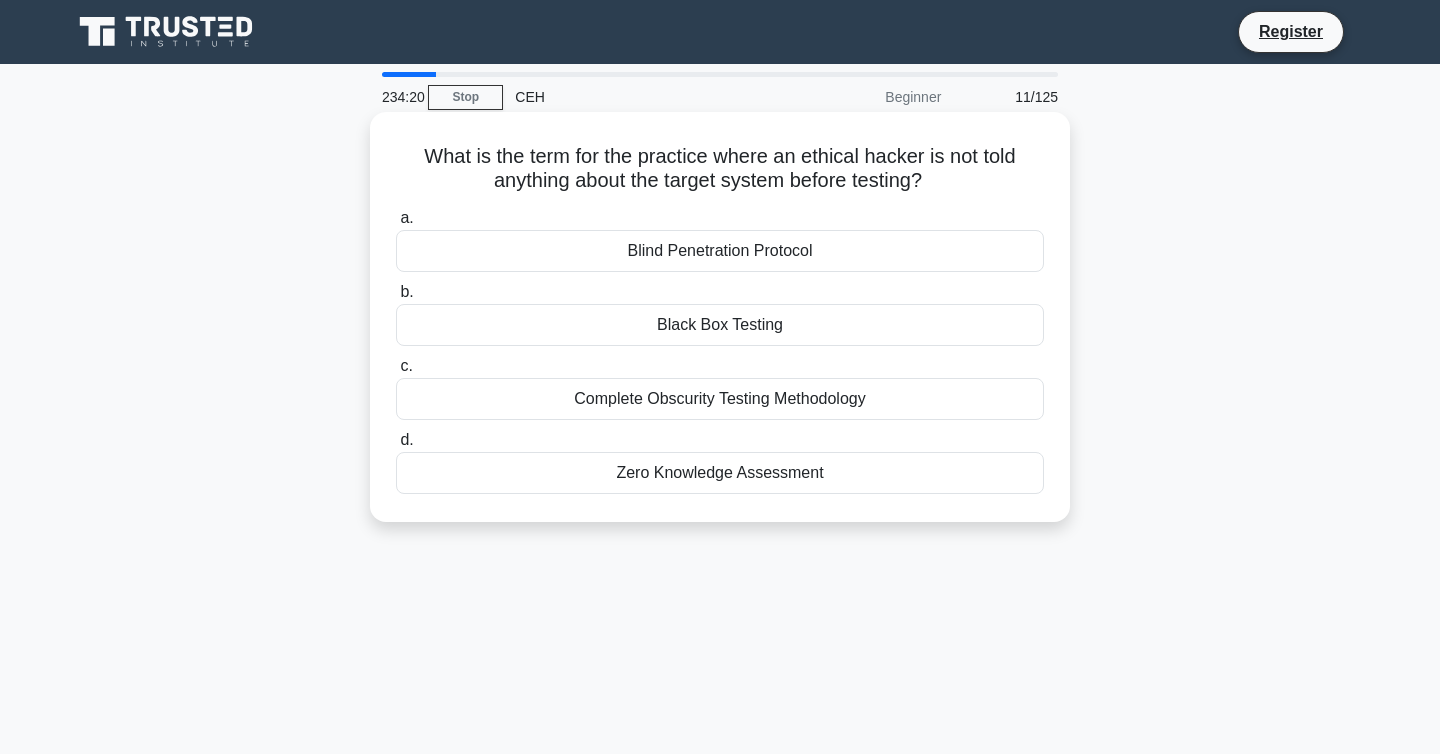 click on "Black Box Testing" at bounding box center (720, 325) 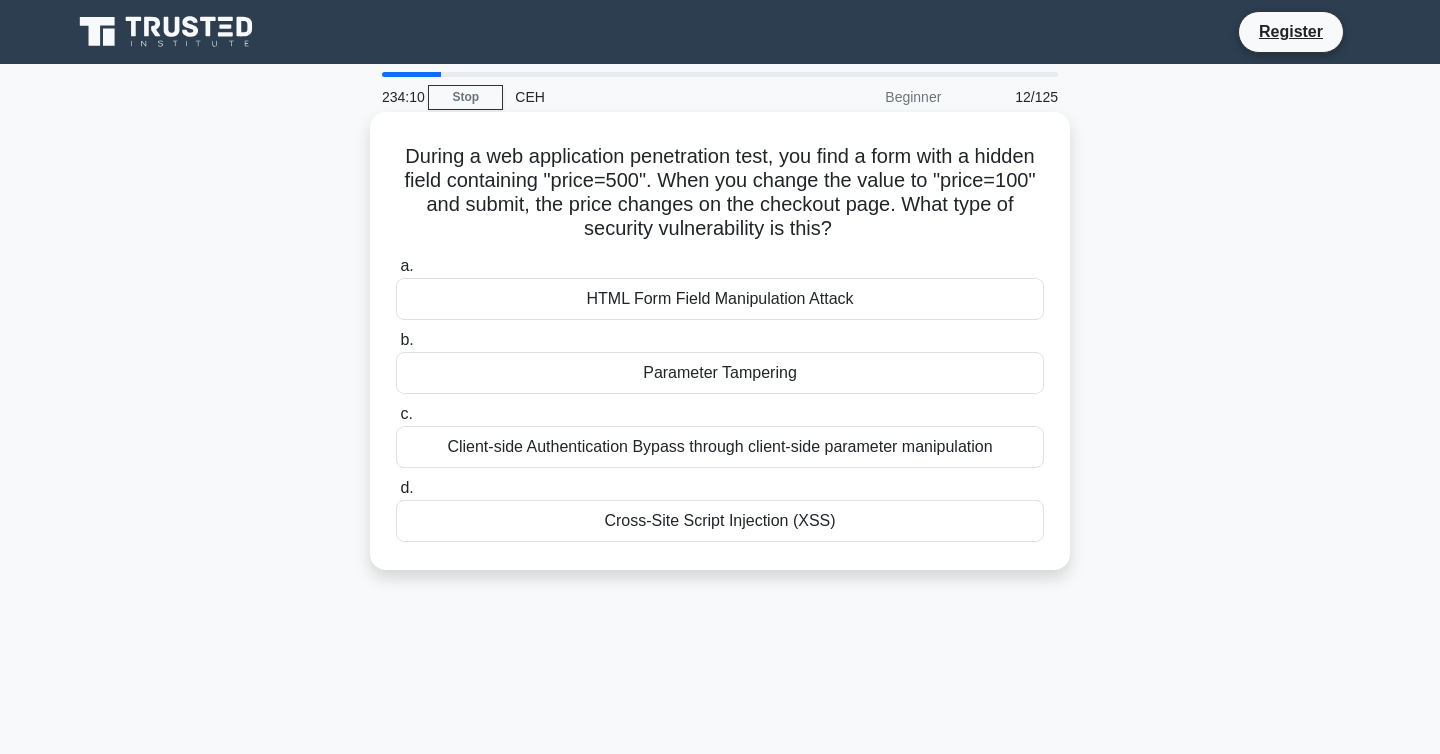 click on "Parameter Tampering" at bounding box center (720, 373) 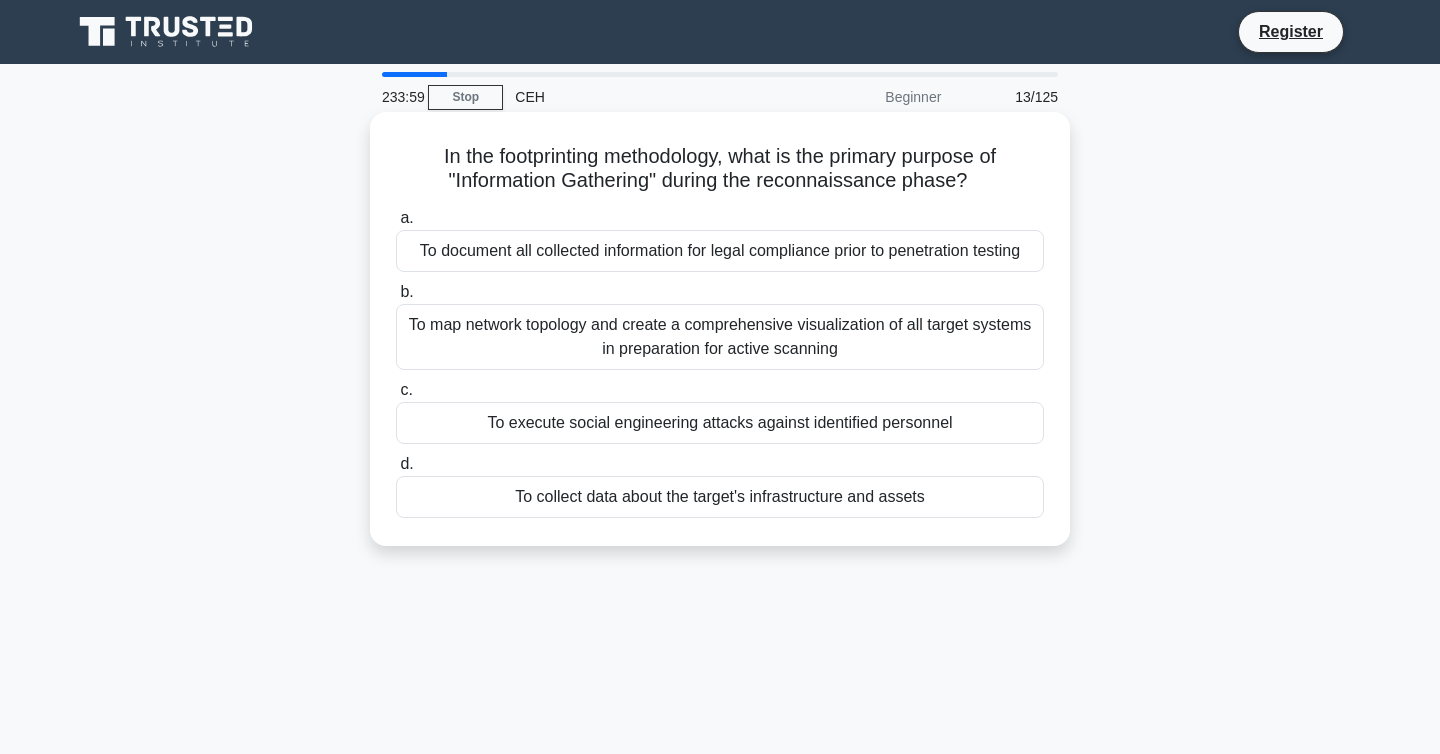 click on "To collect data about the target's infrastructure and assets" at bounding box center [720, 497] 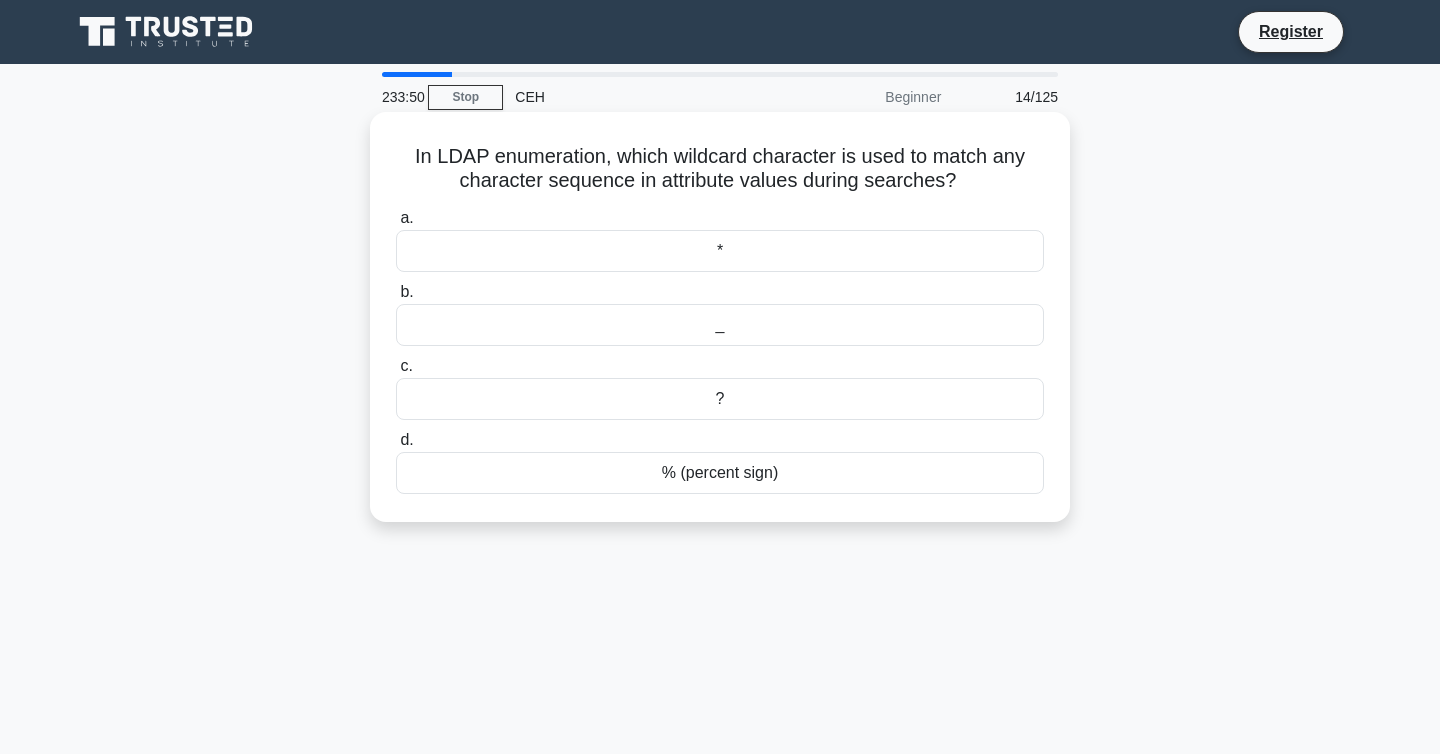 click on "*" at bounding box center [720, 251] 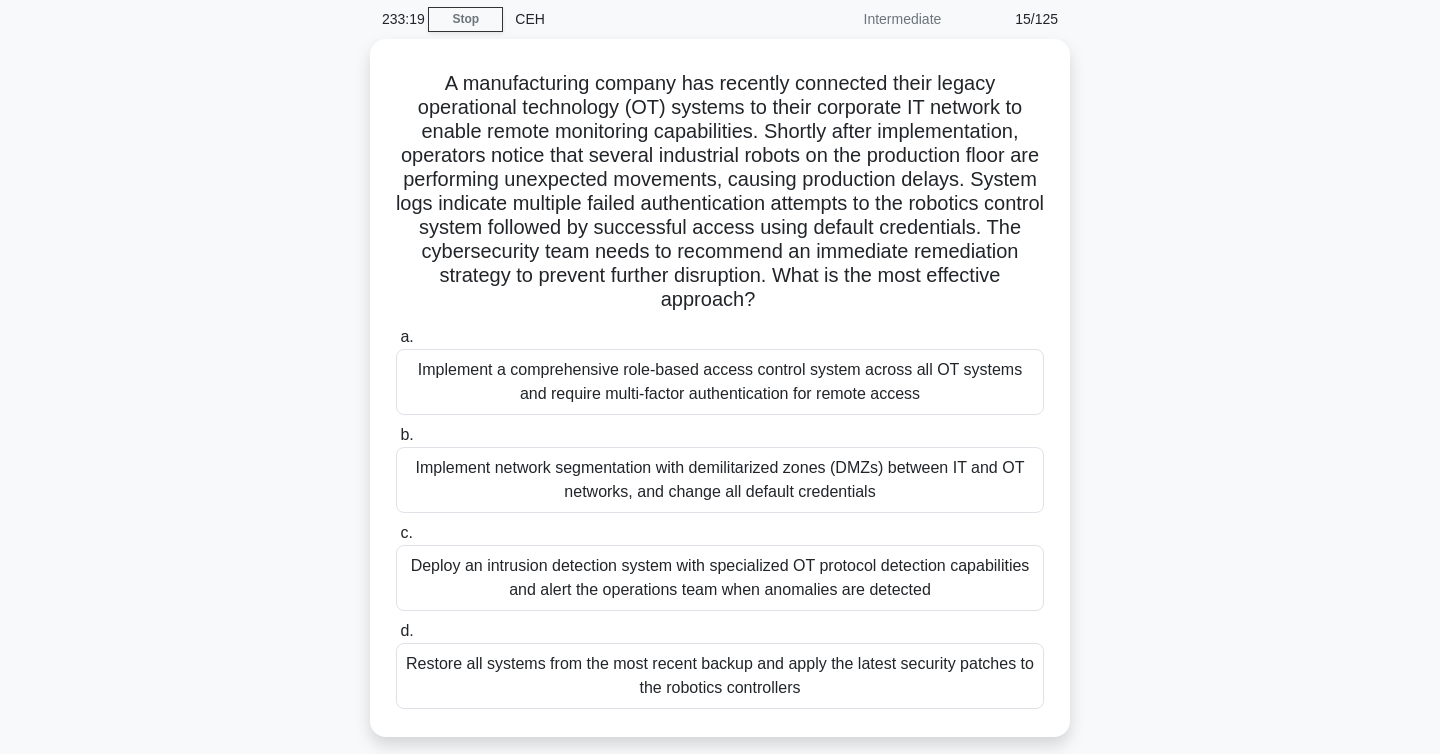 scroll, scrollTop: 69, scrollLeft: 0, axis: vertical 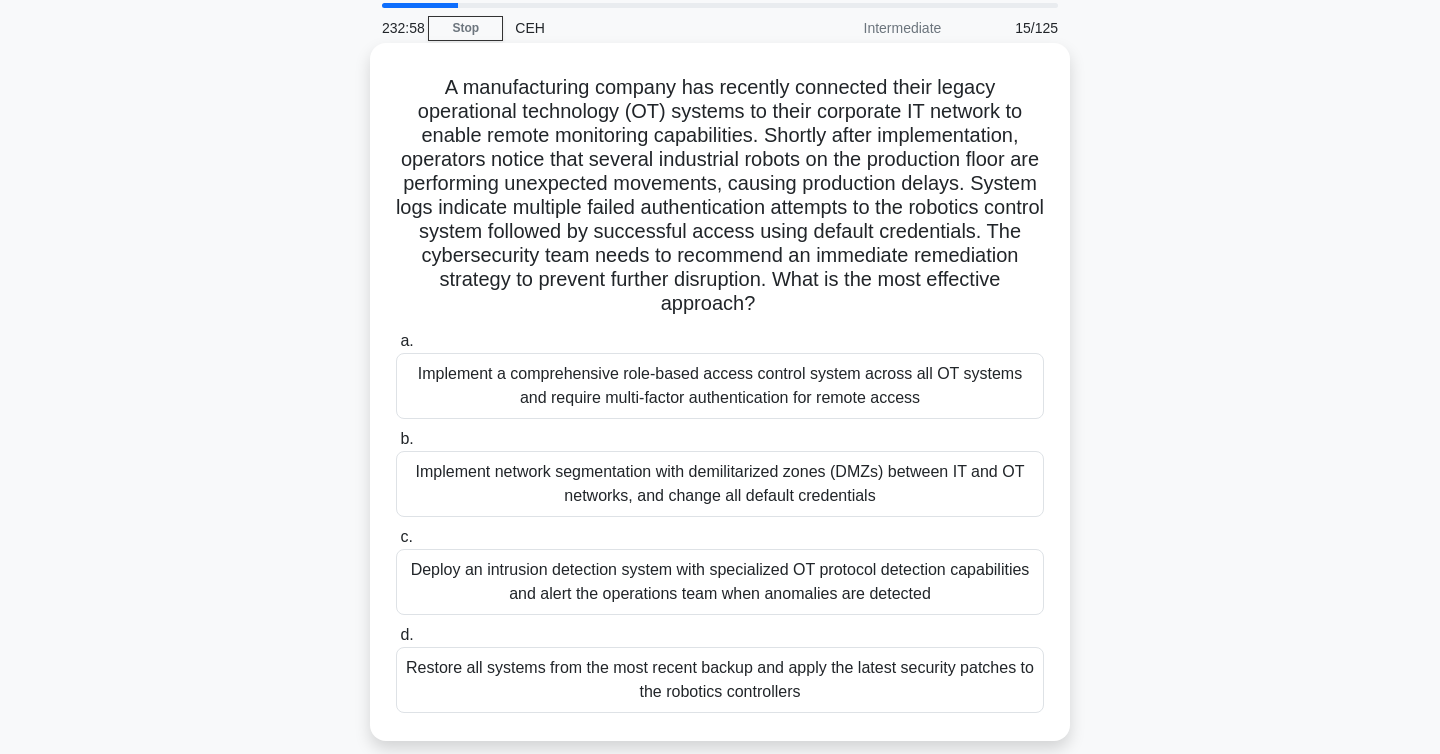 click on "Implement network segmentation with demilitarized zones (DMZs) between IT and OT networks, and change all default credentials" at bounding box center (720, 484) 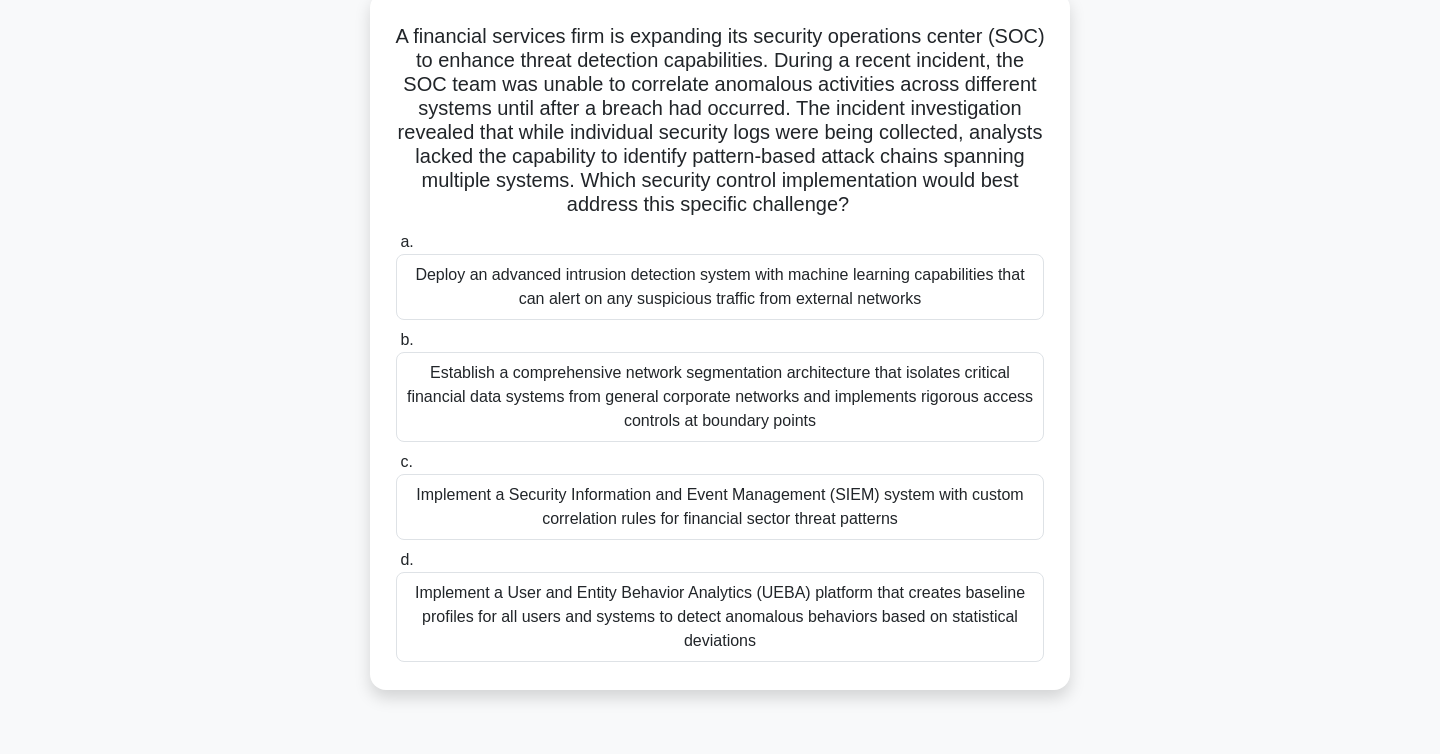 scroll, scrollTop: 151, scrollLeft: 0, axis: vertical 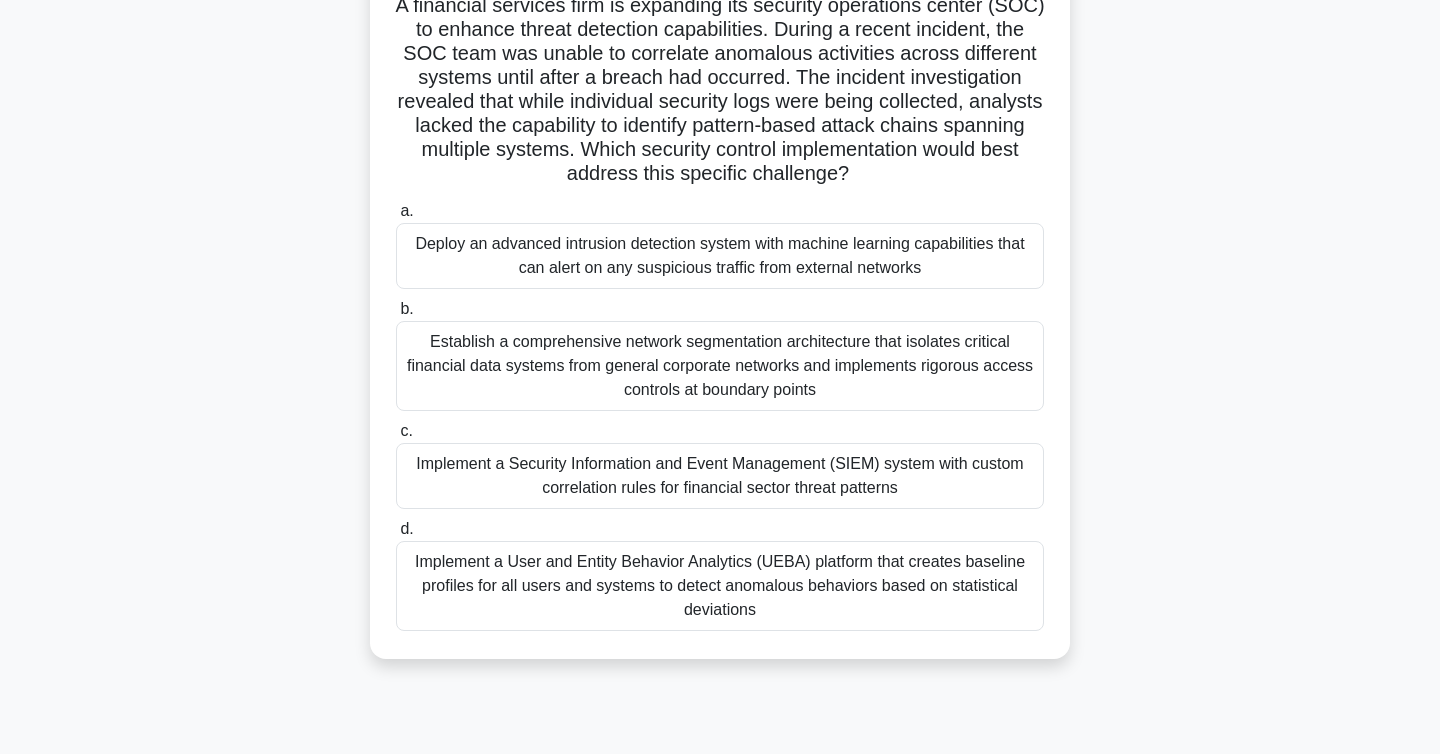 click on "Implement a Security Information and Event Management (SIEM) system with custom correlation rules for financial sector threat patterns" at bounding box center [720, 476] 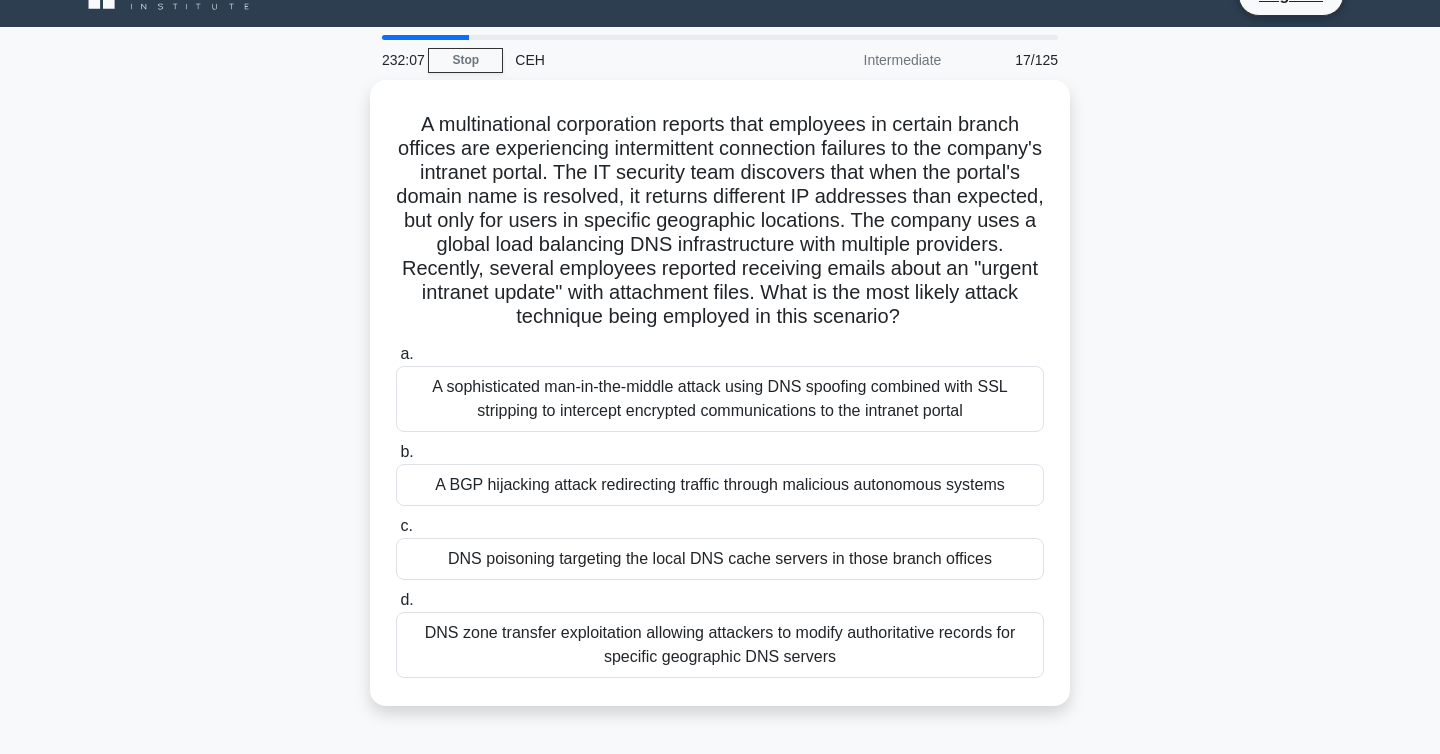 scroll, scrollTop: 46, scrollLeft: 0, axis: vertical 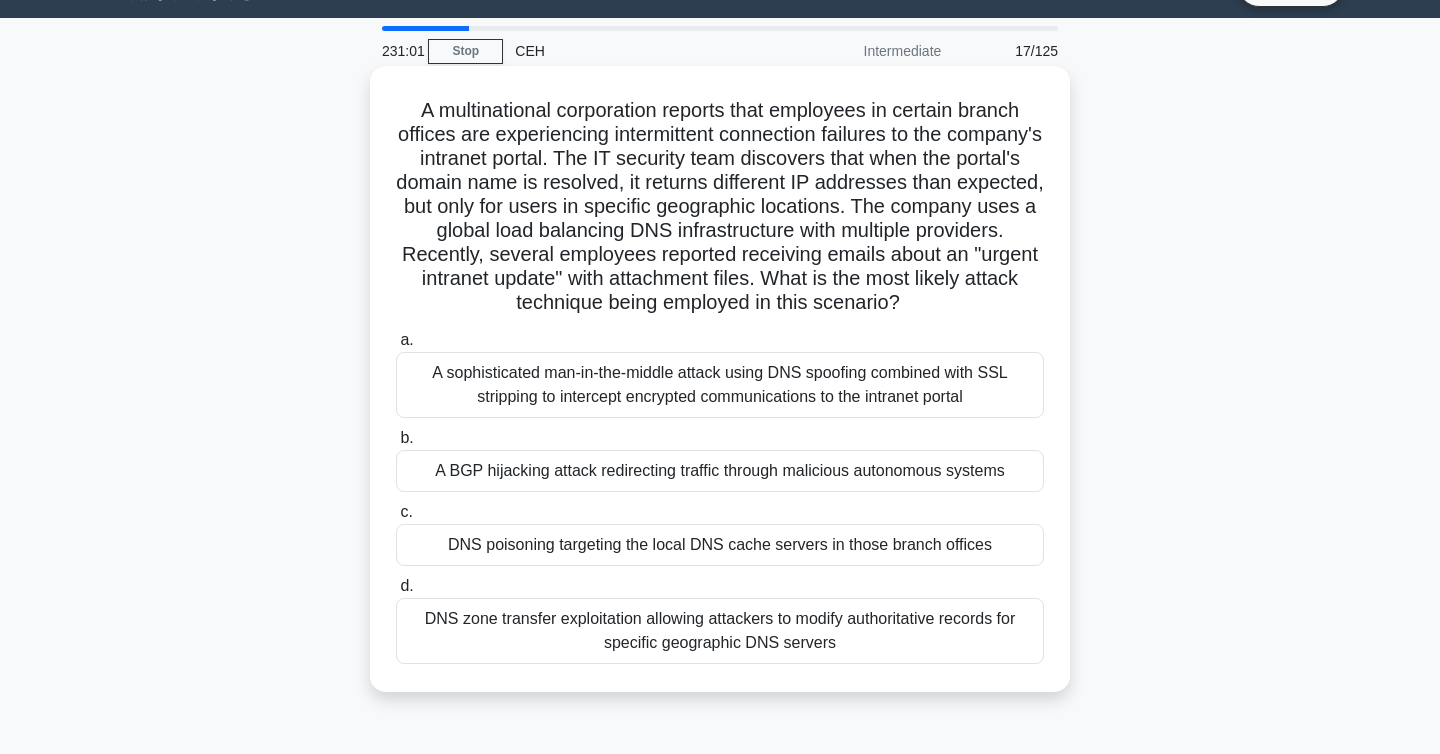 click on "A sophisticated man-in-the-middle attack using DNS spoofing combined with SSL stripping to intercept encrypted communications to the intranet portal" at bounding box center (720, 385) 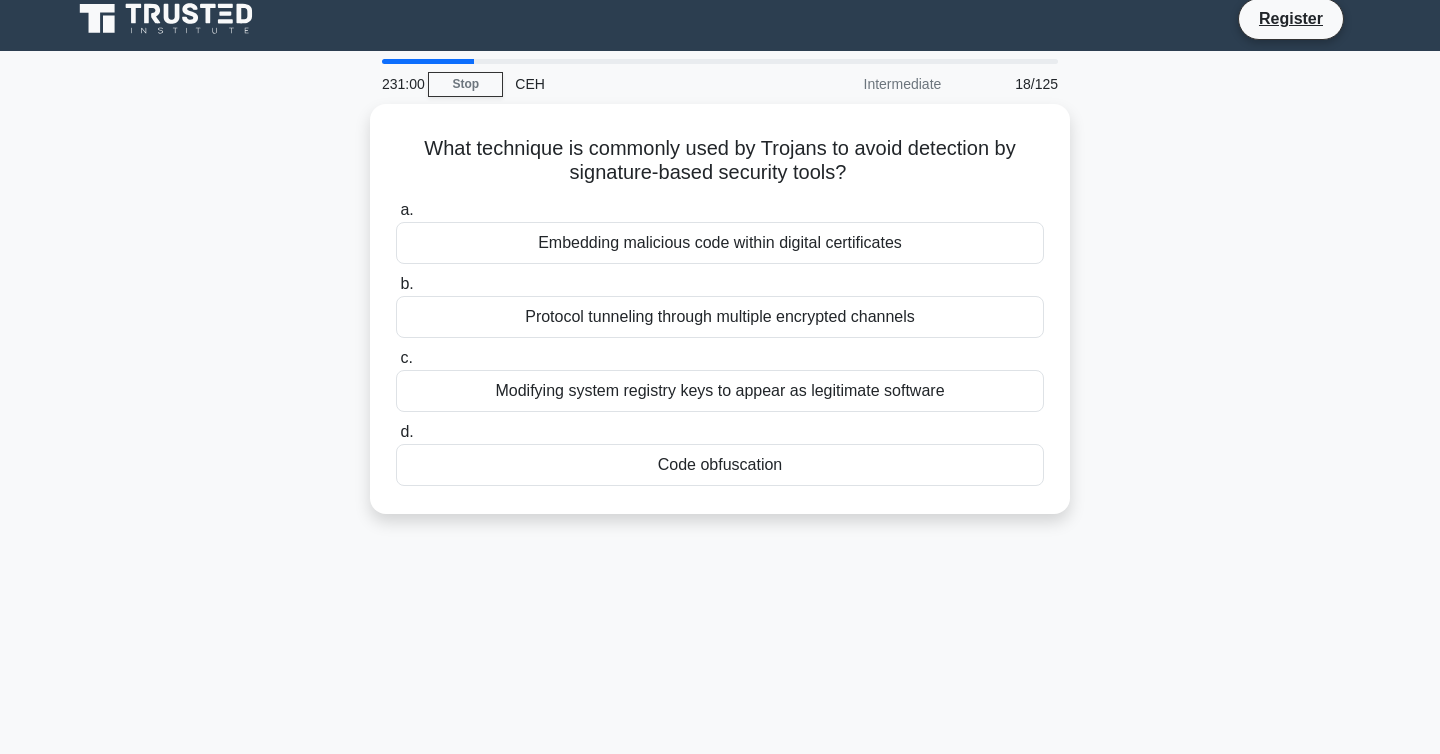 scroll, scrollTop: 0, scrollLeft: 0, axis: both 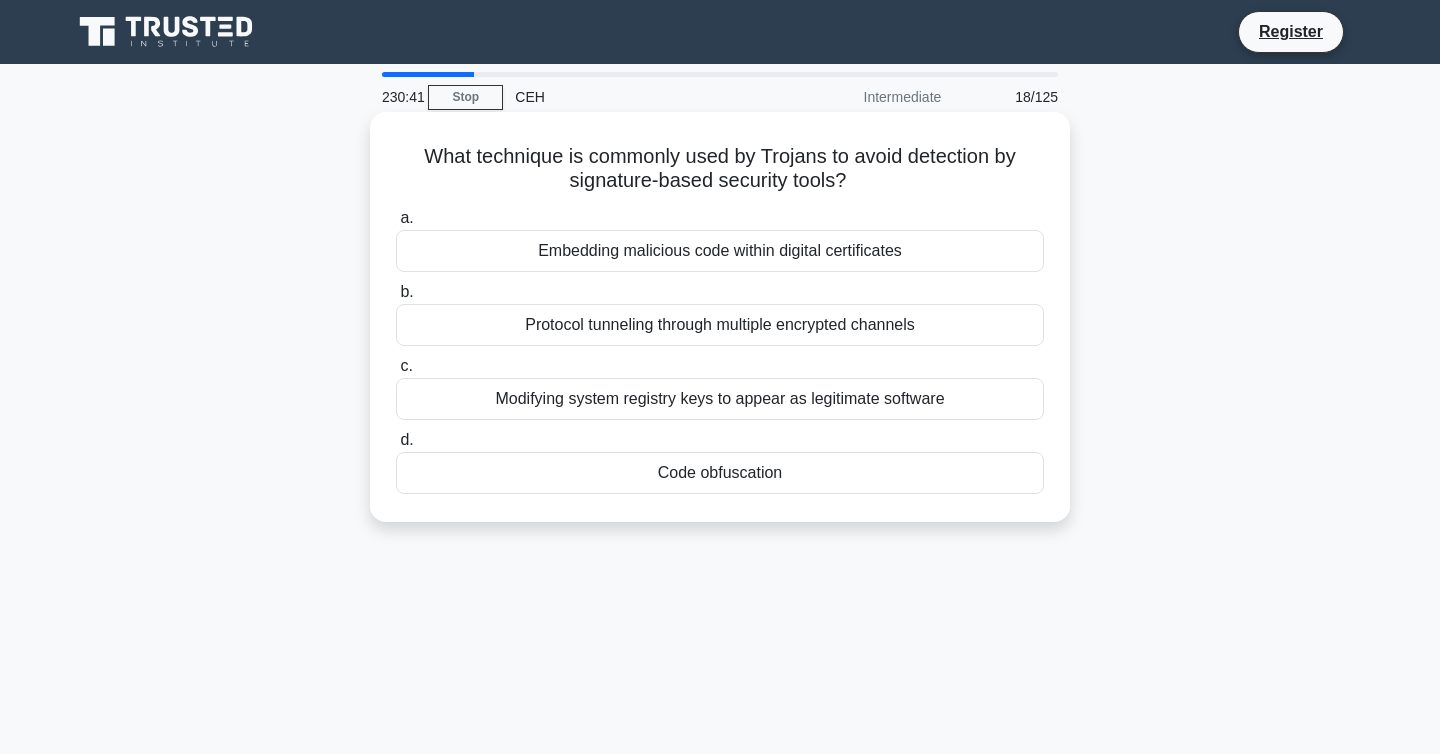 click on "Embedding malicious code within digital certificates" at bounding box center [720, 251] 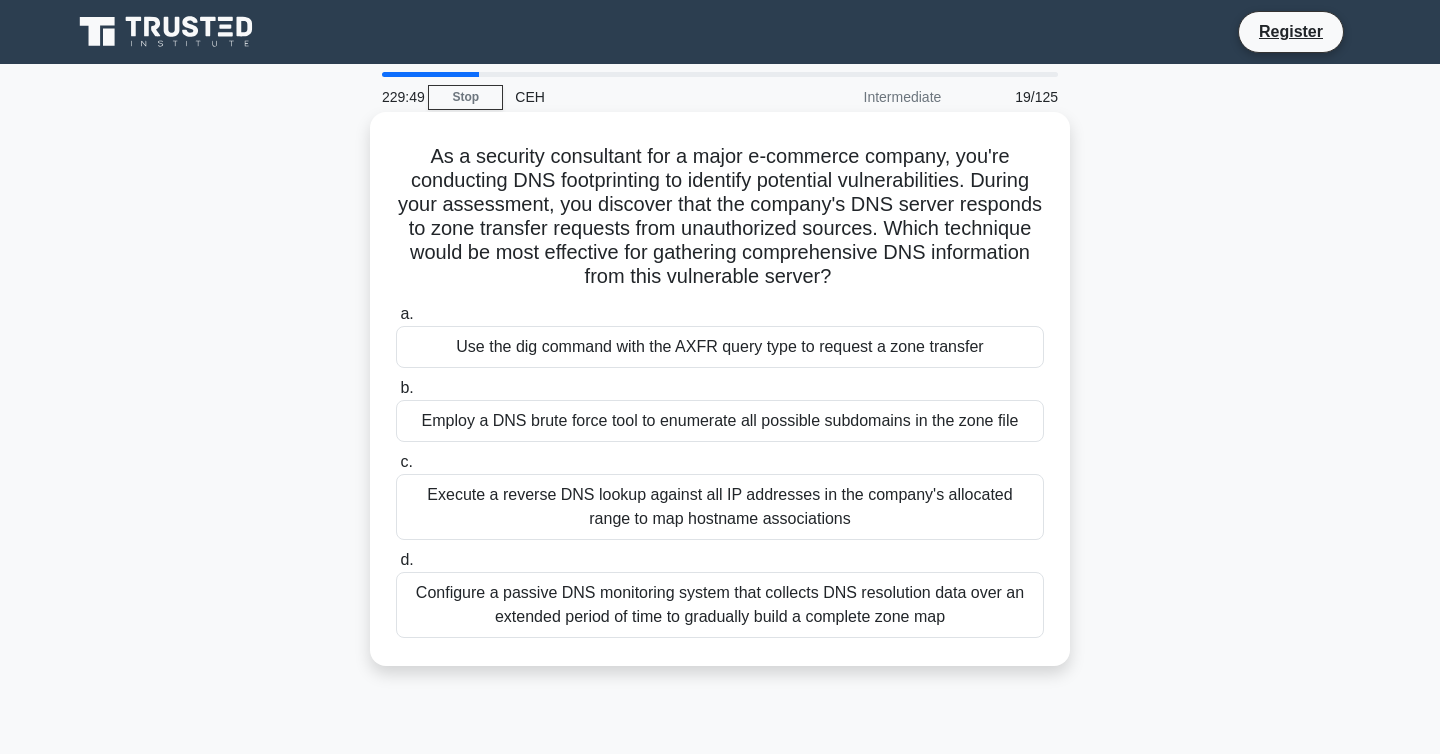 click on "Execute a reverse DNS lookup against all IP addresses in the company's allocated range to map hostname associations" at bounding box center (720, 507) 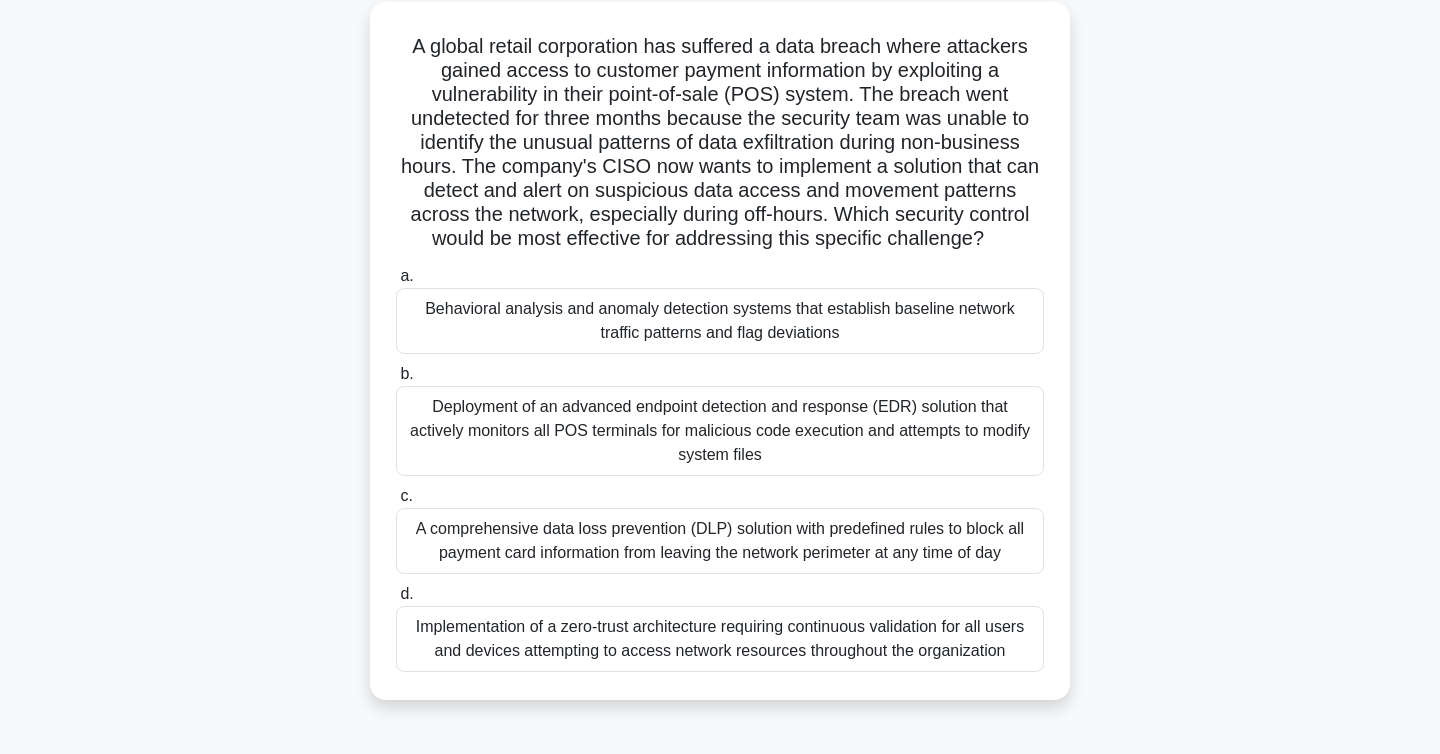 scroll, scrollTop: 117, scrollLeft: 0, axis: vertical 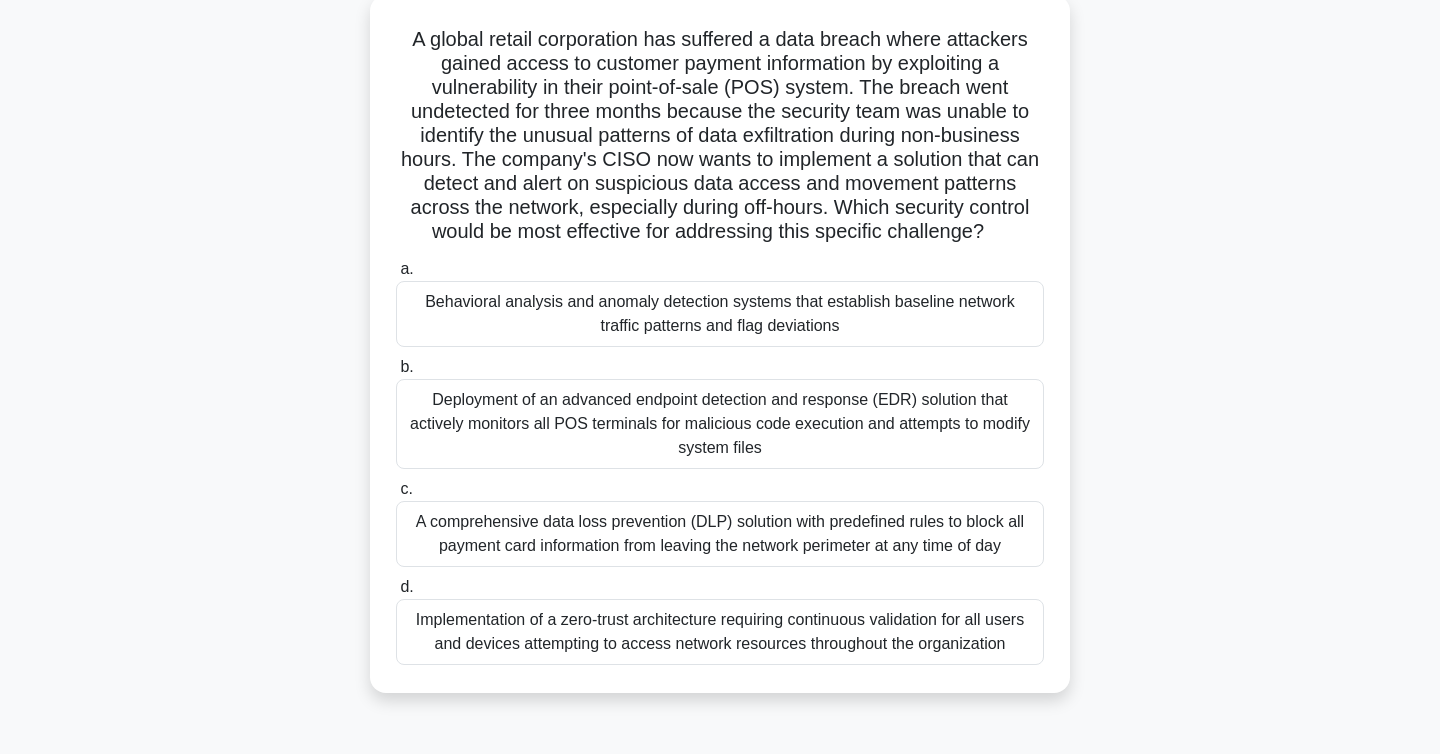 click on "A comprehensive data loss prevention (DLP) solution with predefined rules to block all payment card information from leaving the network perimeter at any time of day" at bounding box center [720, 534] 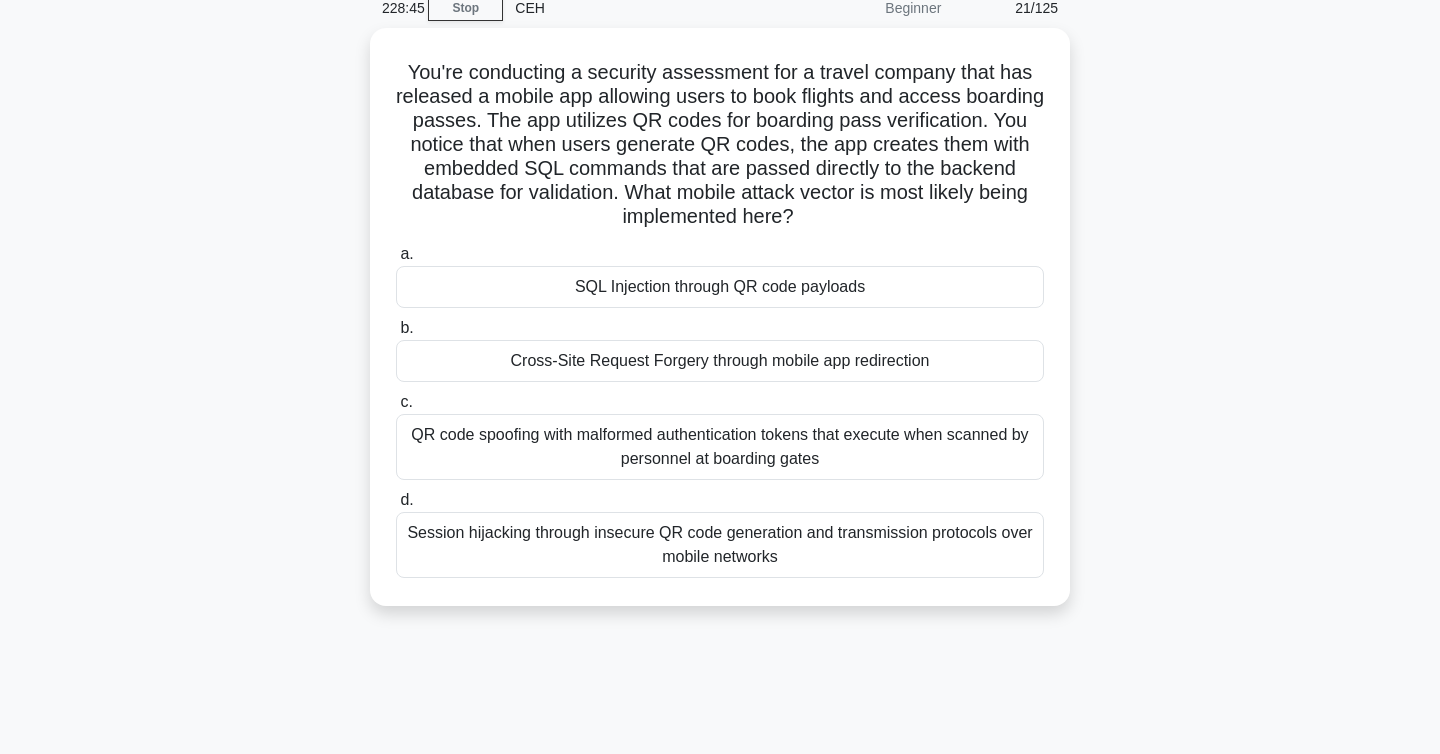 scroll, scrollTop: 19, scrollLeft: 0, axis: vertical 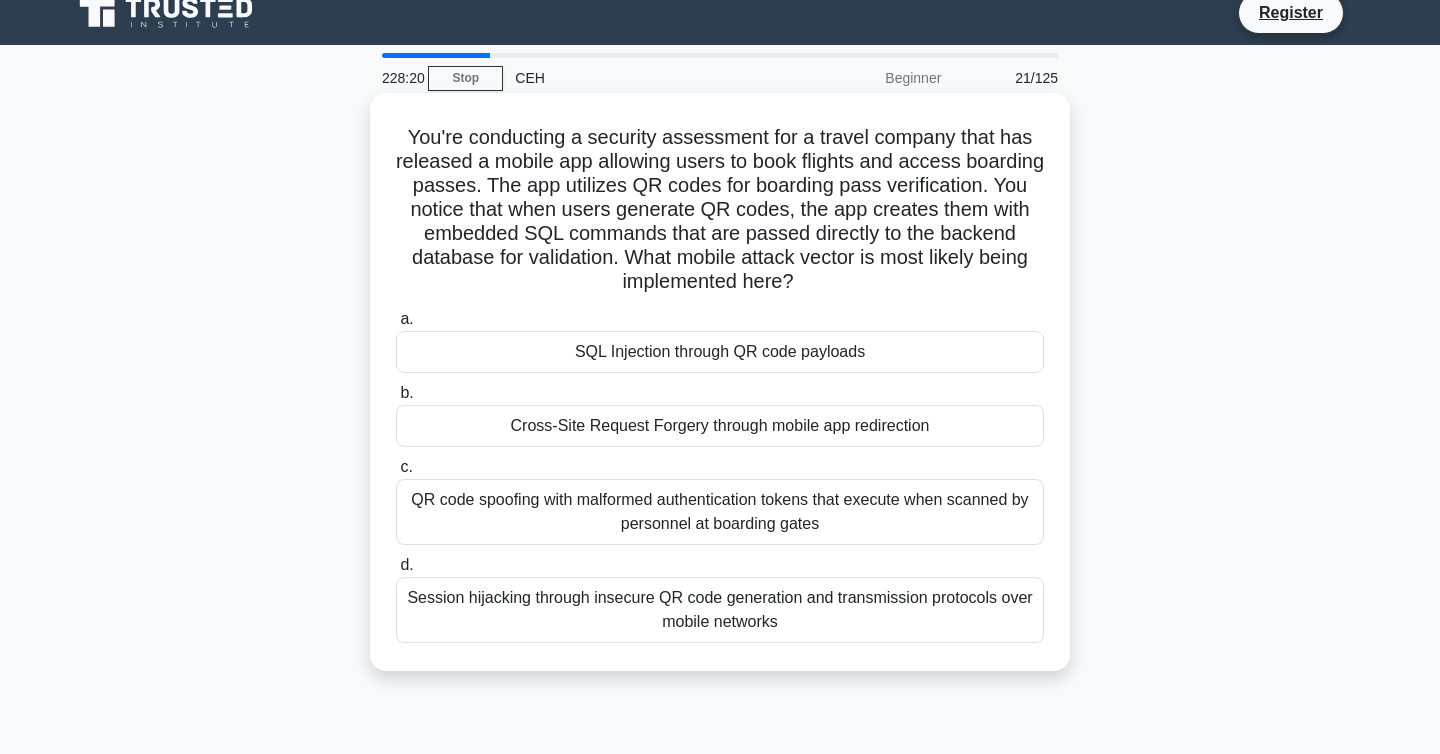 click on "SQL Injection through QR code payloads" at bounding box center [720, 352] 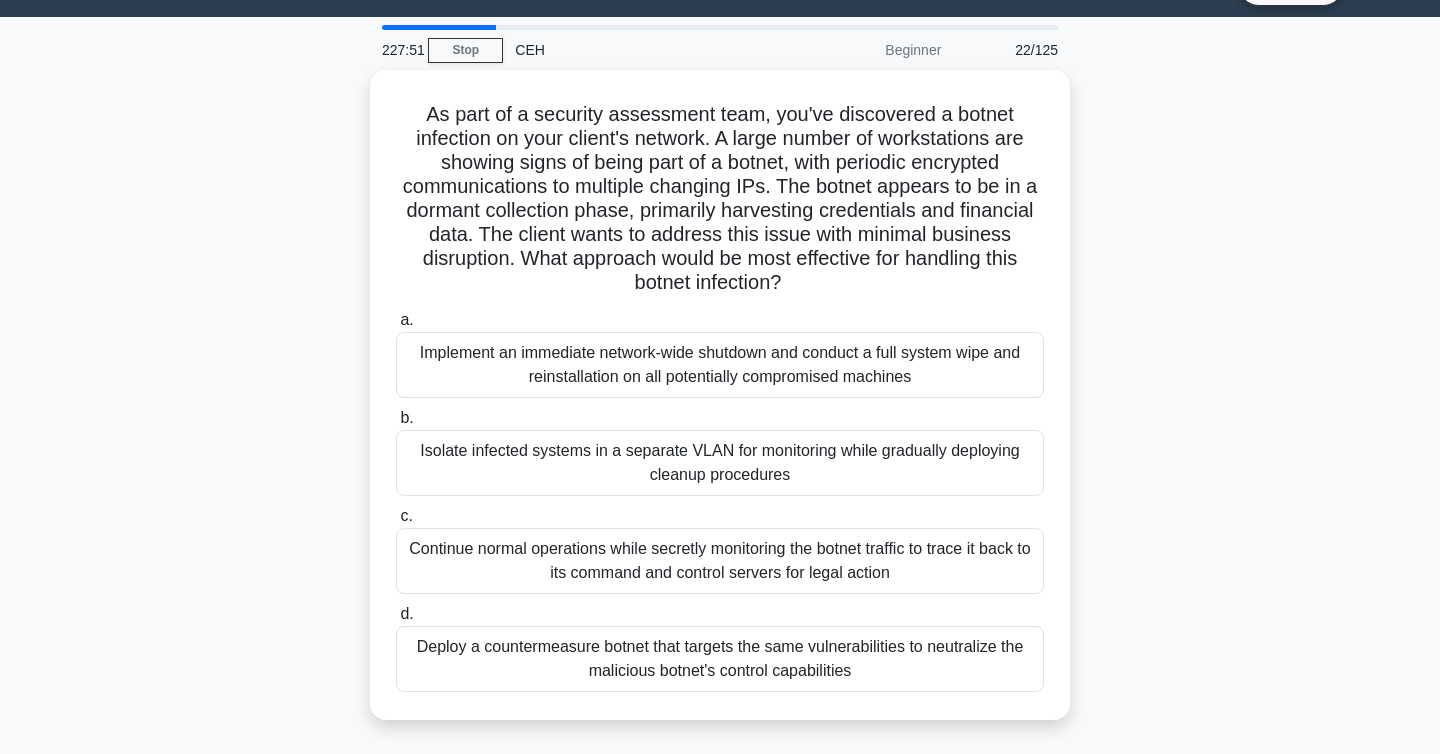 scroll, scrollTop: 53, scrollLeft: 0, axis: vertical 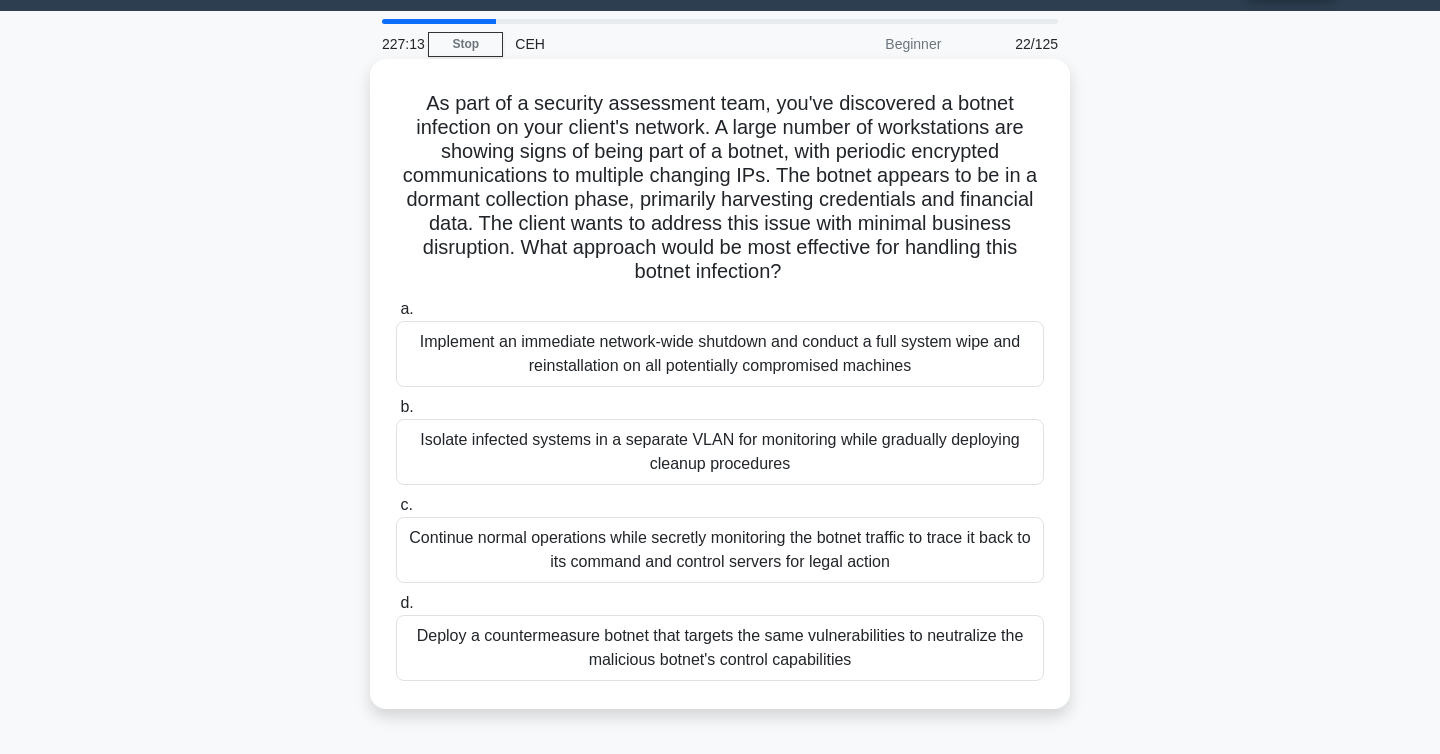 click on "Isolate infected systems in a separate VLAN for monitoring while gradually deploying cleanup procedures" at bounding box center (720, 452) 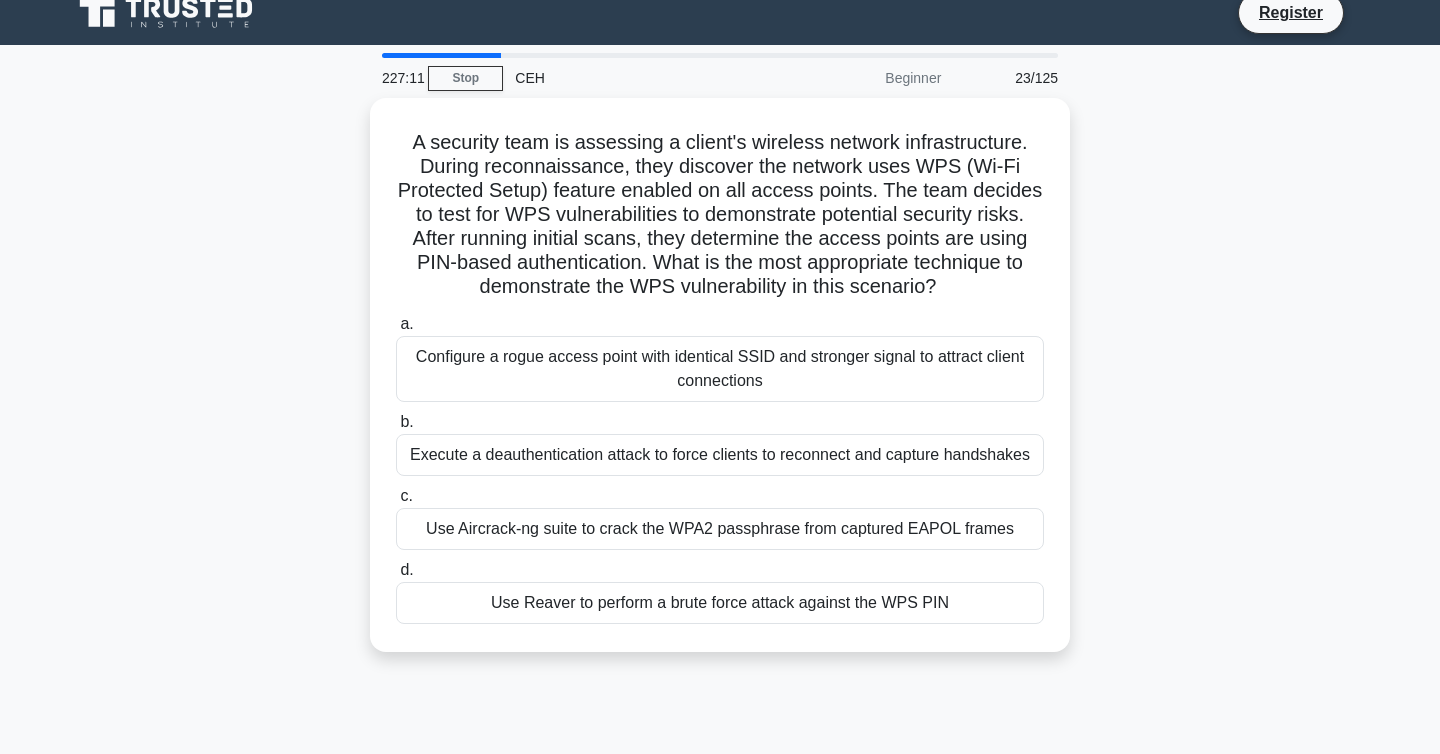 scroll, scrollTop: 0, scrollLeft: 0, axis: both 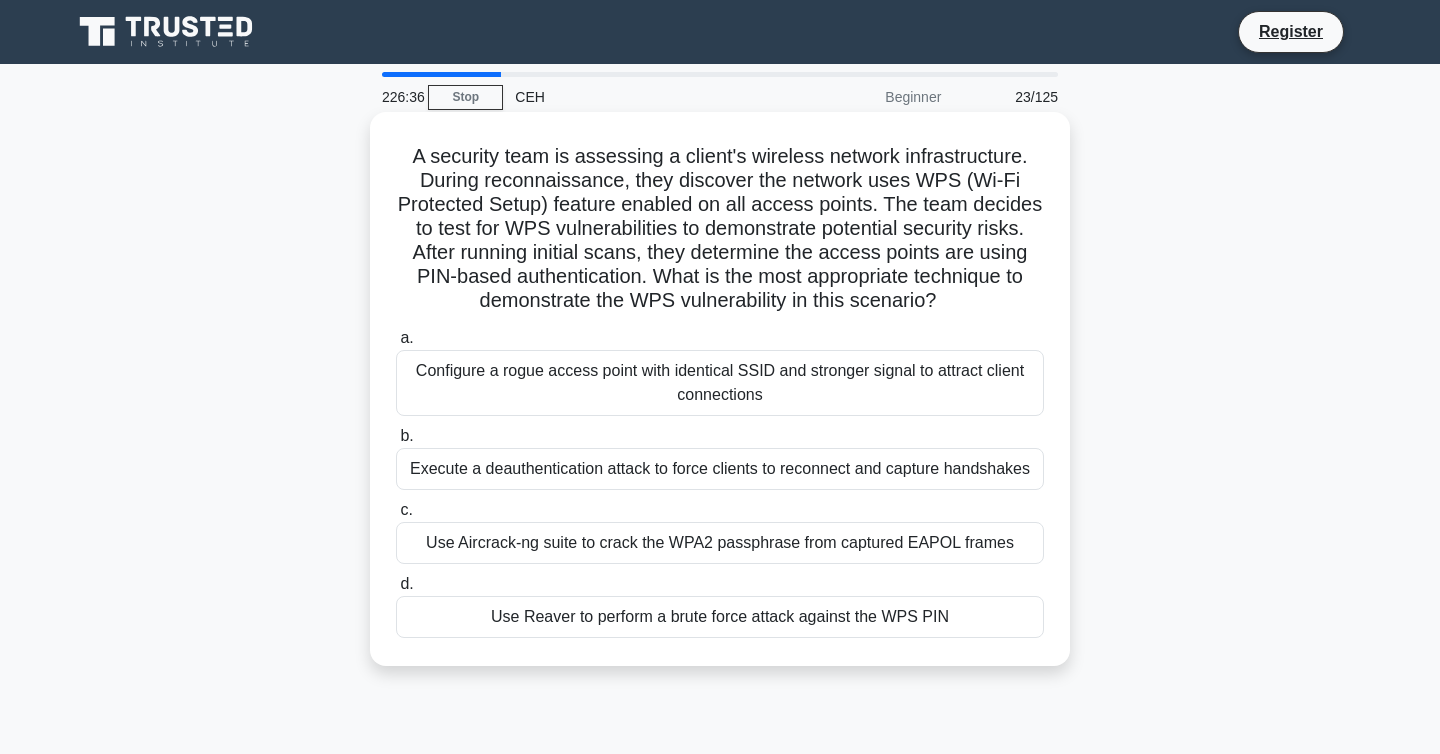 click on "Use Reaver to perform a brute force attack against the WPS PIN" at bounding box center (720, 617) 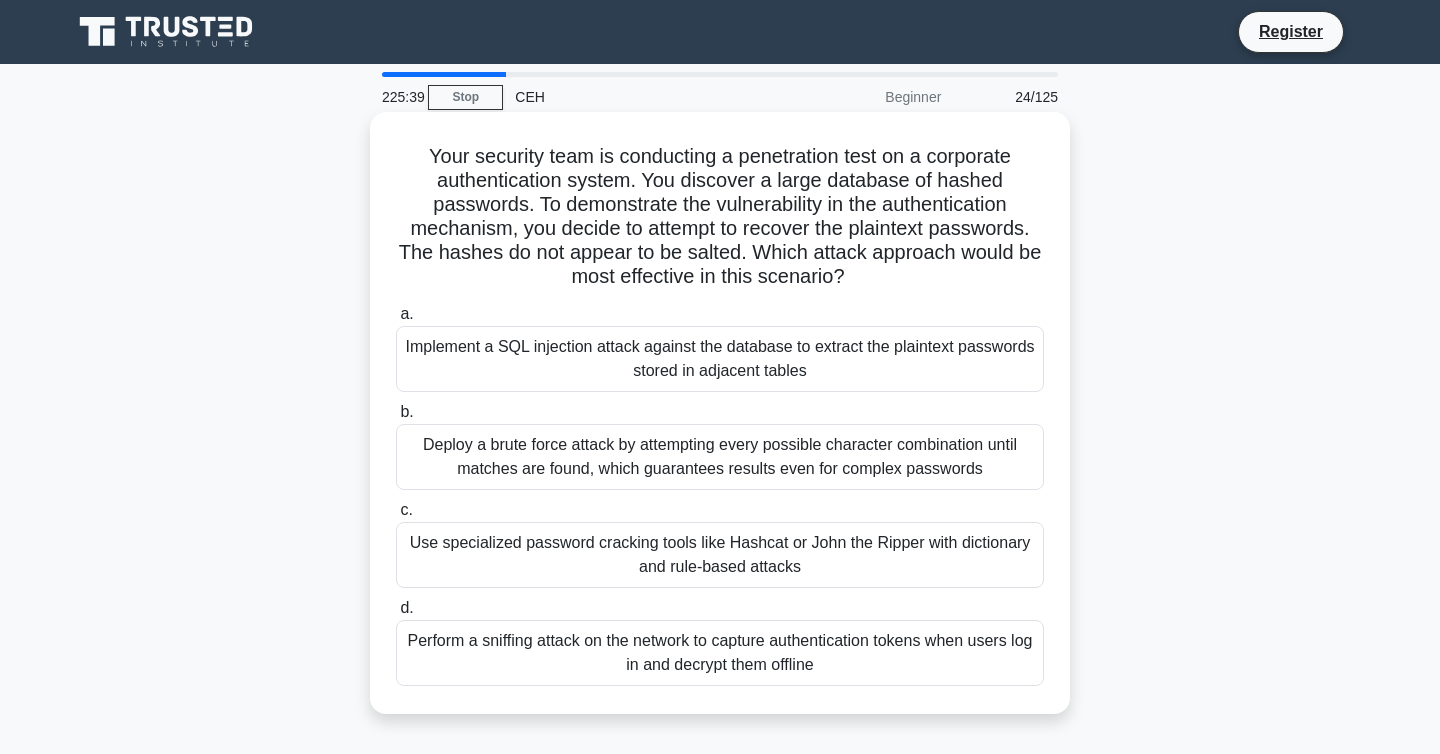 click on "Deploy a brute force attack by attempting every possible character combination until matches are found, which guarantees results even for complex passwords" at bounding box center [720, 457] 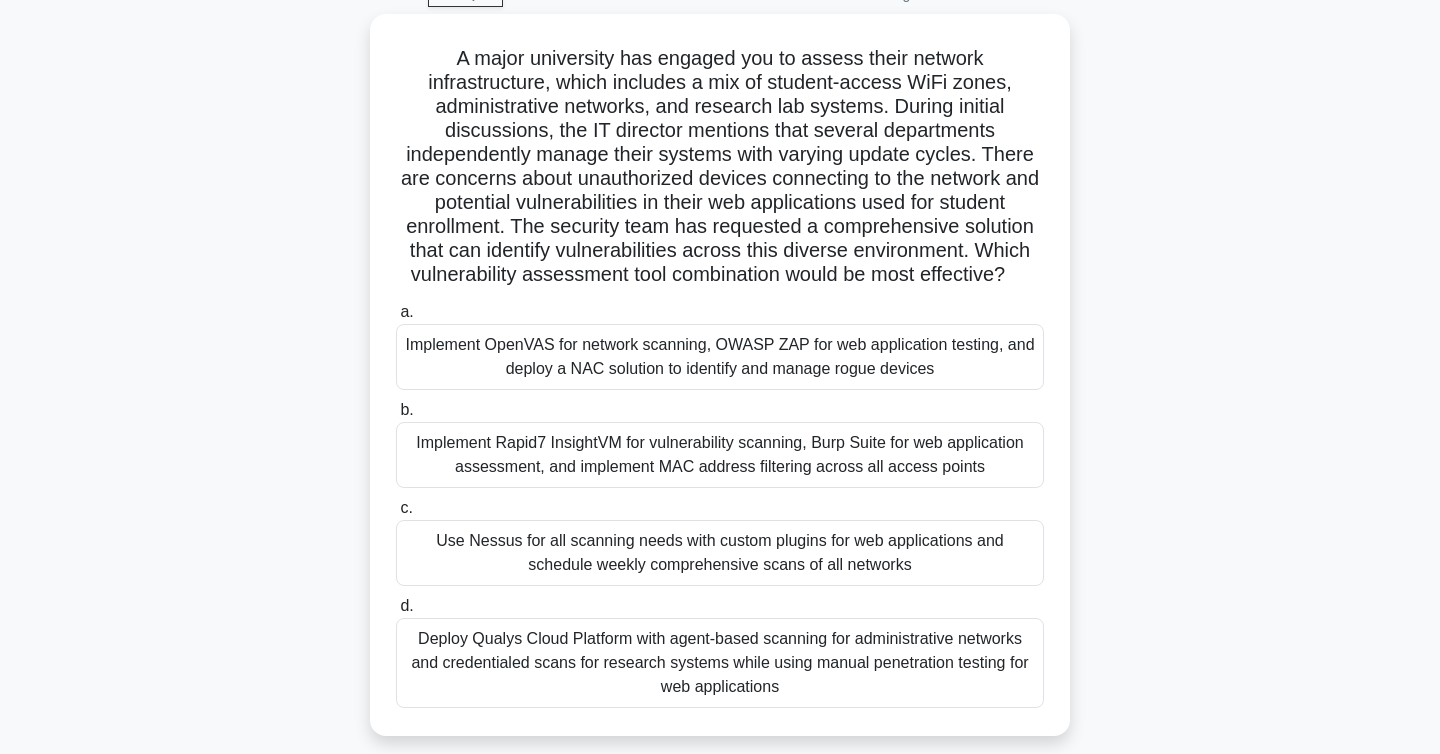 scroll, scrollTop: 111, scrollLeft: 0, axis: vertical 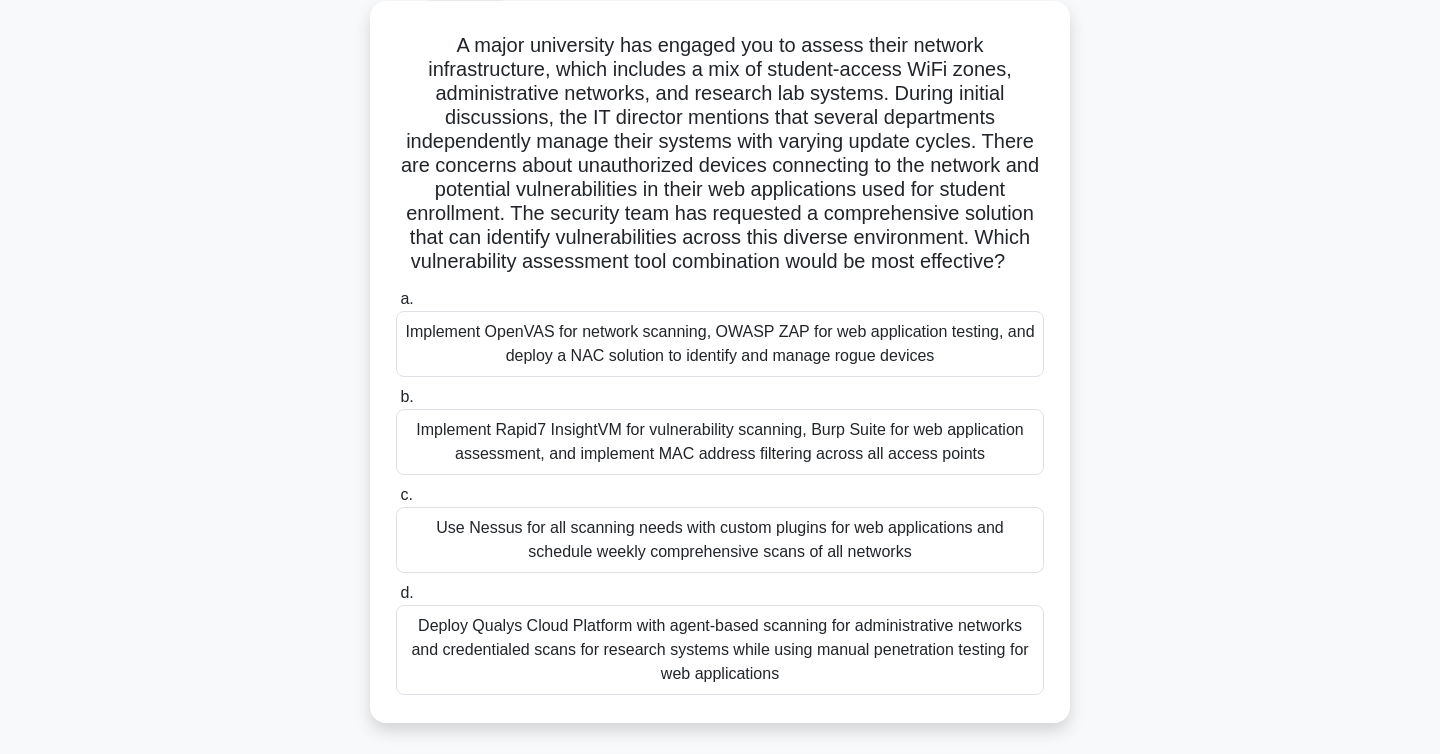 click on "Use Nessus for all scanning needs with custom plugins for web applications and schedule weekly comprehensive scans of all networks" at bounding box center [720, 540] 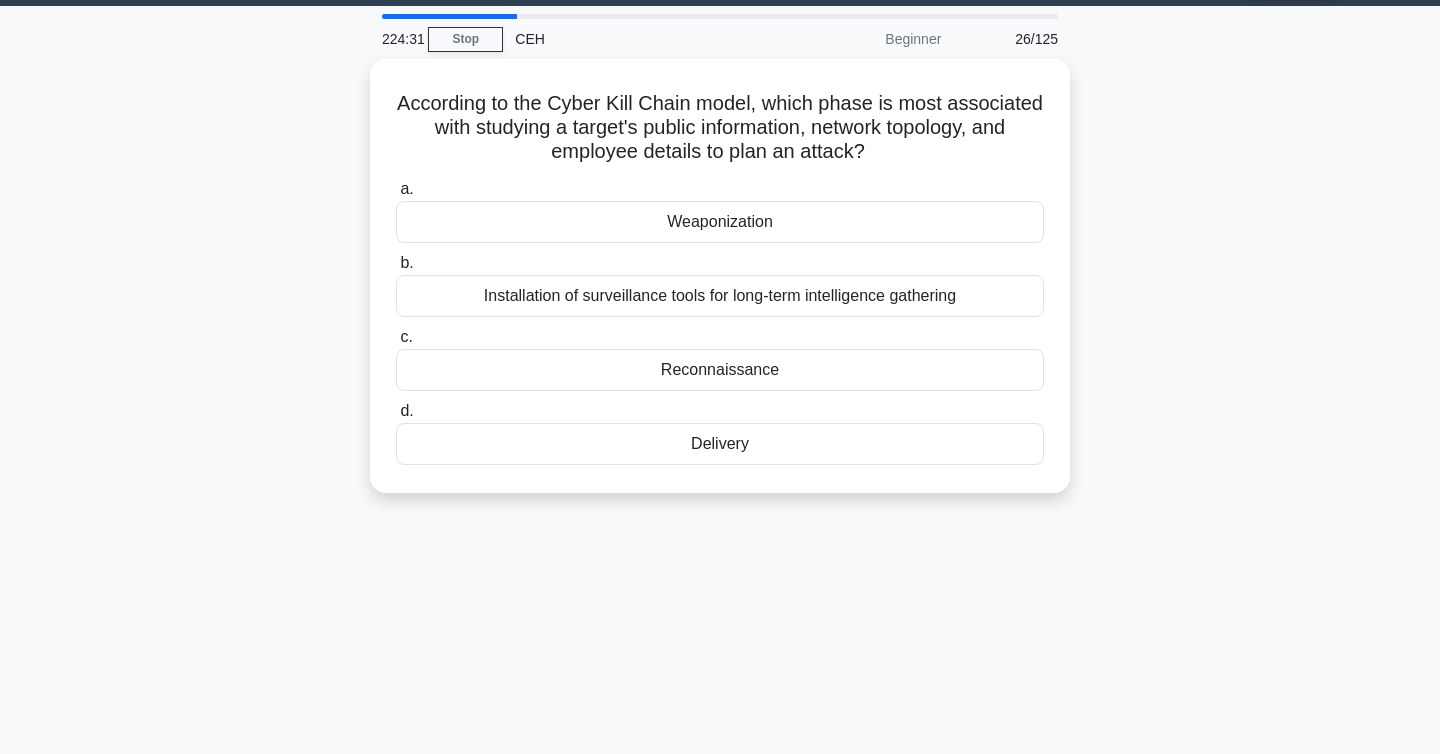 scroll, scrollTop: 32, scrollLeft: 0, axis: vertical 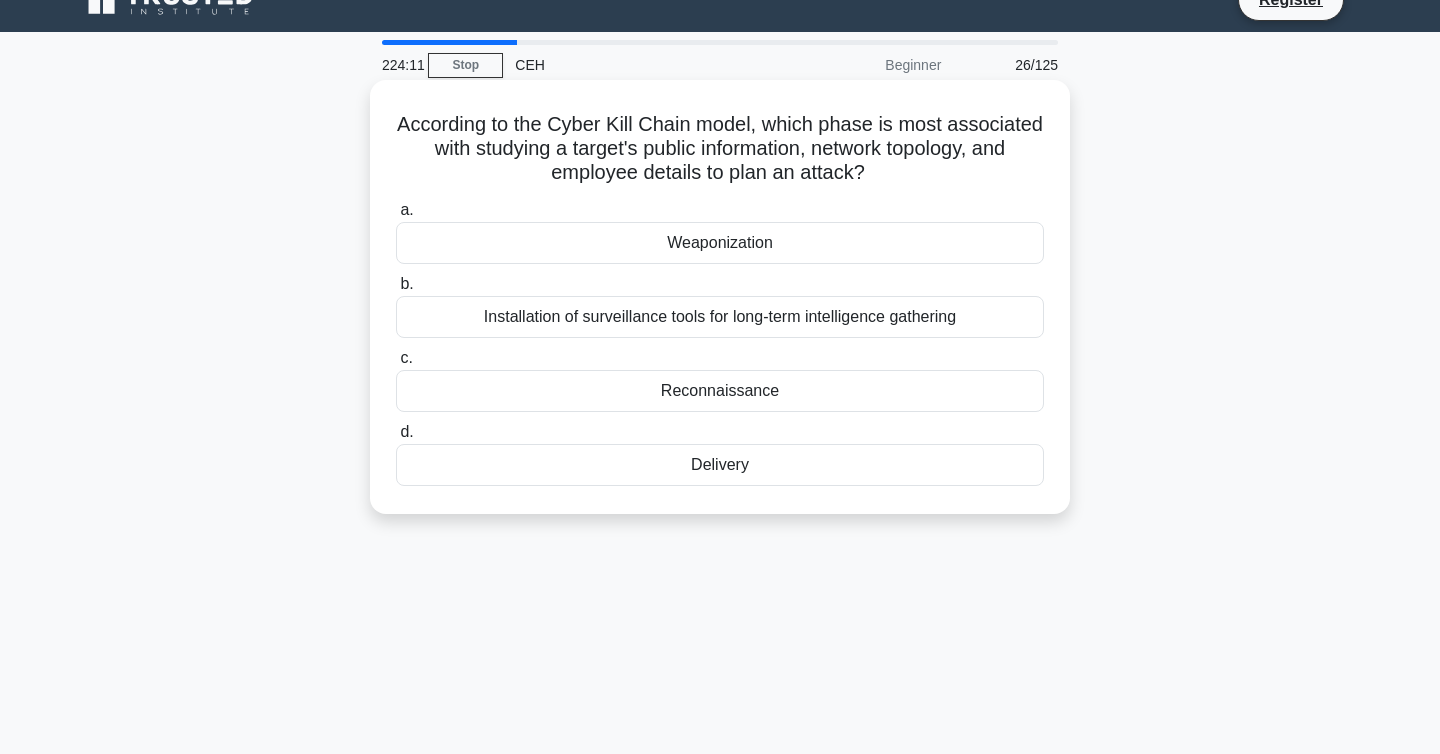 click on "Reconnaissance" at bounding box center (720, 391) 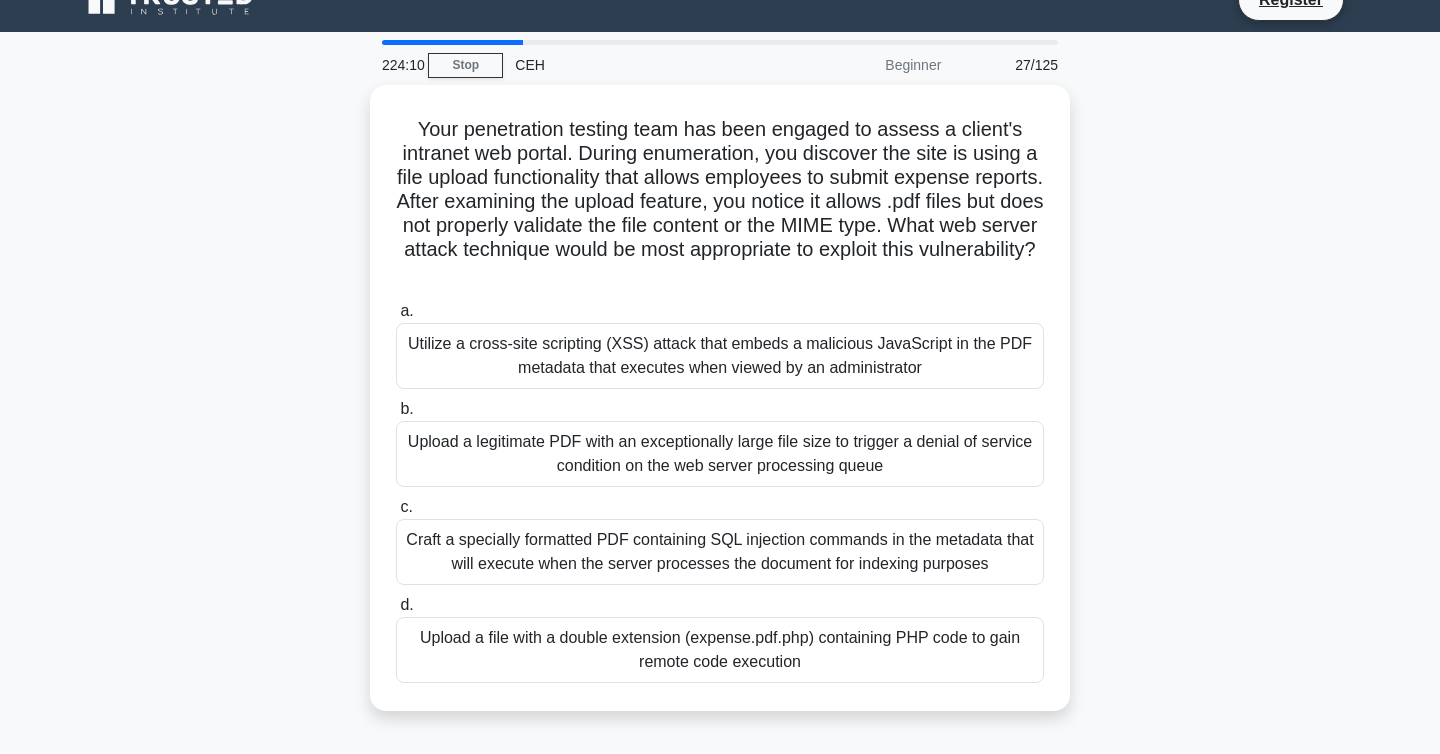 scroll, scrollTop: 0, scrollLeft: 0, axis: both 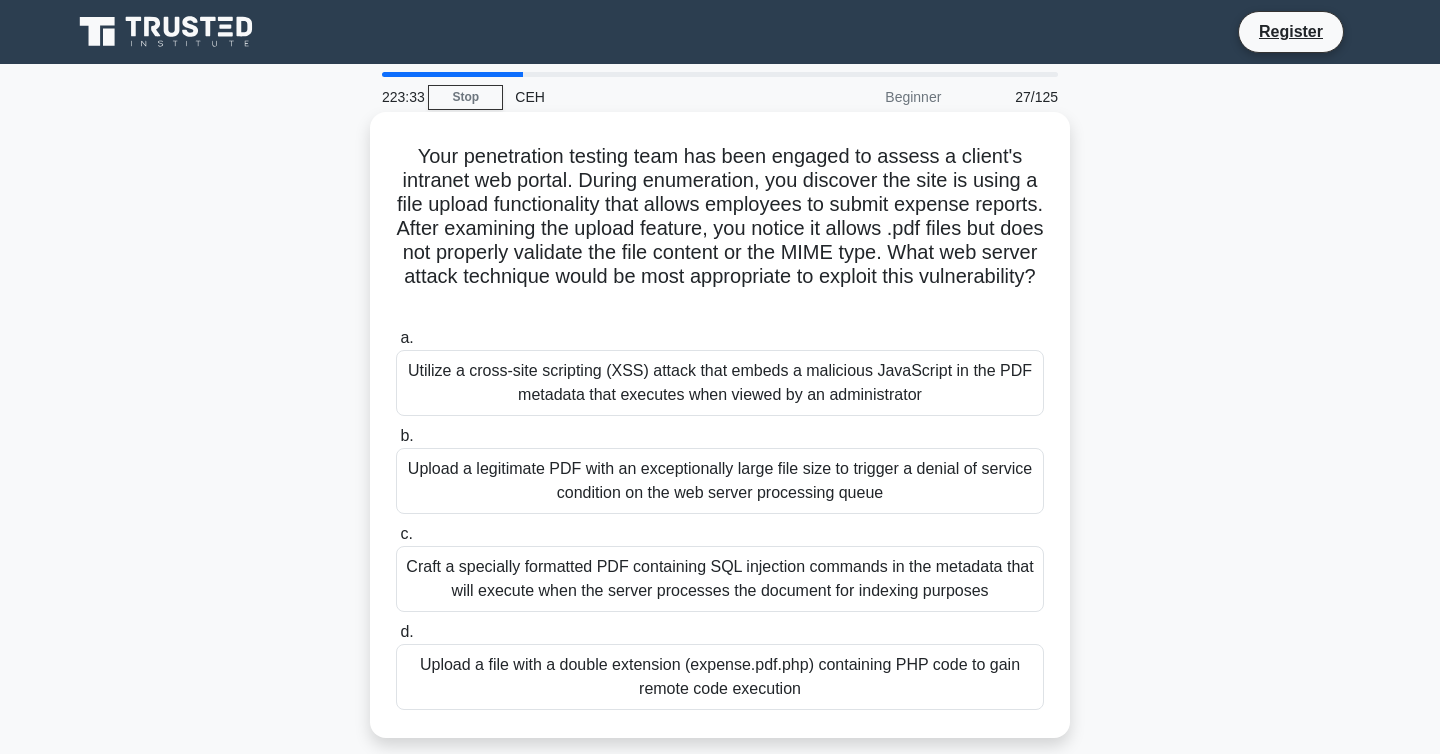 click on "Utilize a cross-site scripting (XSS) attack that embeds a malicious JavaScript in the PDF metadata that executes when viewed by an administrator" at bounding box center (720, 383) 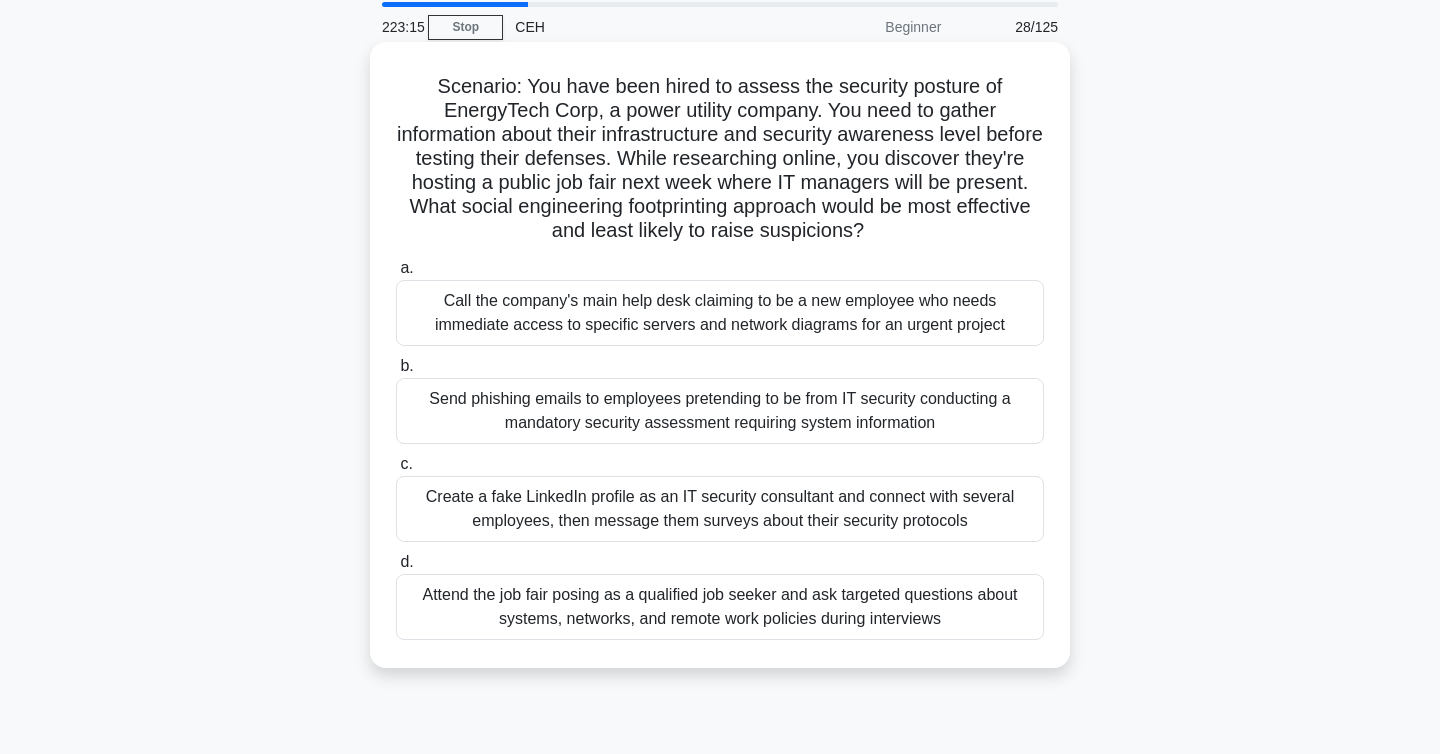 scroll, scrollTop: 73, scrollLeft: 0, axis: vertical 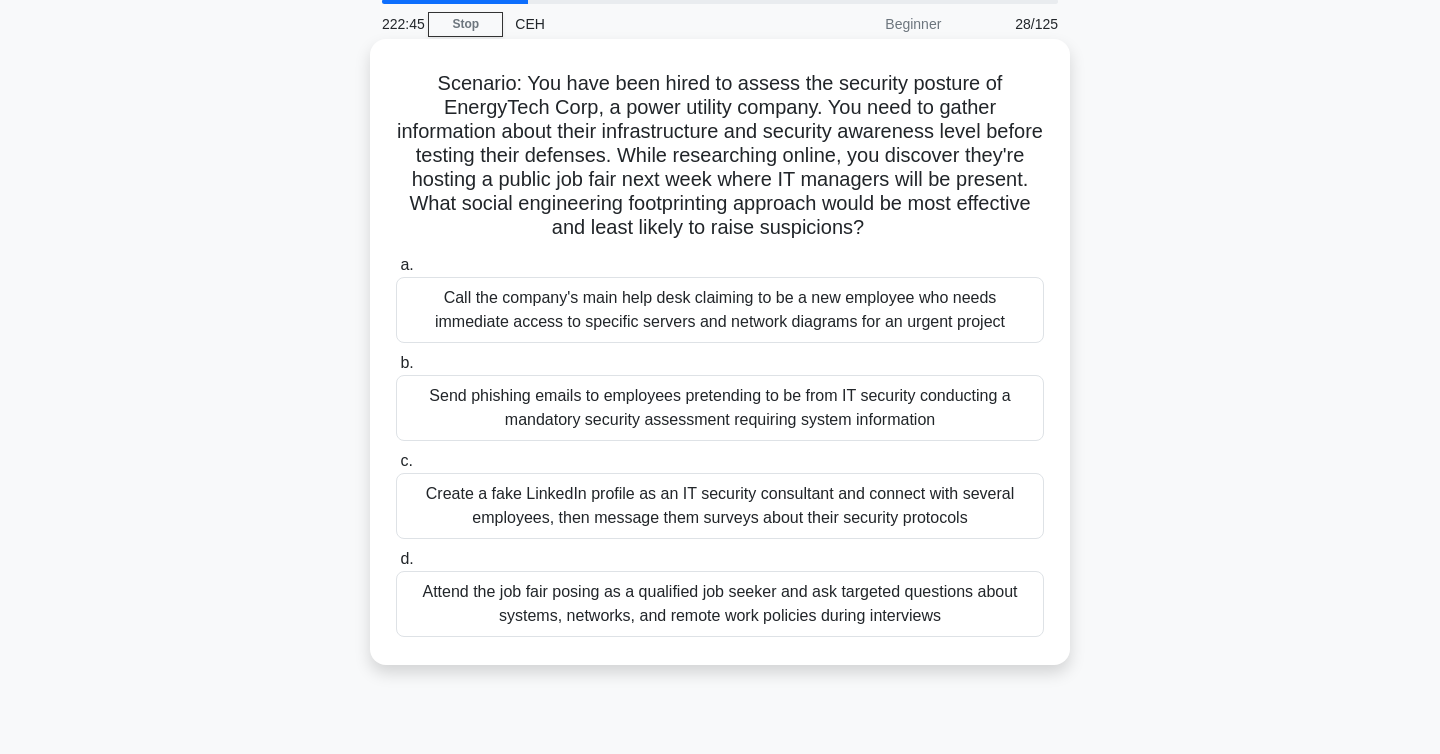 click on "Attend the job fair posing as a qualified job seeker and ask targeted questions about systems, networks, and remote work policies during interviews" at bounding box center (720, 604) 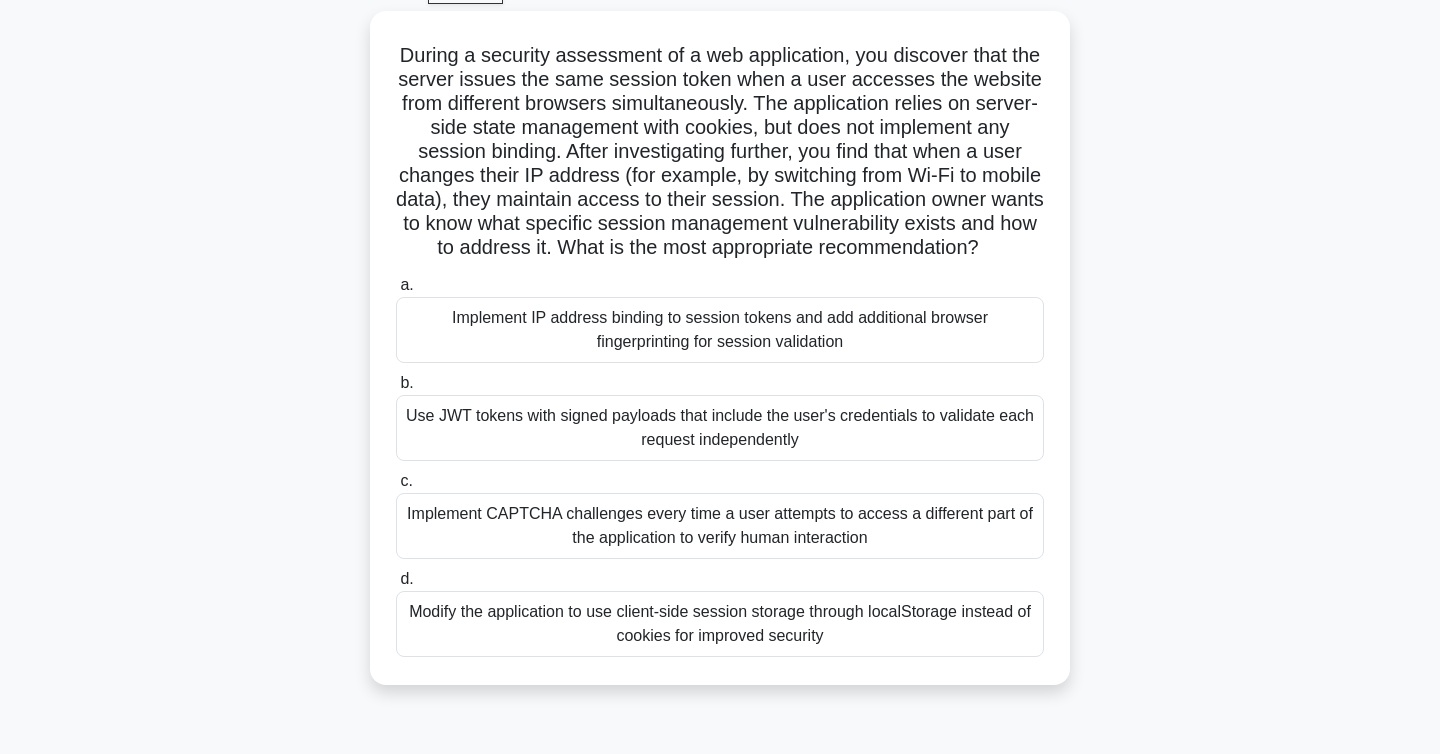 scroll, scrollTop: 111, scrollLeft: 0, axis: vertical 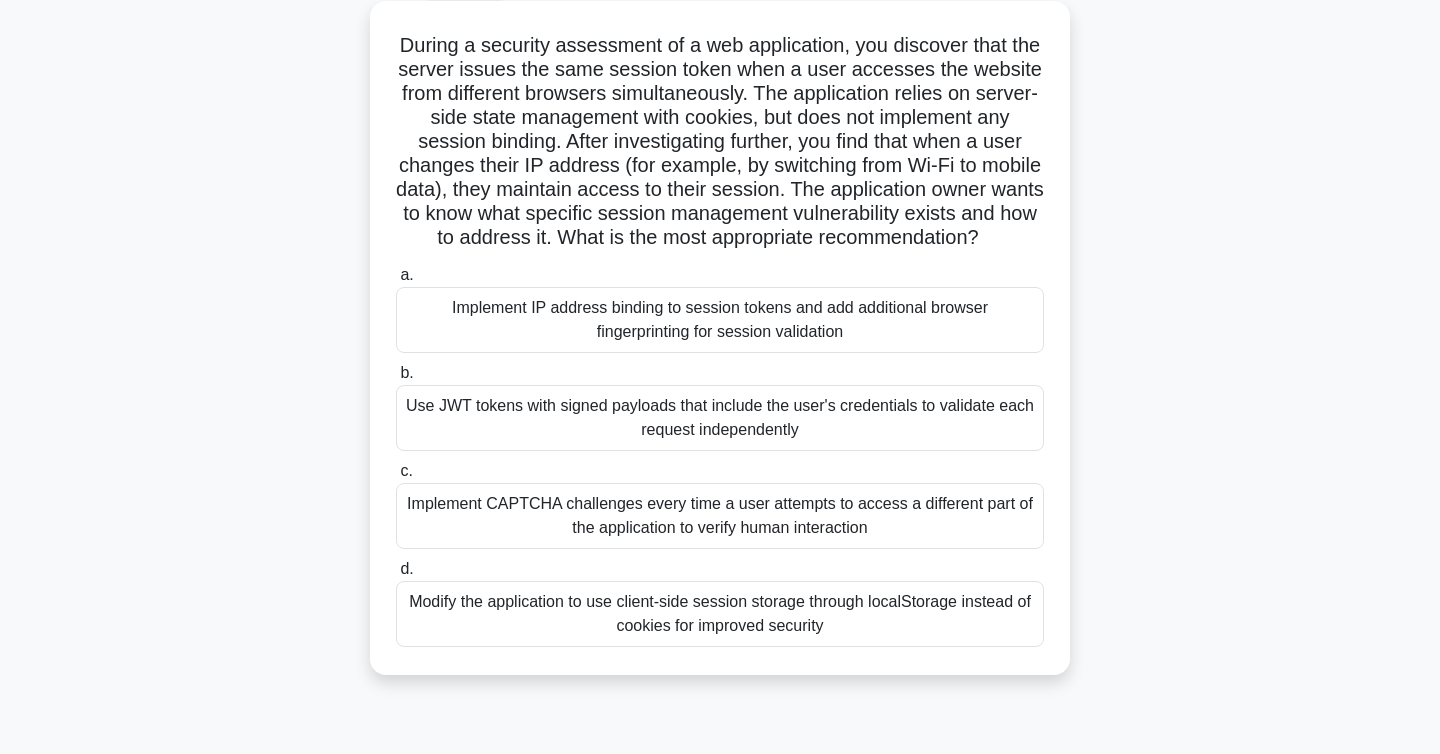 click on "Implement CAPTCHA challenges every time a user attempts to access a different part of the application to verify human interaction" at bounding box center (720, 516) 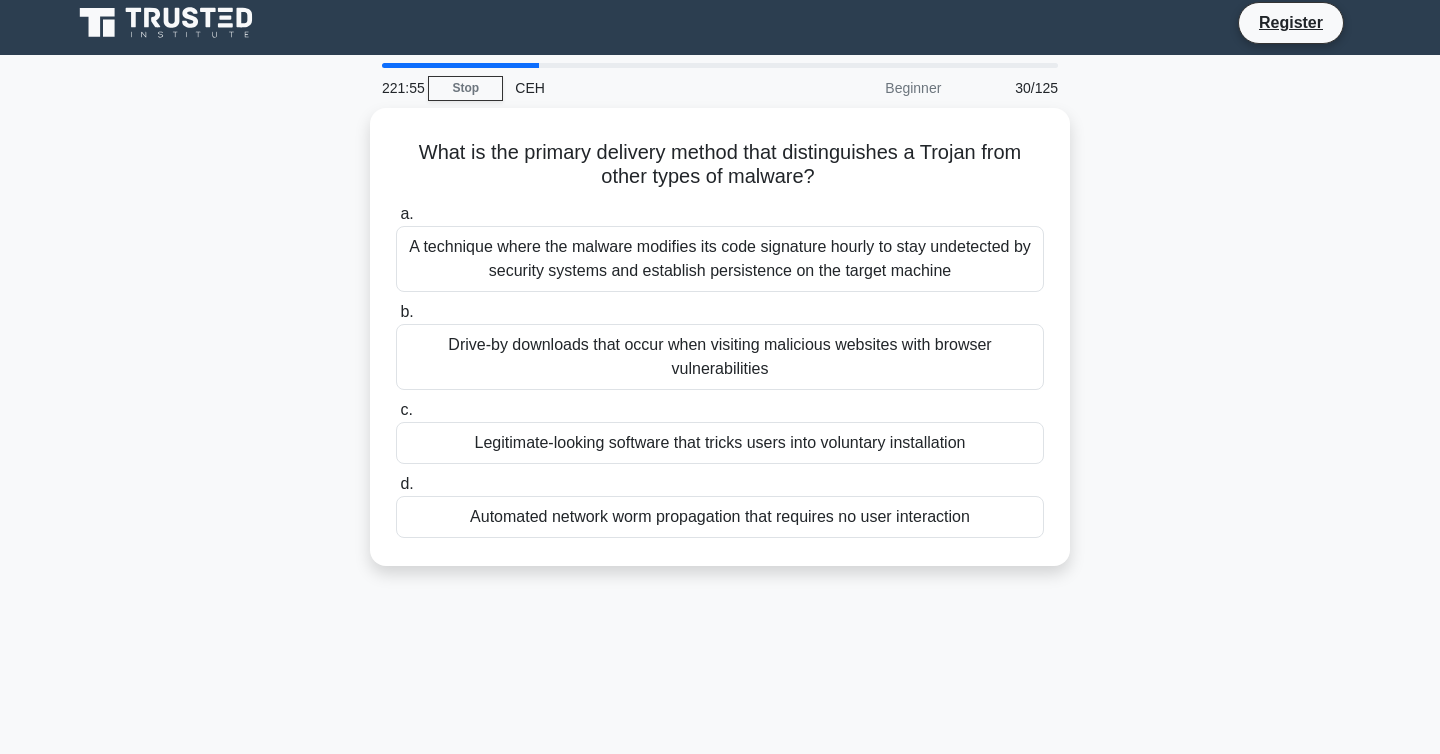 scroll, scrollTop: 0, scrollLeft: 0, axis: both 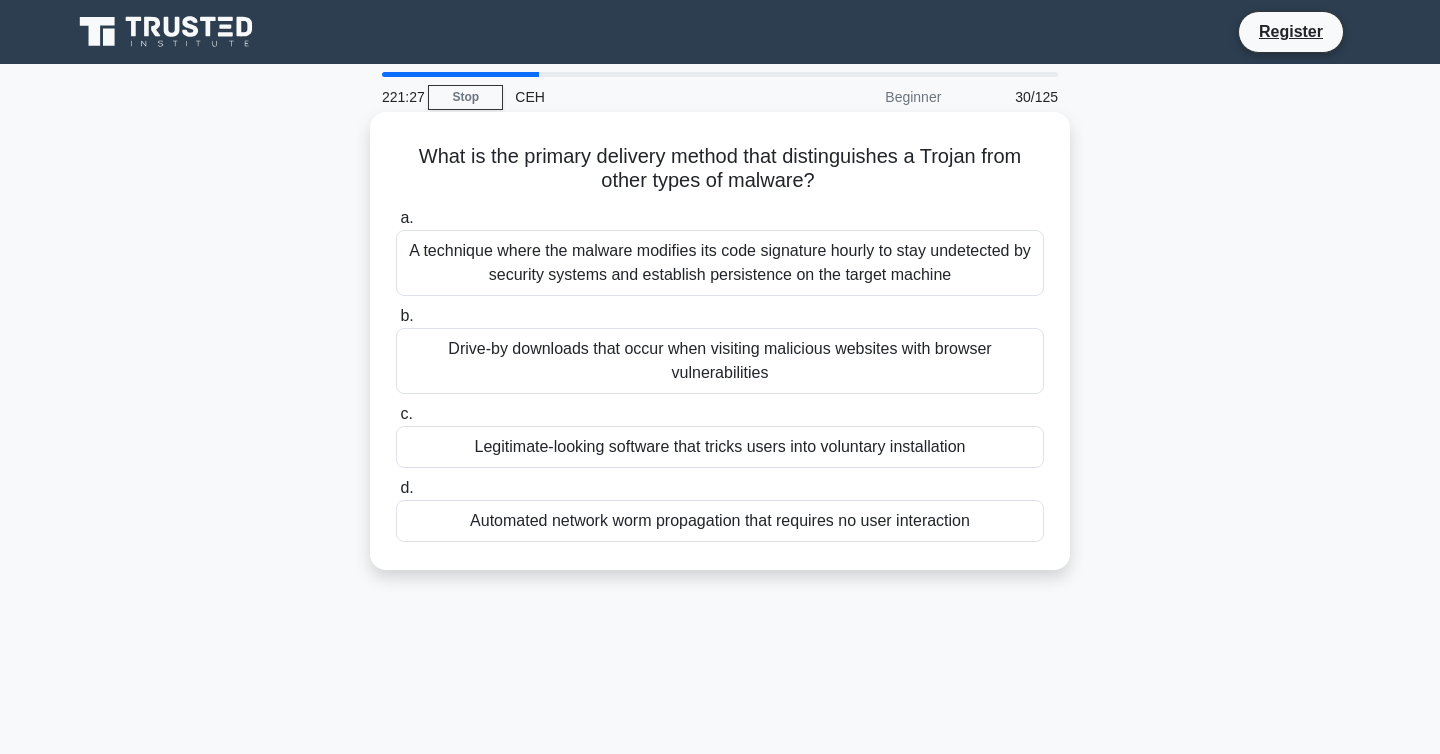 click on "A technique where the malware modifies its code signature hourly to stay undetected by security systems and establish persistence on the target machine" at bounding box center (720, 263) 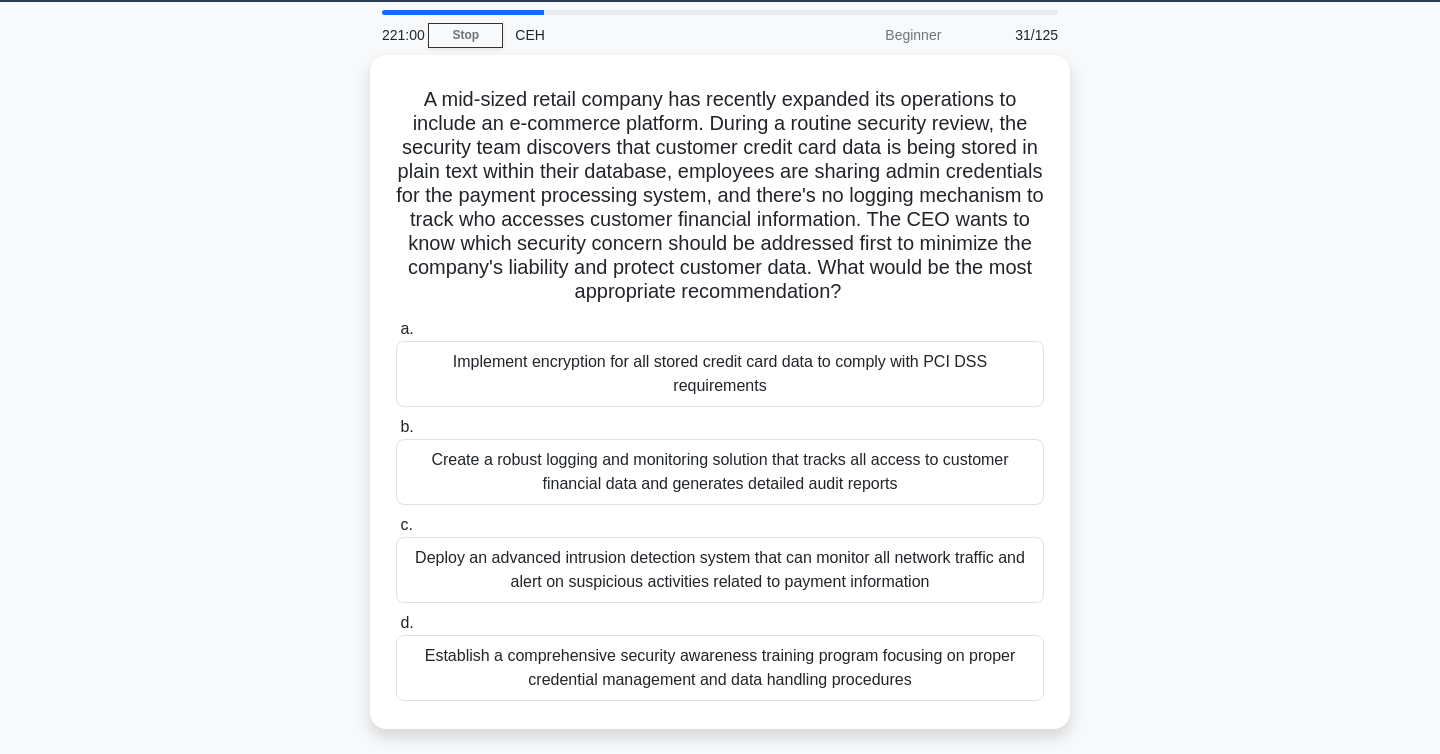 scroll, scrollTop: 98, scrollLeft: 0, axis: vertical 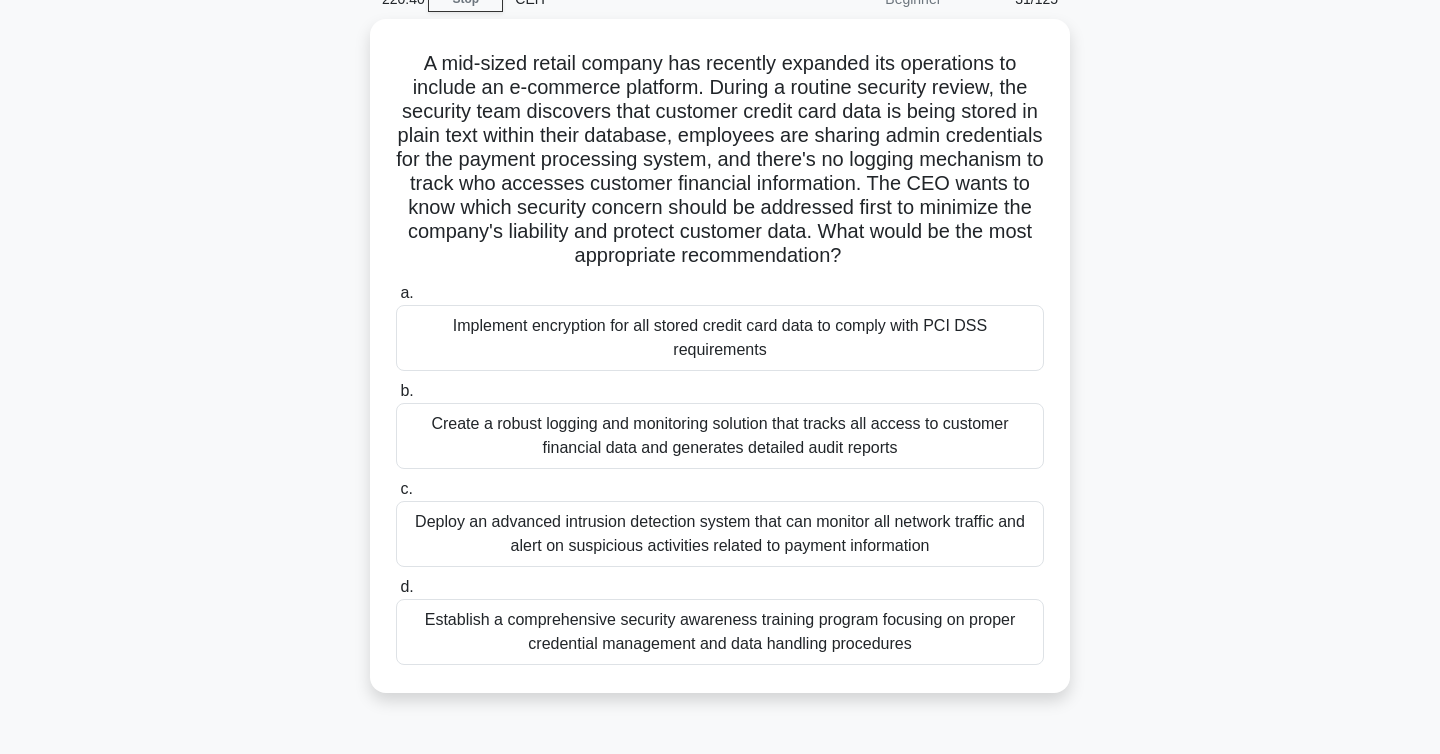 click on "A mid-sized retail company has recently expanded its operations to include an e-commerce platform. During a routine security review, the security team discovers that customer credit card data is being stored in plain text within their database, employees are sharing admin credentials for the payment processing system, and there's no logging mechanism to track who accesses customer financial information. The CEO wants to know which security concern should be addressed first to minimize the company's liability and protect customer data. What would be the most appropriate recommendation?
.spinner_0XTQ{transform-origin:center;animation:spinner_y6GP .75s linear infinite}@keyframes spinner_y6GP{100%{transform:rotate(360deg)}}
a." at bounding box center (720, 368) 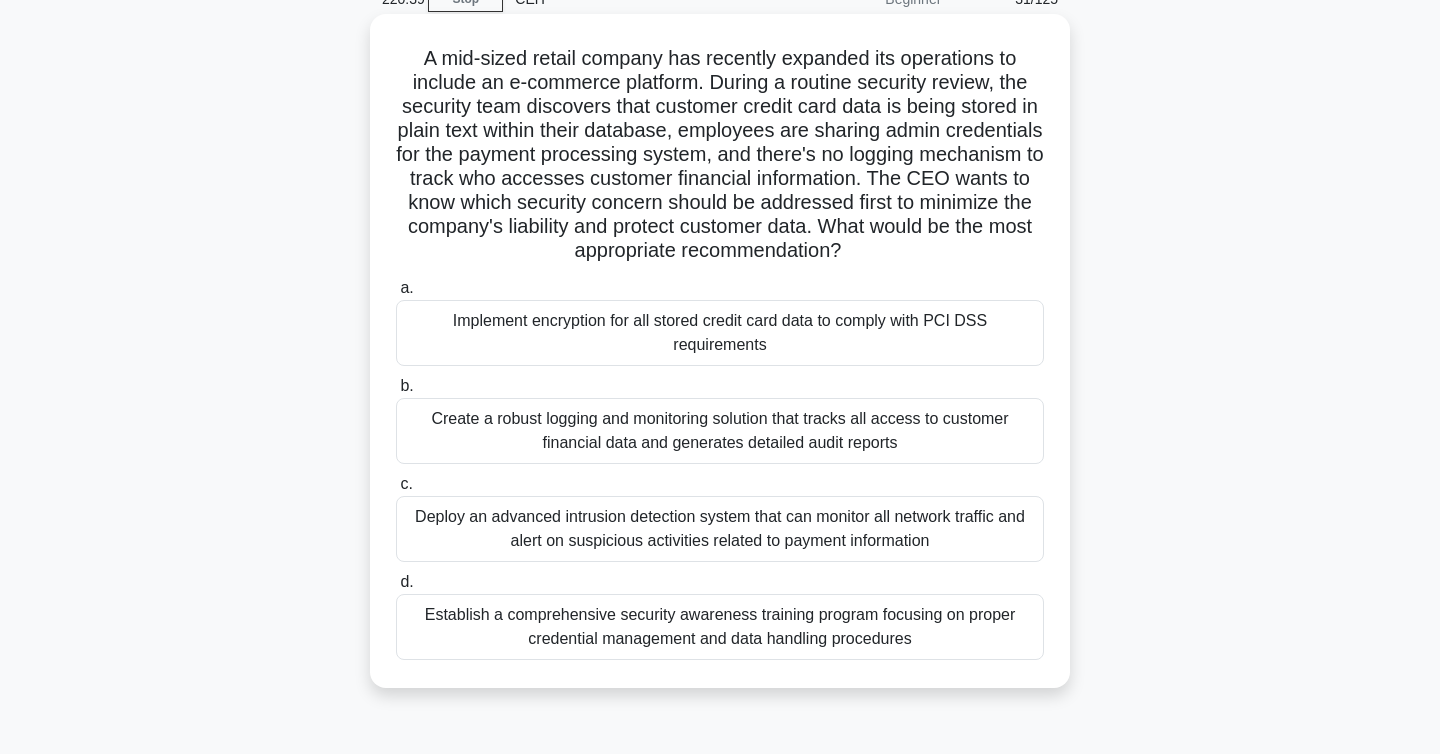click on "Deploy an advanced intrusion detection system that can monitor all network traffic and alert on suspicious activities related to payment information" at bounding box center (720, 529) 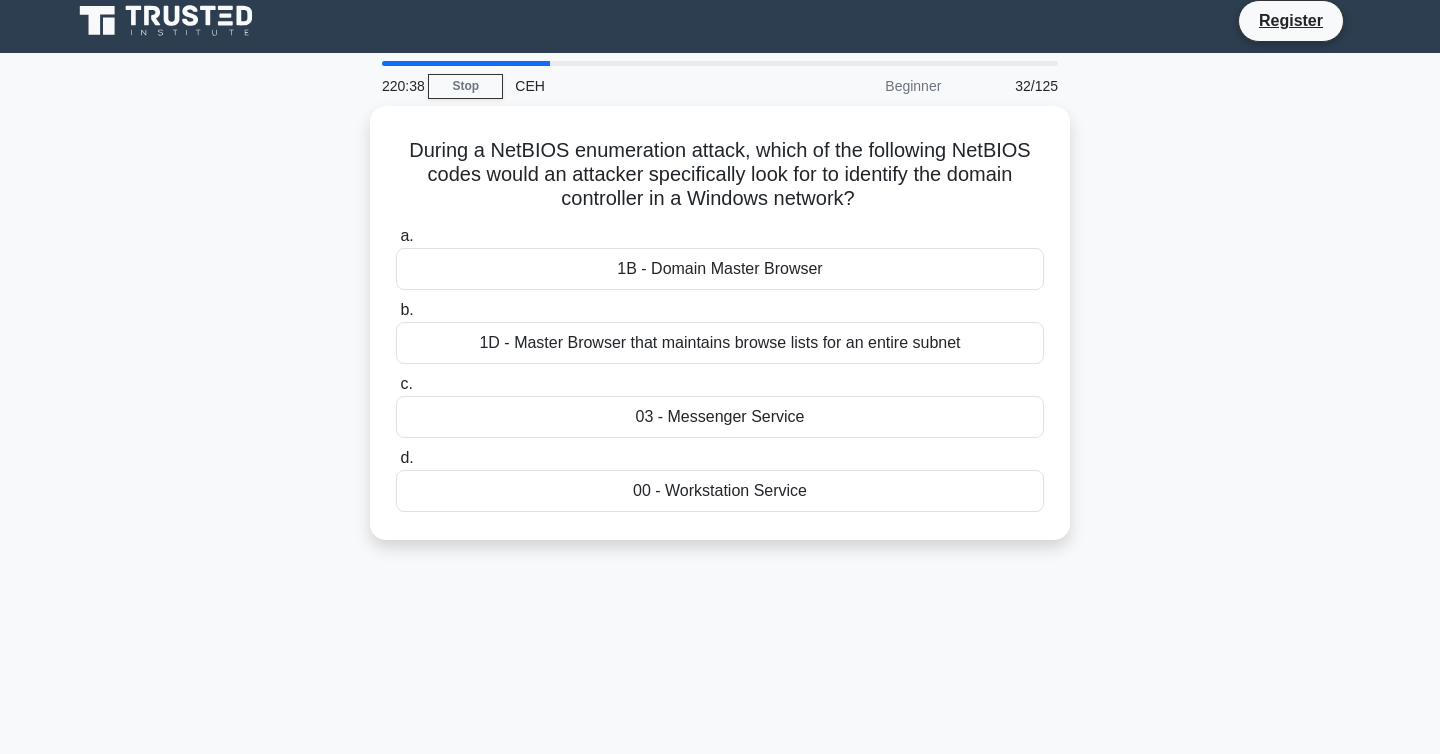 scroll, scrollTop: 0, scrollLeft: 0, axis: both 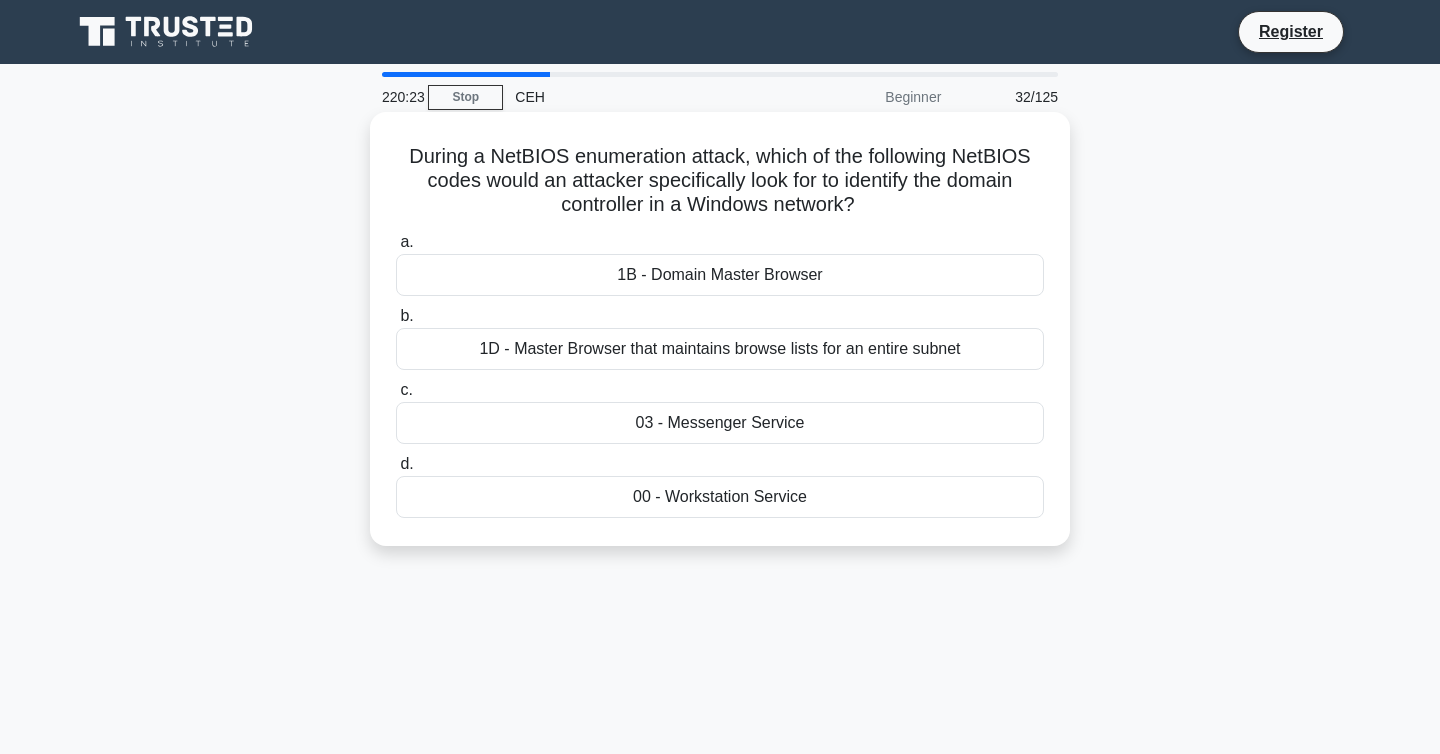 click on "1B - Domain Master Browser" at bounding box center [720, 275] 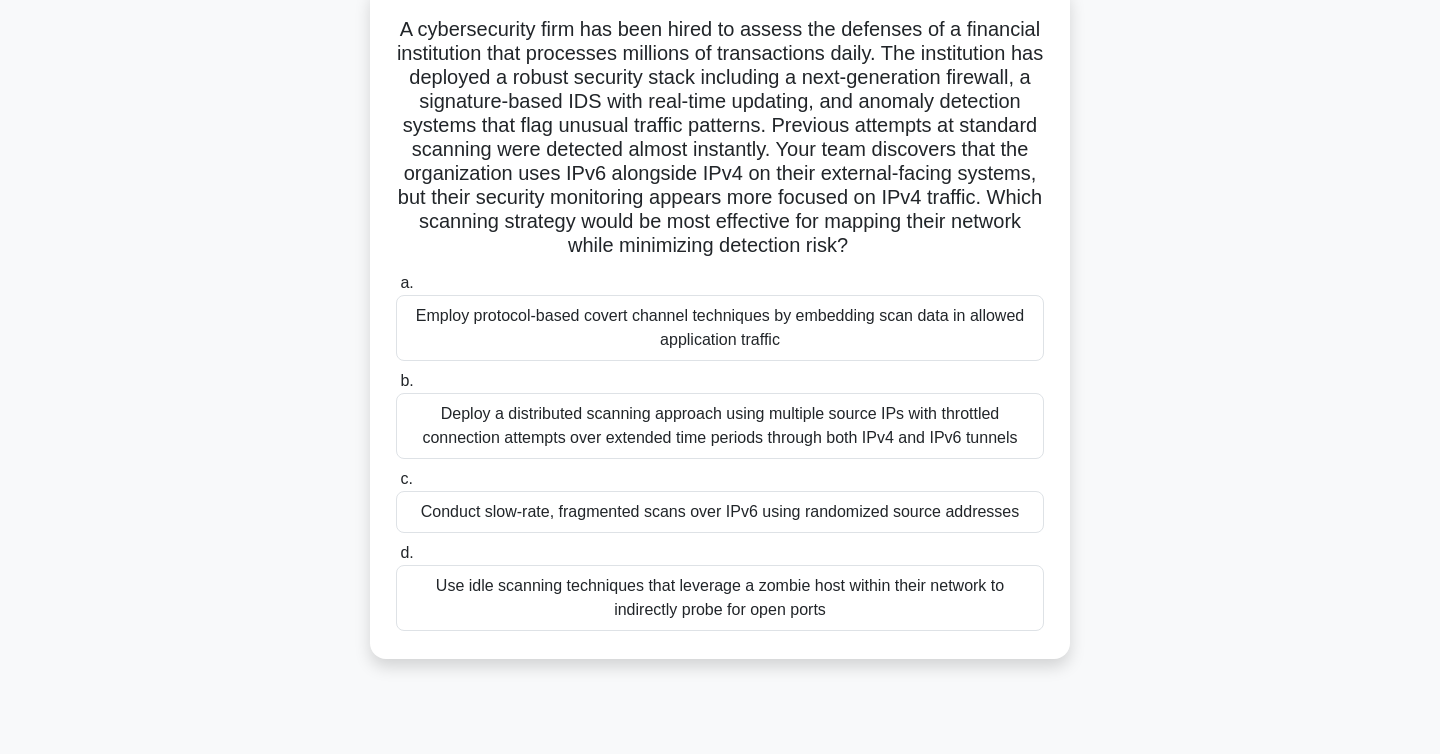 scroll, scrollTop: 137, scrollLeft: 0, axis: vertical 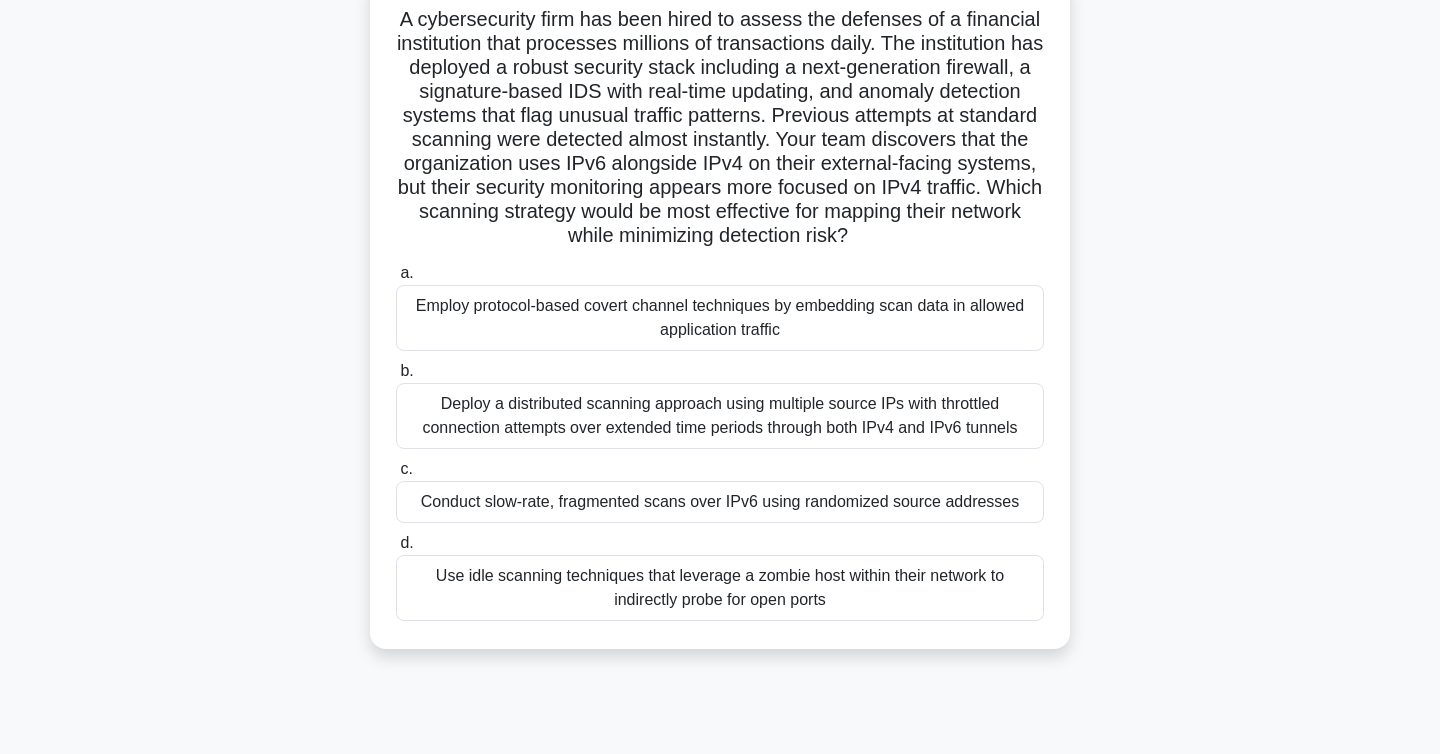 click on "Conduct slow-rate, fragmented scans over IPv6 using randomized source addresses" at bounding box center [720, 502] 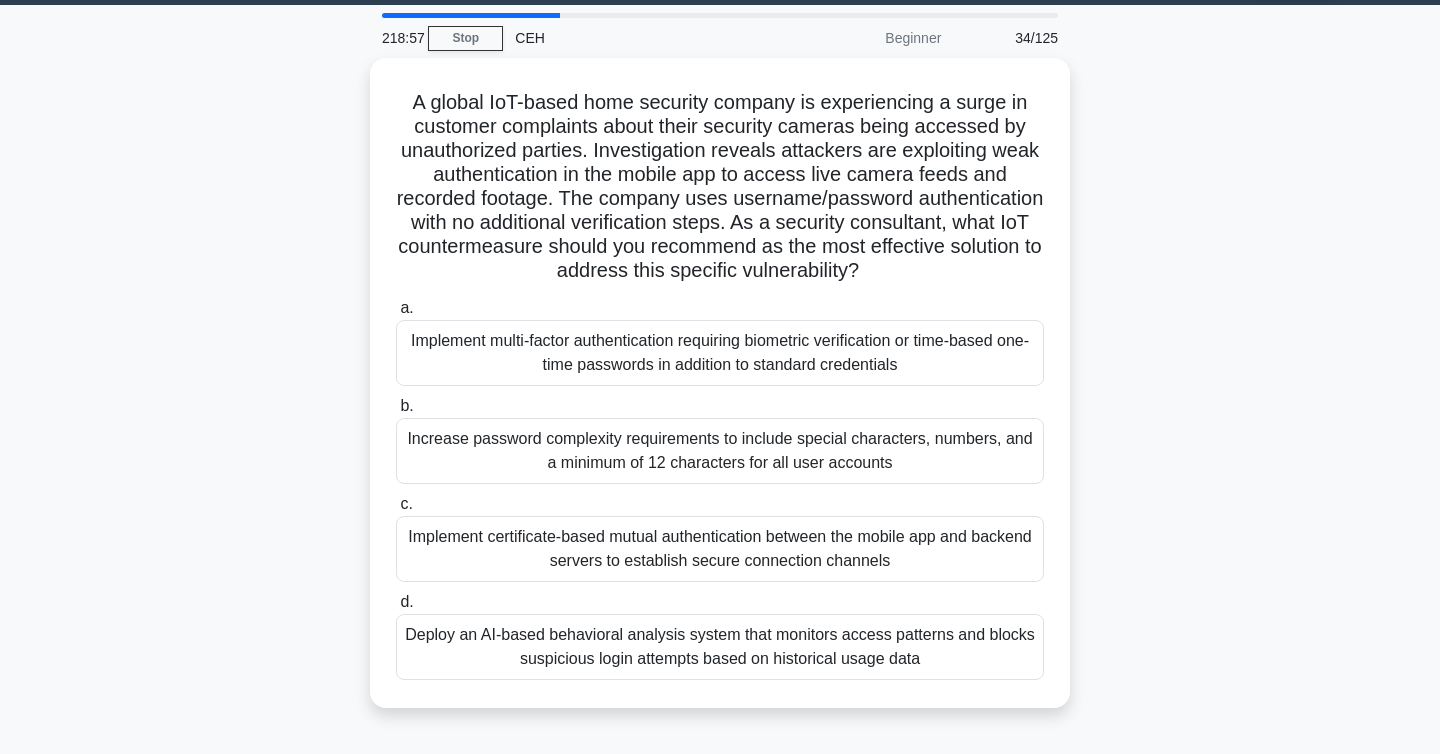 scroll, scrollTop: 68, scrollLeft: 0, axis: vertical 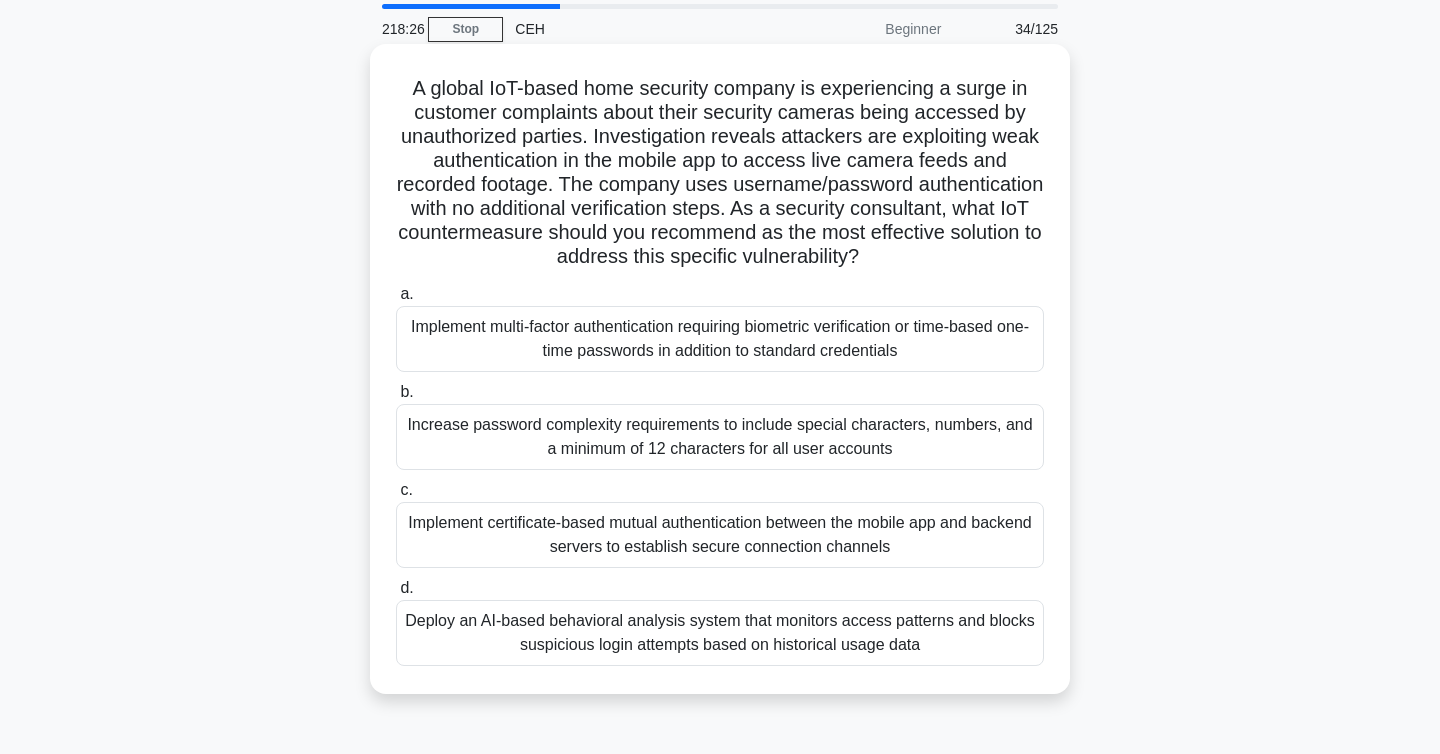 click on "Implement multi-factor authentication requiring biometric verification or time-based one-time passwords in addition to standard credentials" at bounding box center (720, 339) 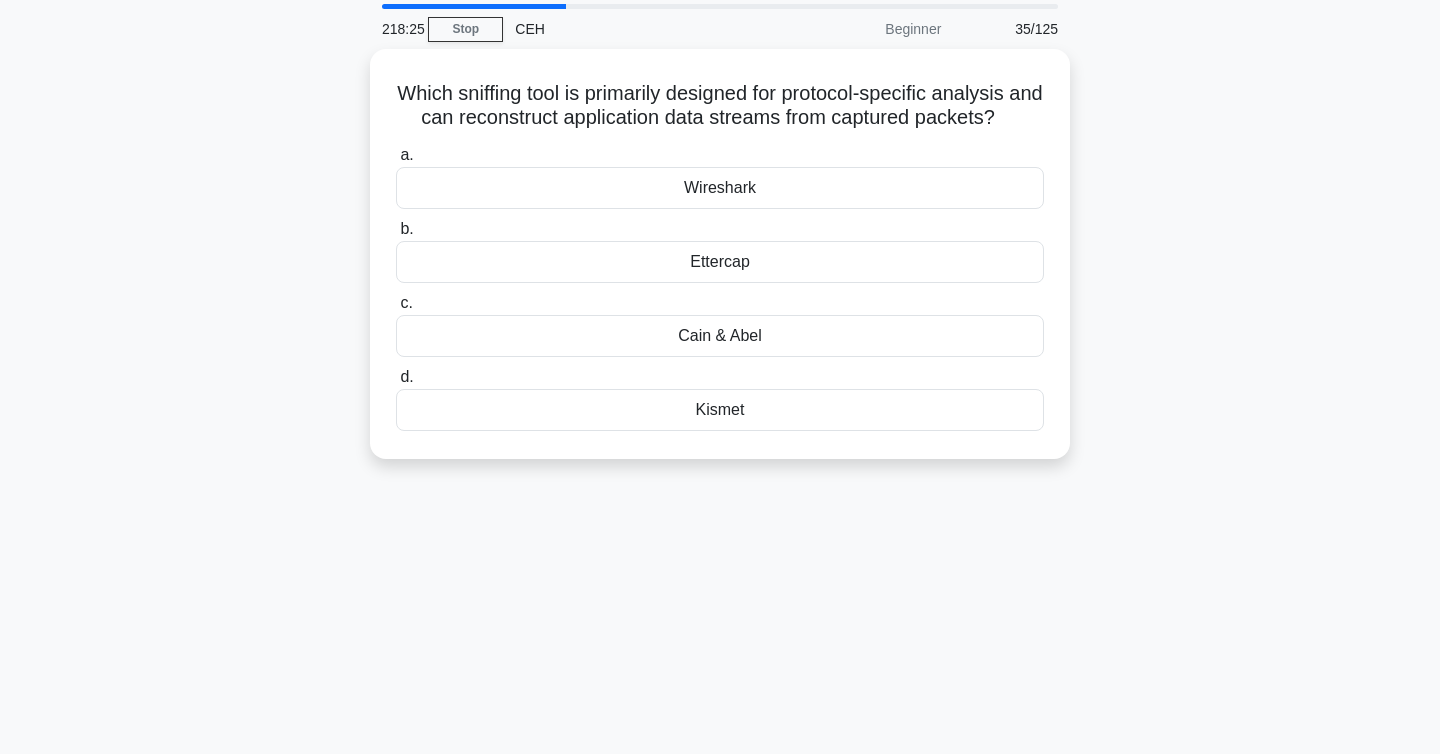 scroll, scrollTop: 0, scrollLeft: 0, axis: both 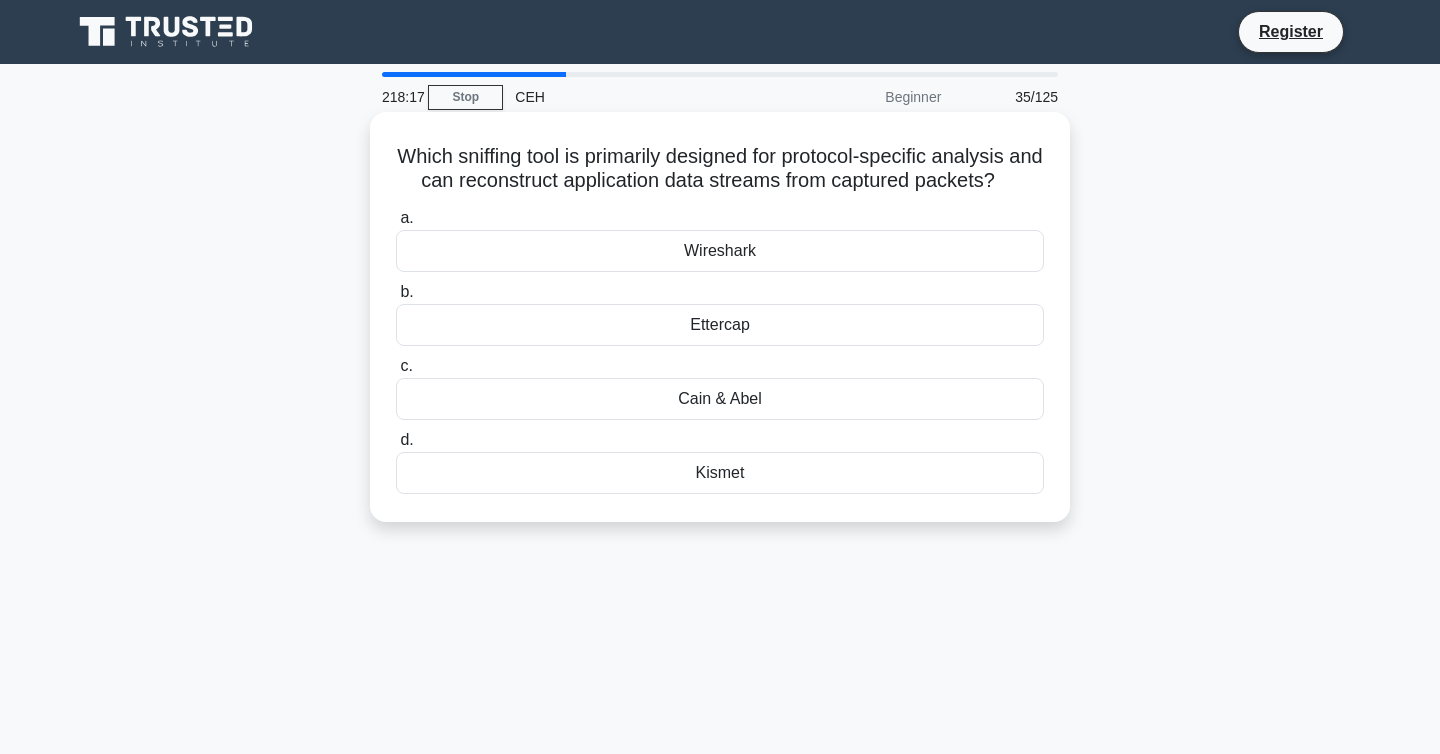 click on "a.
Wireshark" at bounding box center (720, 239) 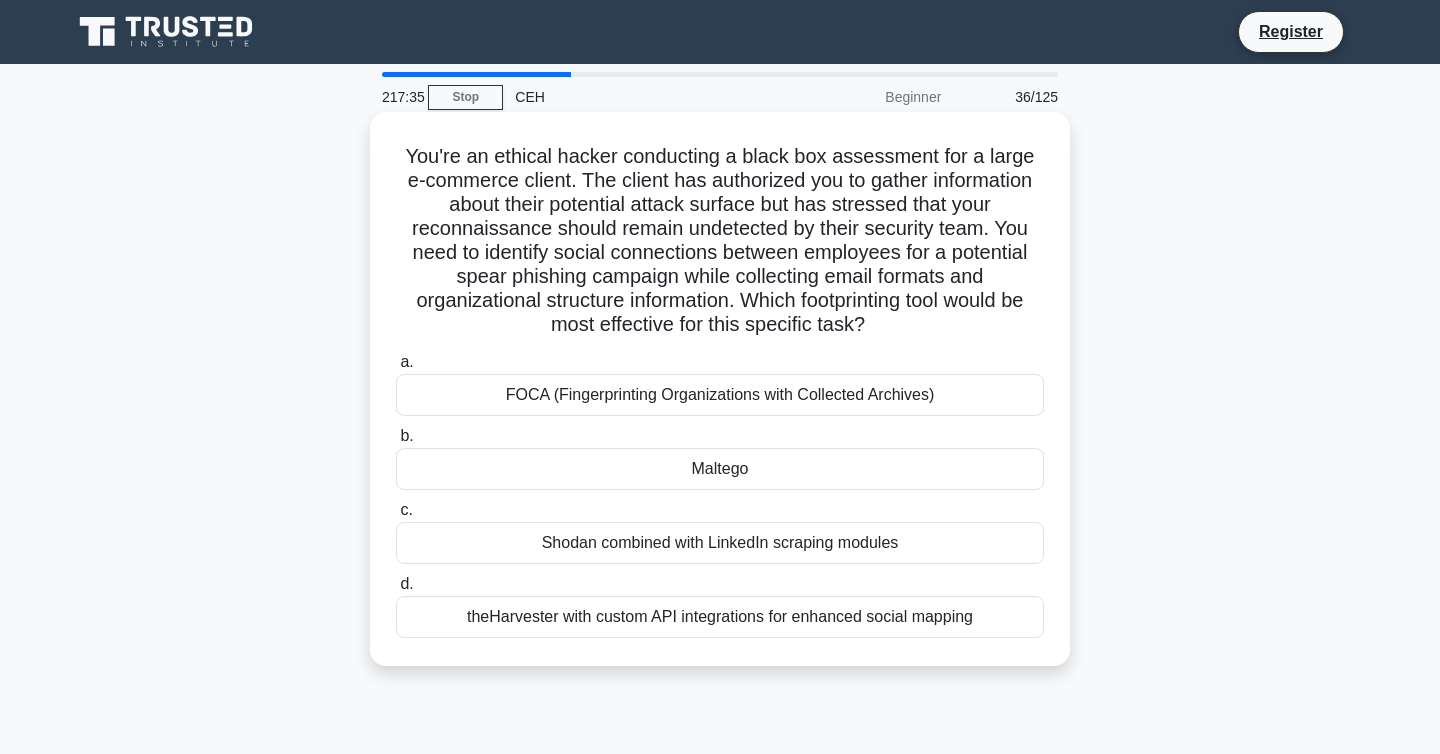click on "theHarvester with custom API integrations for enhanced social mapping" at bounding box center (720, 617) 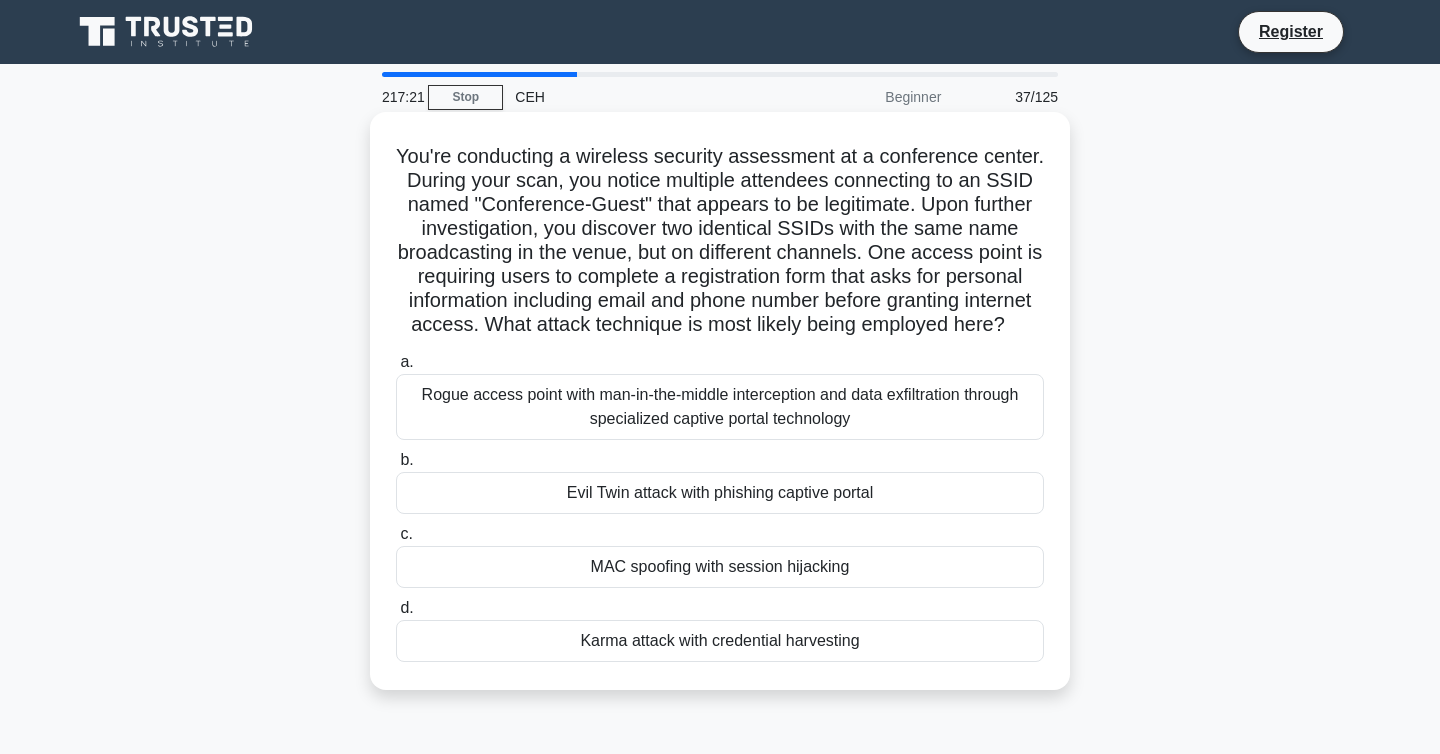 click on "Evil Twin attack with phishing captive portal" at bounding box center (720, 493) 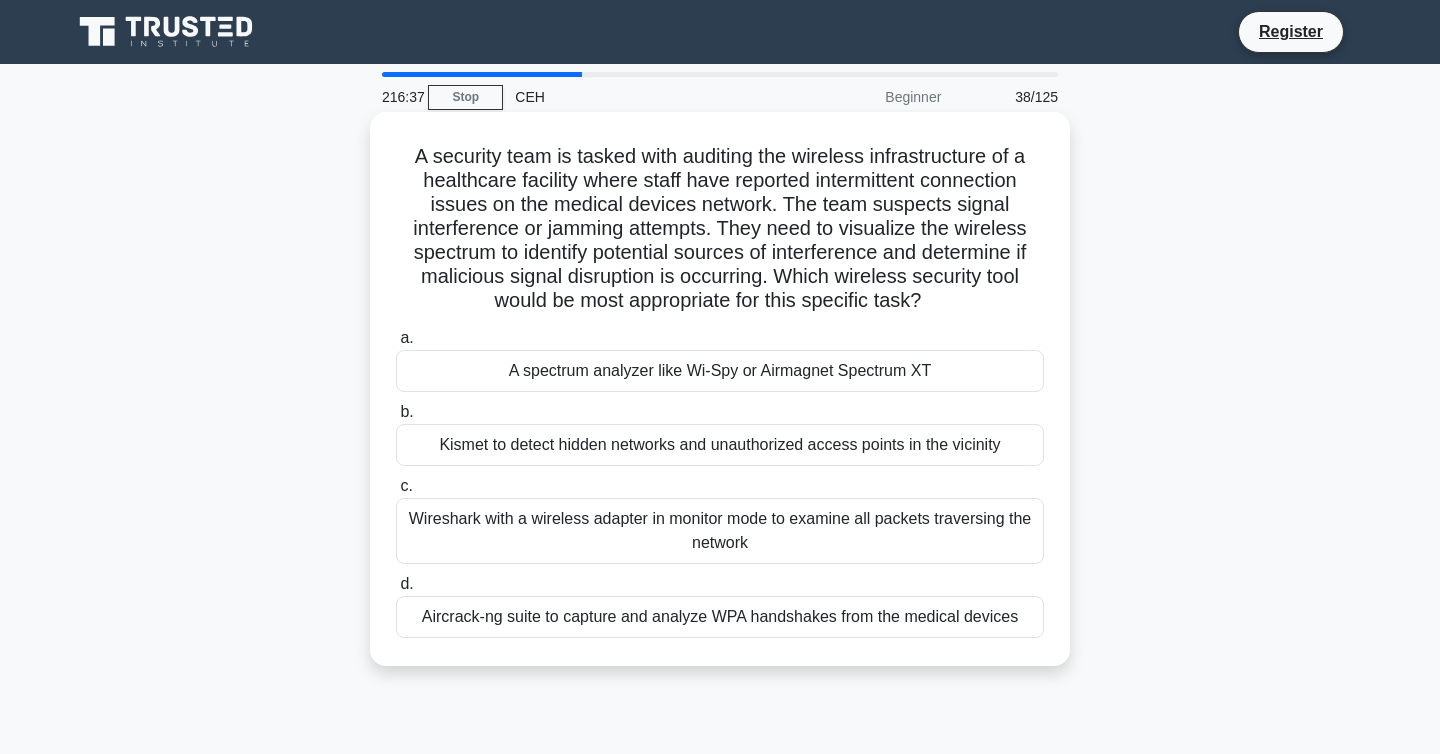 click on "Aircrack-ng suite to capture and analyze WPA handshakes from the medical devices" at bounding box center [720, 617] 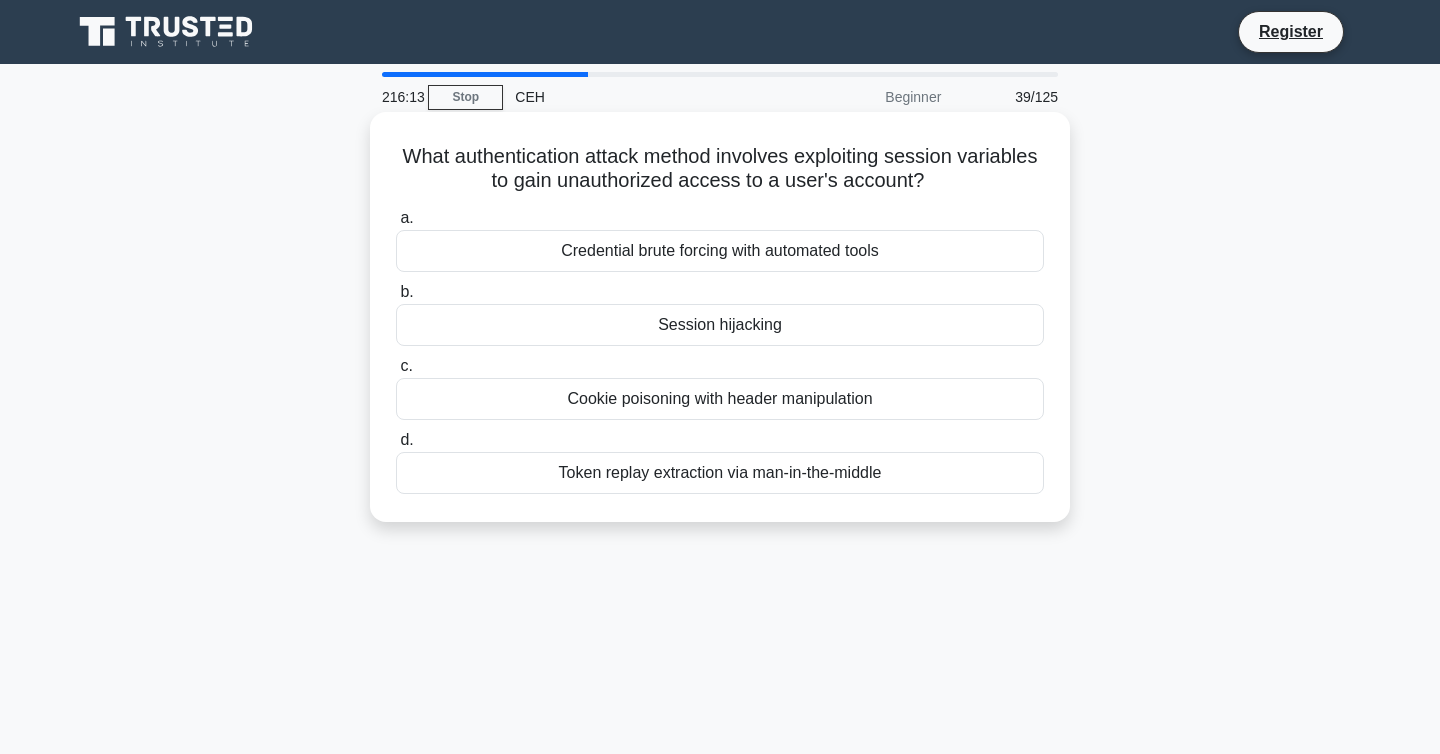 click on "b.
Session hijacking" at bounding box center [720, 313] 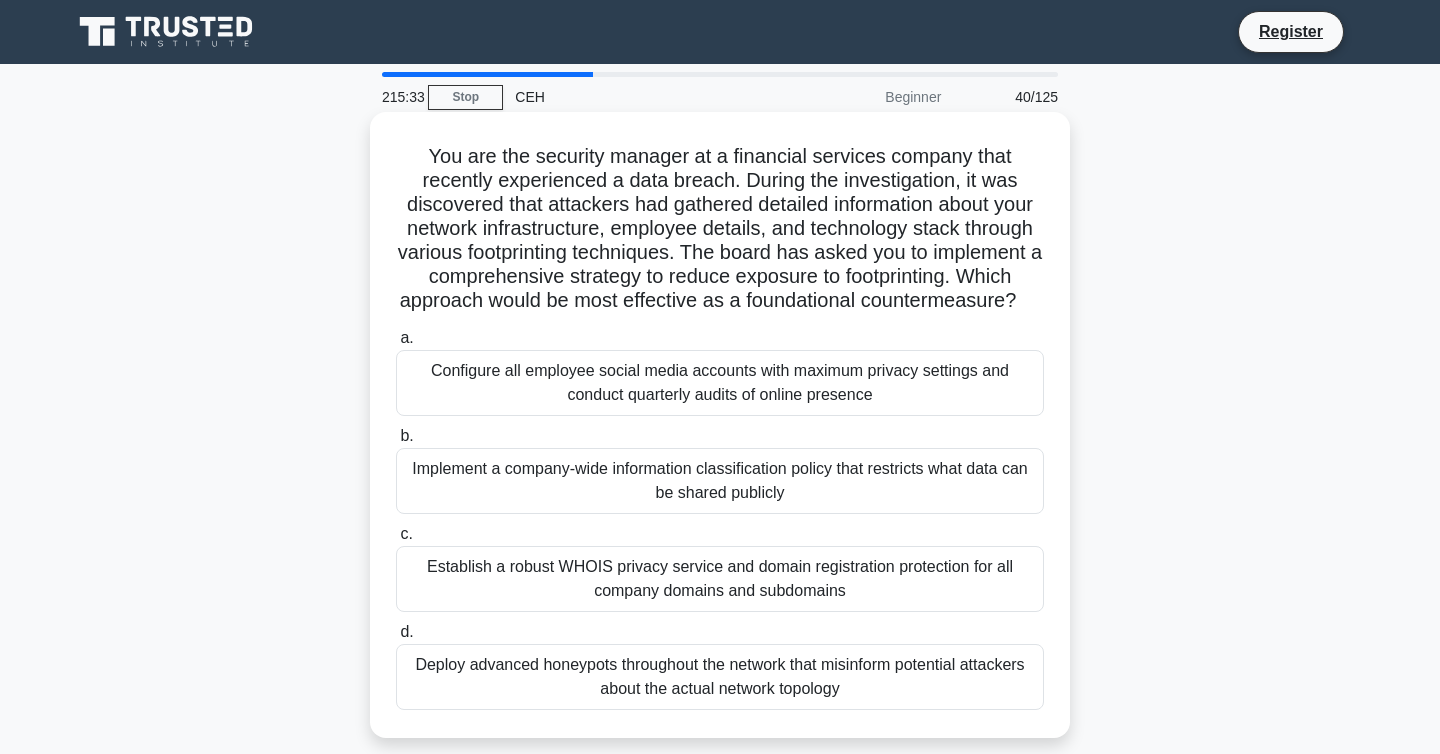 click on "Establish a robust WHOIS privacy service and domain registration protection for all company domains and subdomains" at bounding box center (720, 579) 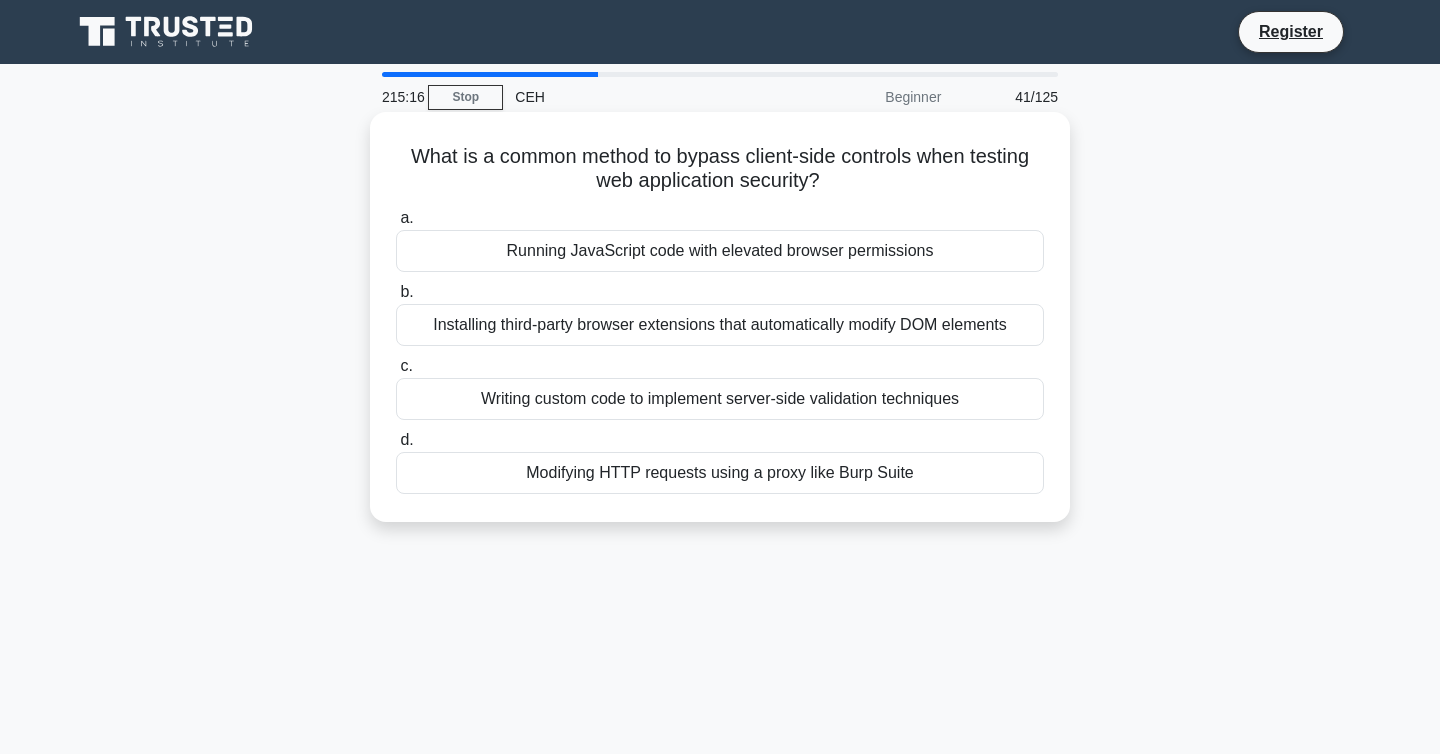 click on "Running JavaScript code with elevated browser permissions" at bounding box center [720, 251] 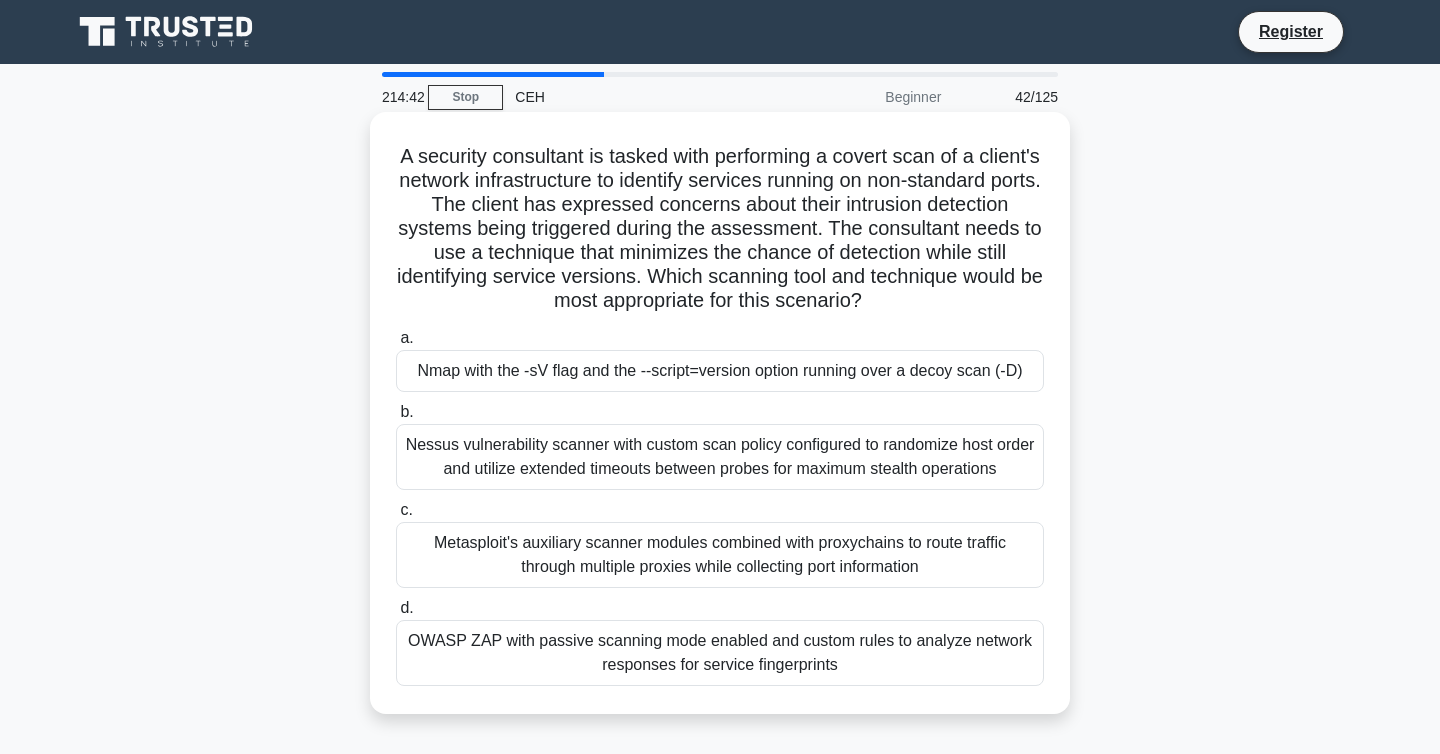 click on "Nmap with the -sV flag and the --script=version option running over a decoy scan (-D)" at bounding box center (720, 371) 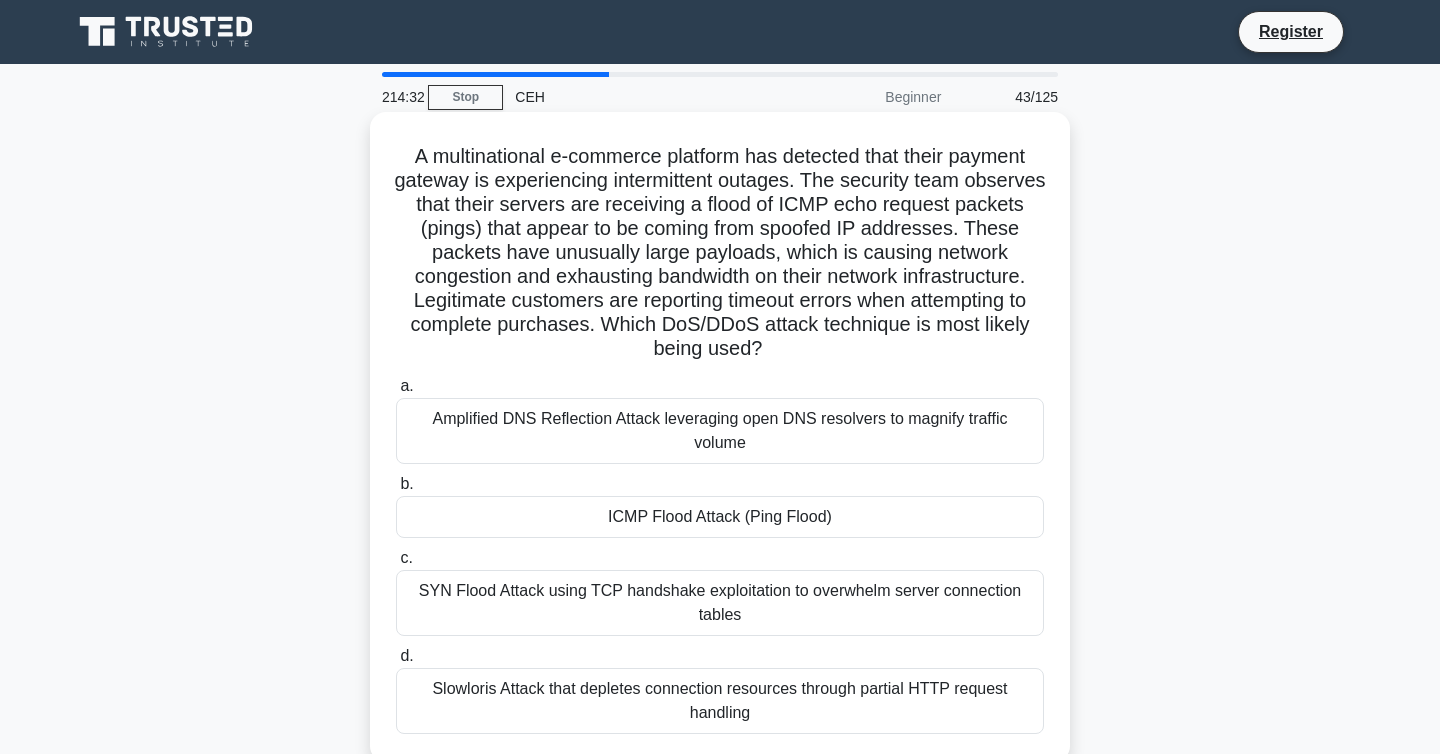 click on "ICMP Flood Attack (Ping Flood)" at bounding box center [720, 517] 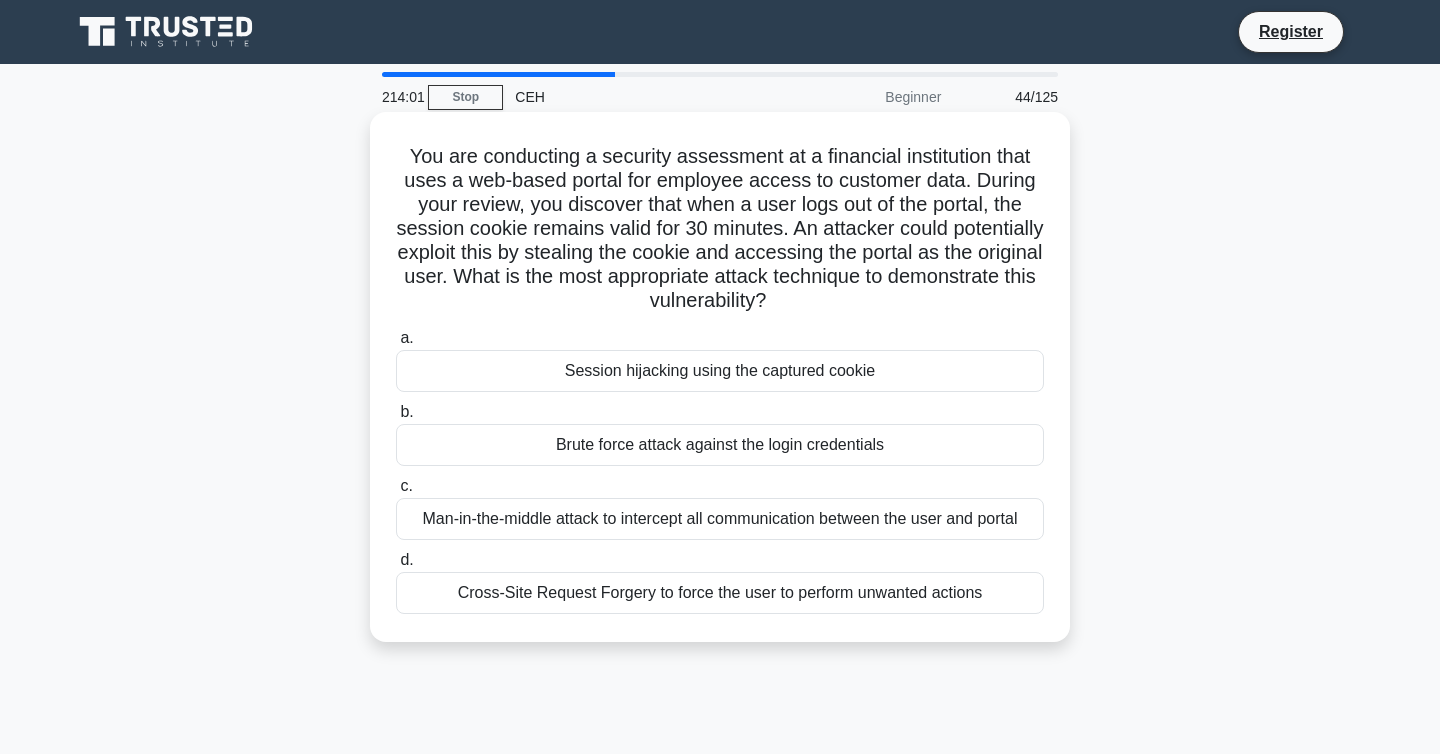click on "Session hijacking using the captured cookie" at bounding box center (720, 371) 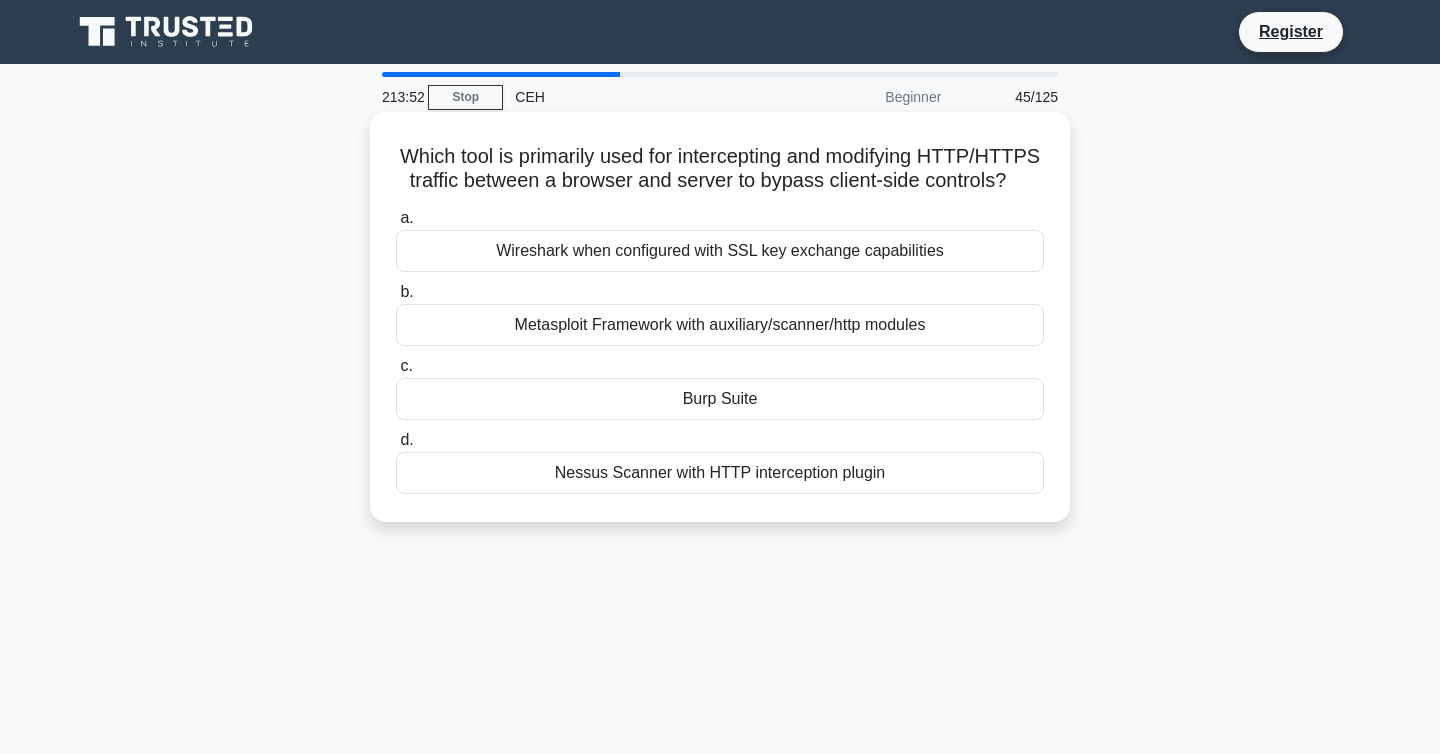 click on "Burp Suite" at bounding box center [720, 399] 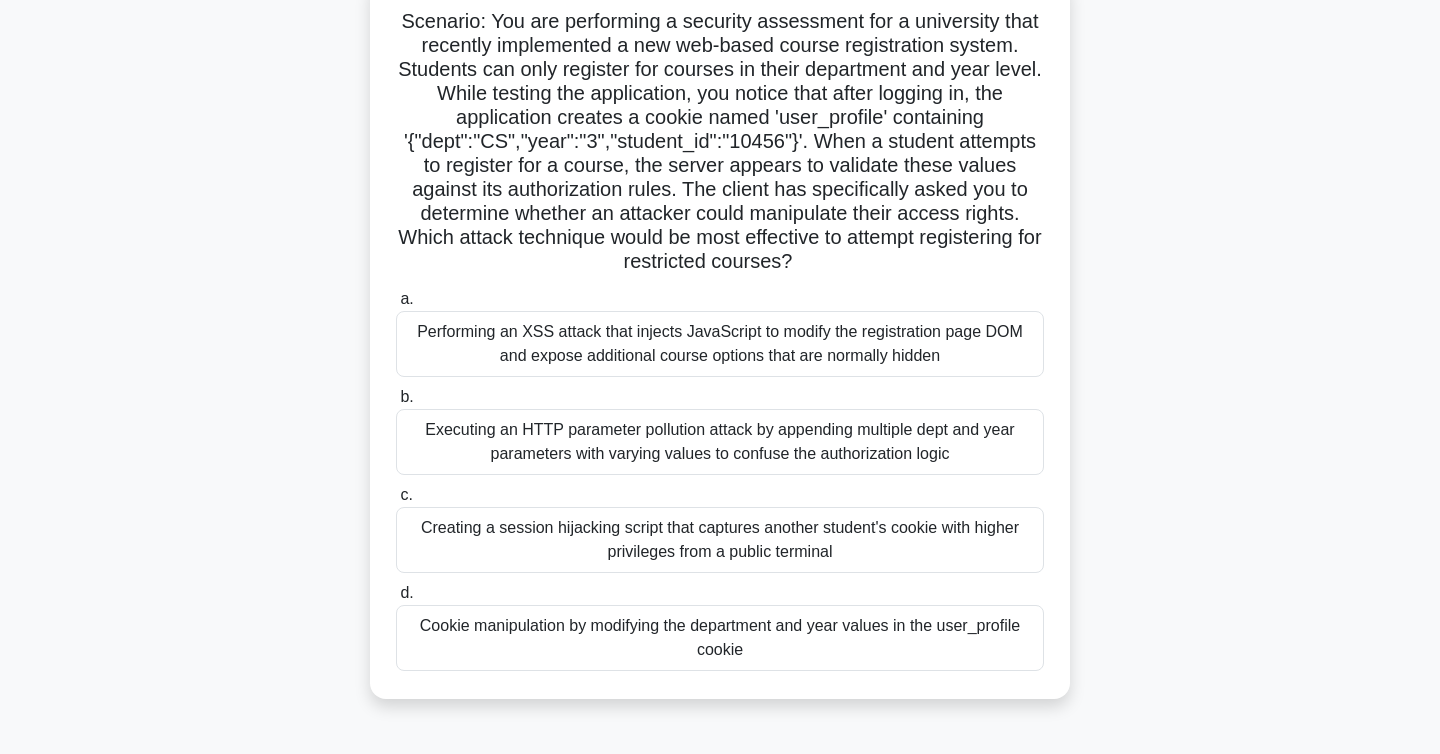 scroll, scrollTop: 169, scrollLeft: 0, axis: vertical 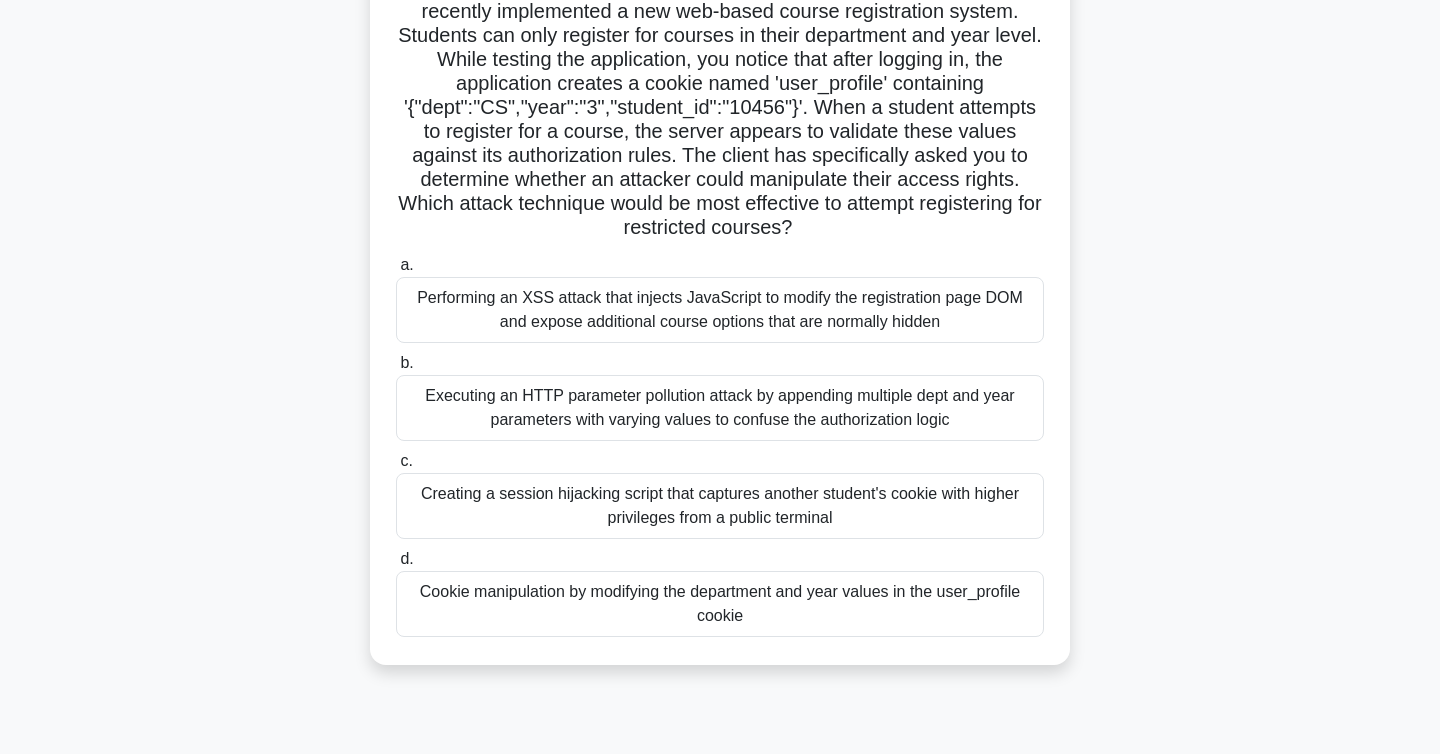 click on "Cookie manipulation by modifying the department and year values in the user_profile cookie" at bounding box center (720, 604) 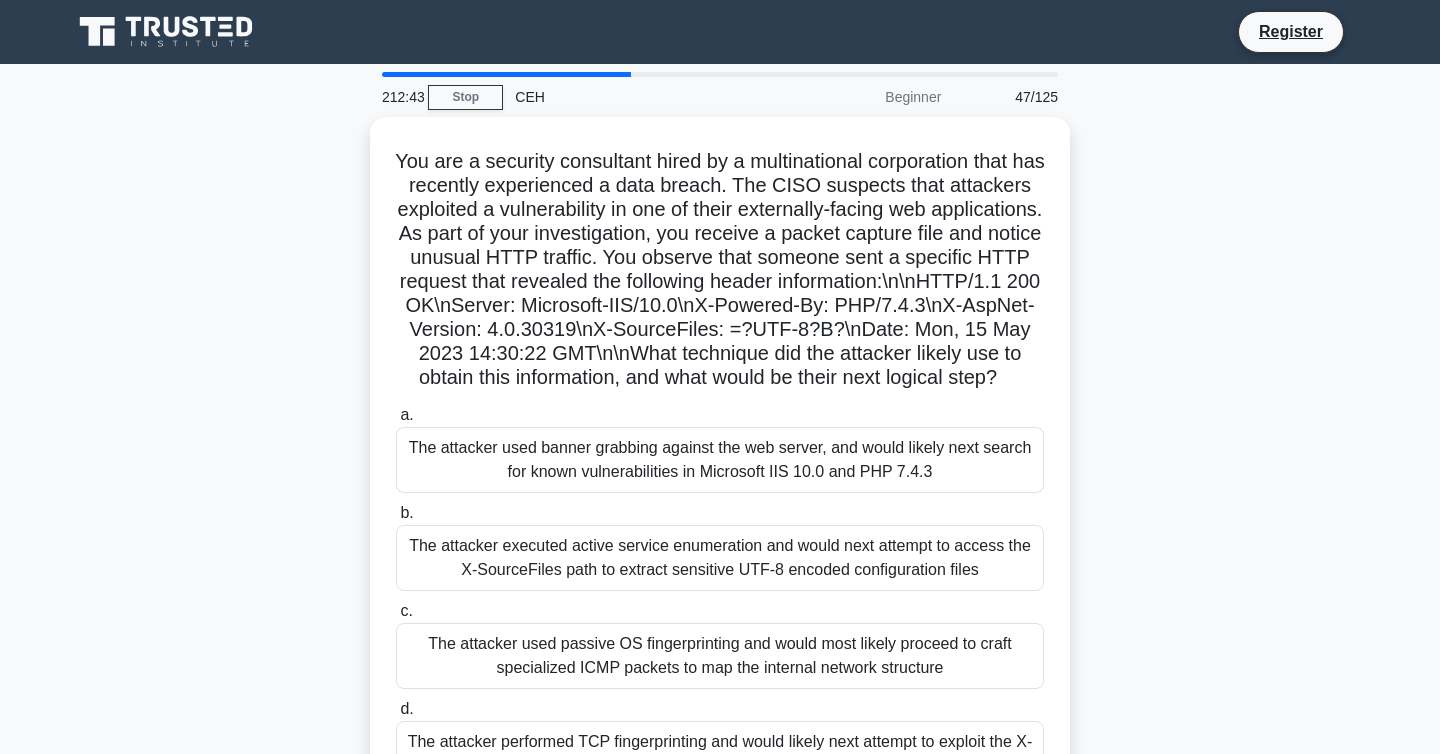 scroll, scrollTop: 95, scrollLeft: 0, axis: vertical 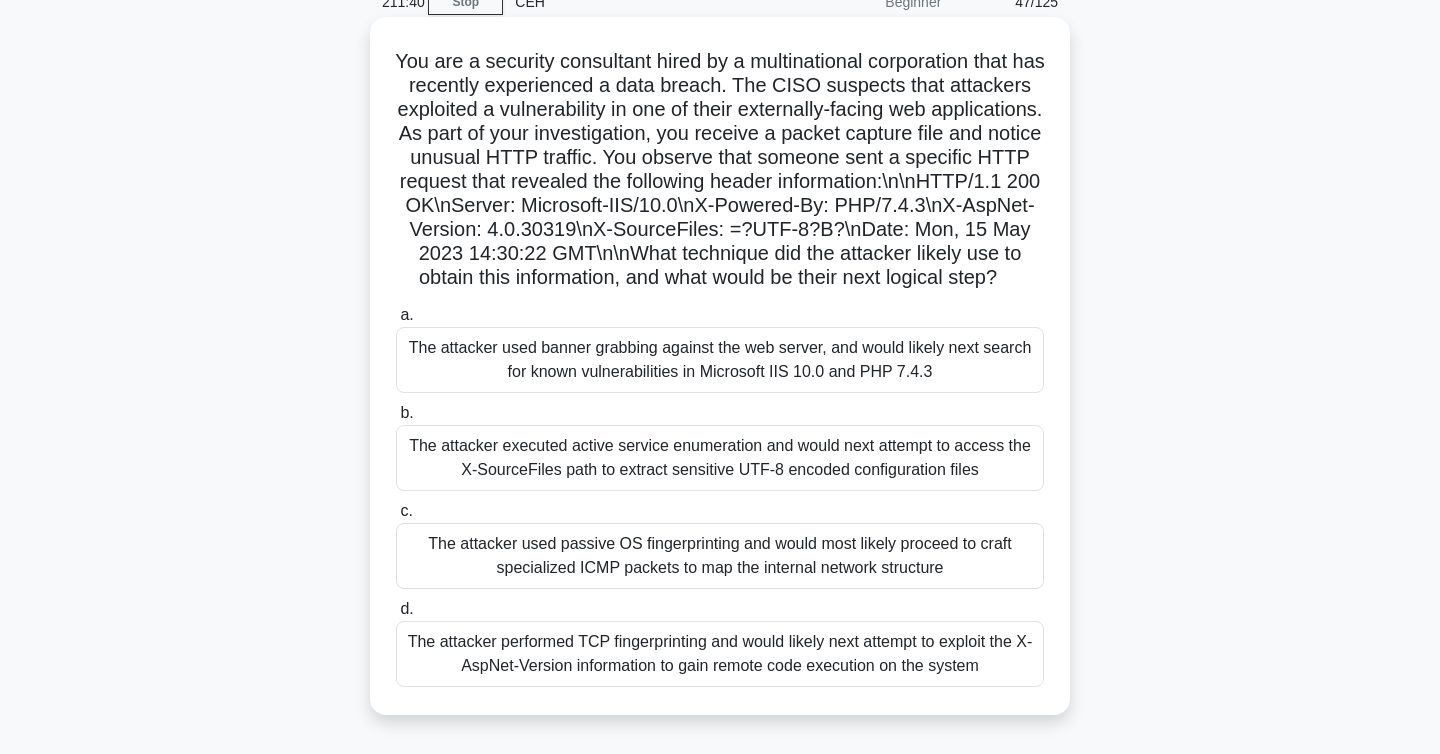 click on "The attacker used banner grabbing against the web server, and would likely next search for known vulnerabilities in Microsoft IIS 10.0 and PHP 7.4.3" at bounding box center (720, 360) 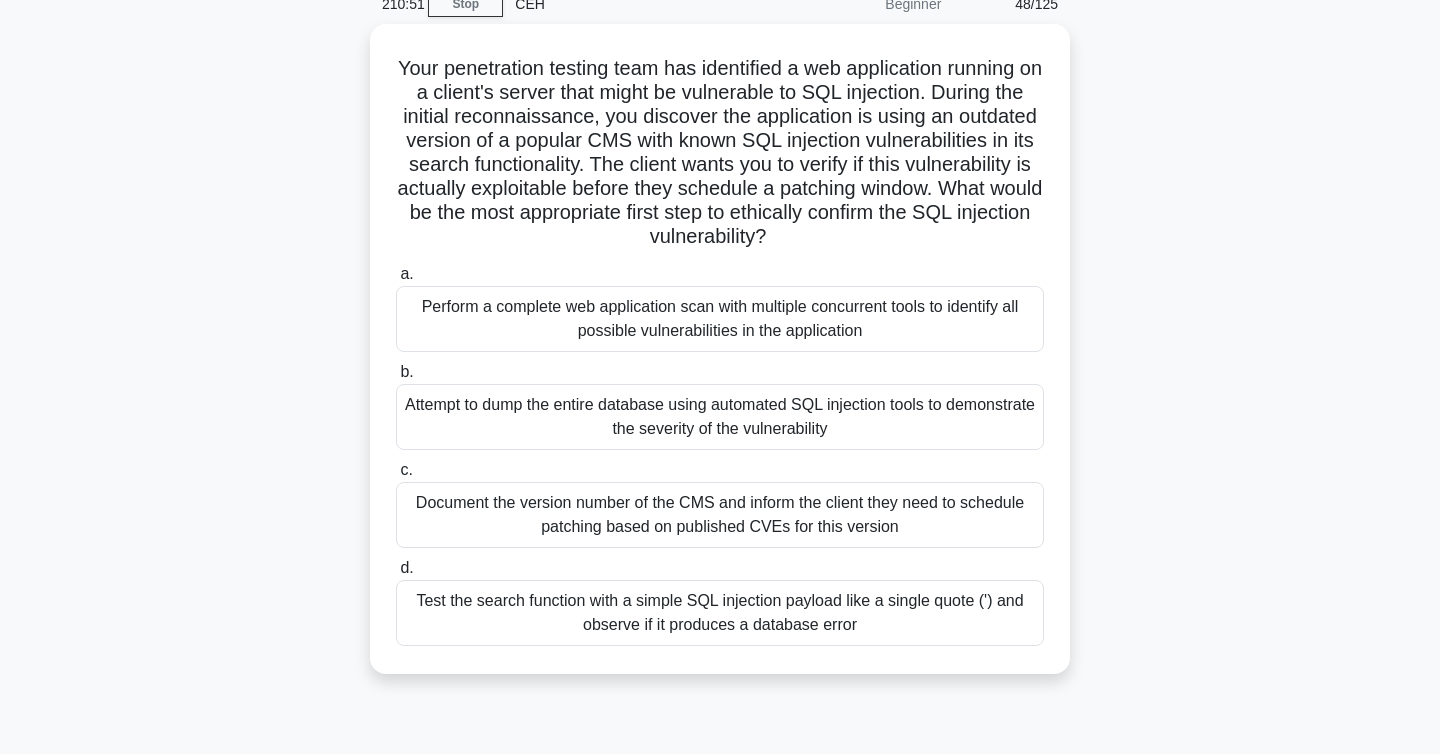 scroll, scrollTop: 96, scrollLeft: 0, axis: vertical 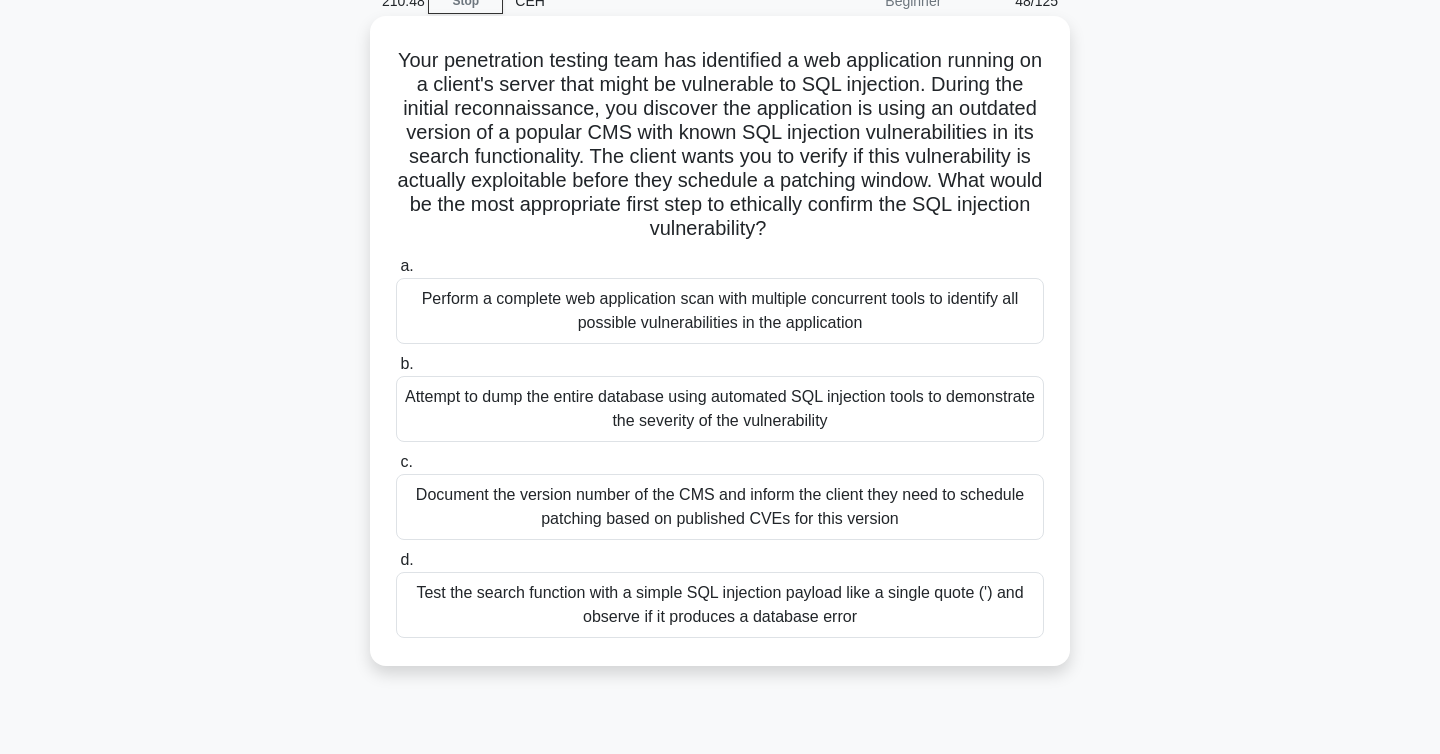 click on "Test the search function with a simple SQL injection payload like a single quote (') and observe if it produces a database error" at bounding box center [720, 605] 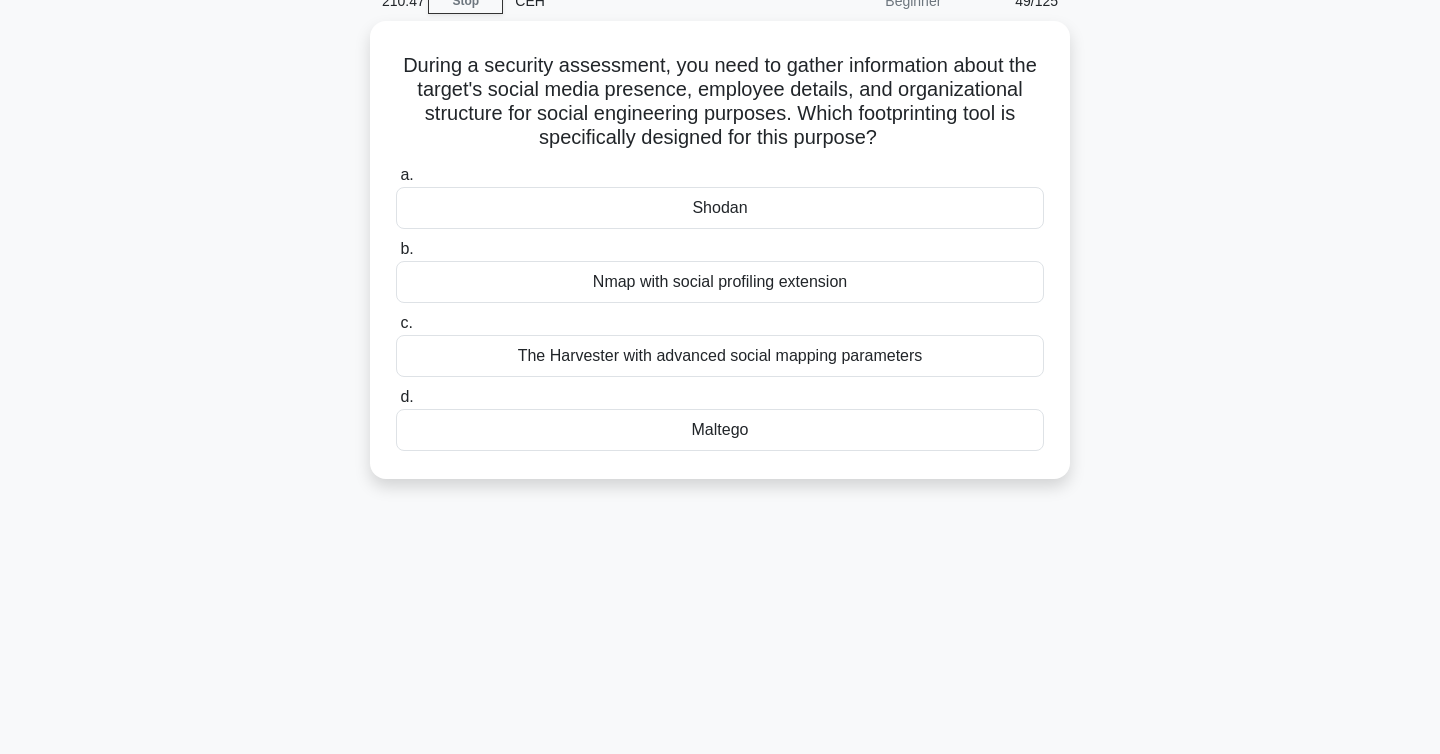 scroll, scrollTop: 0, scrollLeft: 0, axis: both 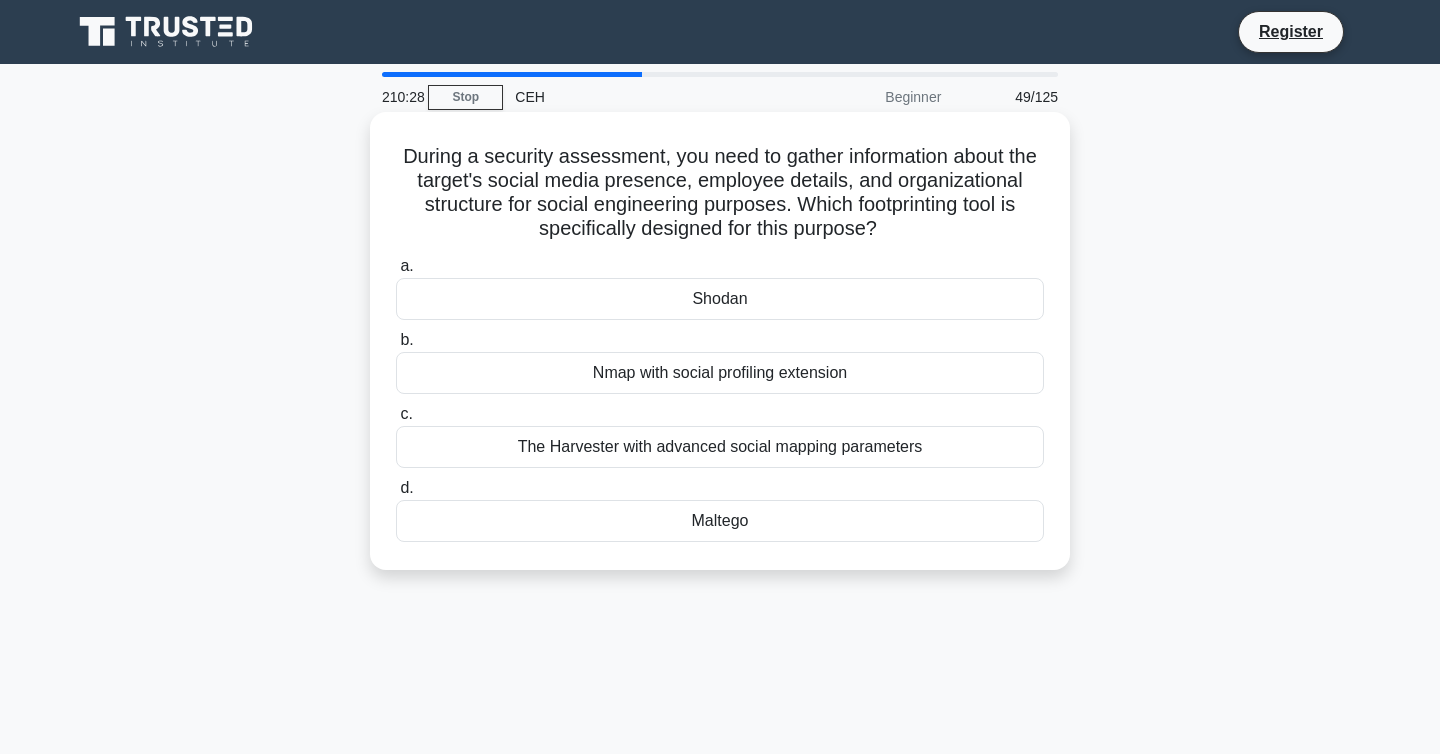 click on "Maltego" at bounding box center [720, 521] 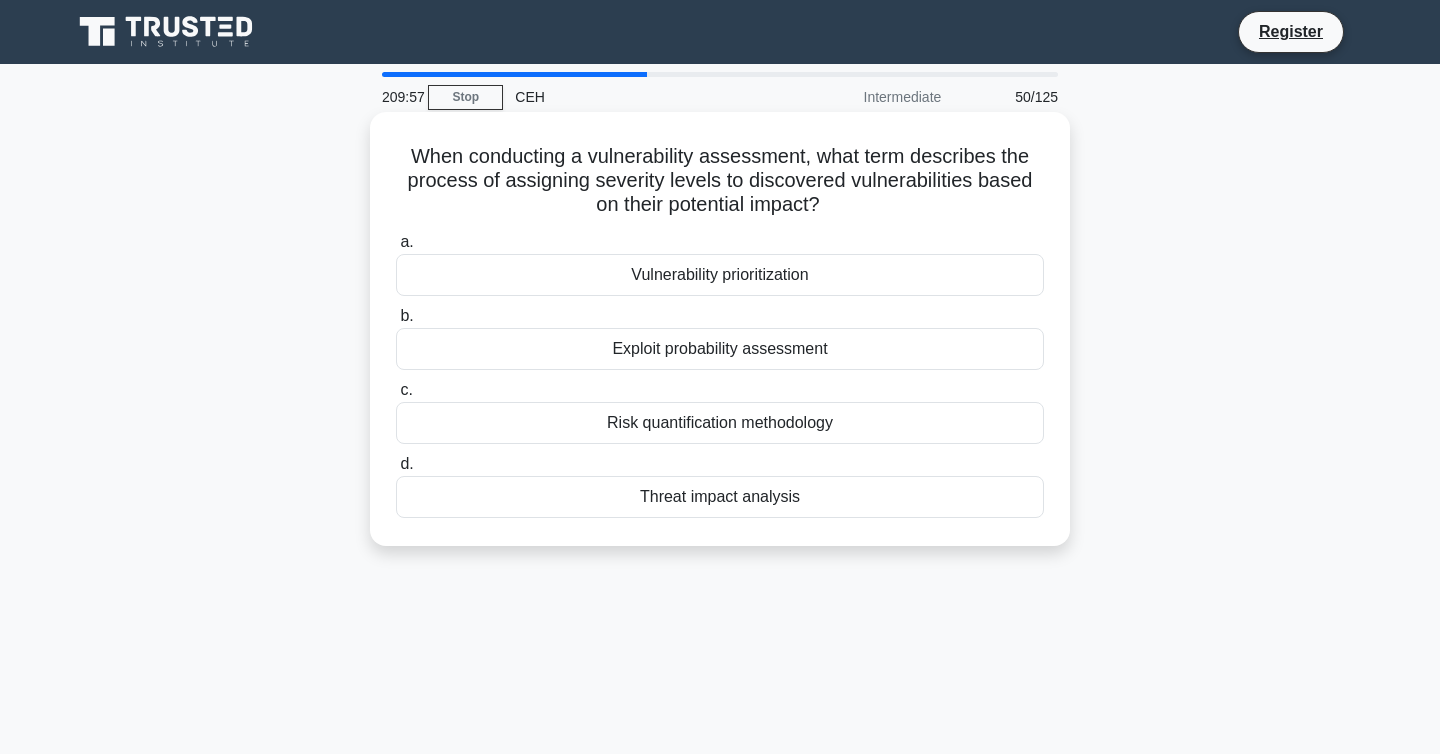 drag, startPoint x: 414, startPoint y: 157, endPoint x: 921, endPoint y: 208, distance: 509.55862 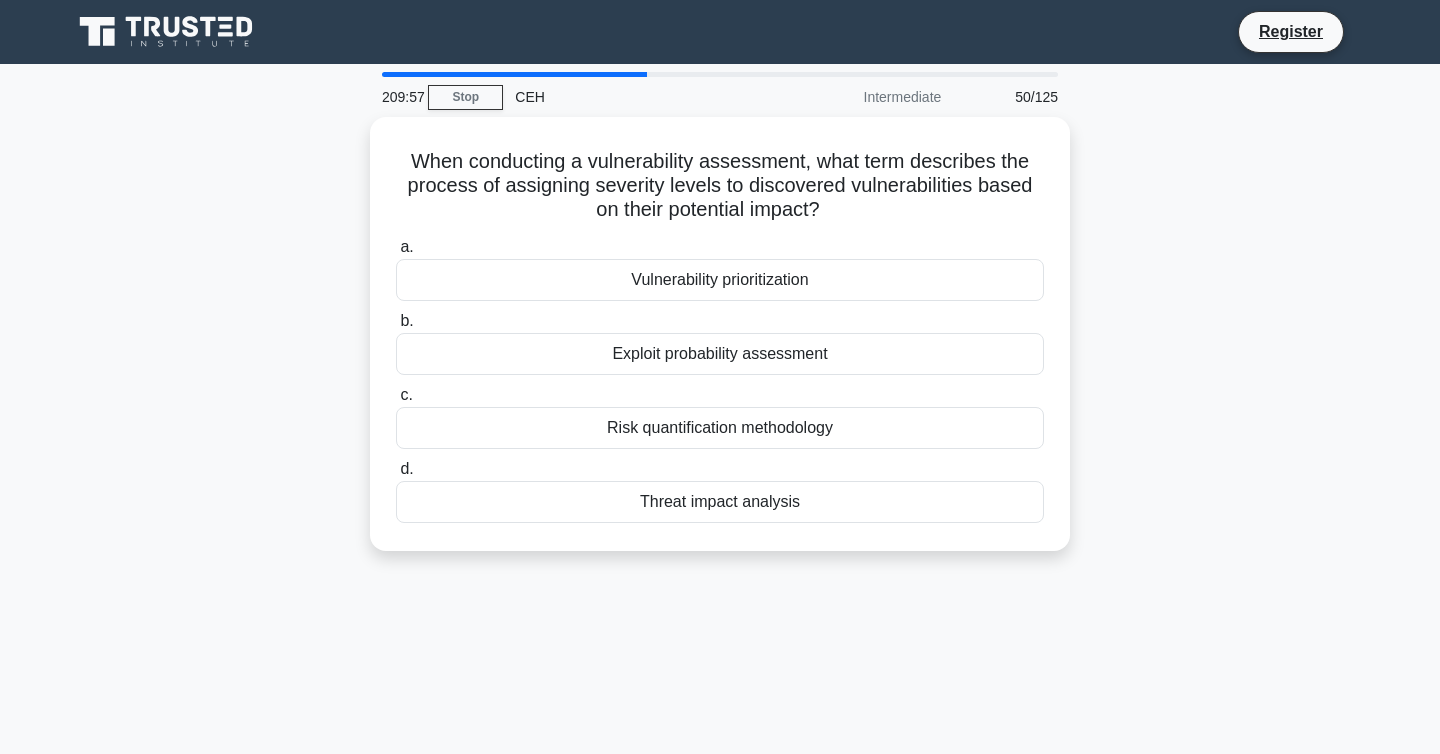 copy on "When conducting a vulnerability assessment, what term describes the process of assigning severity levels to discovered vulnerabilities based on their potential impact?" 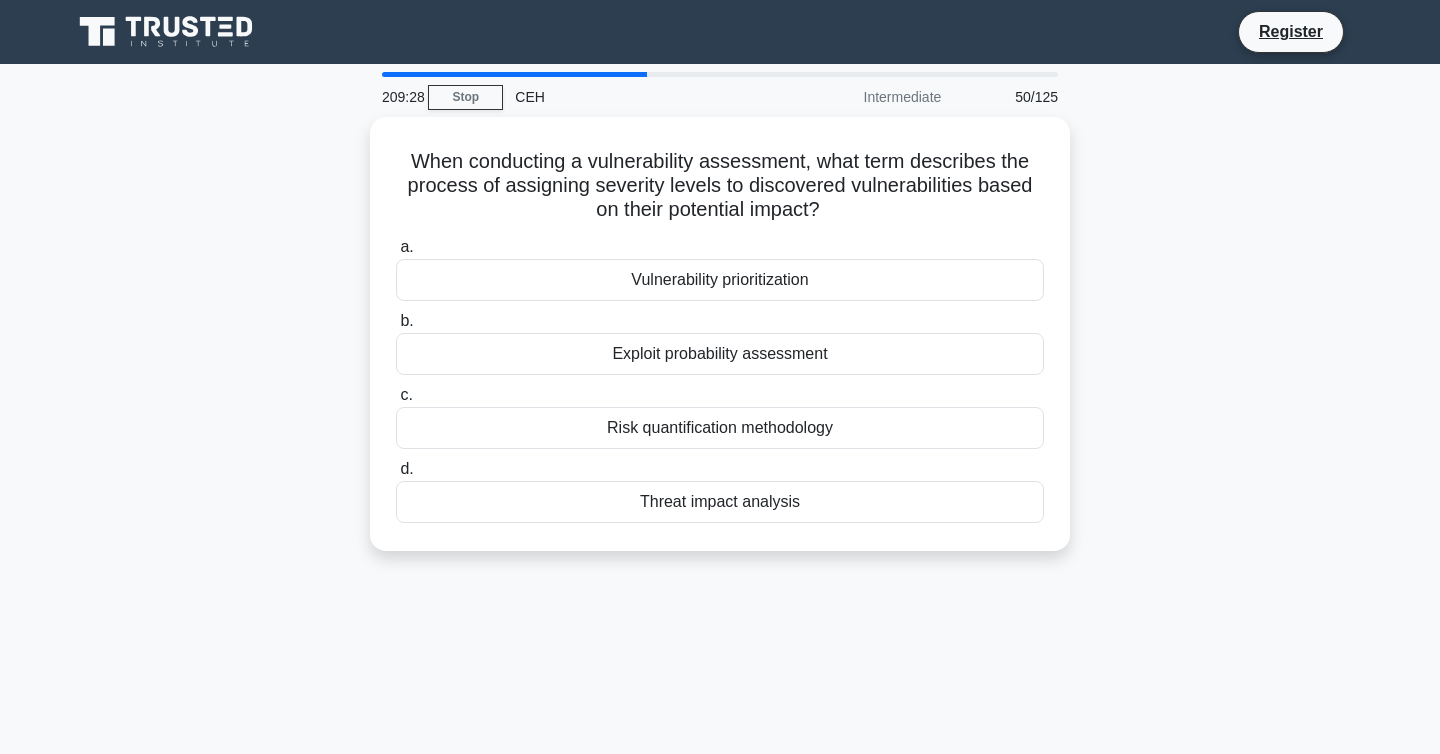 click on "When conducting a vulnerability assessment, what term describes the process of assigning severity levels to discovered vulnerabilities based on their potential impact?
.spinner_0XTQ{transform-origin:center;animation:spinner_y6GP .75s linear infinite}@keyframes spinner_y6GP{100%{transform:rotate(360deg)}}
a.
Vulnerability prioritization
b. c." at bounding box center (720, 346) 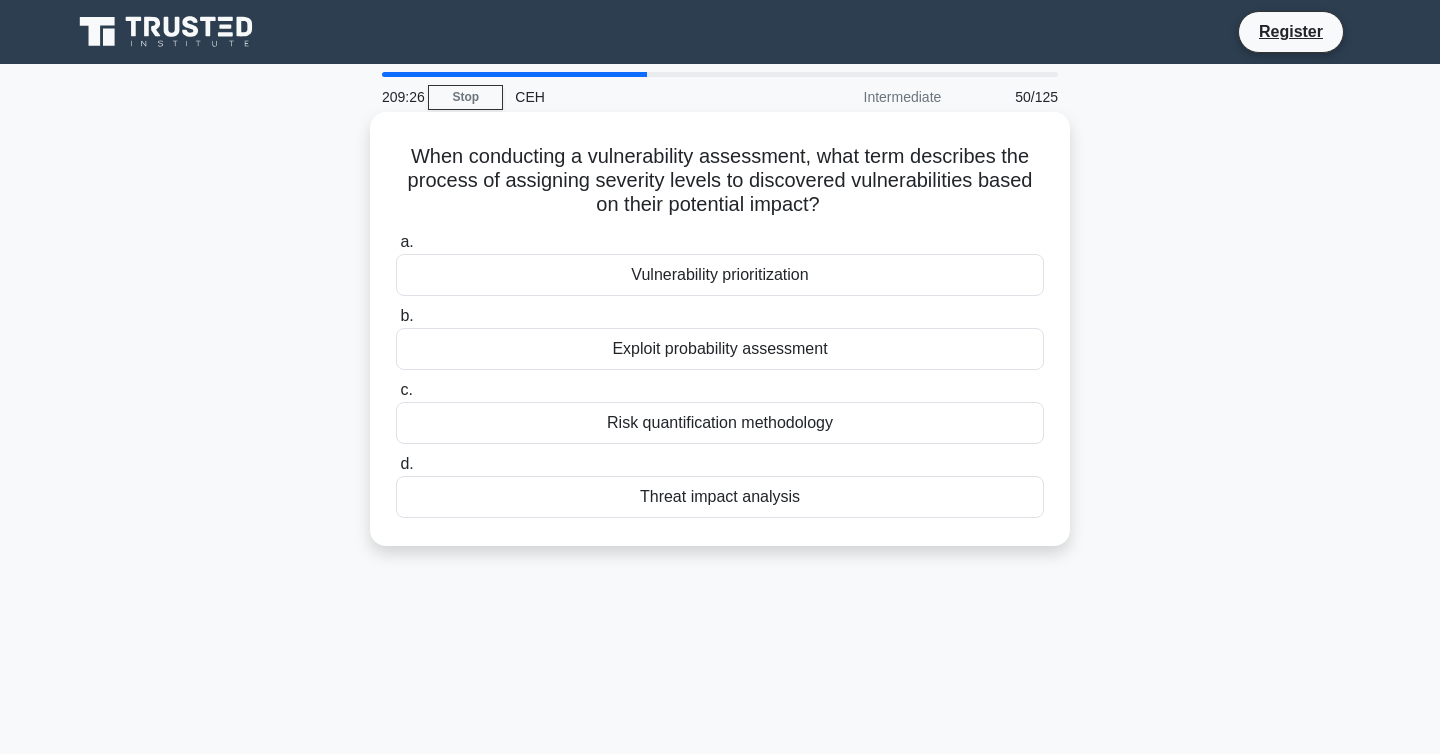 click on "Vulnerability prioritization" at bounding box center [720, 275] 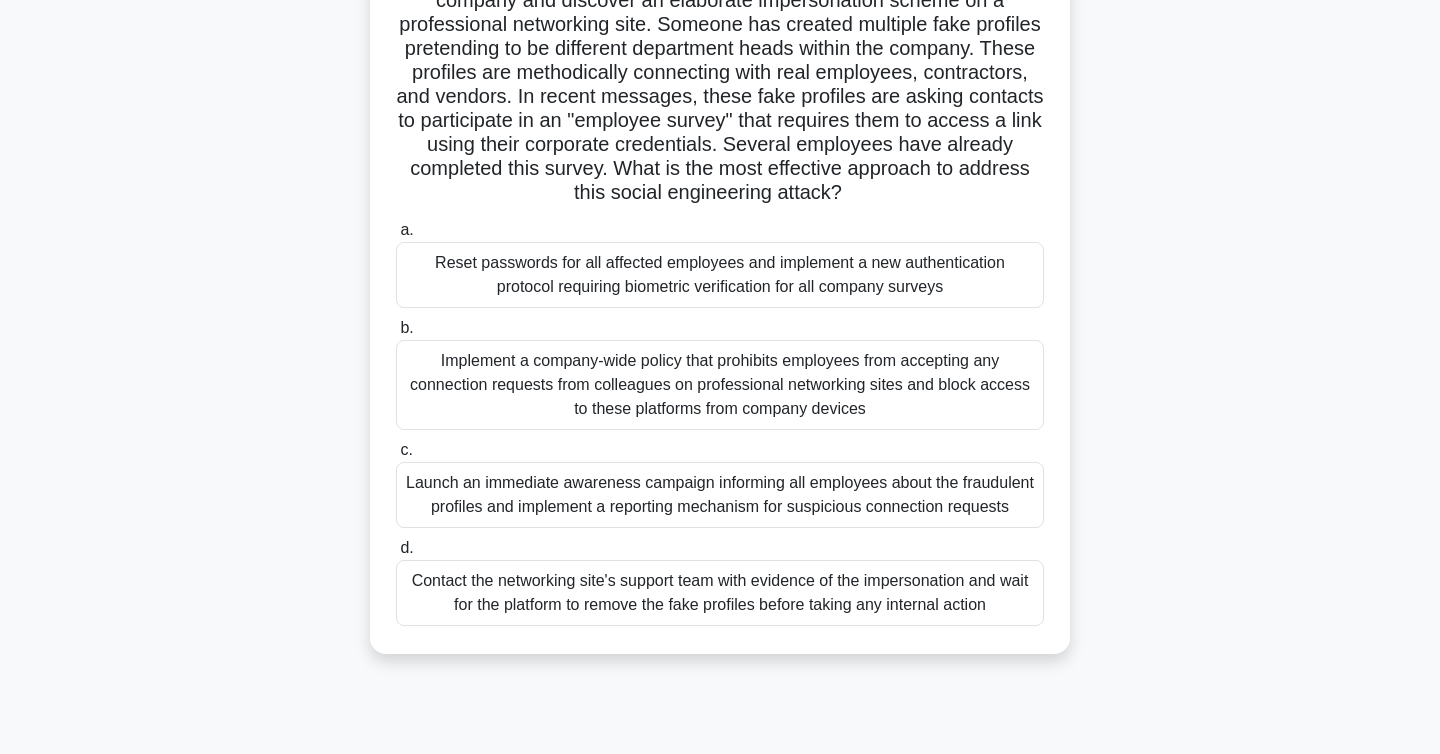 scroll, scrollTop: 186, scrollLeft: 0, axis: vertical 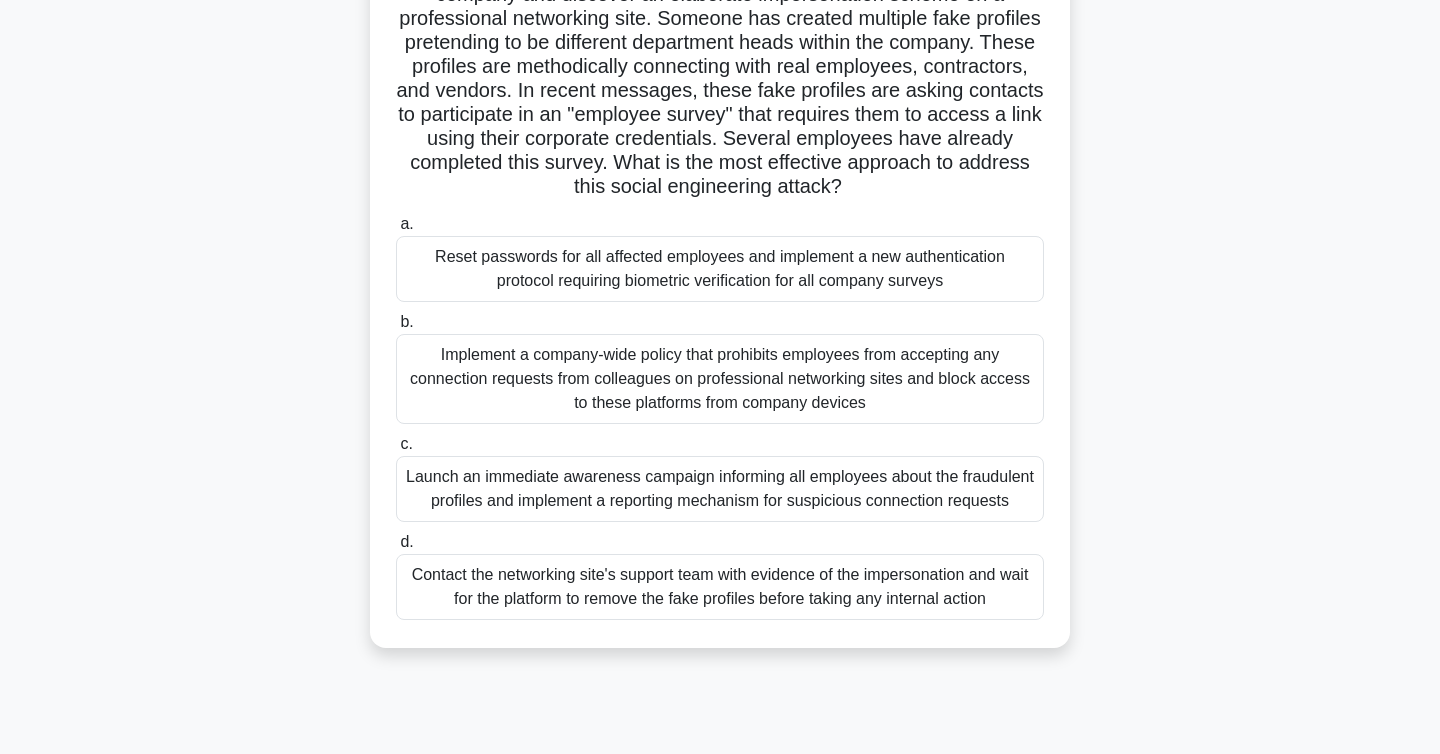 click on "Reset passwords for all affected employees and implement a new authentication protocol requiring biometric verification for all company surveys" at bounding box center (720, 269) 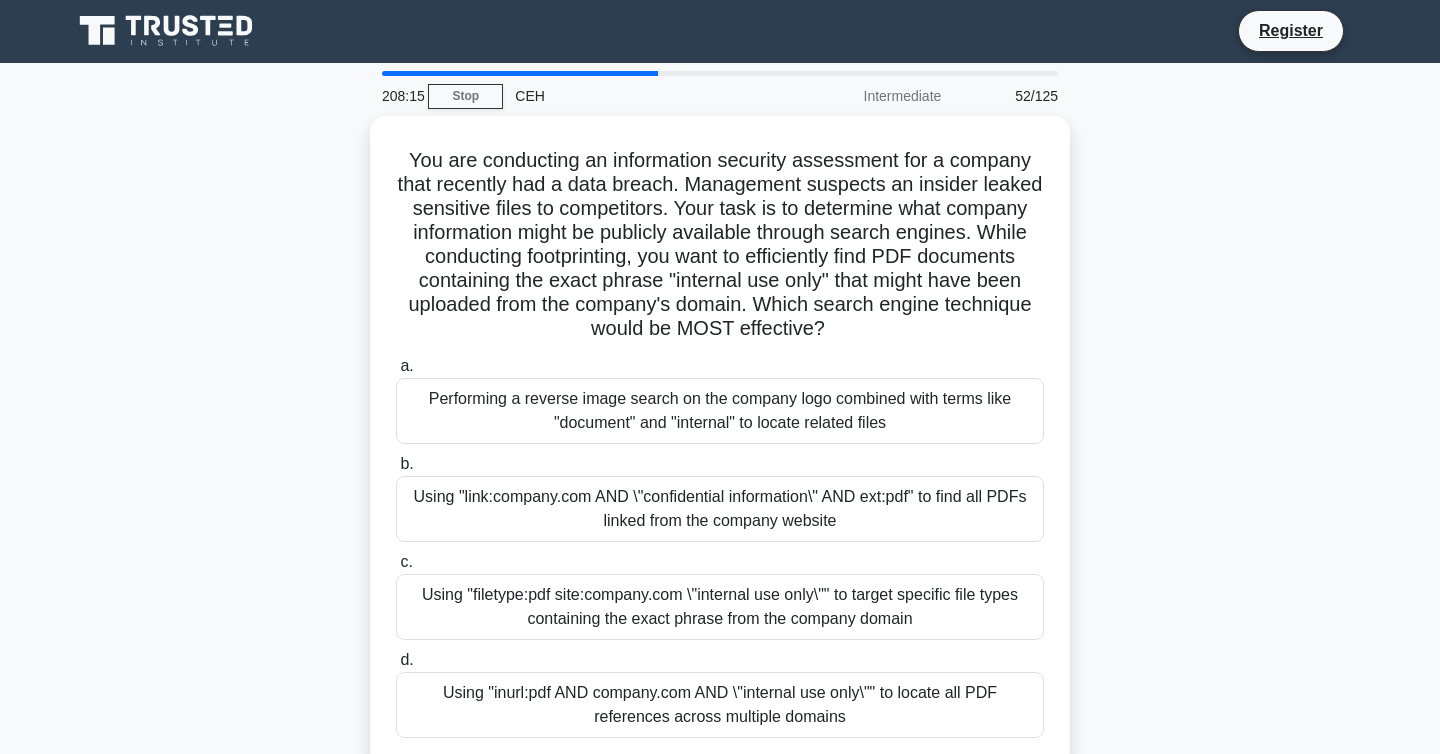 scroll, scrollTop: 0, scrollLeft: 0, axis: both 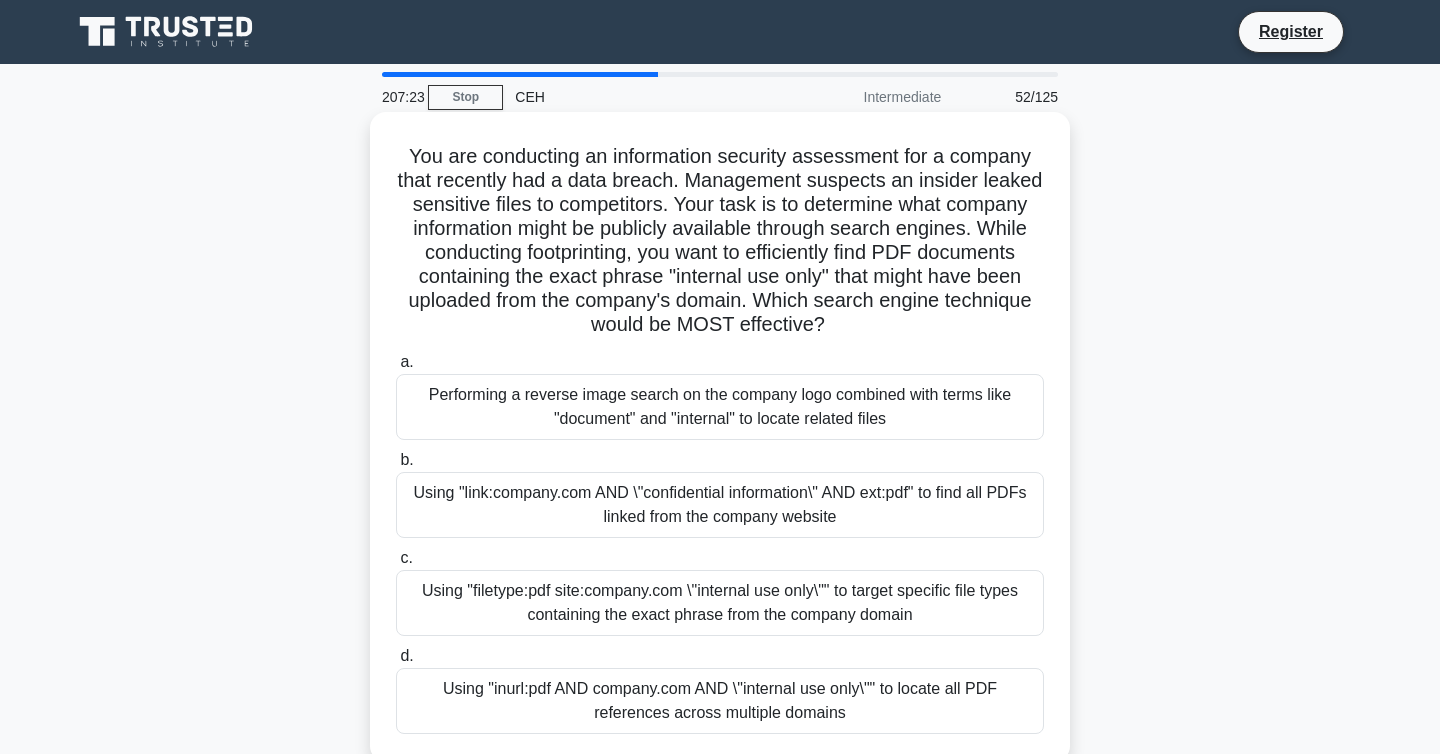 click on "Using "filetype:pdf site:company.com \"internal use only\"" to target specific file types containing the exact phrase from the company domain" at bounding box center [720, 603] 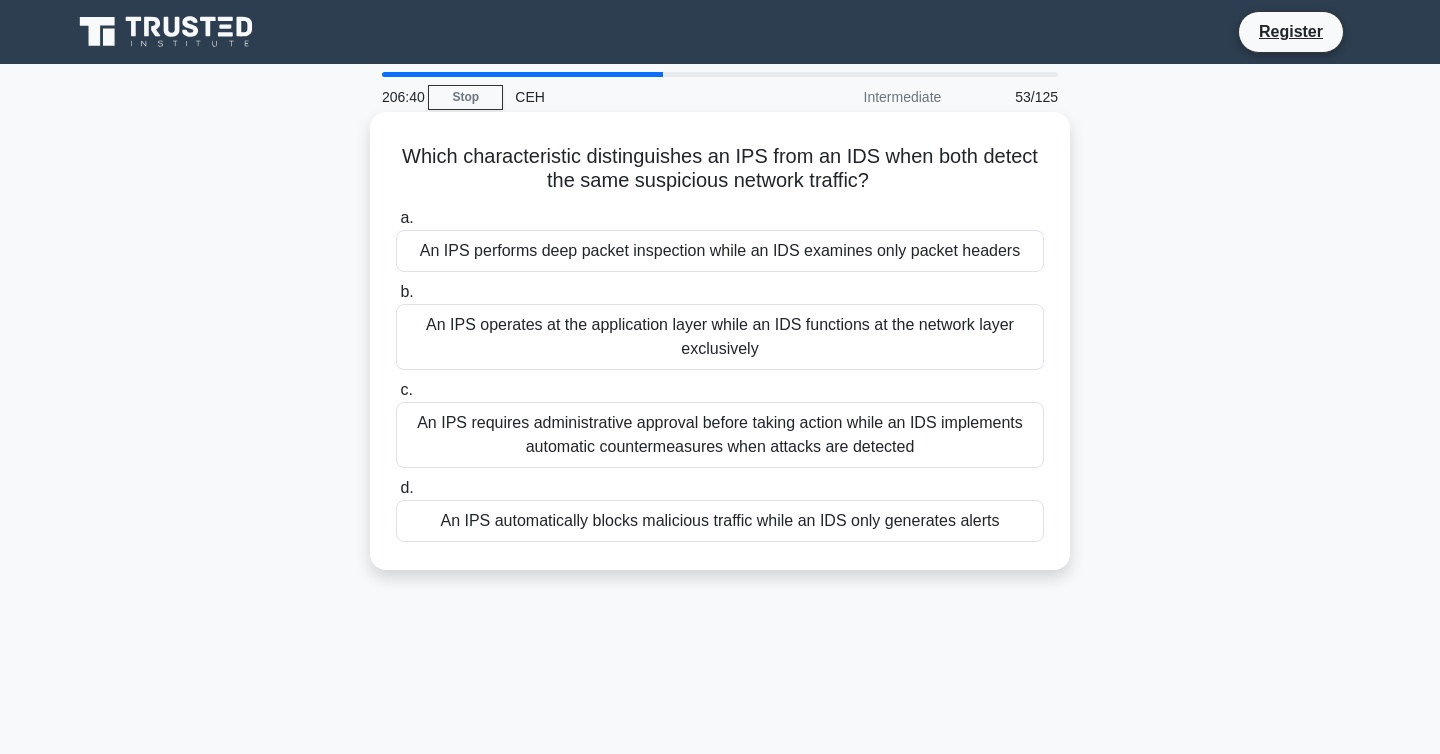click on "An IPS automatically blocks malicious traffic while an IDS only generates alerts" at bounding box center (720, 521) 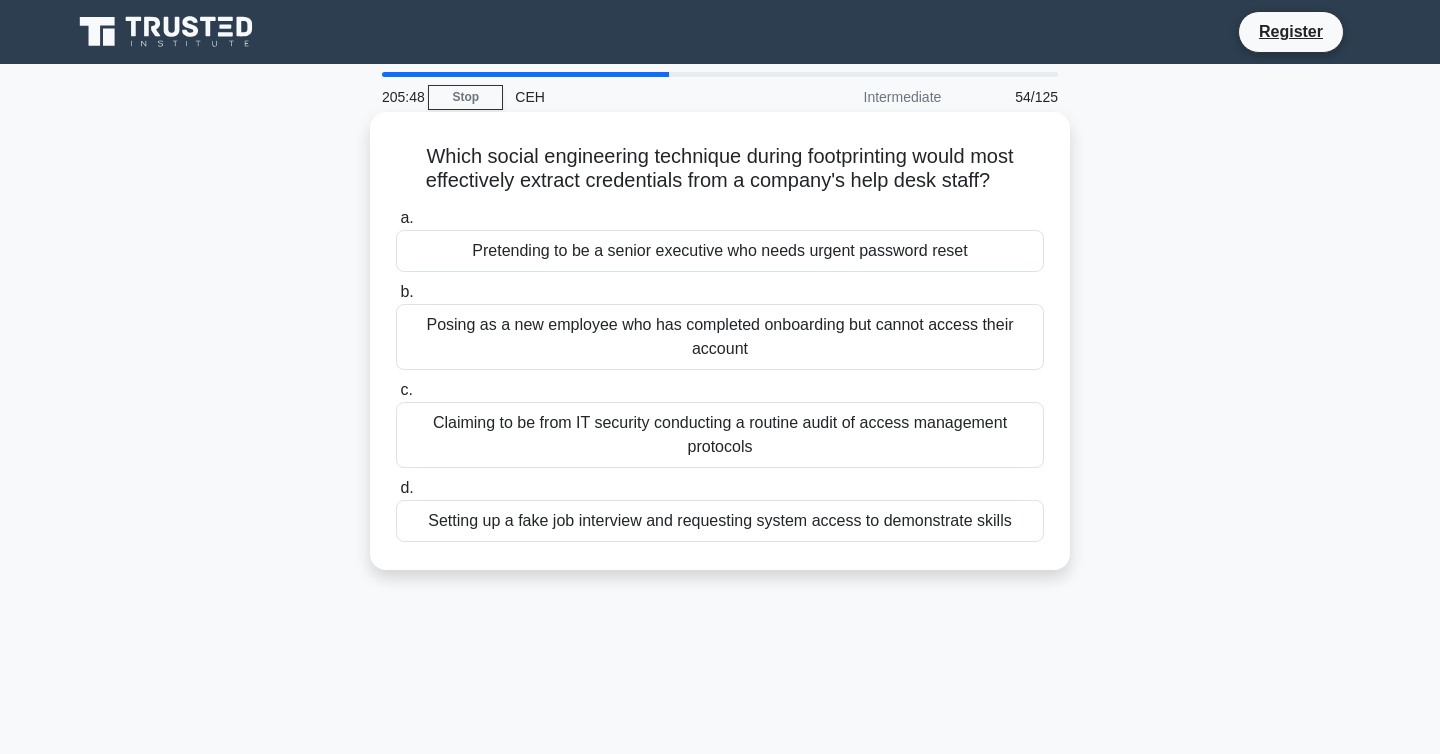 click on "Claiming to be from IT security conducting a routine audit of access management protocols" at bounding box center (720, 435) 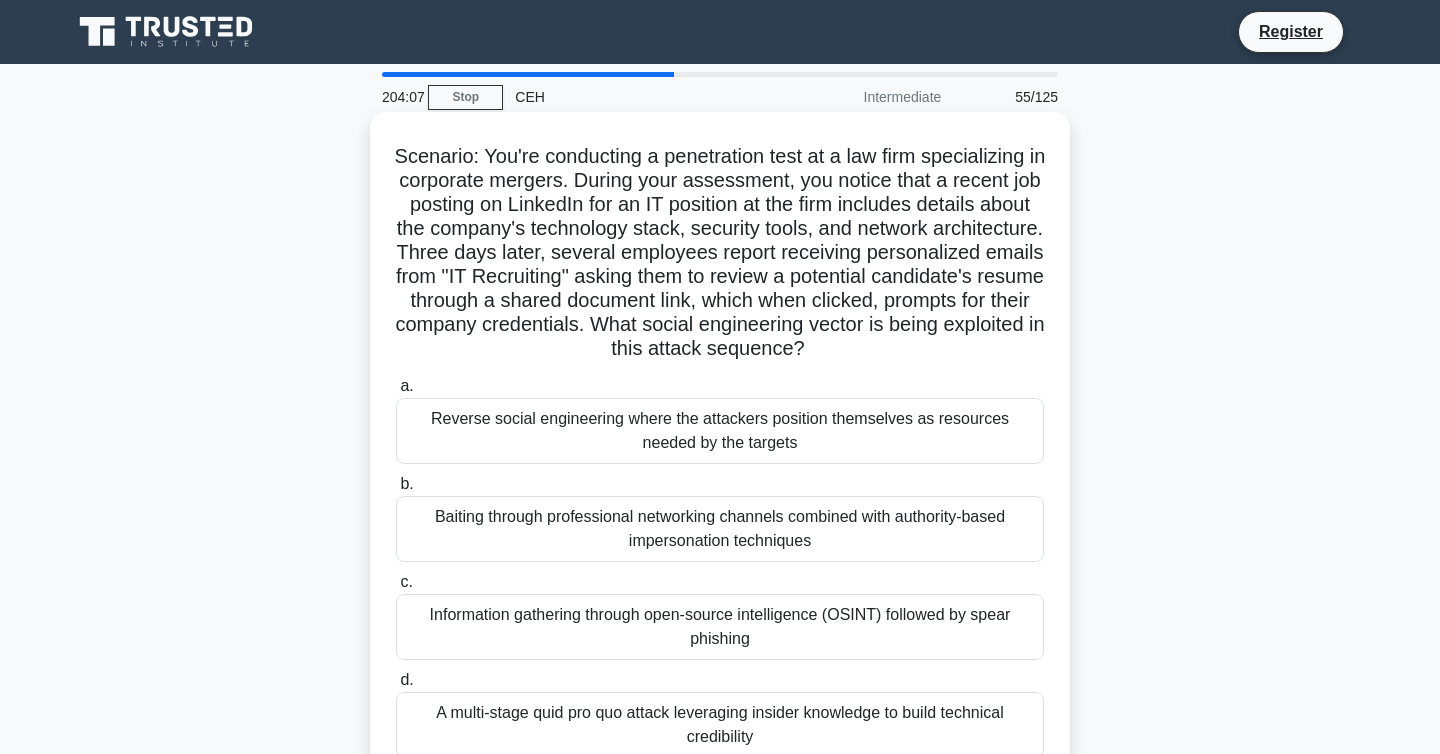 click on "Information gathering through open-source intelligence (OSINT) followed by spear phishing" at bounding box center (720, 627) 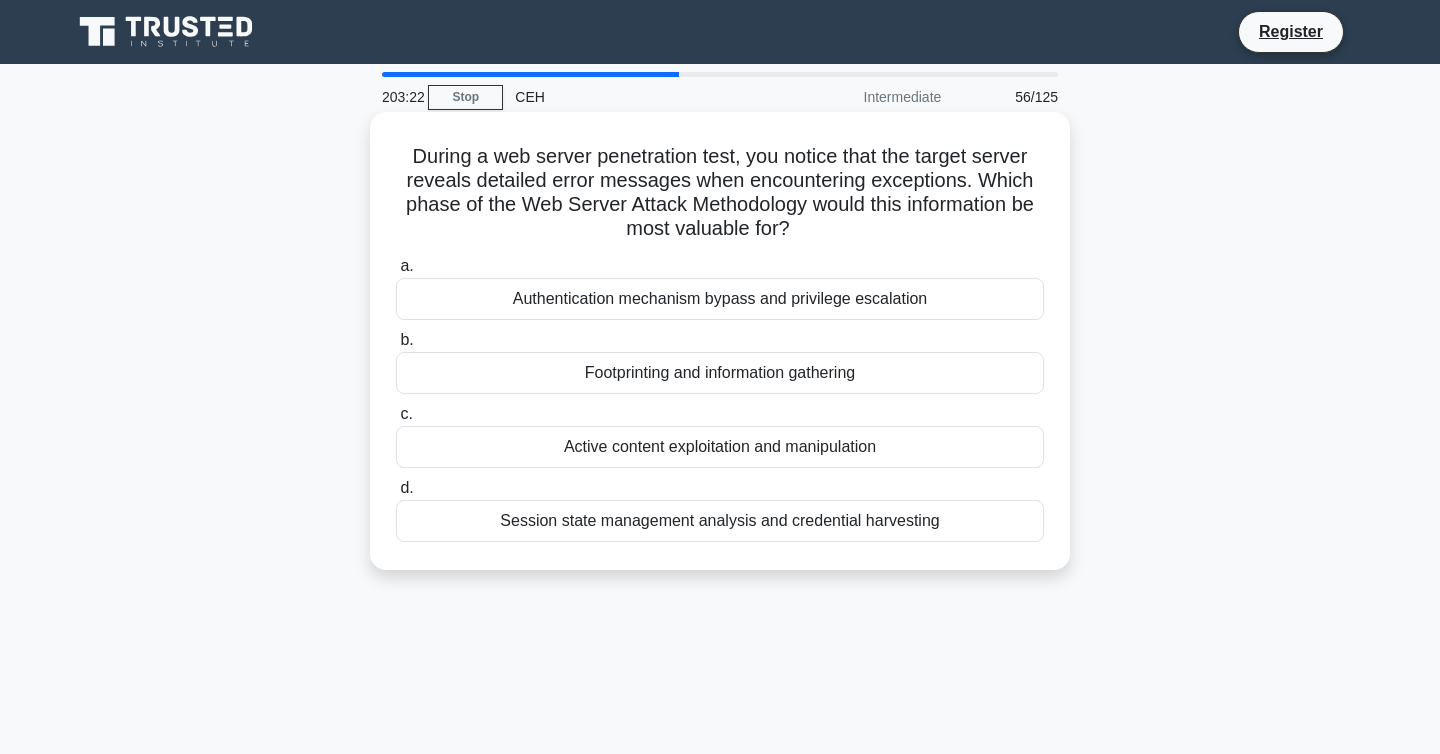 click on "Active content exploitation and manipulation" at bounding box center [720, 447] 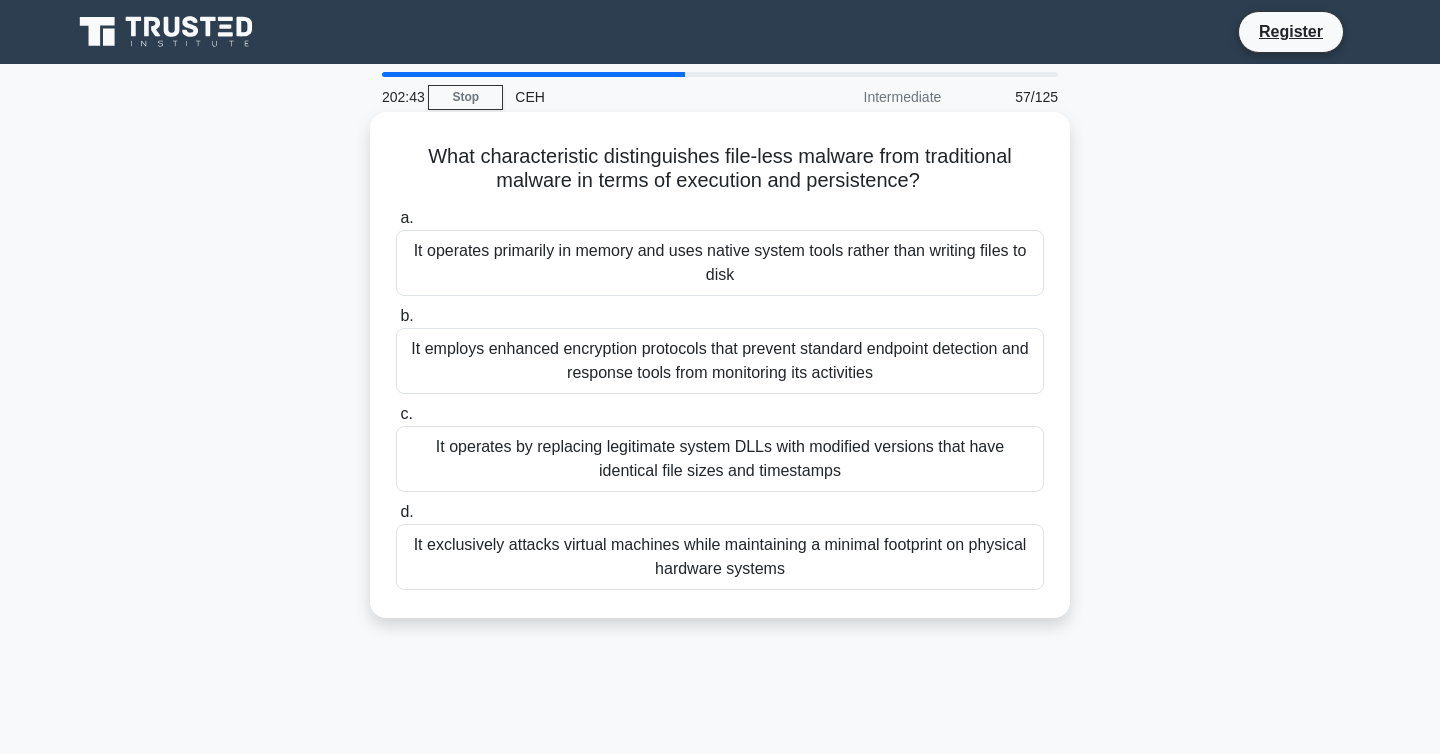 click on "It employs enhanced encryption protocols that prevent standard endpoint detection and response tools from monitoring its activities" at bounding box center [720, 361] 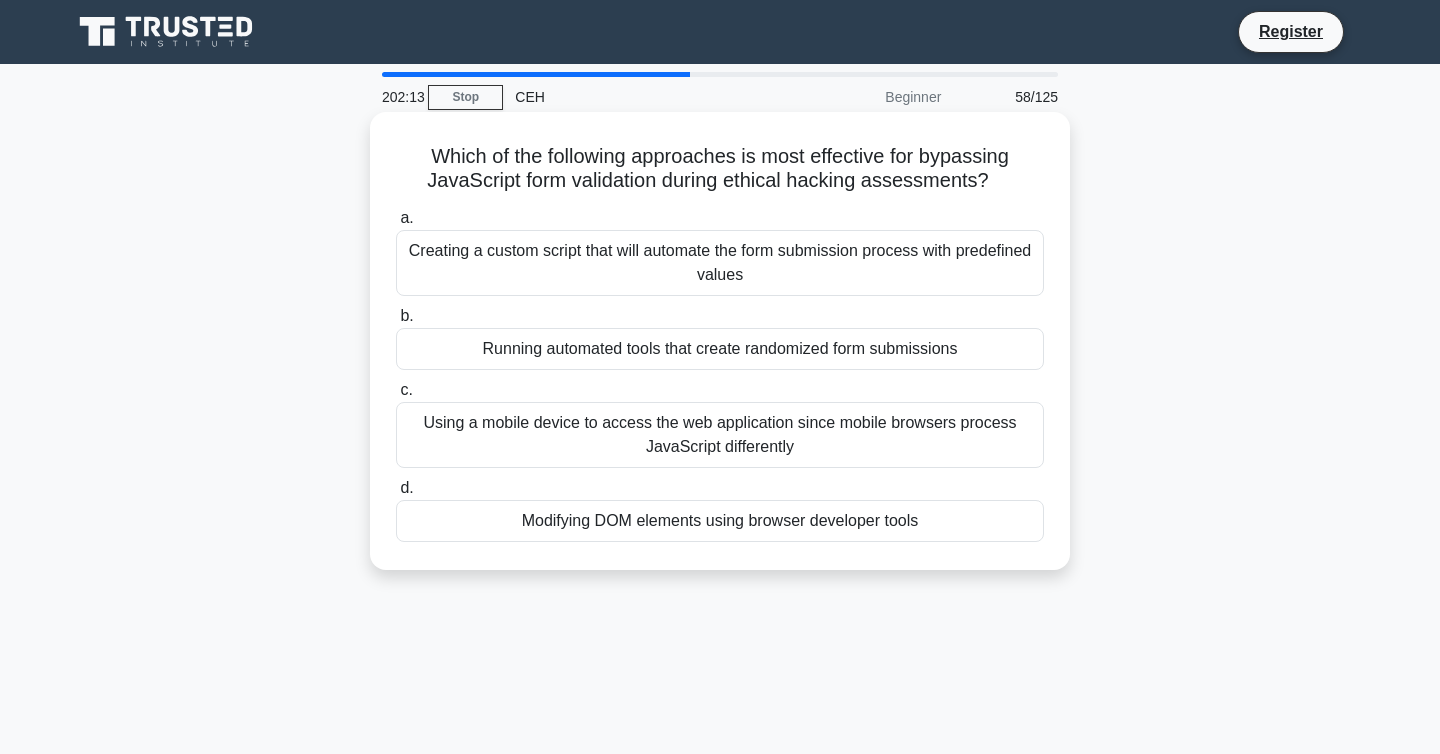 click on "Modifying DOM elements using browser developer tools" at bounding box center (720, 521) 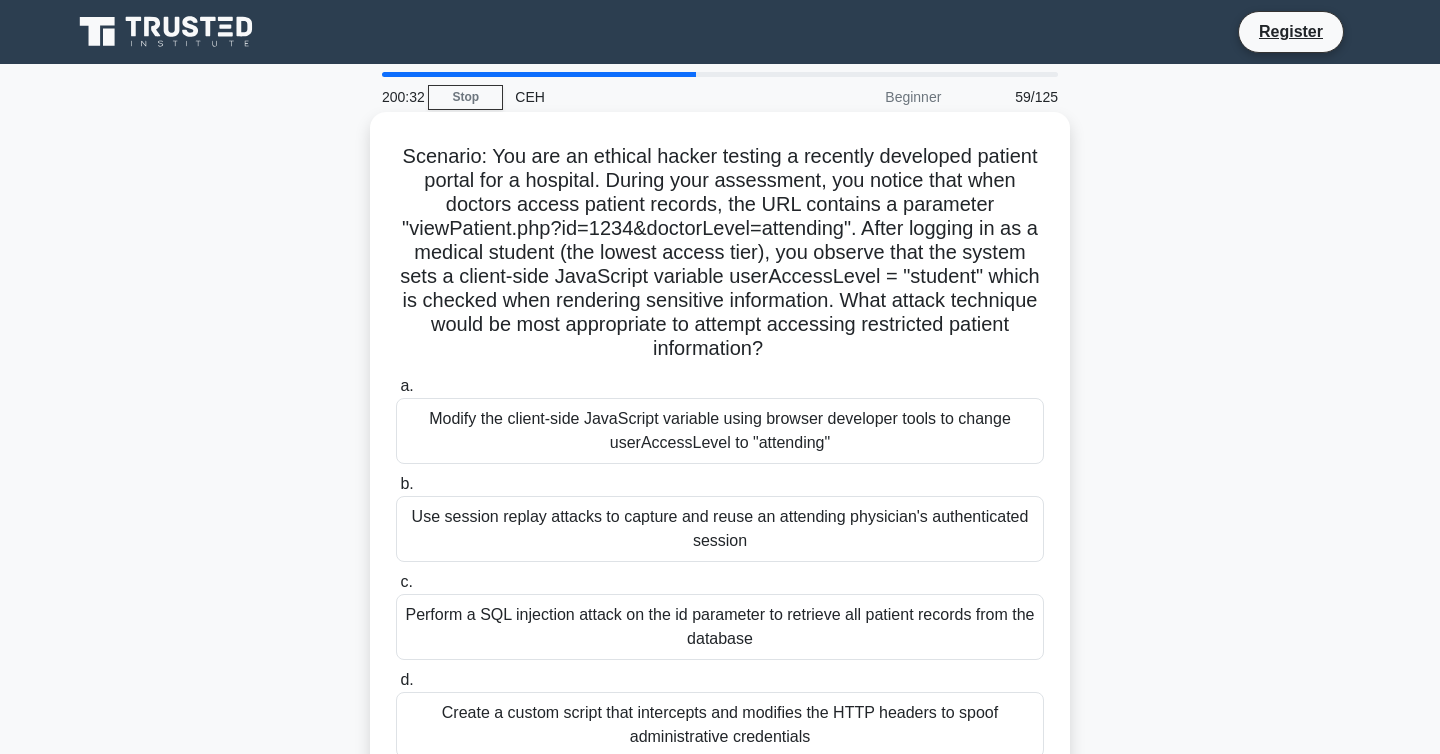 click on "Use session replay attacks to capture and reuse an attending physician's authenticated session" at bounding box center [720, 529] 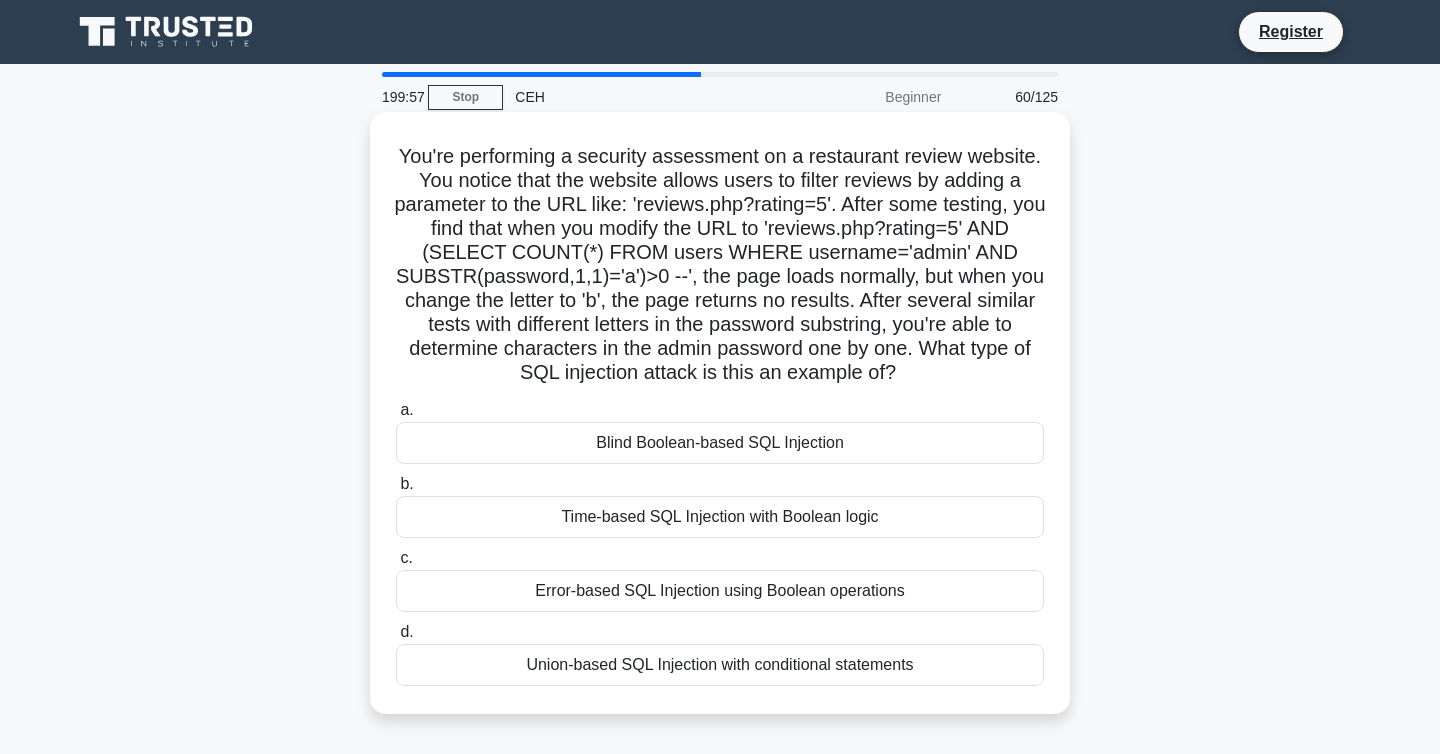 click on "Blind Boolean-based SQL Injection" at bounding box center (720, 443) 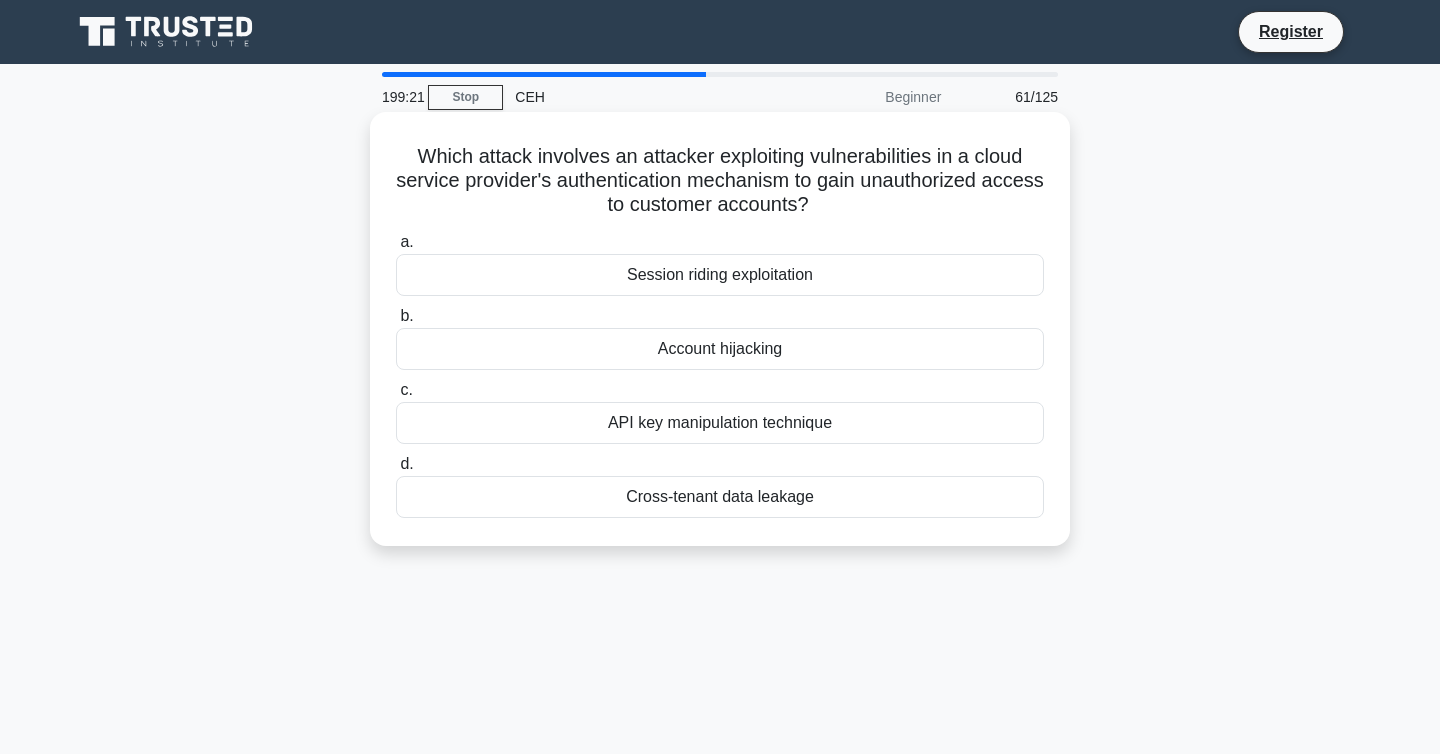 drag, startPoint x: 417, startPoint y: 155, endPoint x: 834, endPoint y: 205, distance: 419.9869 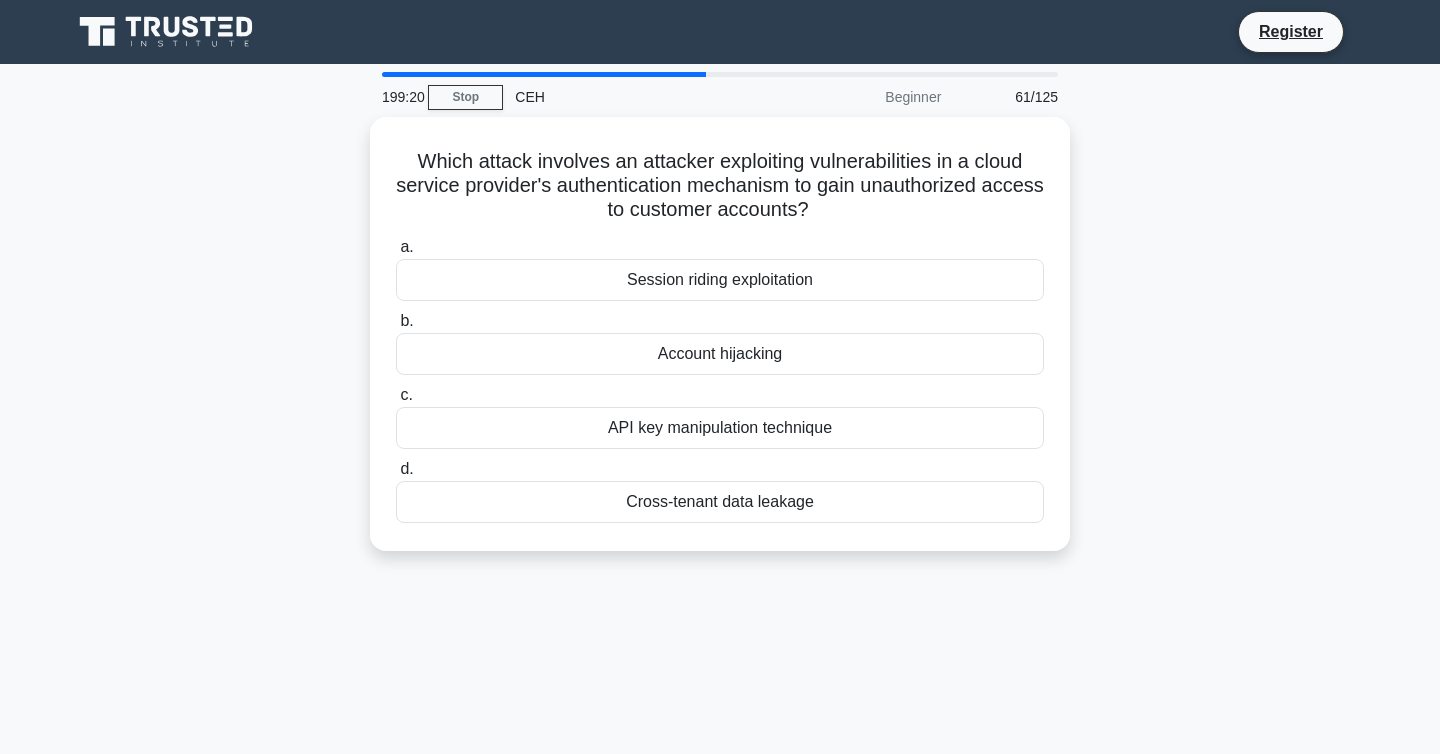 copy on "Which attack involves an attacker exploiting vulnerabilities in a cloud service provider's authentication mechanism to gain unauthorized access to customer accounts?" 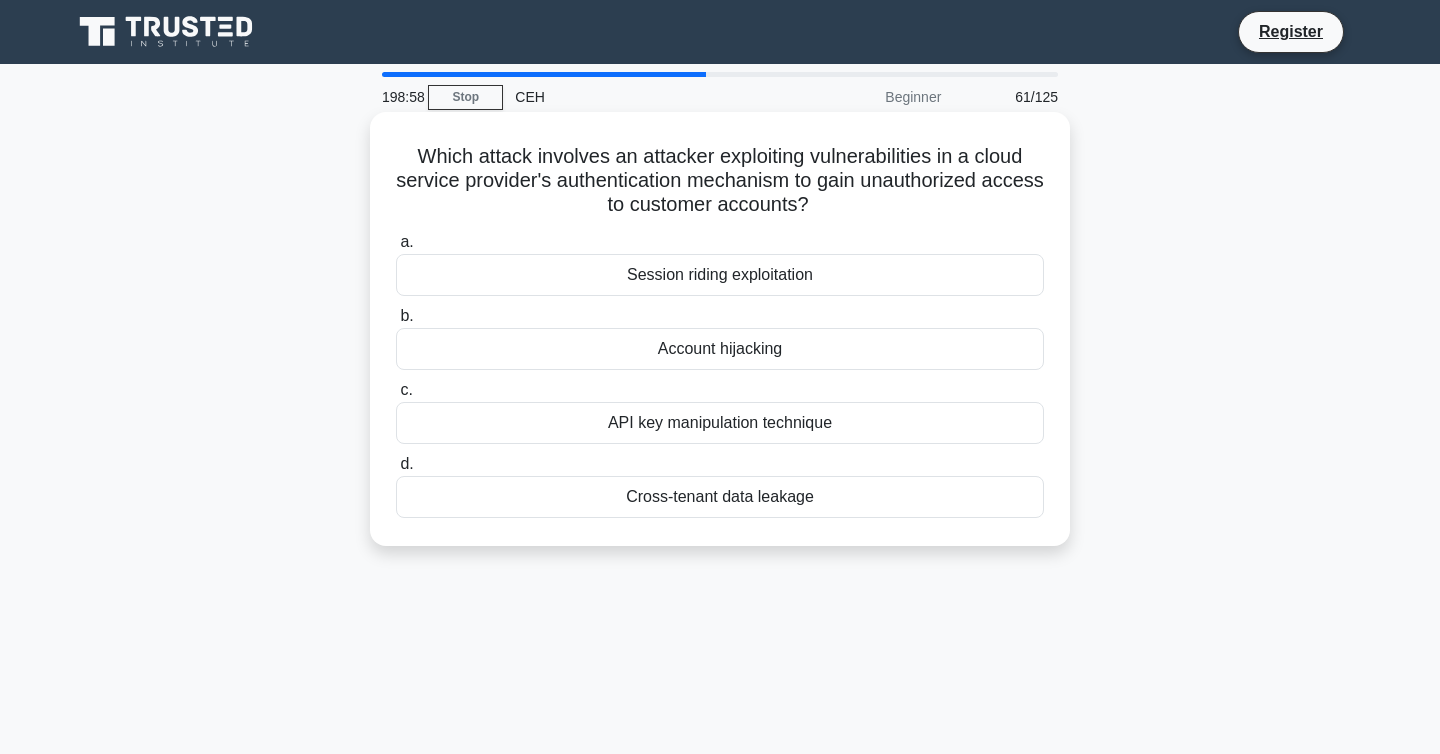 click on "API key manipulation technique" at bounding box center (720, 423) 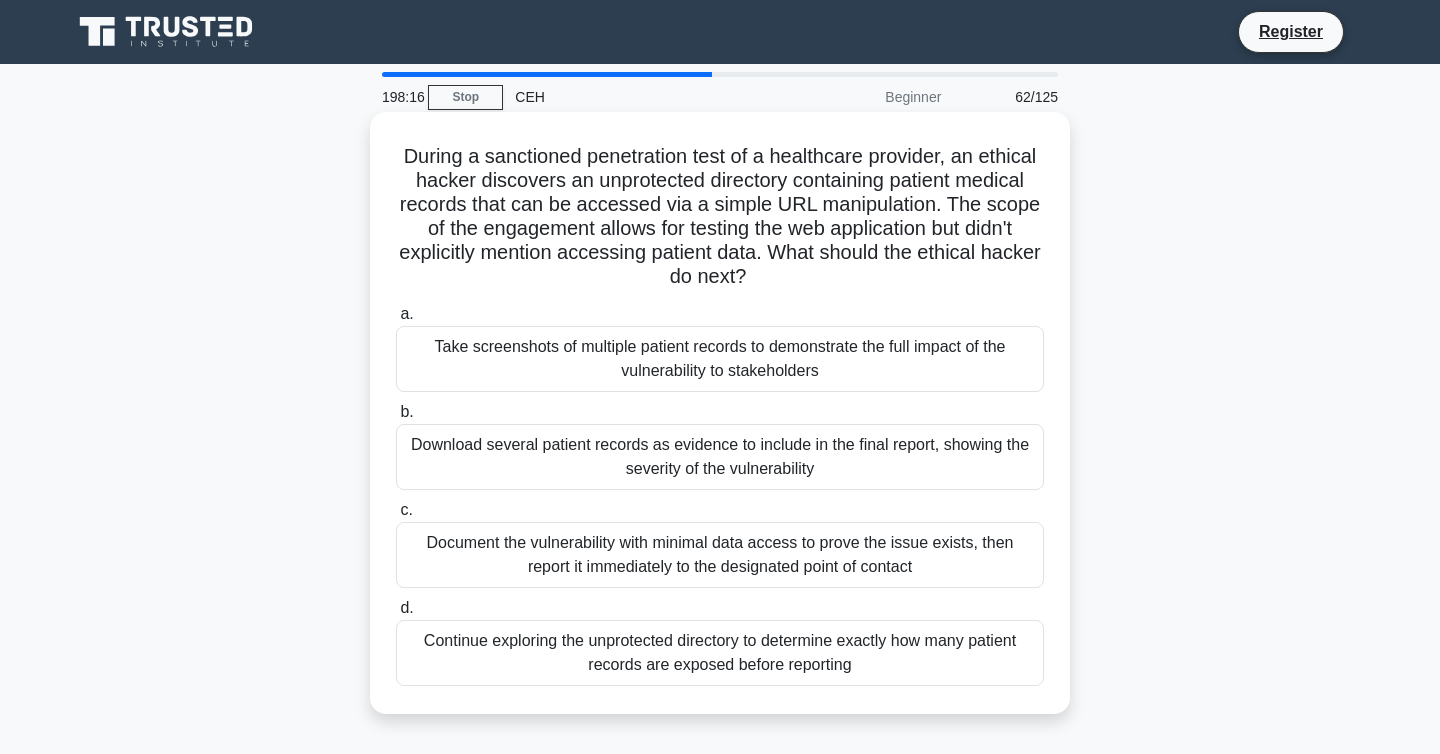 click on "Document the vulnerability with minimal data access to prove the issue exists, then report it immediately to the designated point of contact" at bounding box center (720, 555) 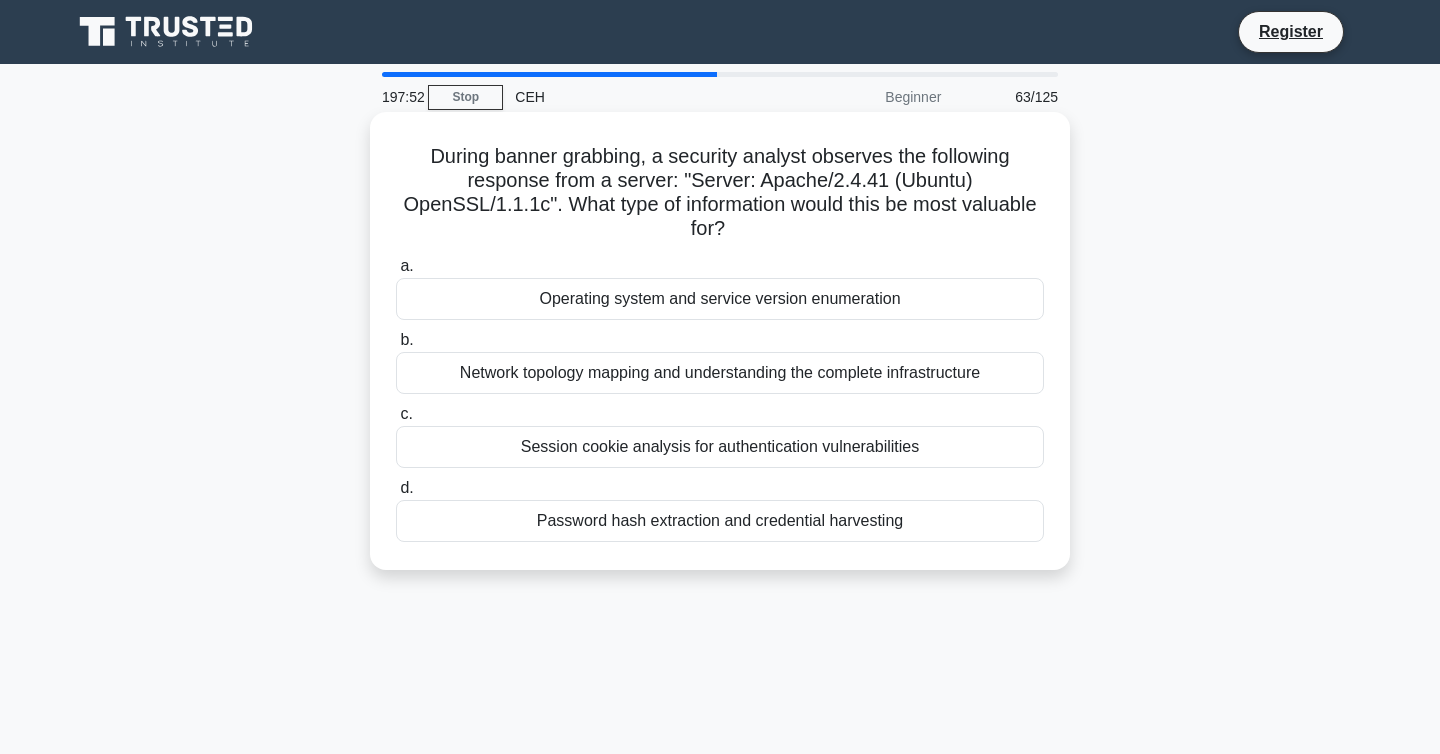 click on "Operating system and service version enumeration" at bounding box center [720, 299] 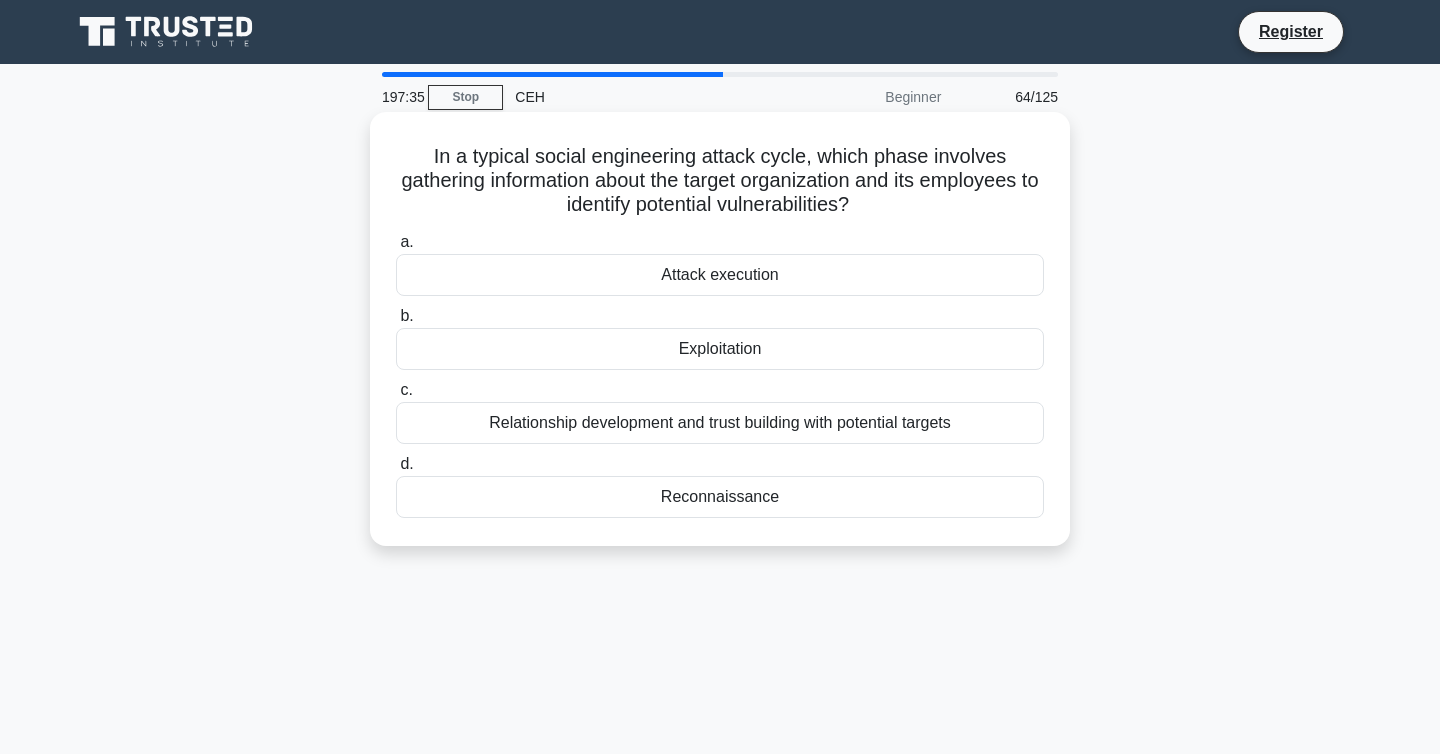 click on "Reconnaissance" at bounding box center [720, 497] 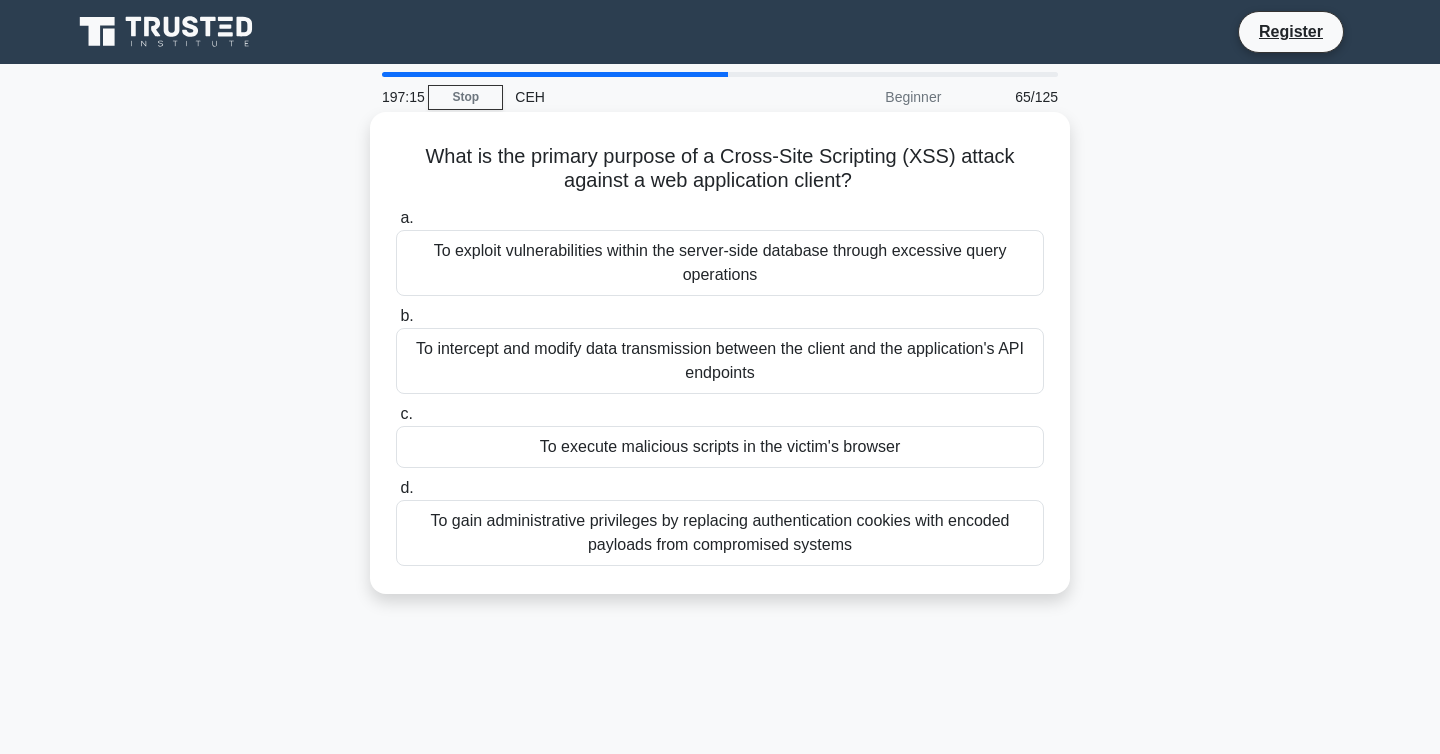 drag, startPoint x: 425, startPoint y: 157, endPoint x: 854, endPoint y: 187, distance: 430.04767 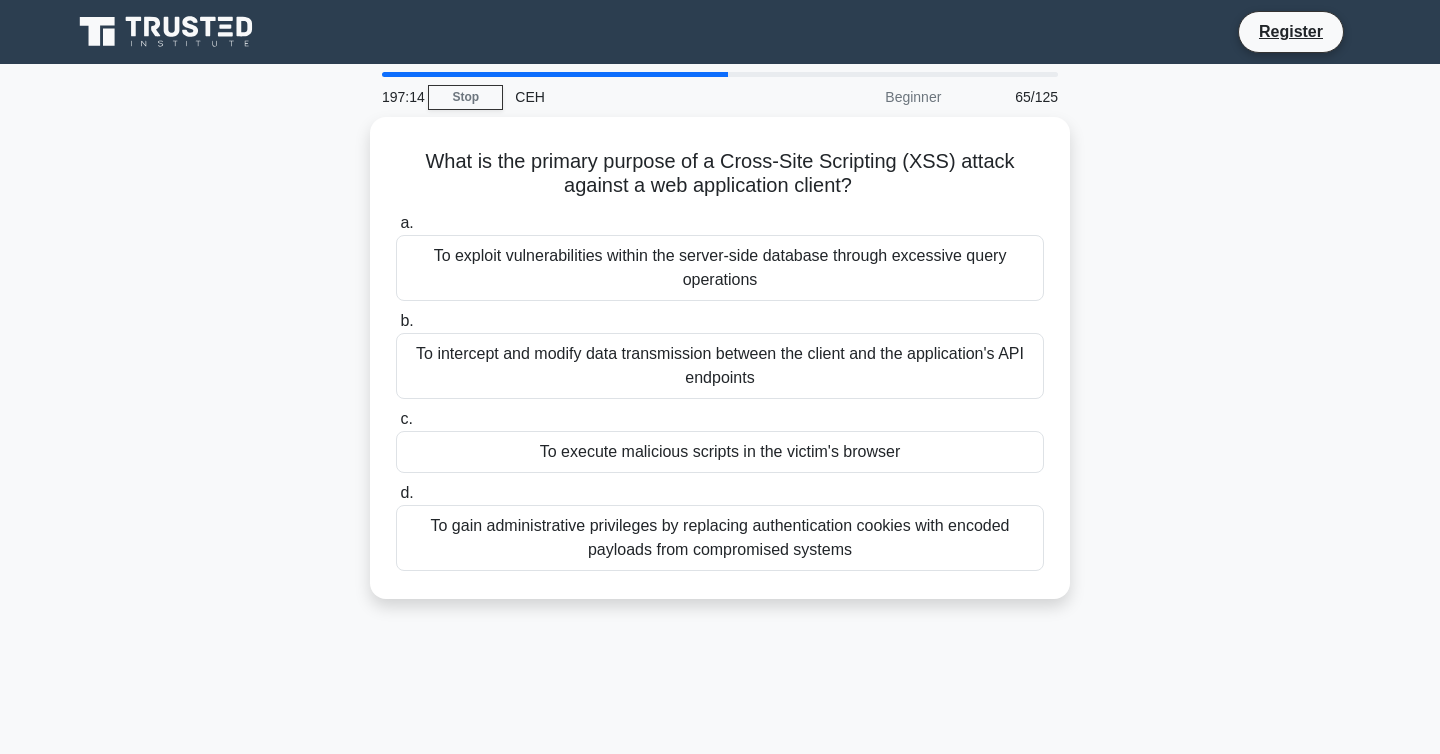 copy on "What is the primary purpose of a Cross-Site Scripting (XSS) attack against a web application client?" 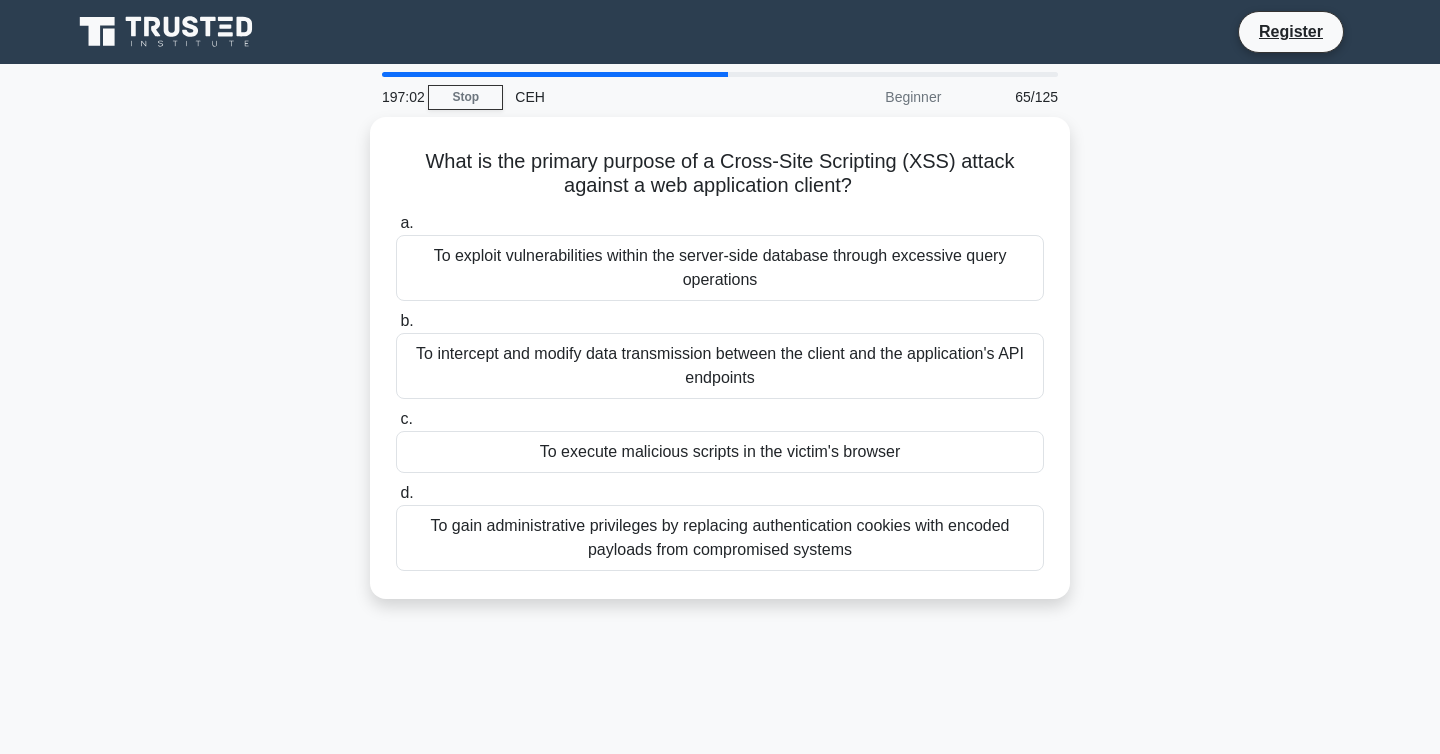 click on "What is the primary purpose of a Cross-Site Scripting (XSS) attack against a web application client?
.spinner_0XTQ{transform-origin:center;animation:spinner_y6GP .75s linear infinite}@keyframes spinner_y6GP{100%{transform:rotate(360deg)}}
a.
To exploit vulnerabilities within the server-side database through excessive query operations
b. c. d." at bounding box center [720, 370] 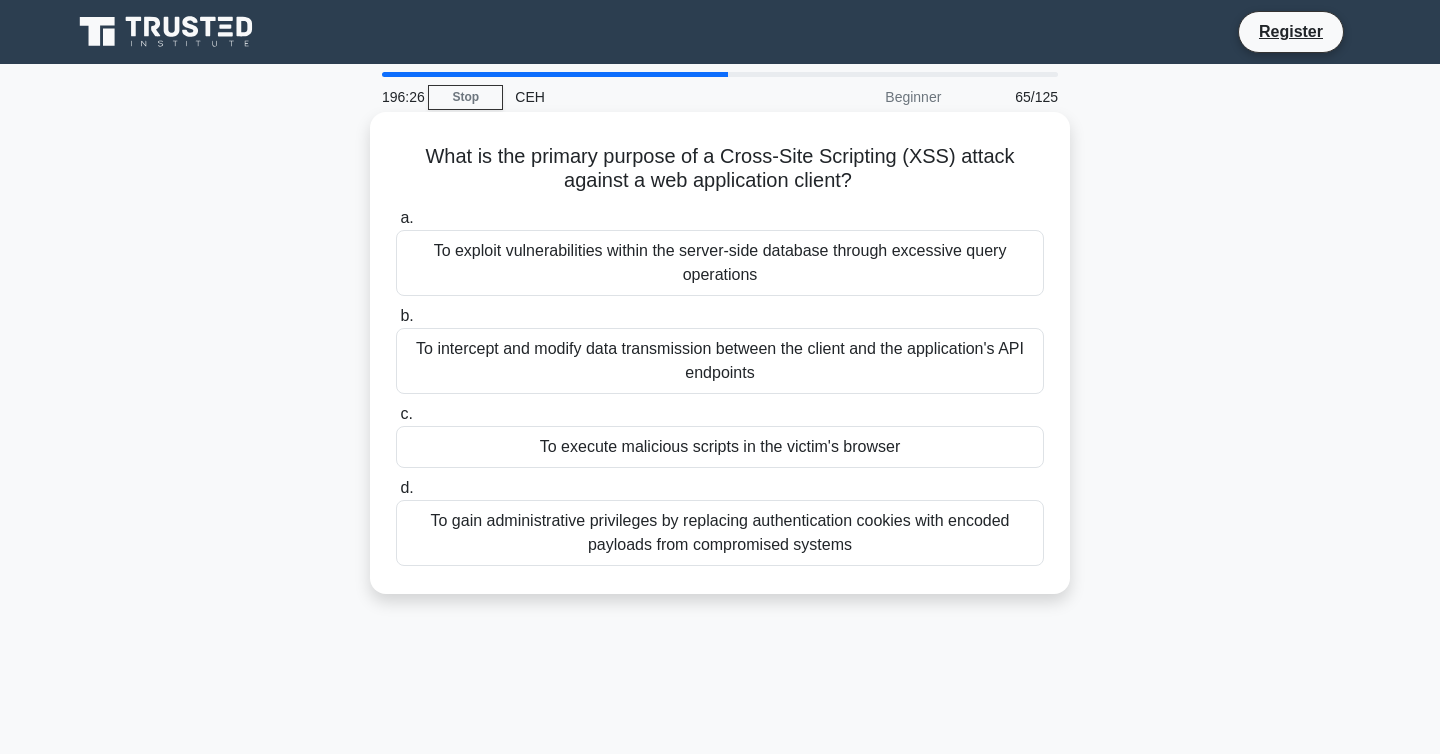click on "To execute malicious scripts in the victim's browser" at bounding box center (720, 447) 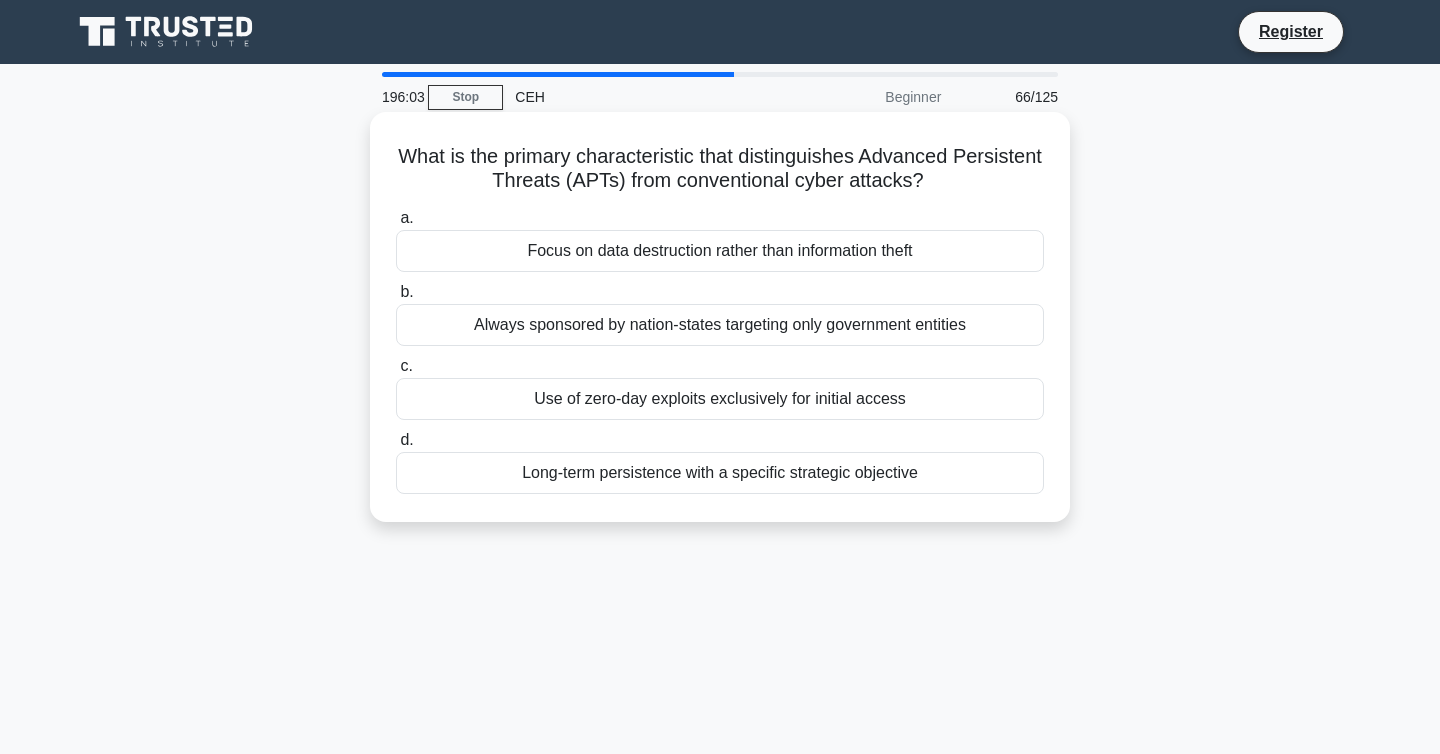 drag, startPoint x: 402, startPoint y: 156, endPoint x: 937, endPoint y: 182, distance: 535.6314 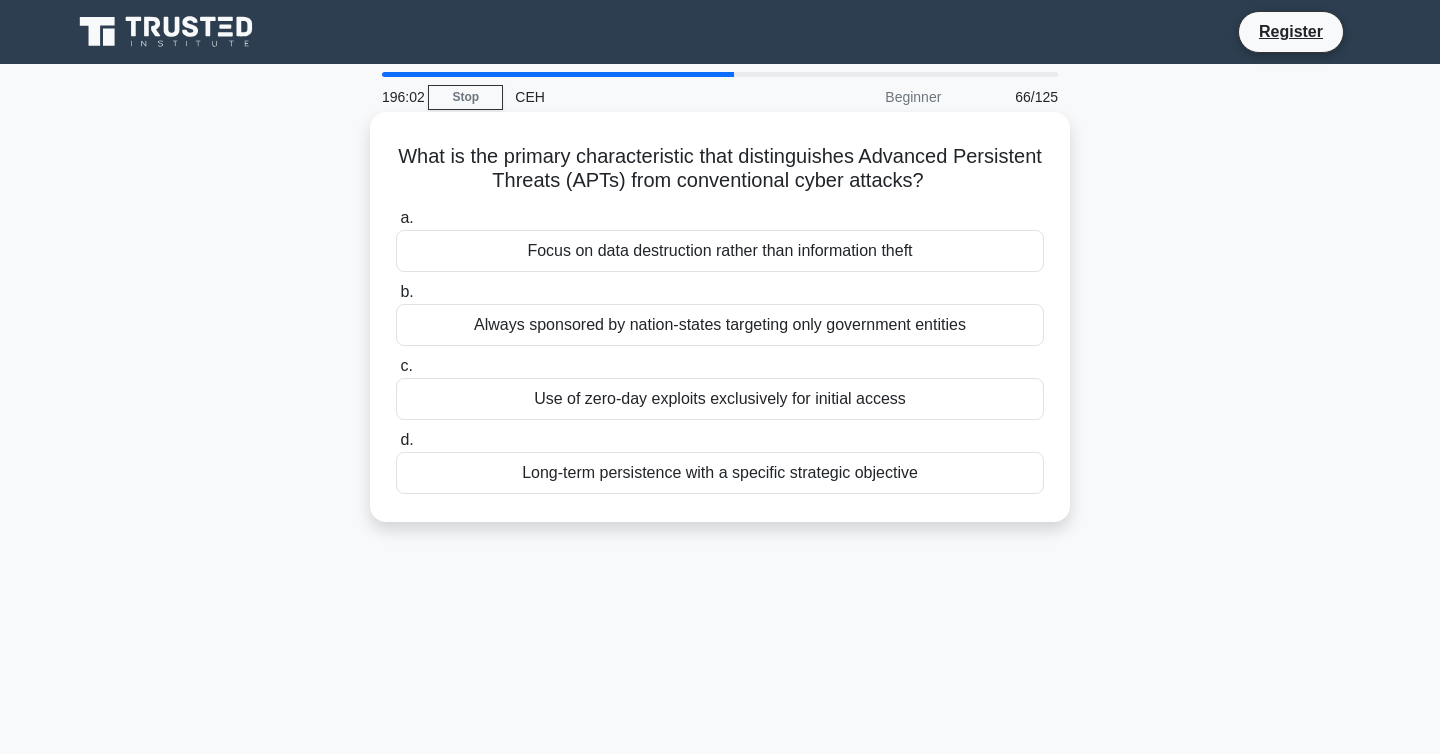 copy on "What is the primary characteristic that distinguishes Advanced Persistent Threats (APTs) from conventional cyber attacks?" 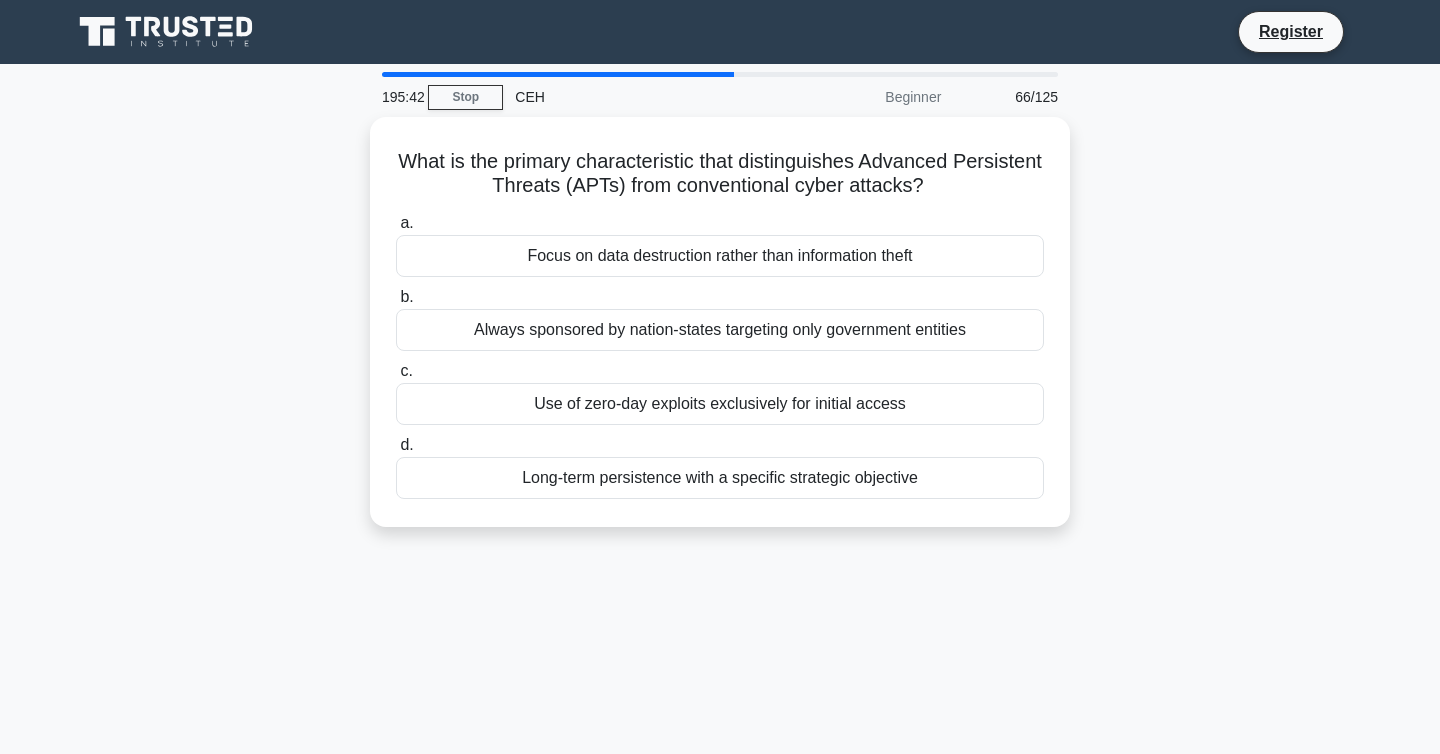 click on "What is the primary characteristic that distinguishes Advanced Persistent Threats (APTs) from conventional cyber attacks?
.spinner_0XTQ{transform-origin:center;animation:spinner_y6GP .75s linear infinite}@keyframes spinner_y6GP{100%{transform:rotate(360deg)}}
a.
Focus on data destruction rather than information theft
b. c. d." at bounding box center (720, 334) 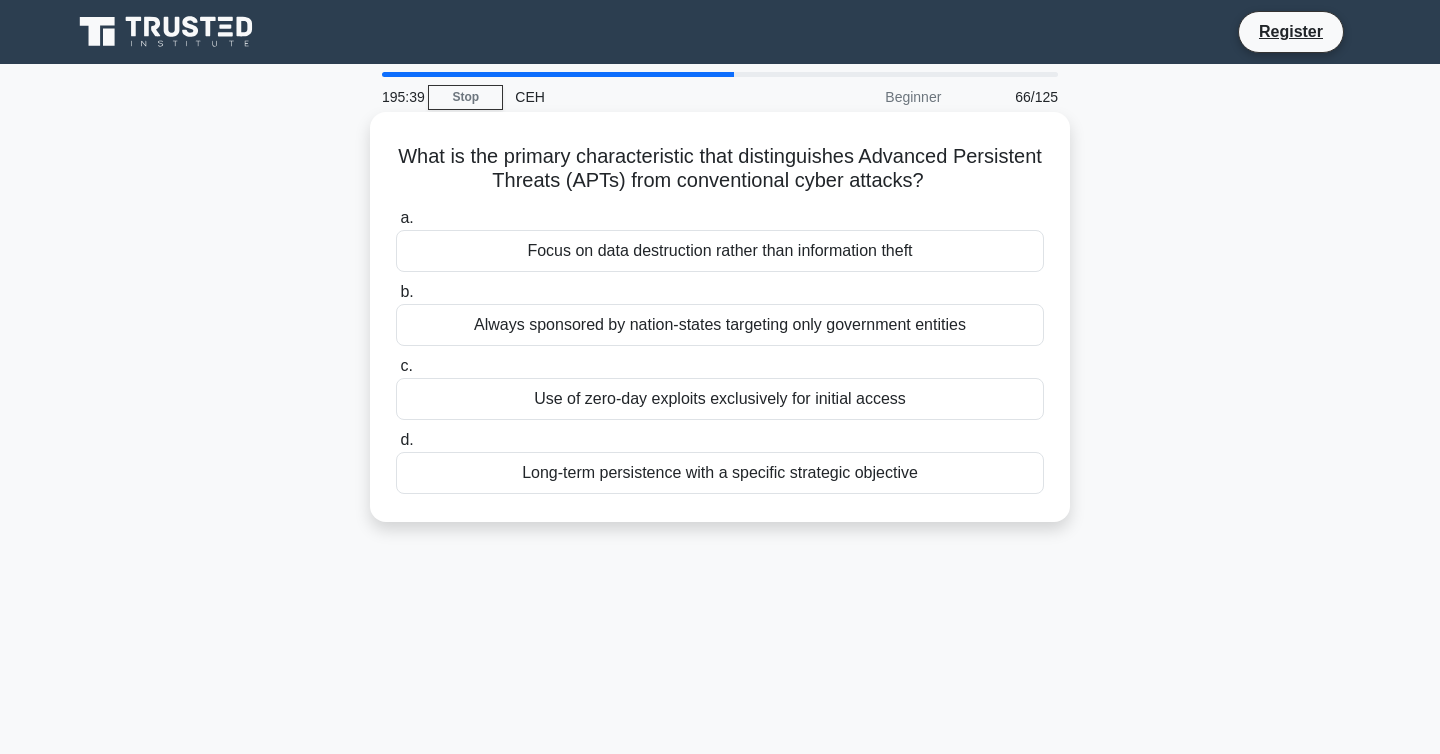 click on "Long-term persistence with a specific strategic objective" at bounding box center (720, 473) 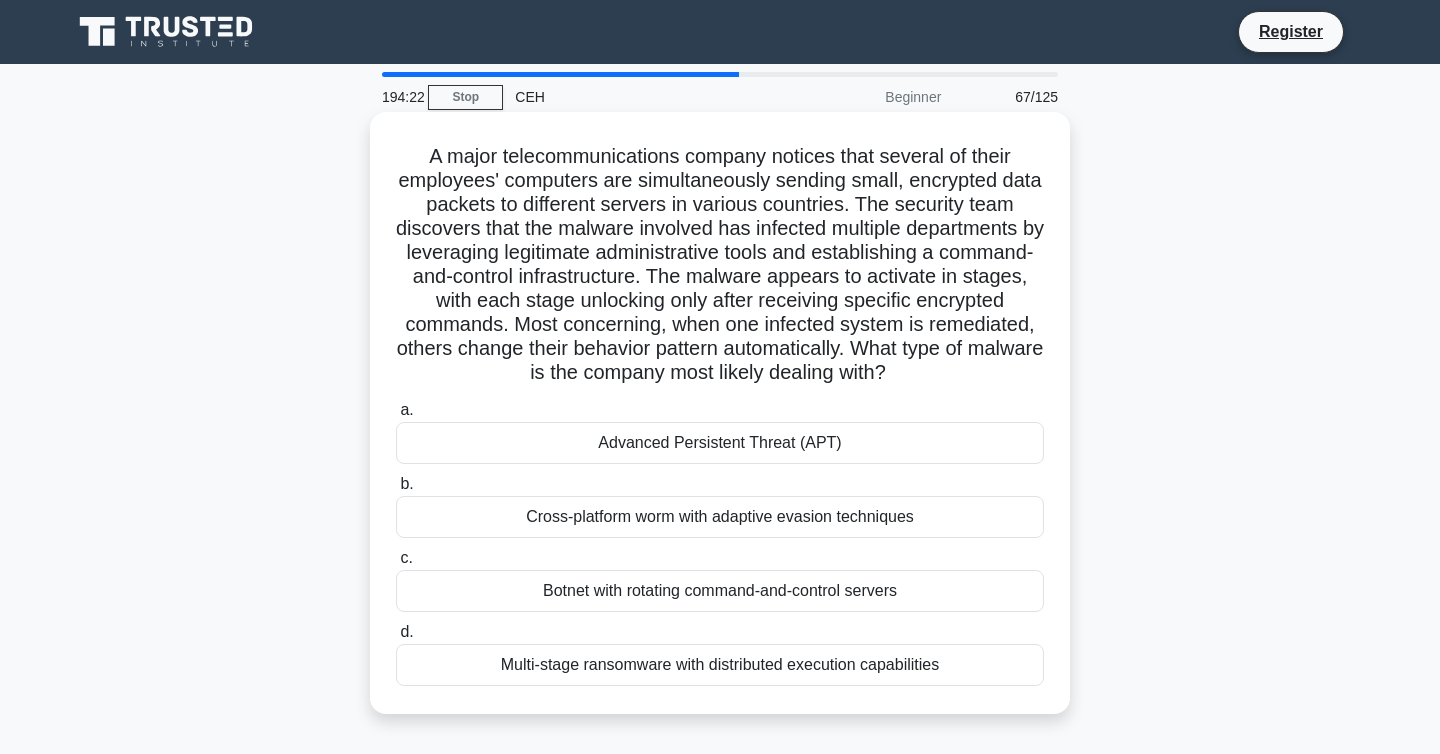 click on "Botnet with rotating command-and-control servers" at bounding box center [720, 591] 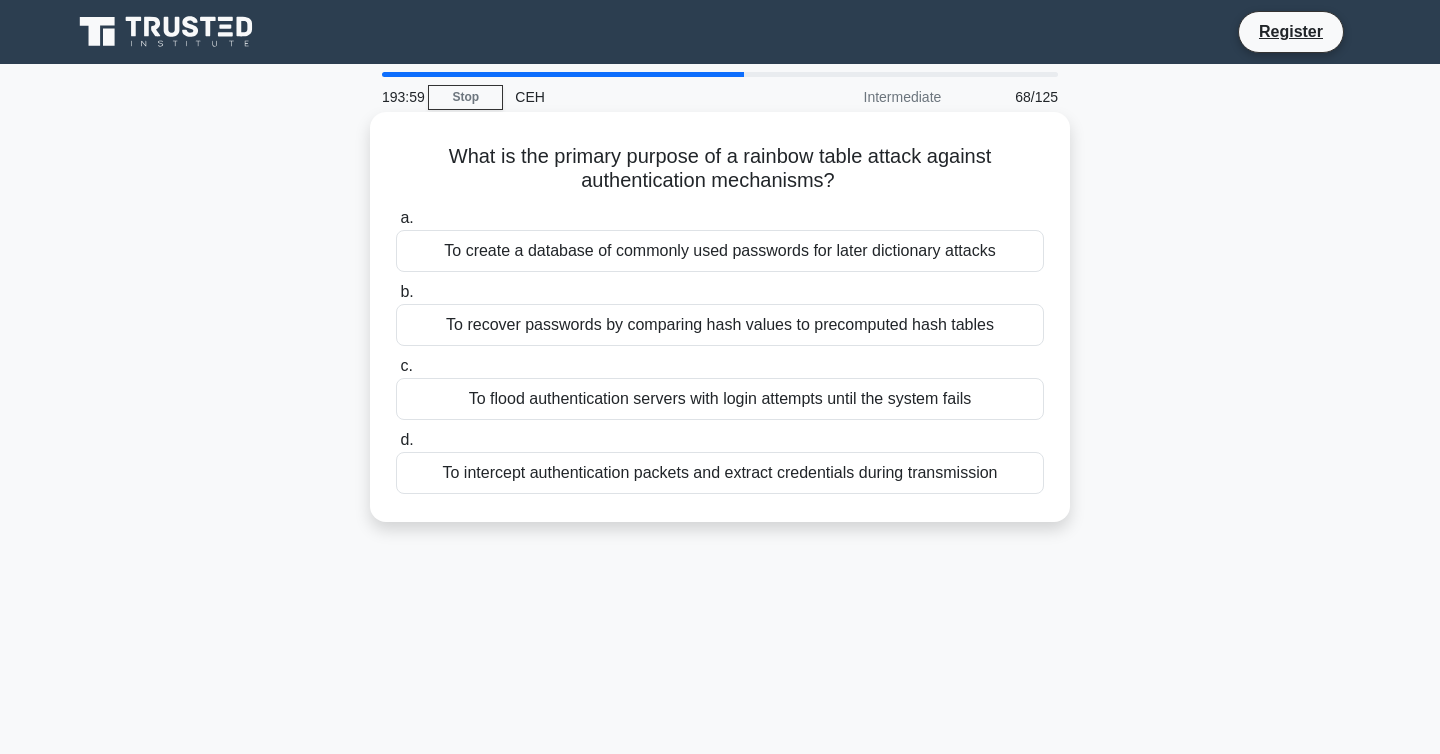 drag, startPoint x: 445, startPoint y: 150, endPoint x: 874, endPoint y: 176, distance: 429.78717 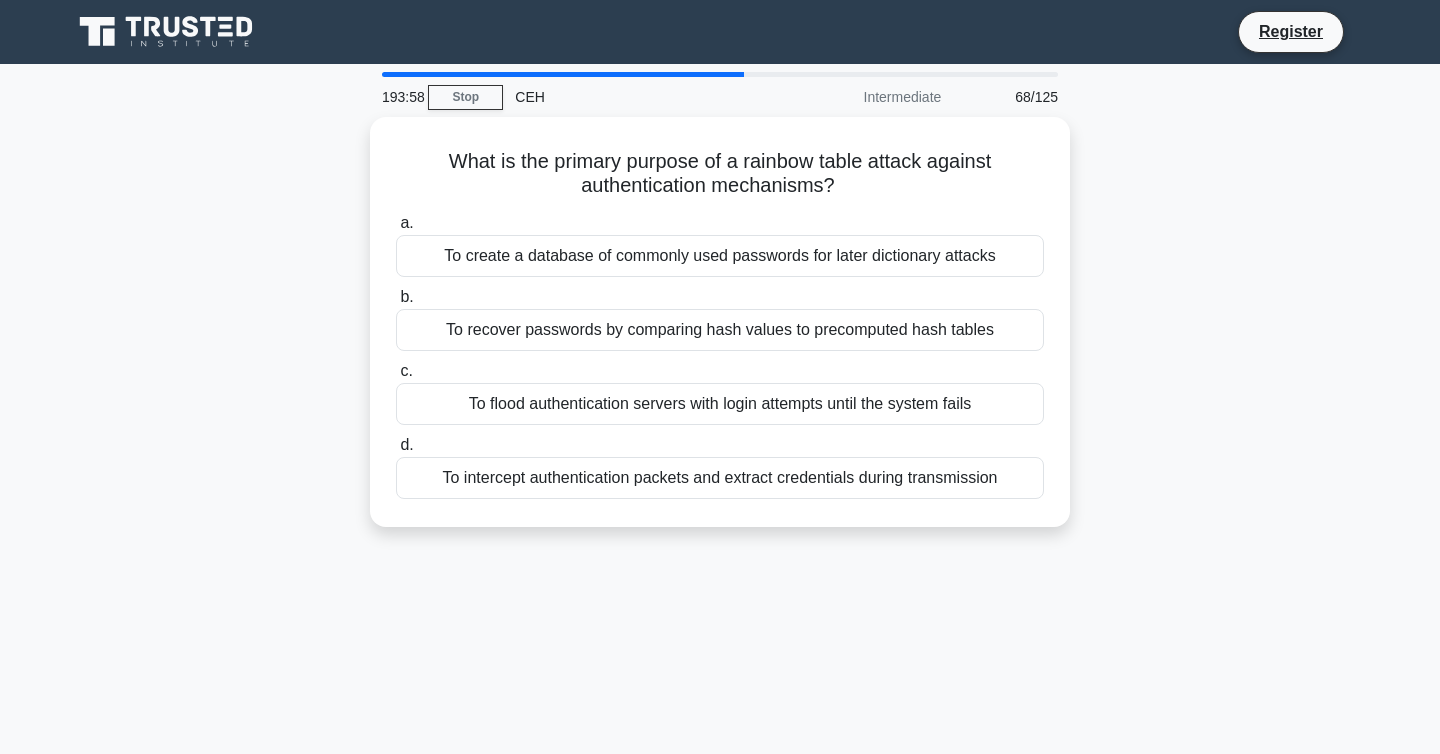copy on "What is the primary purpose of a rainbow table attack against authentication mechanisms?" 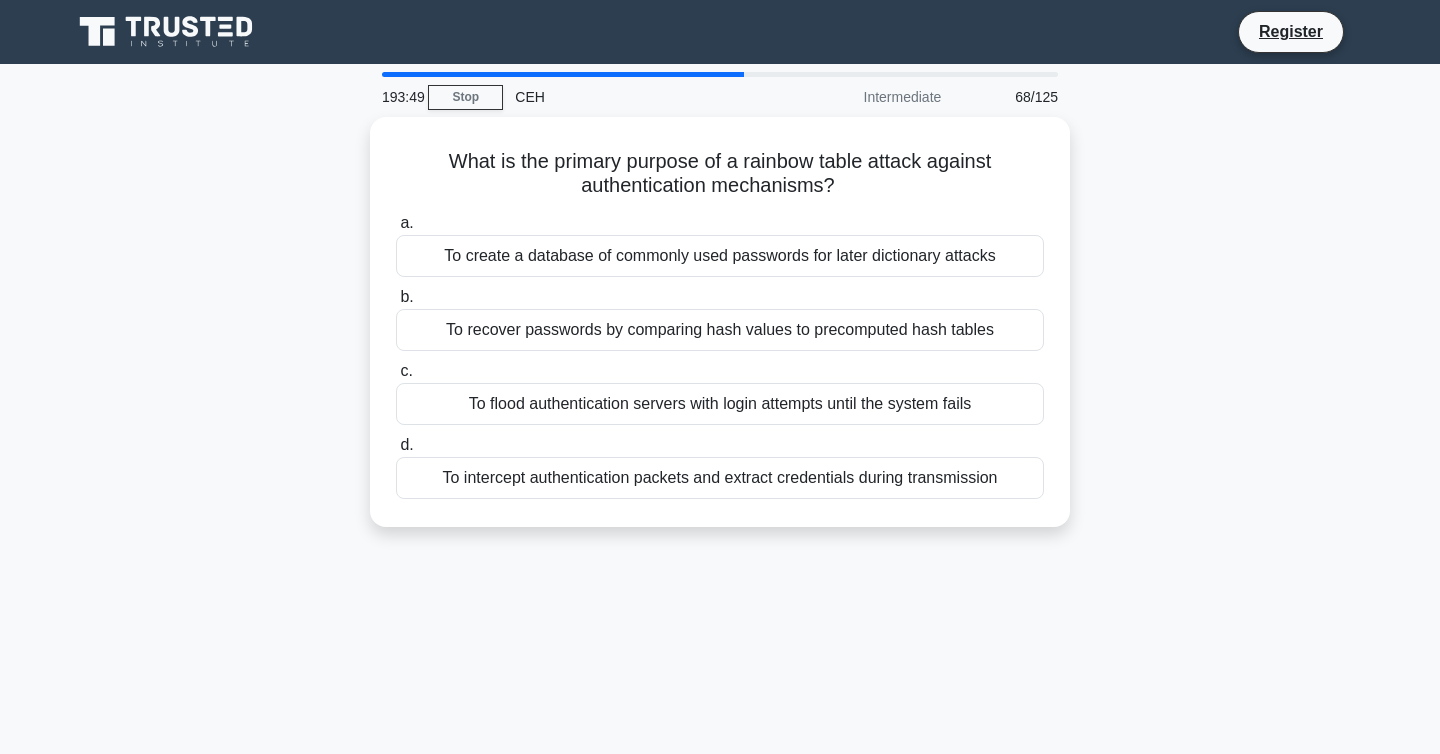 click on "What is the primary purpose of a rainbow table attack against authentication mechanisms?
.spinner_0XTQ{transform-origin:center;animation:spinner_y6GP .75s linear infinite}@keyframes spinner_y6GP{100%{transform:rotate(360deg)}}
a.
To create a database of commonly used passwords for later dictionary attacks
b. c." at bounding box center [720, 334] 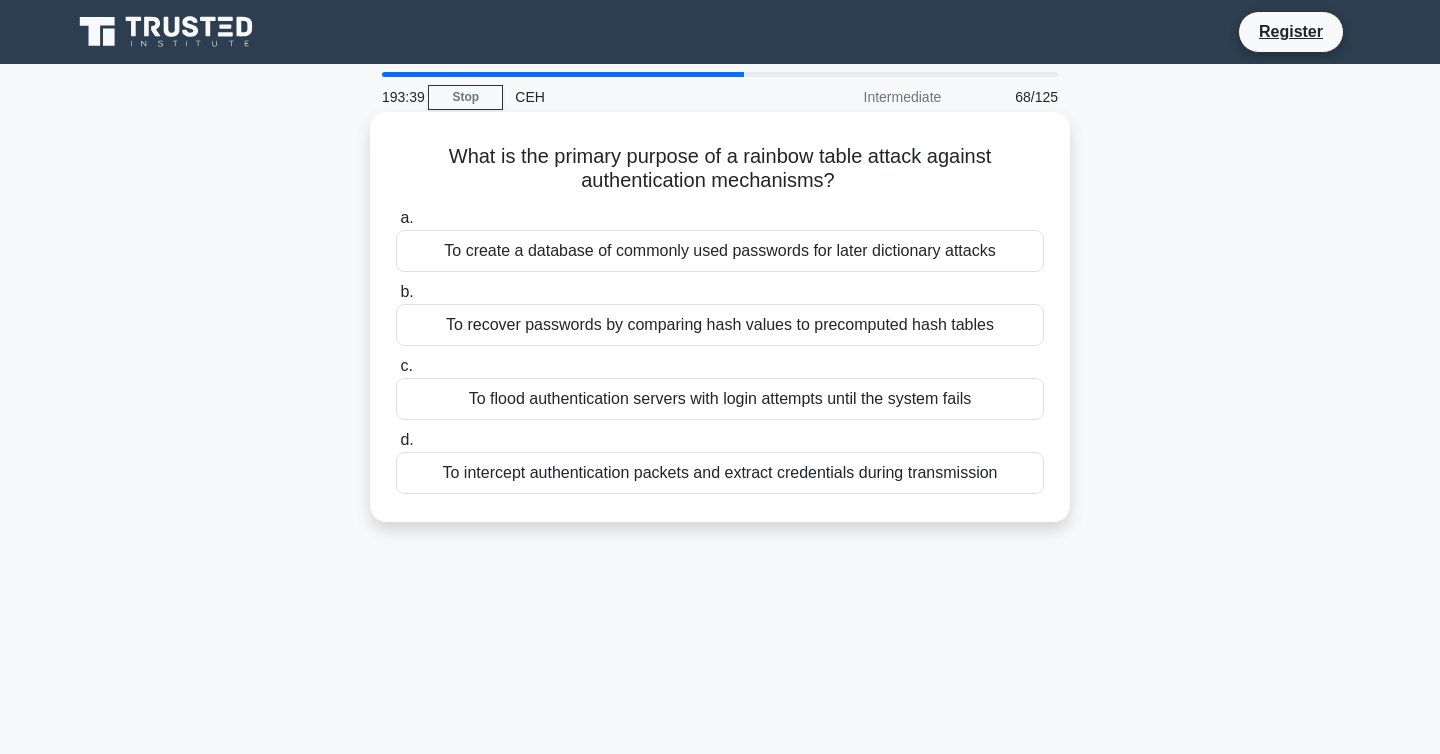 click on "To recover passwords by comparing hash values to precomputed hash tables" at bounding box center (720, 325) 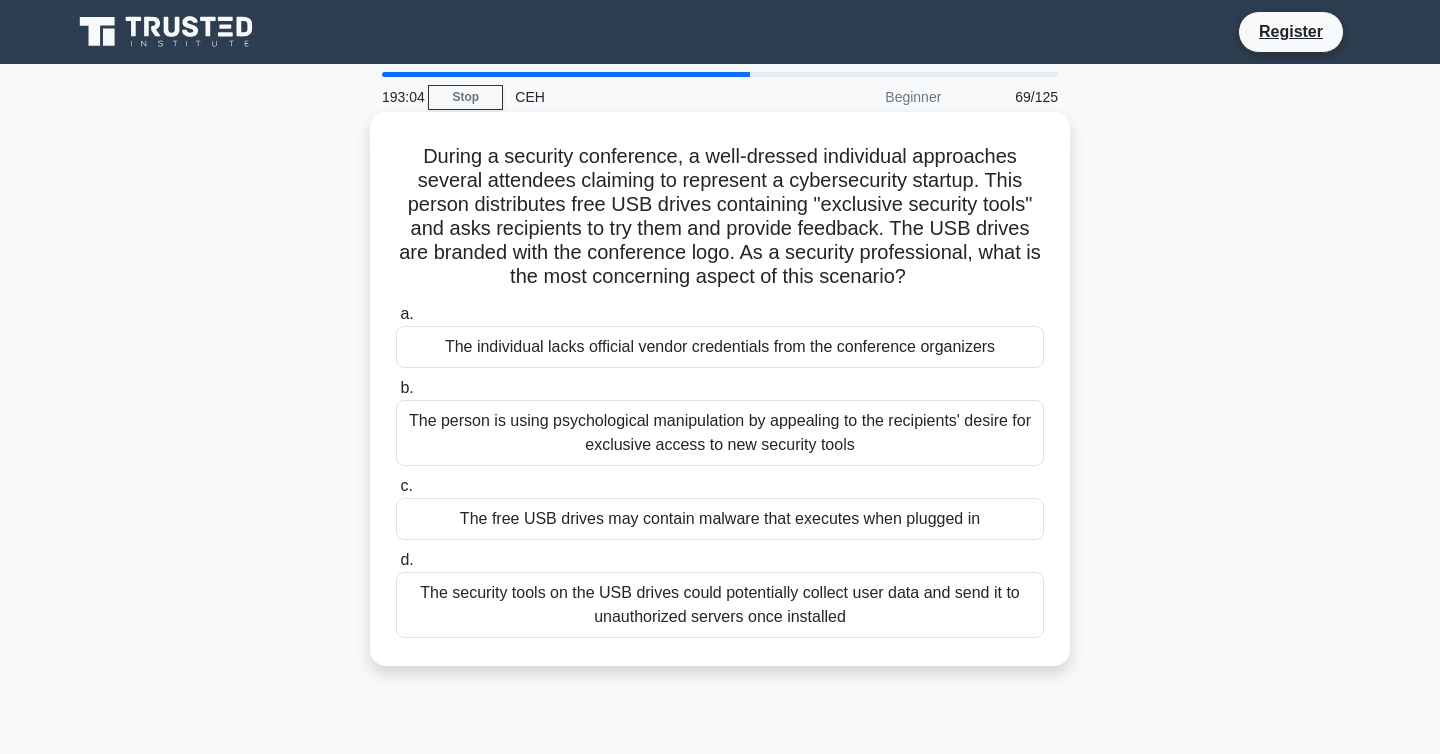 click on "The free USB drives may contain malware that executes when plugged in" at bounding box center (720, 519) 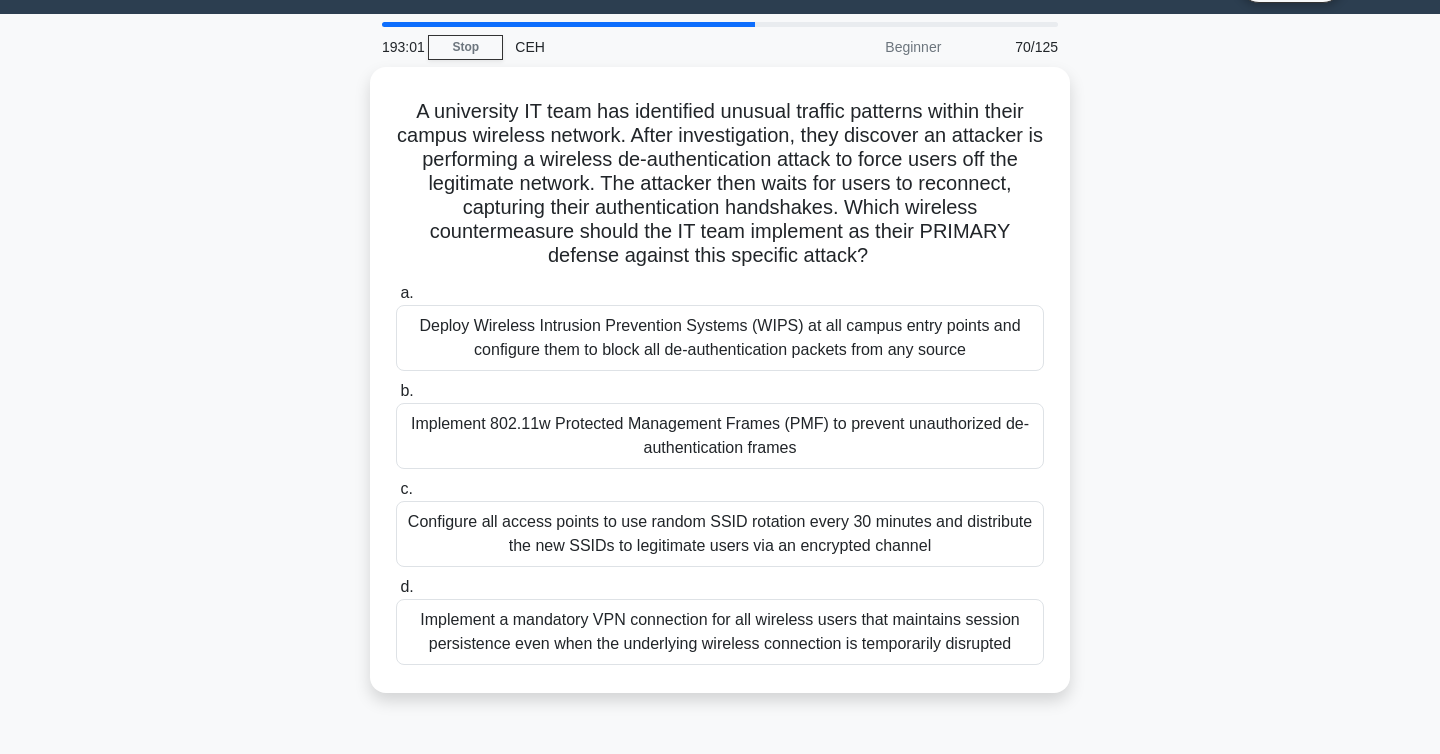 scroll, scrollTop: 60, scrollLeft: 0, axis: vertical 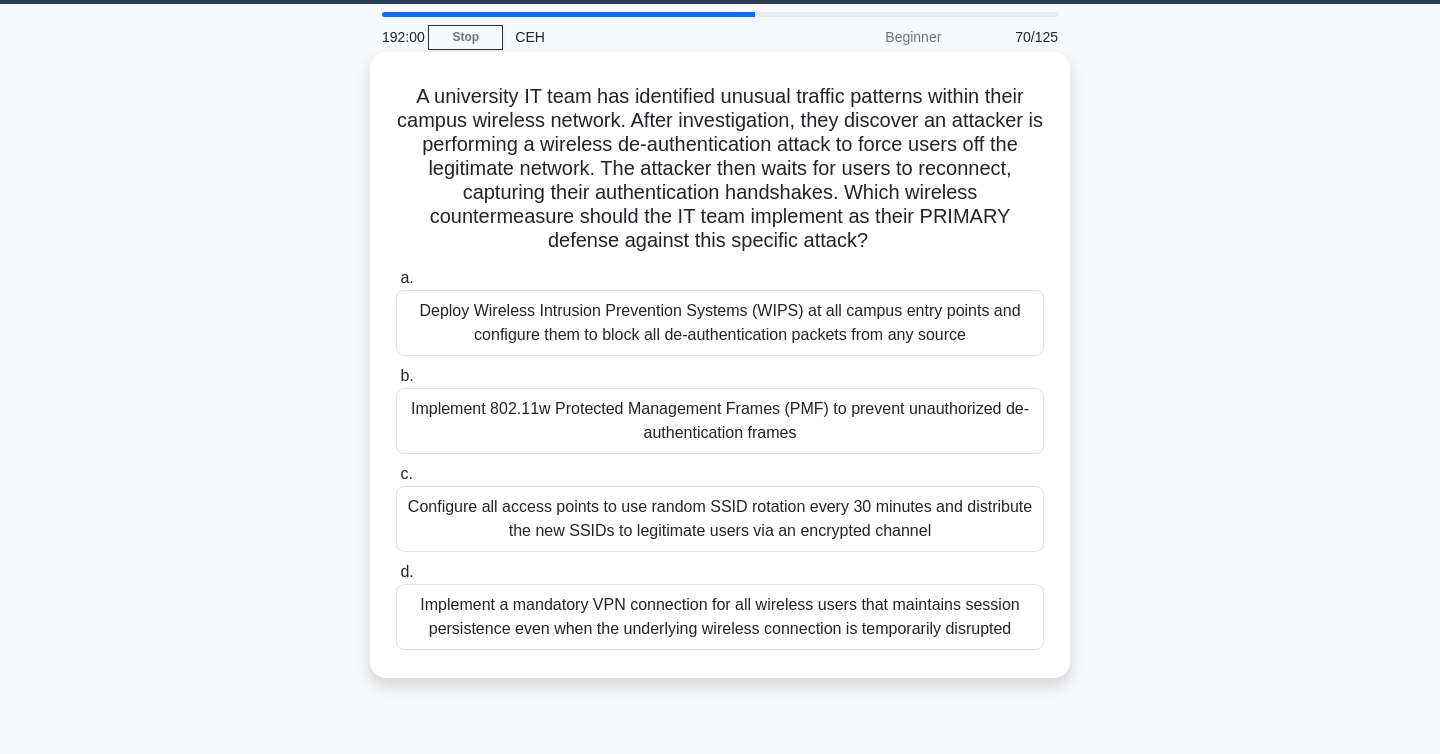 click on "Implement 802.11w Protected Management Frames (PMF) to prevent unauthorized de-authentication frames" at bounding box center [720, 421] 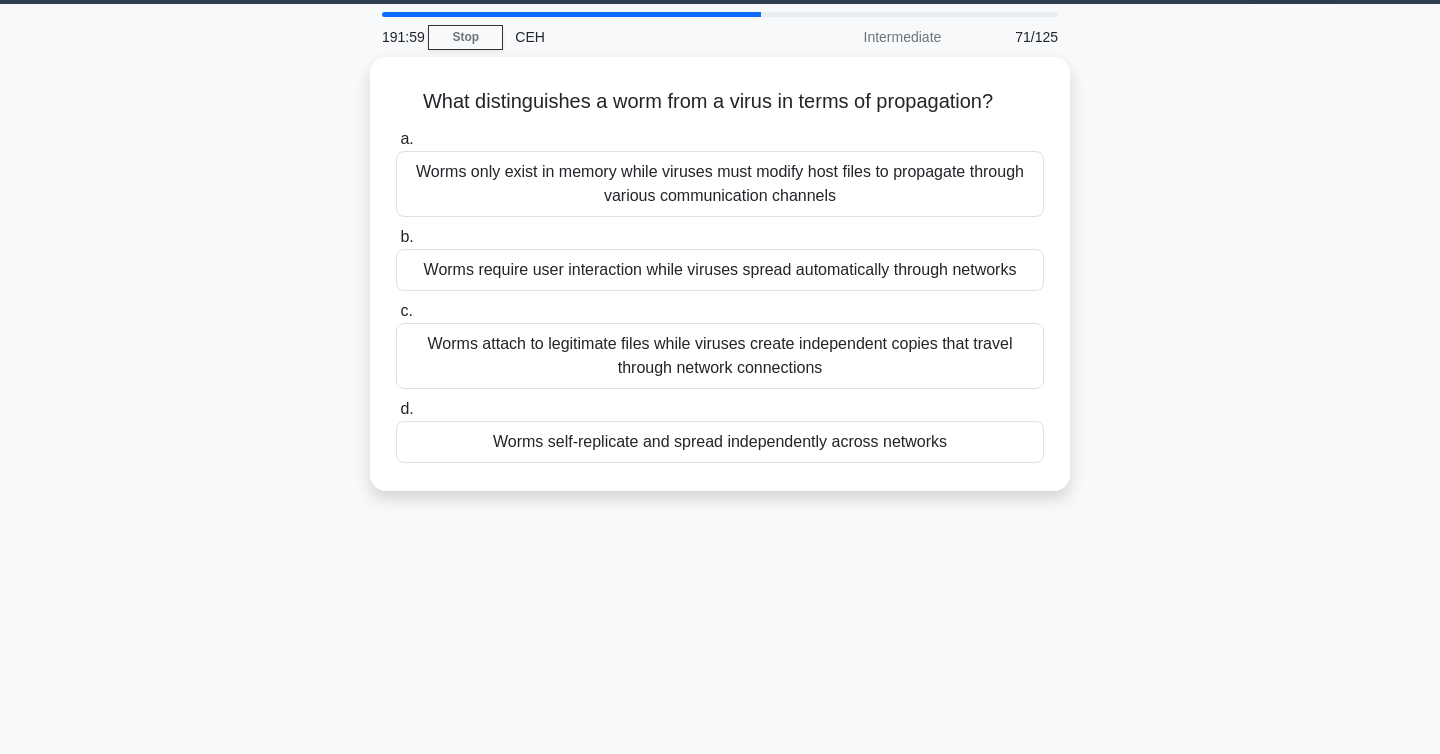 scroll, scrollTop: 0, scrollLeft: 0, axis: both 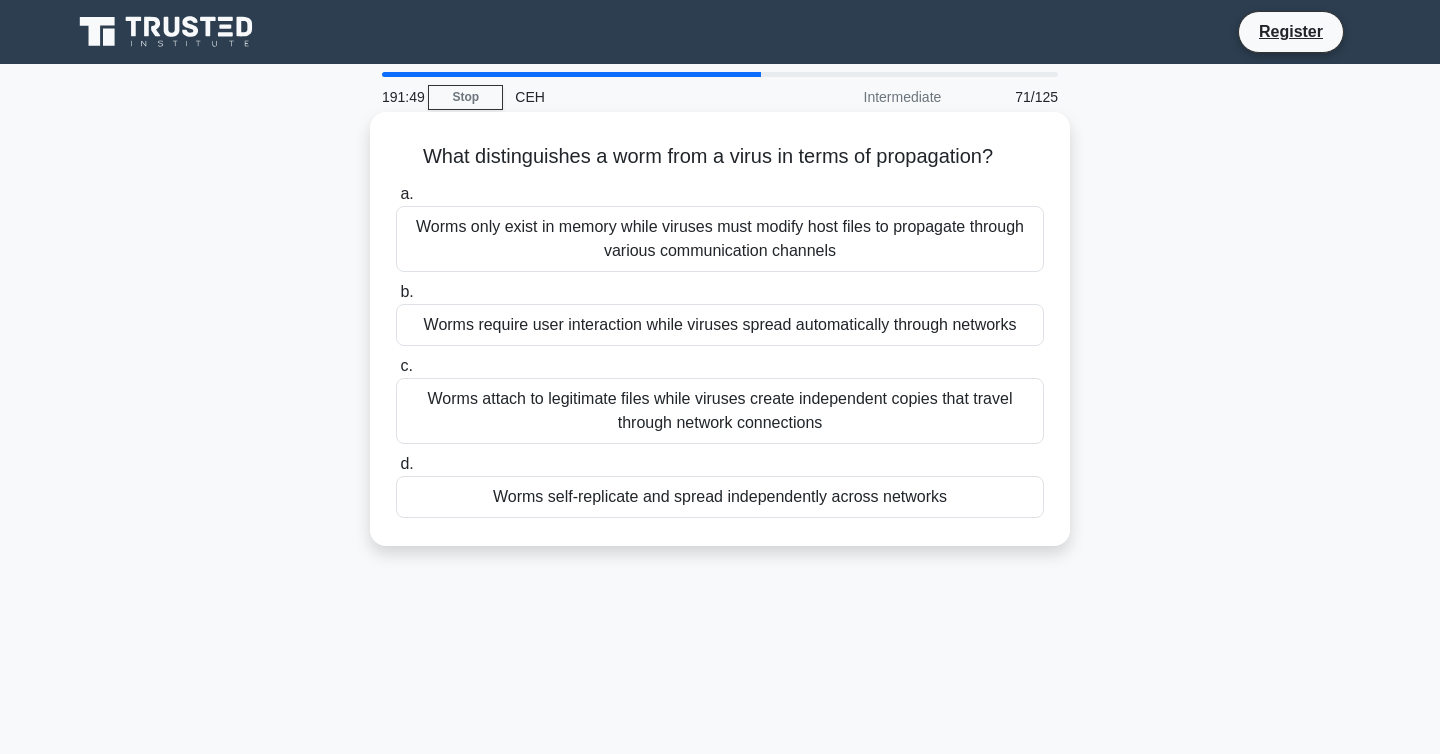 drag, startPoint x: 418, startPoint y: 155, endPoint x: 1054, endPoint y: 157, distance: 636.0032 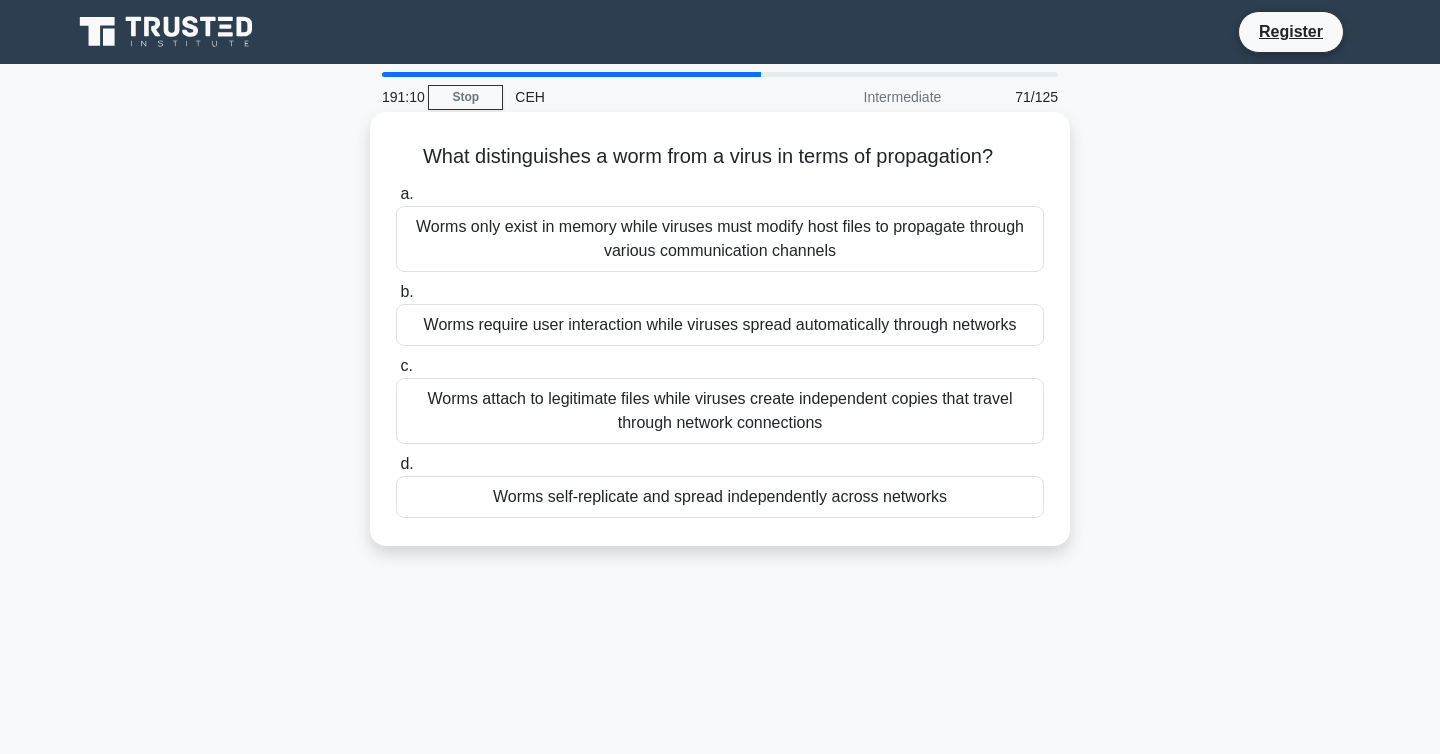 click on "Worms self-replicate and spread independently across networks" at bounding box center (720, 497) 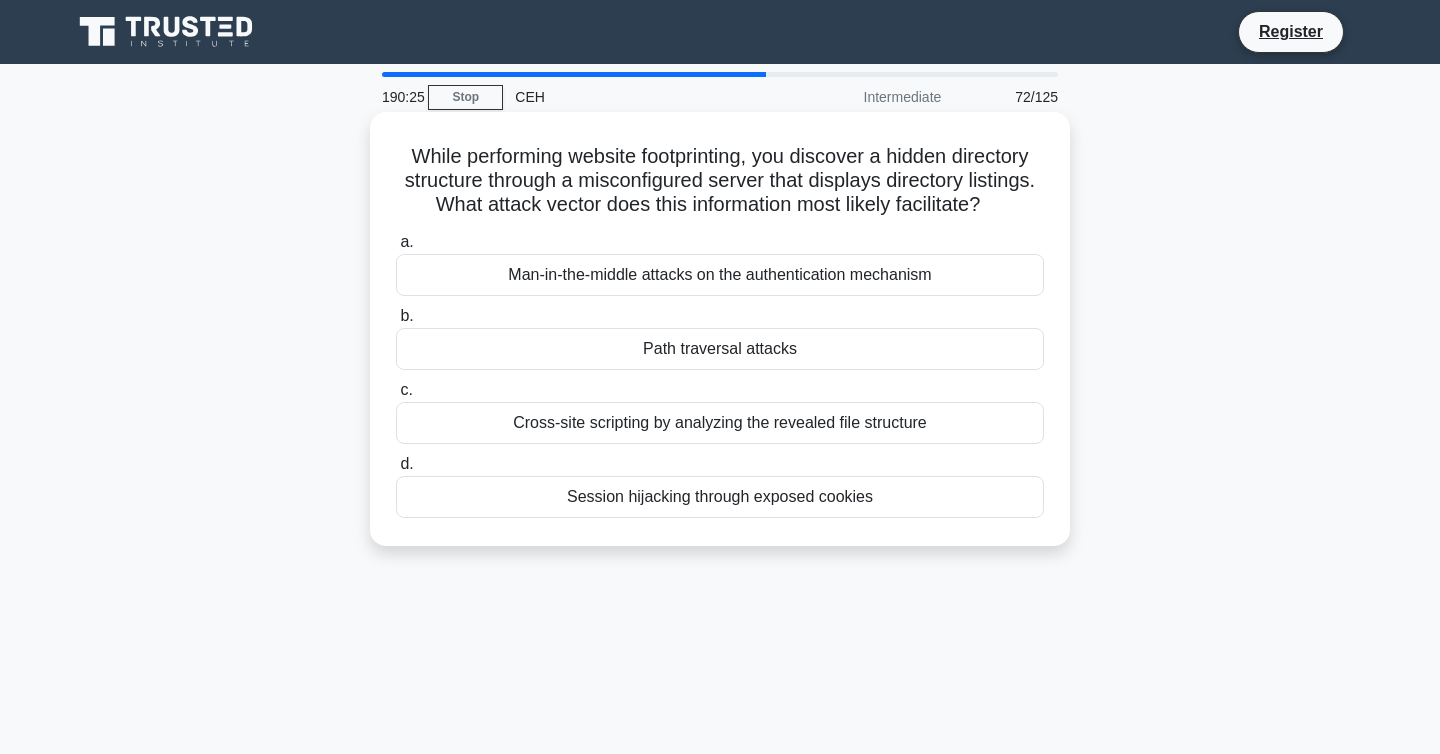 click on "Path traversal attacks" at bounding box center [720, 349] 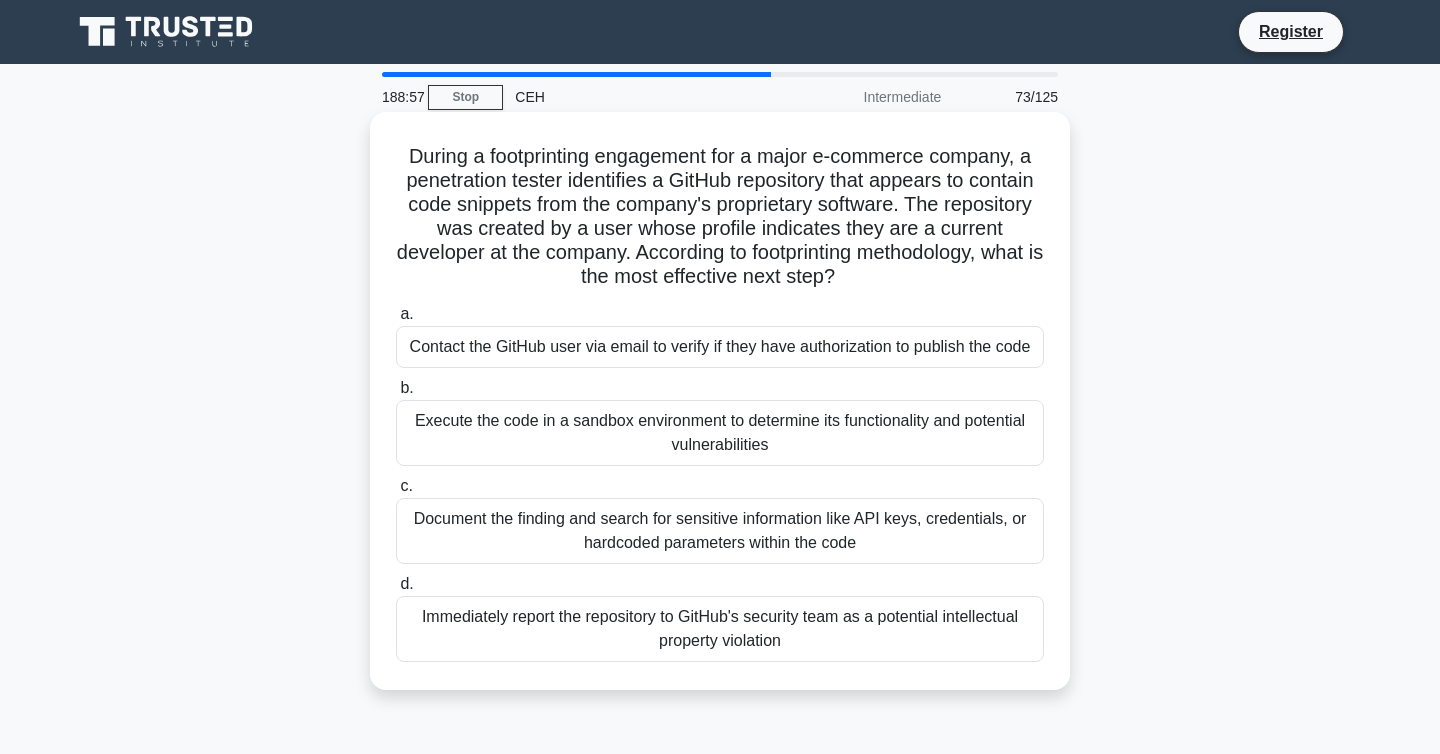 click on "Execute the code in a sandbox environment to determine its functionality and potential vulnerabilities" at bounding box center (720, 433) 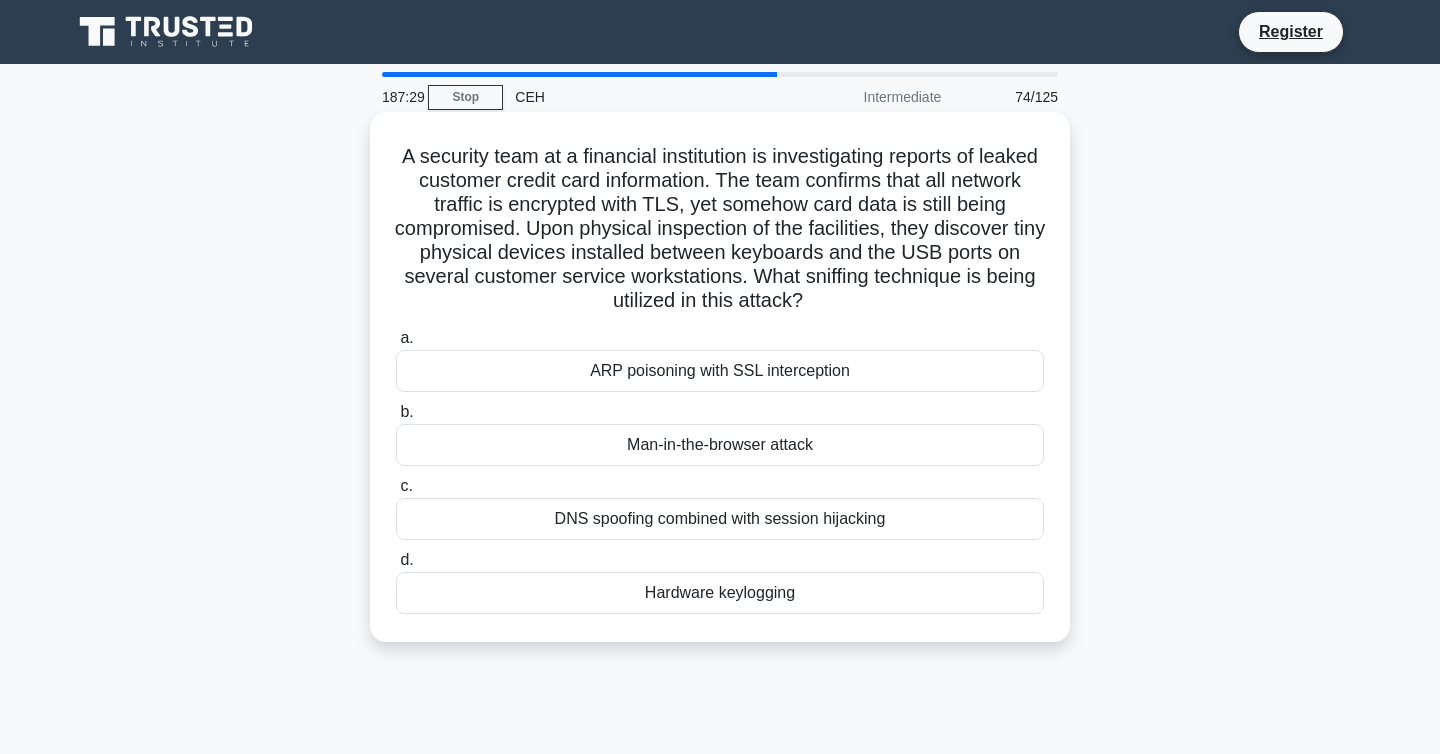 click on "Hardware keylogging" at bounding box center (720, 593) 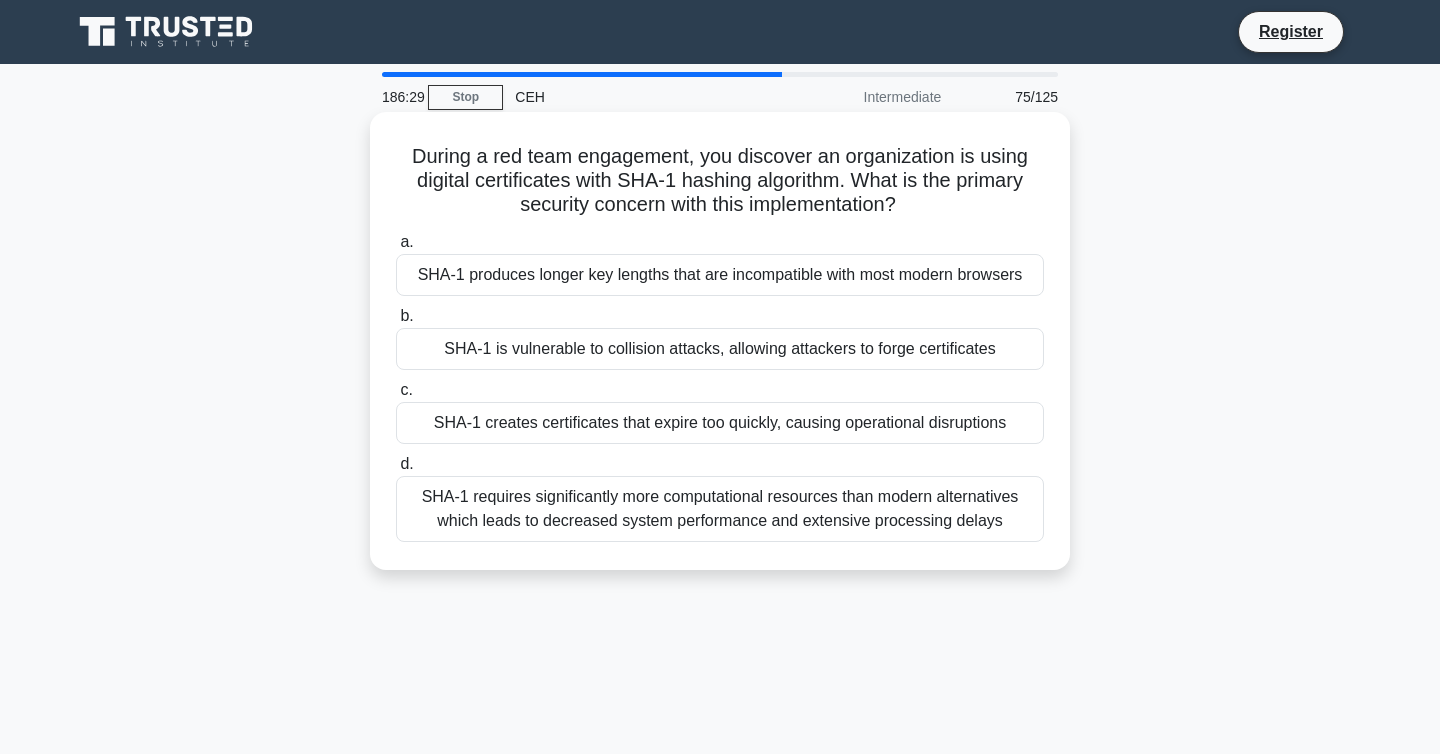 click on "SHA-1 is vulnerable to collision attacks, allowing attackers to forge certificates" at bounding box center (720, 349) 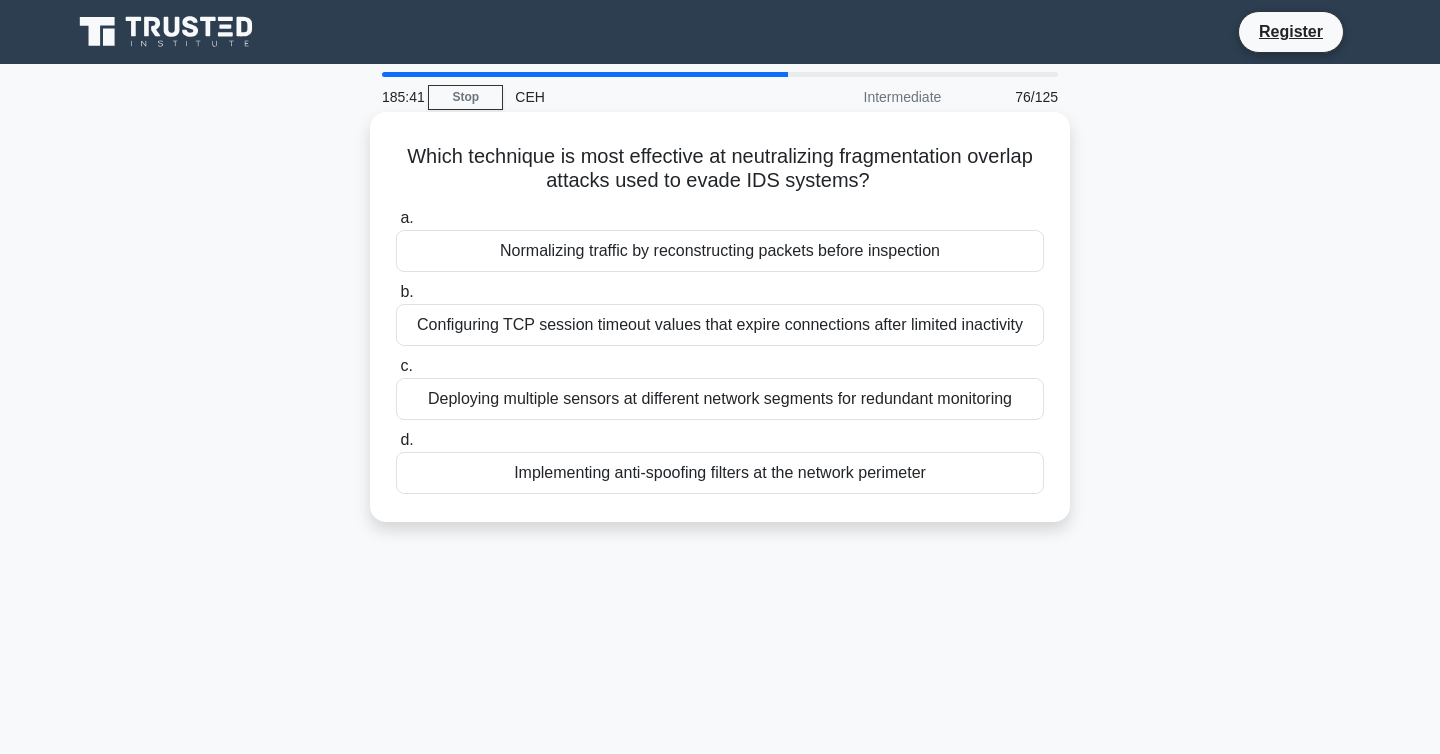 click on "Deploying multiple sensors at different network segments for redundant monitoring" at bounding box center [720, 399] 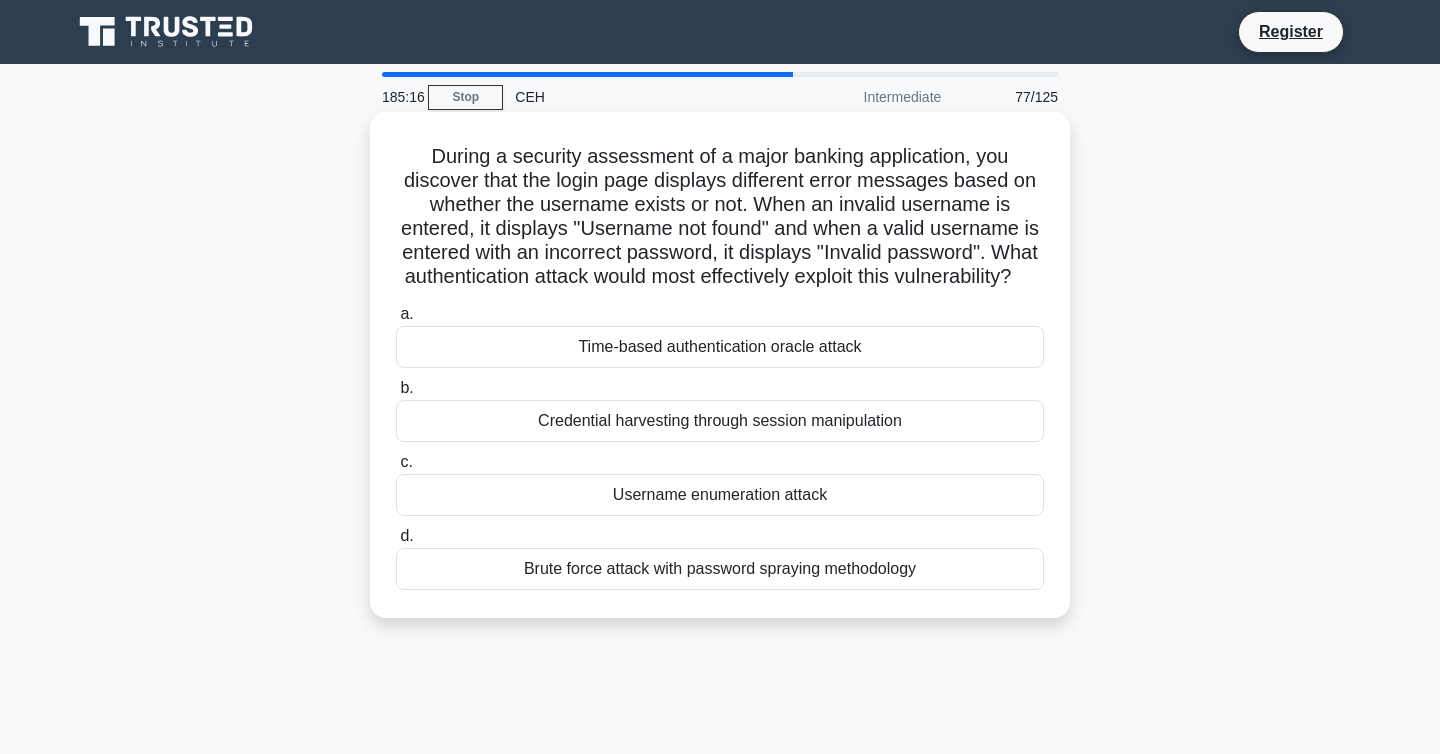 click on "Username enumeration attack" at bounding box center (720, 495) 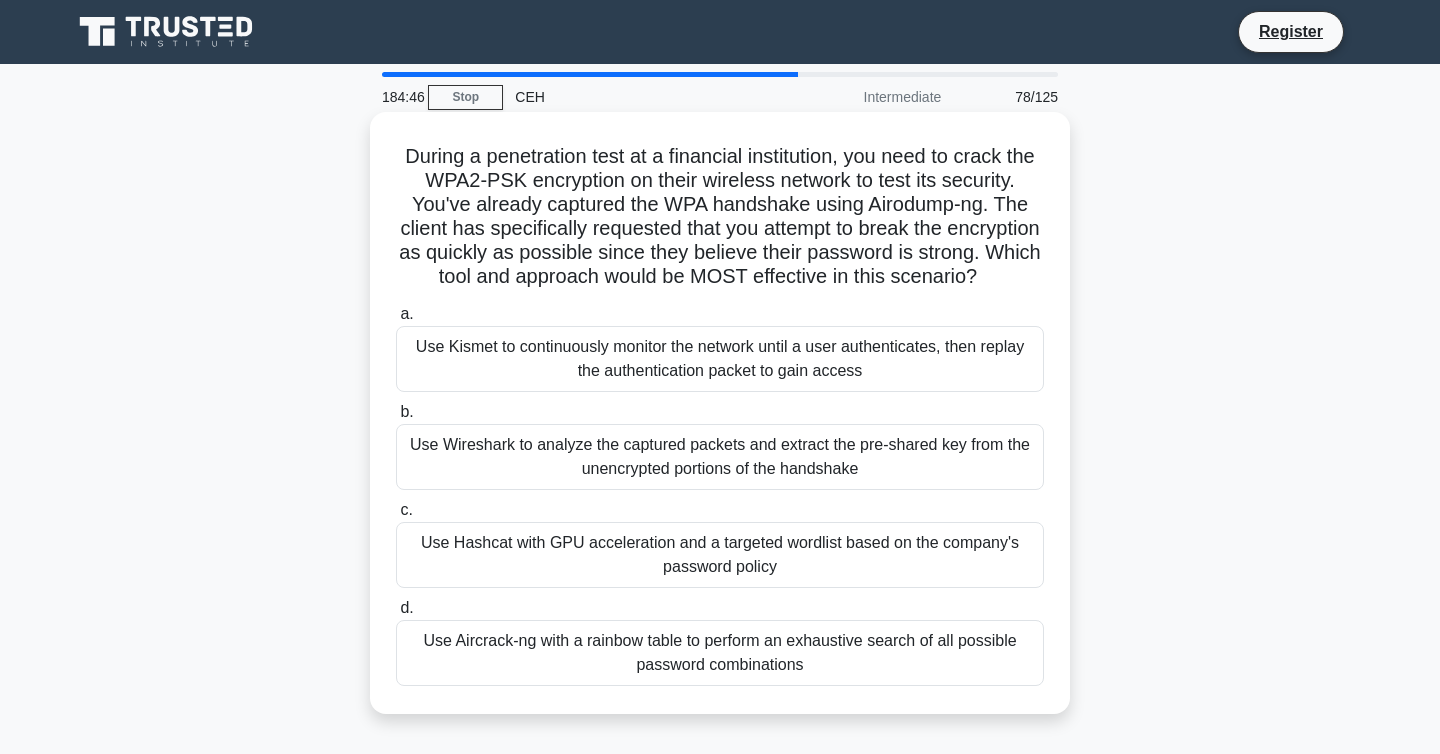 click on "Use Aircrack-ng with a rainbow table to perform an exhaustive search of all possible password combinations" at bounding box center [720, 653] 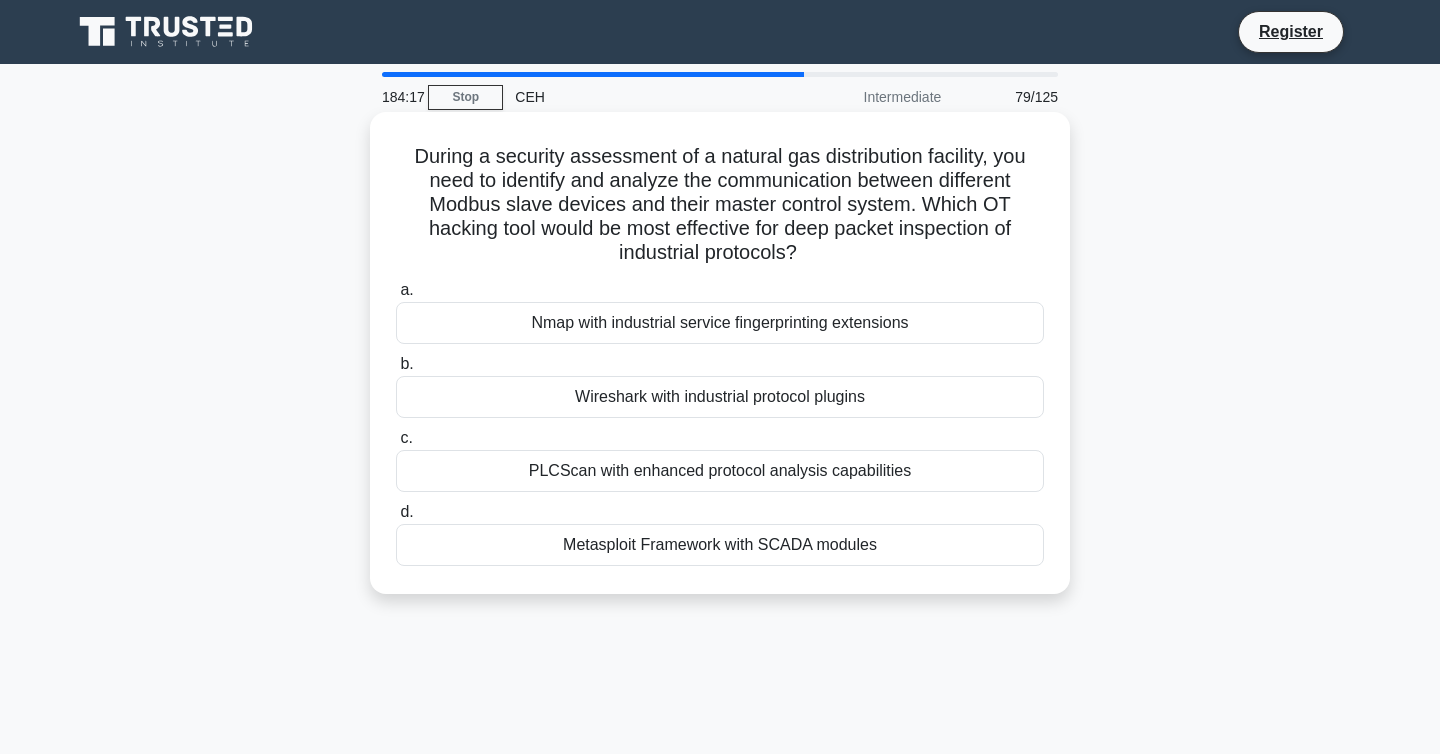 click on "Wireshark with industrial protocol plugins" at bounding box center [720, 397] 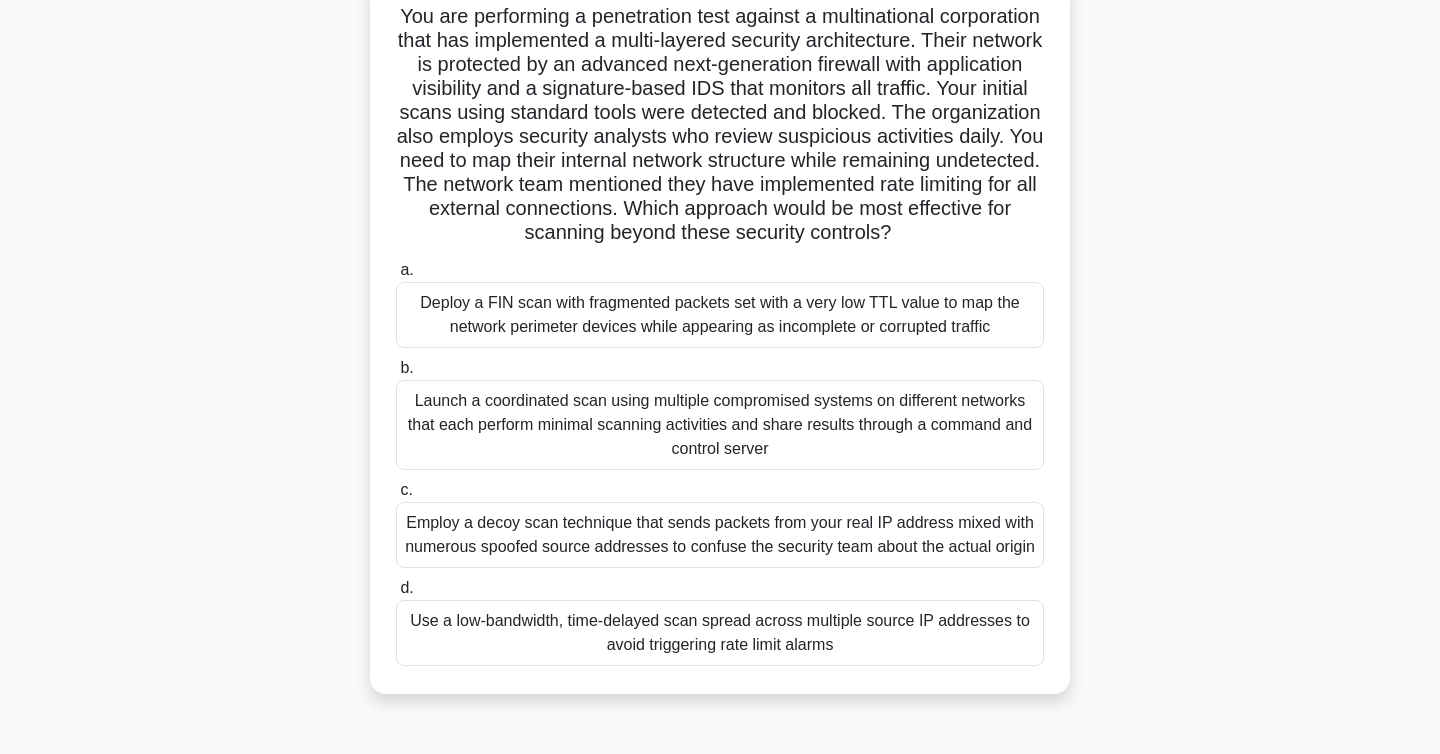 scroll, scrollTop: 144, scrollLeft: 0, axis: vertical 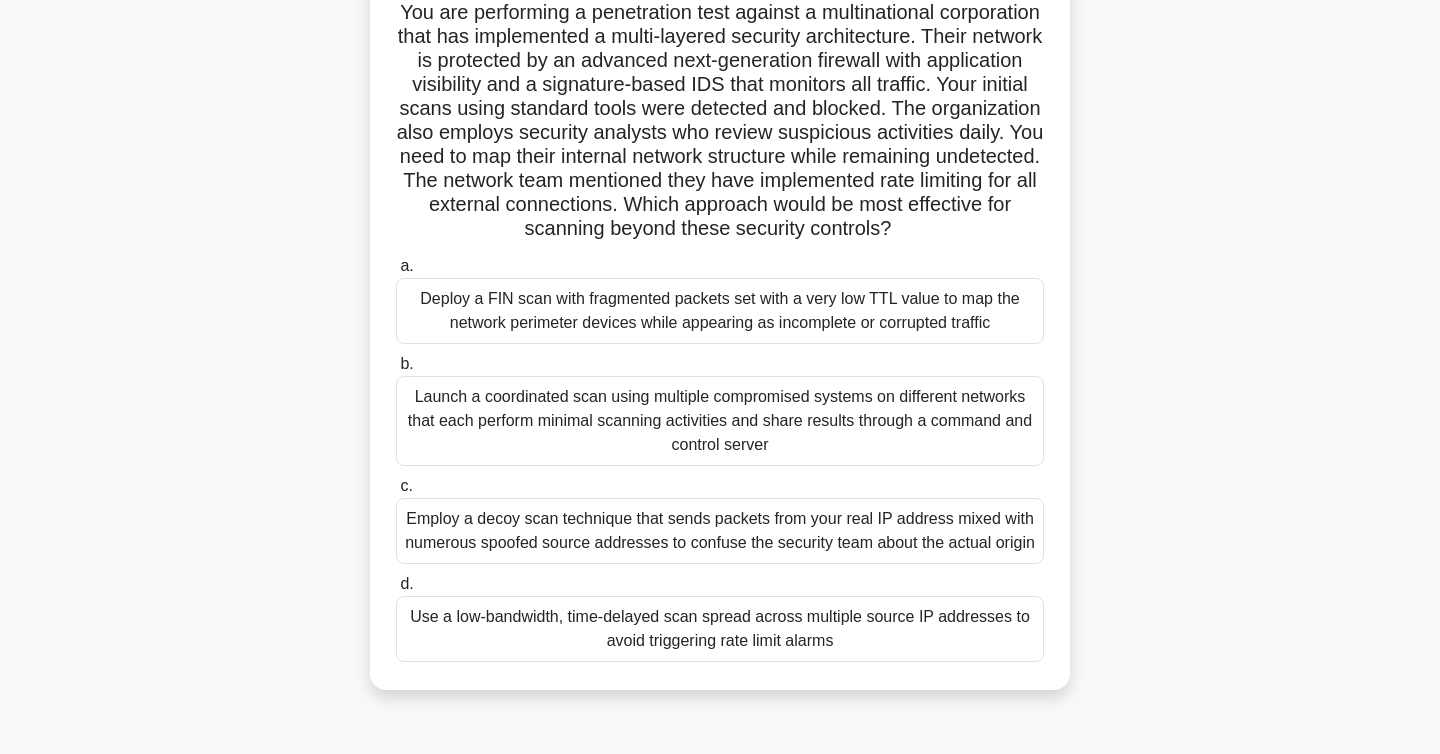click on "Use a low-bandwidth, time-delayed scan spread across multiple source IP addresses to avoid triggering rate limit alarms" at bounding box center (720, 629) 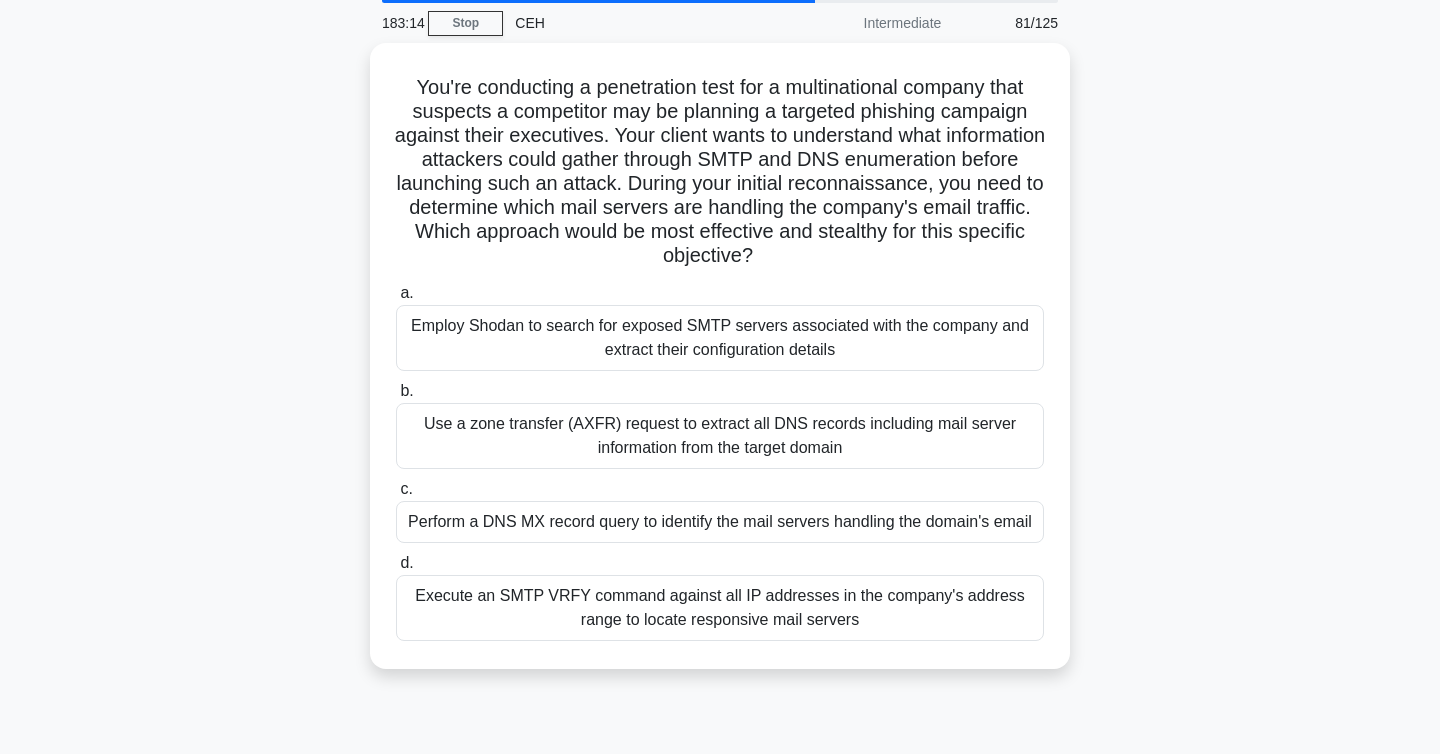 scroll, scrollTop: 83, scrollLeft: 0, axis: vertical 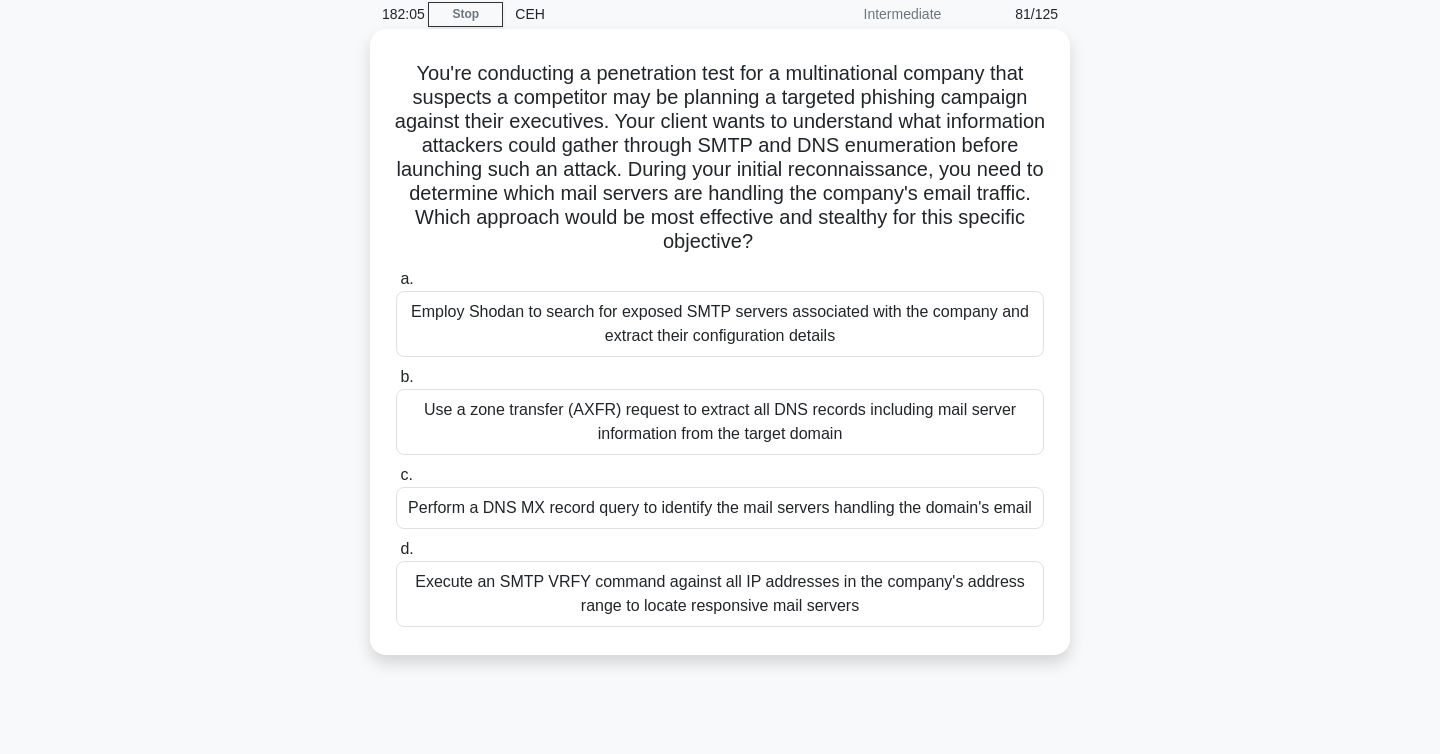 click on "Employ Shodan to search for exposed SMTP servers associated with the company and extract their configuration details" at bounding box center [720, 324] 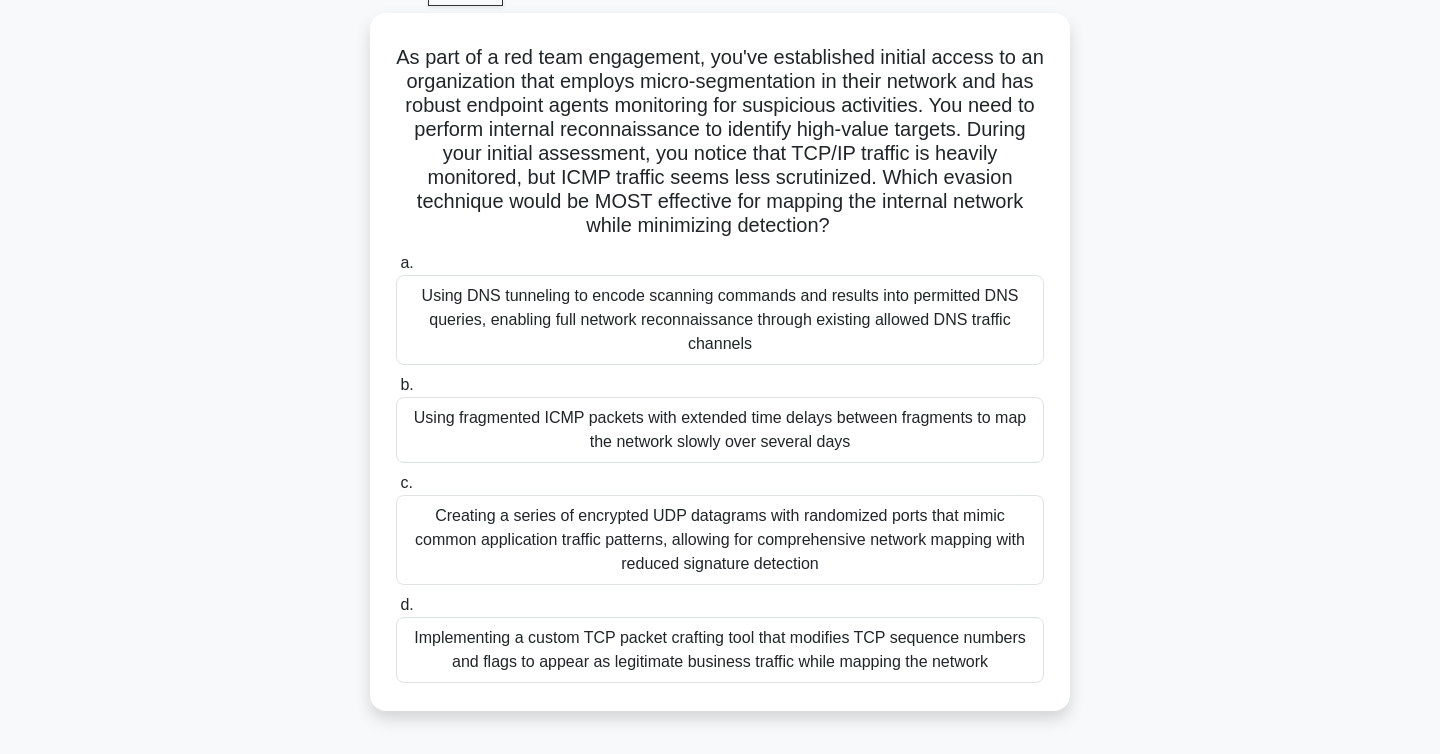 scroll, scrollTop: 107, scrollLeft: 0, axis: vertical 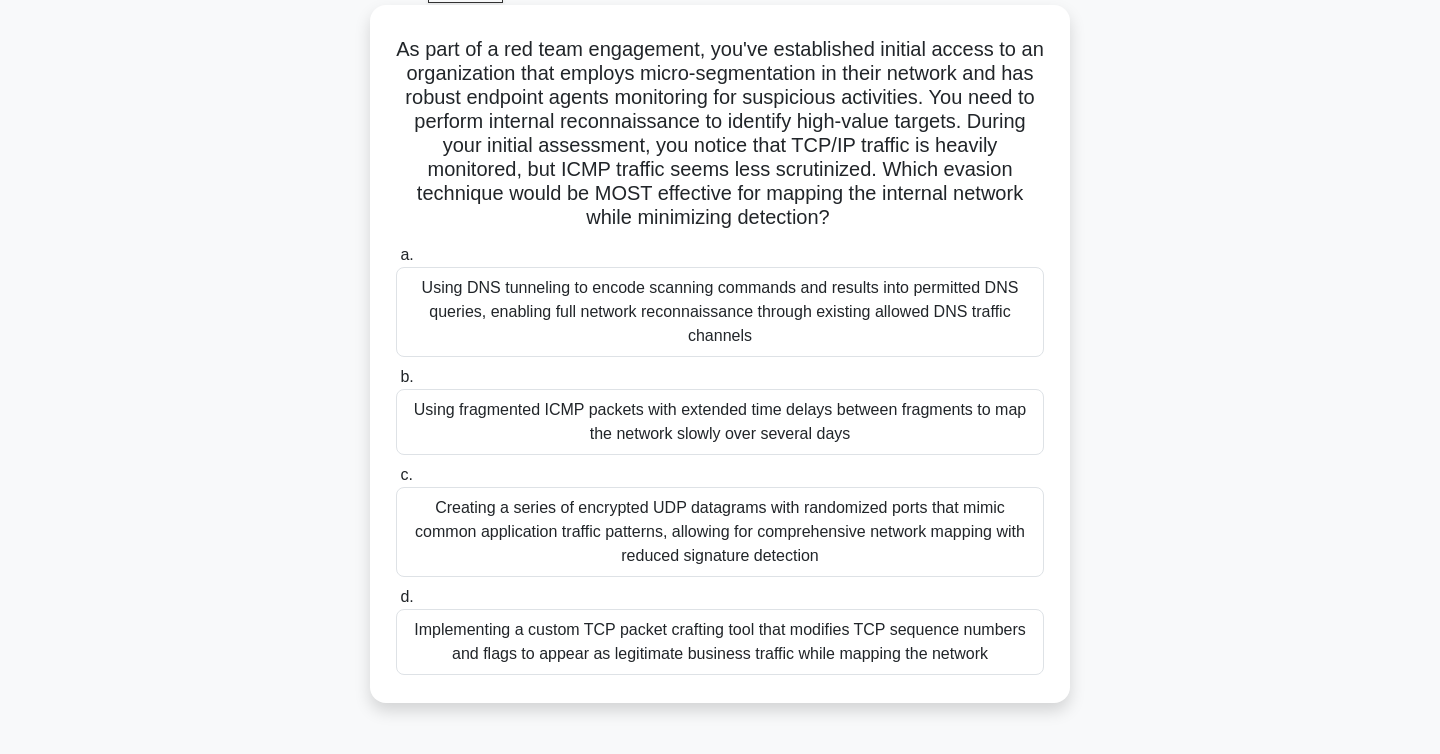 click on "Using fragmented ICMP packets with extended time delays between fragments to map the network slowly over several days" at bounding box center (720, 422) 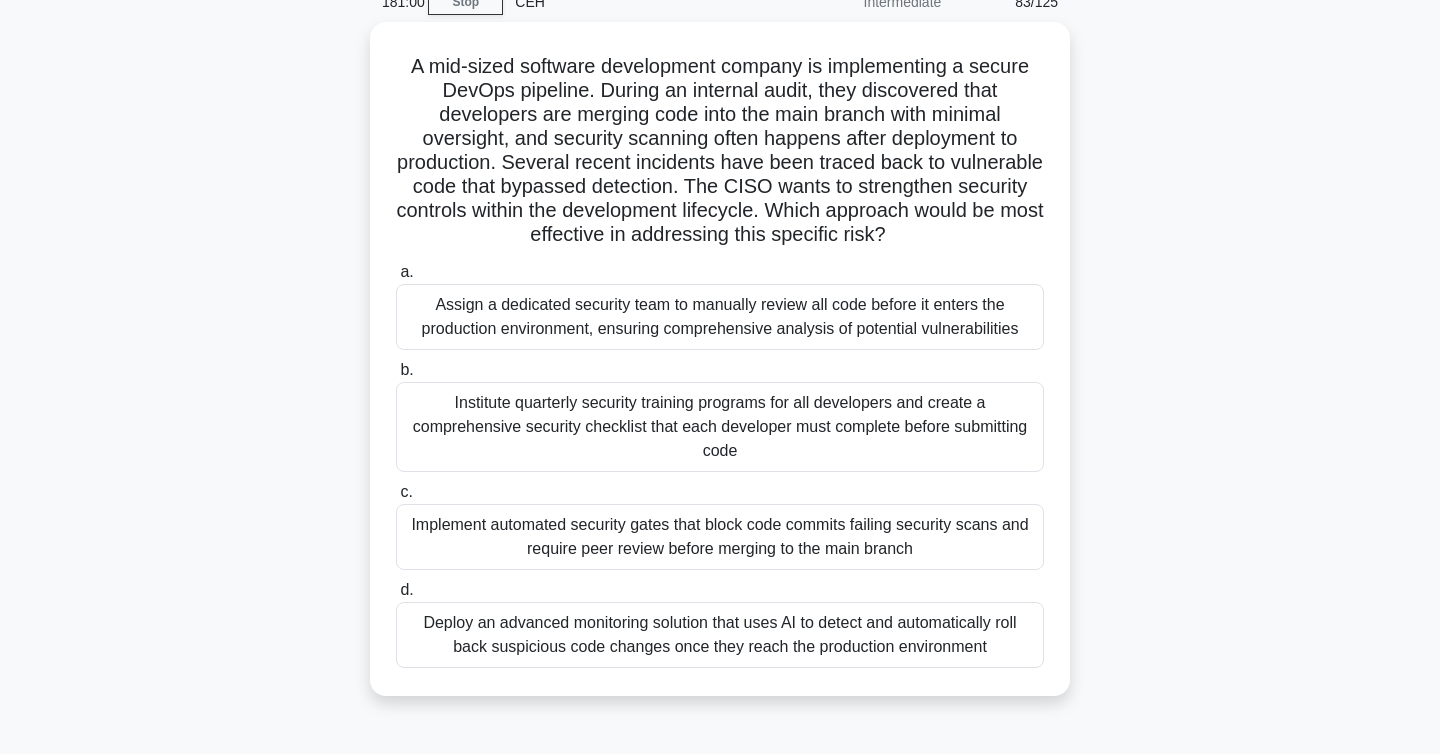 scroll, scrollTop: 106, scrollLeft: 0, axis: vertical 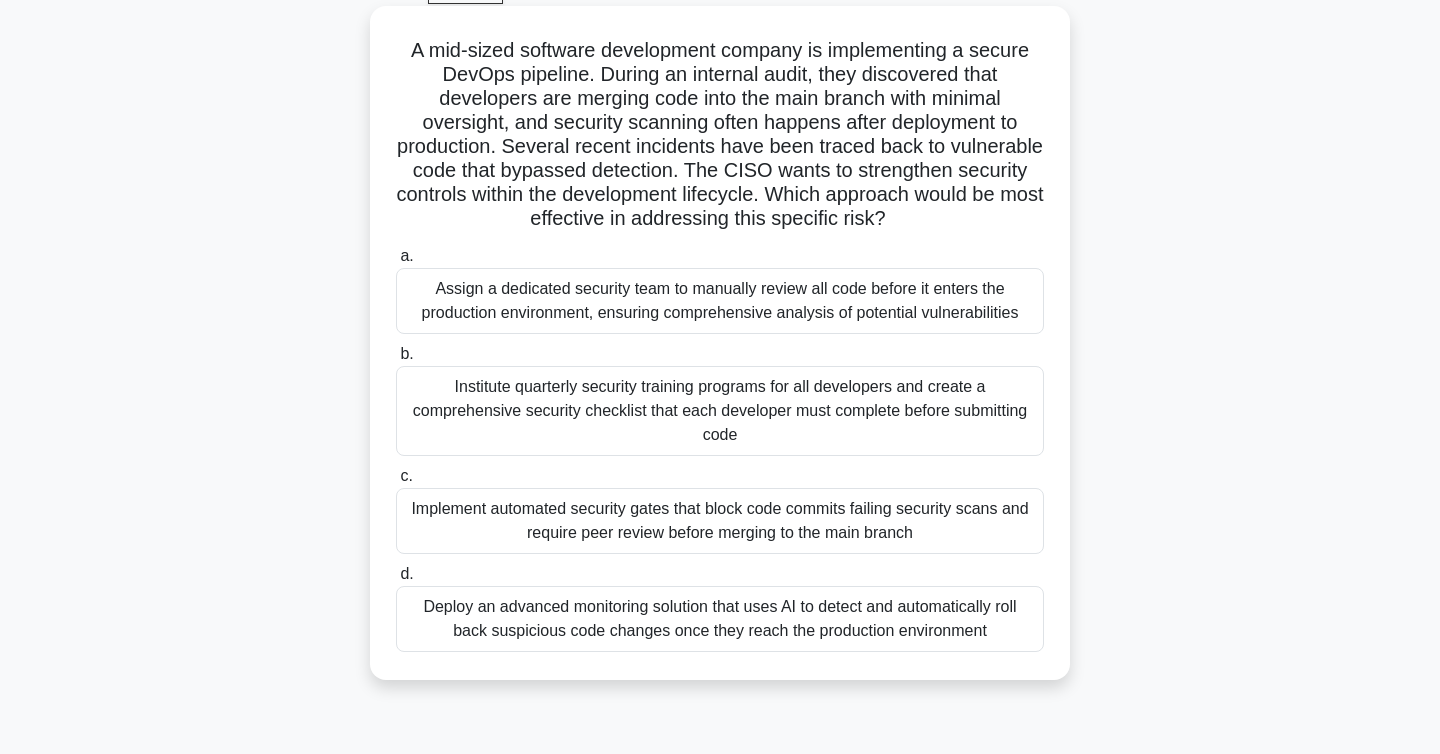 click on "Implement automated security gates that block code commits failing security scans and require peer review before merging to the main branch" at bounding box center [720, 521] 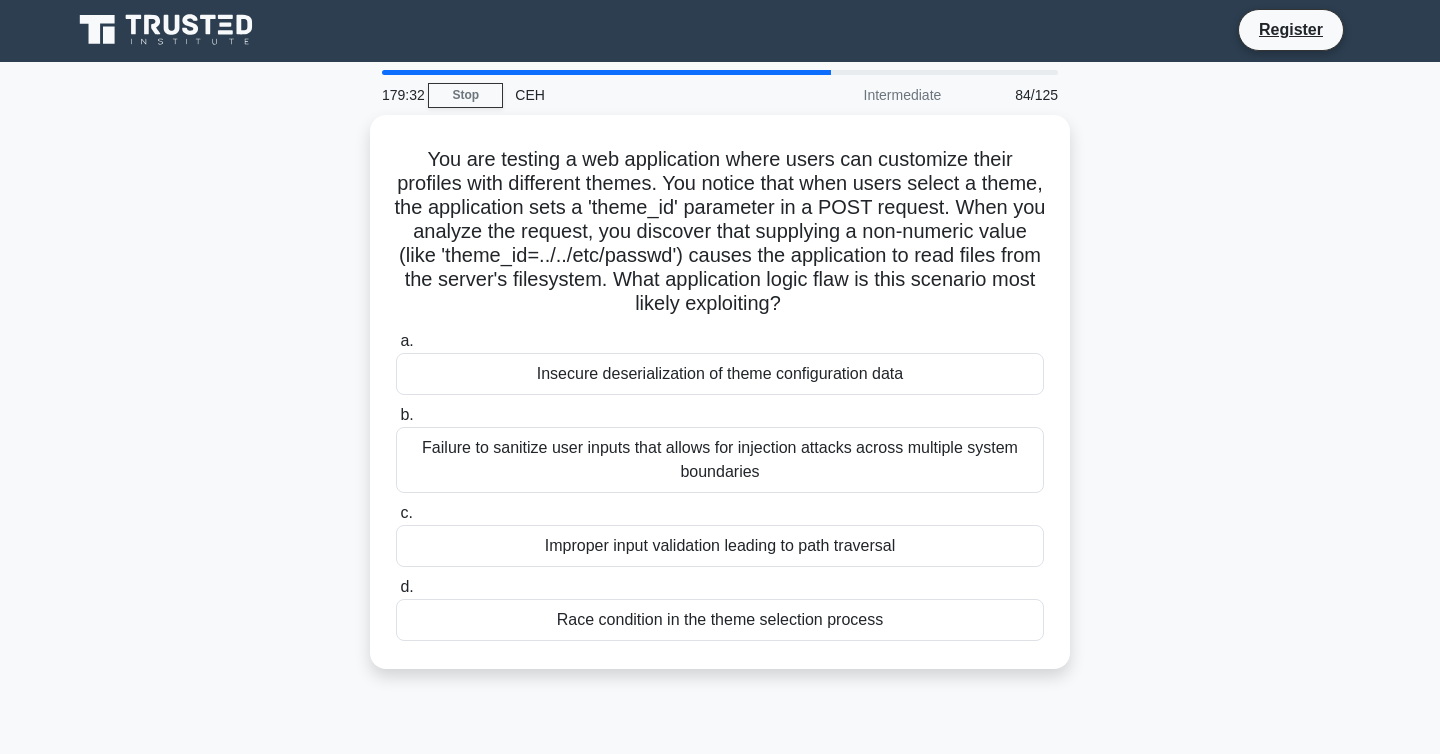 scroll, scrollTop: 0, scrollLeft: 0, axis: both 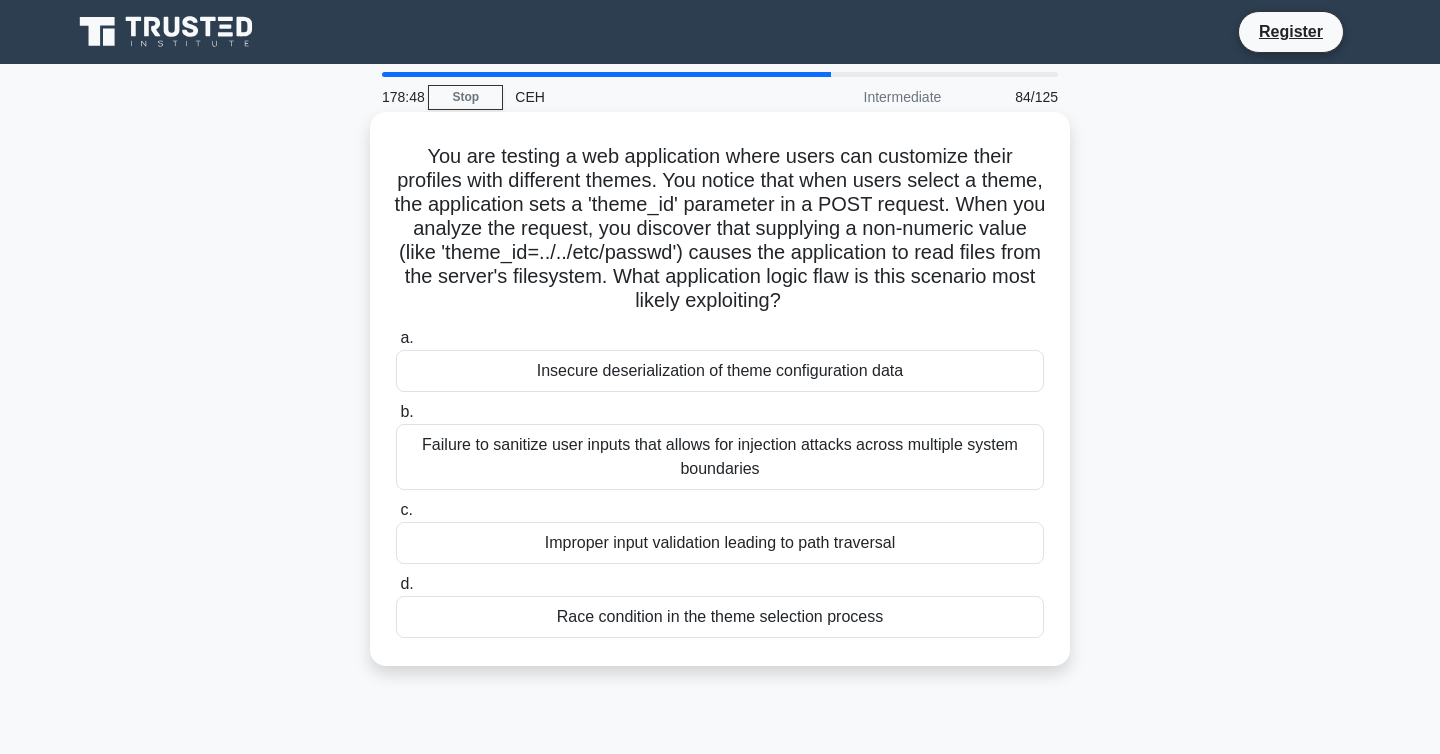 click on "Improper input validation leading to path traversal" at bounding box center [720, 543] 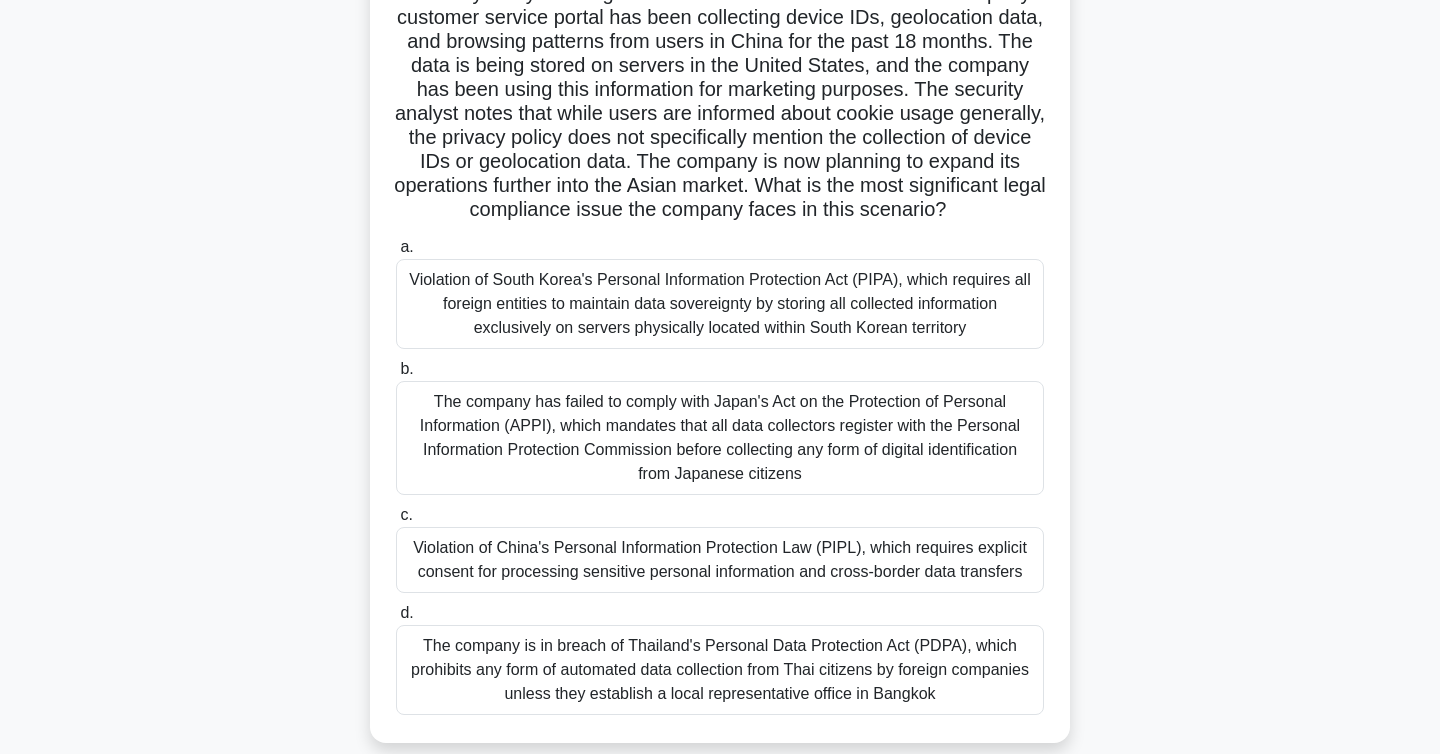 scroll, scrollTop: 173, scrollLeft: 0, axis: vertical 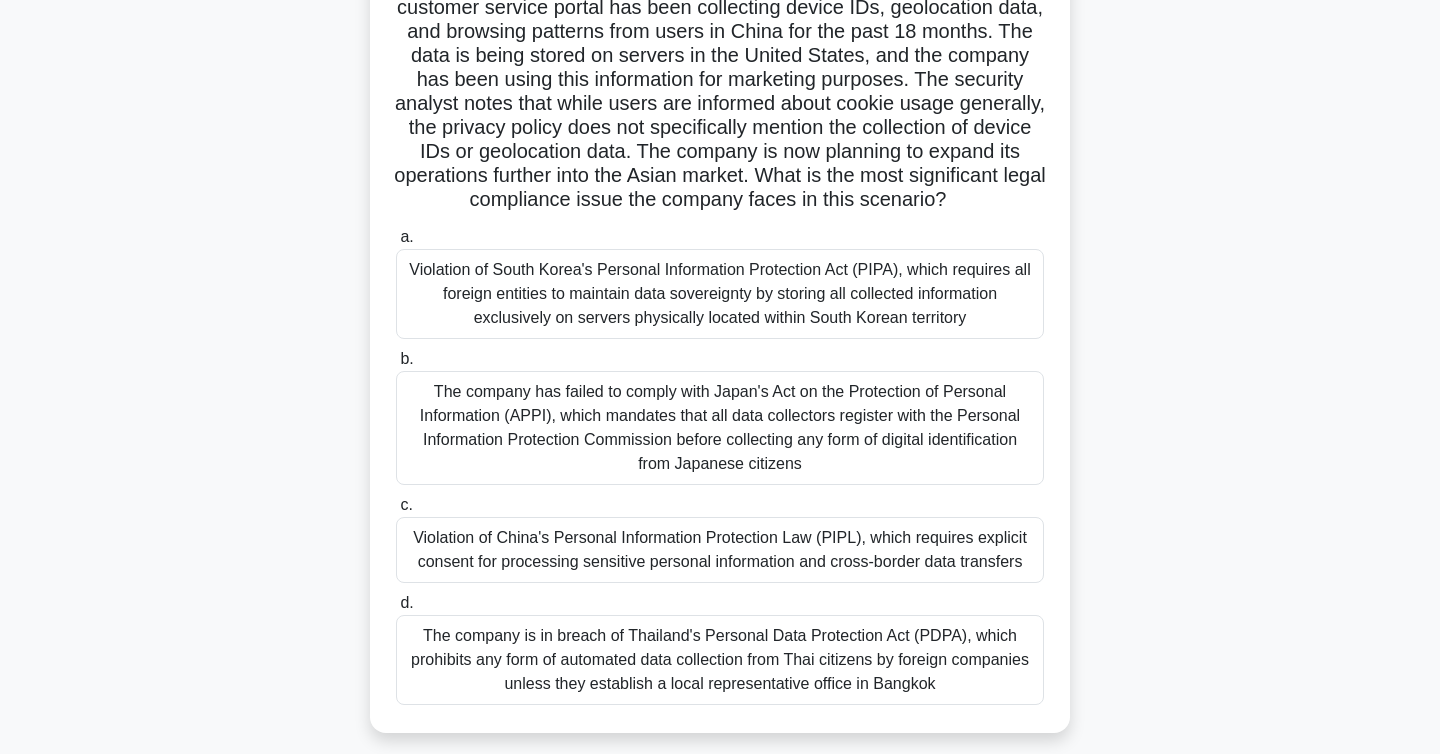 click on "Violation of China's Personal Information Protection Law (PIPL), which requires explicit consent for processing sensitive personal information and cross-border data transfers" at bounding box center (720, 550) 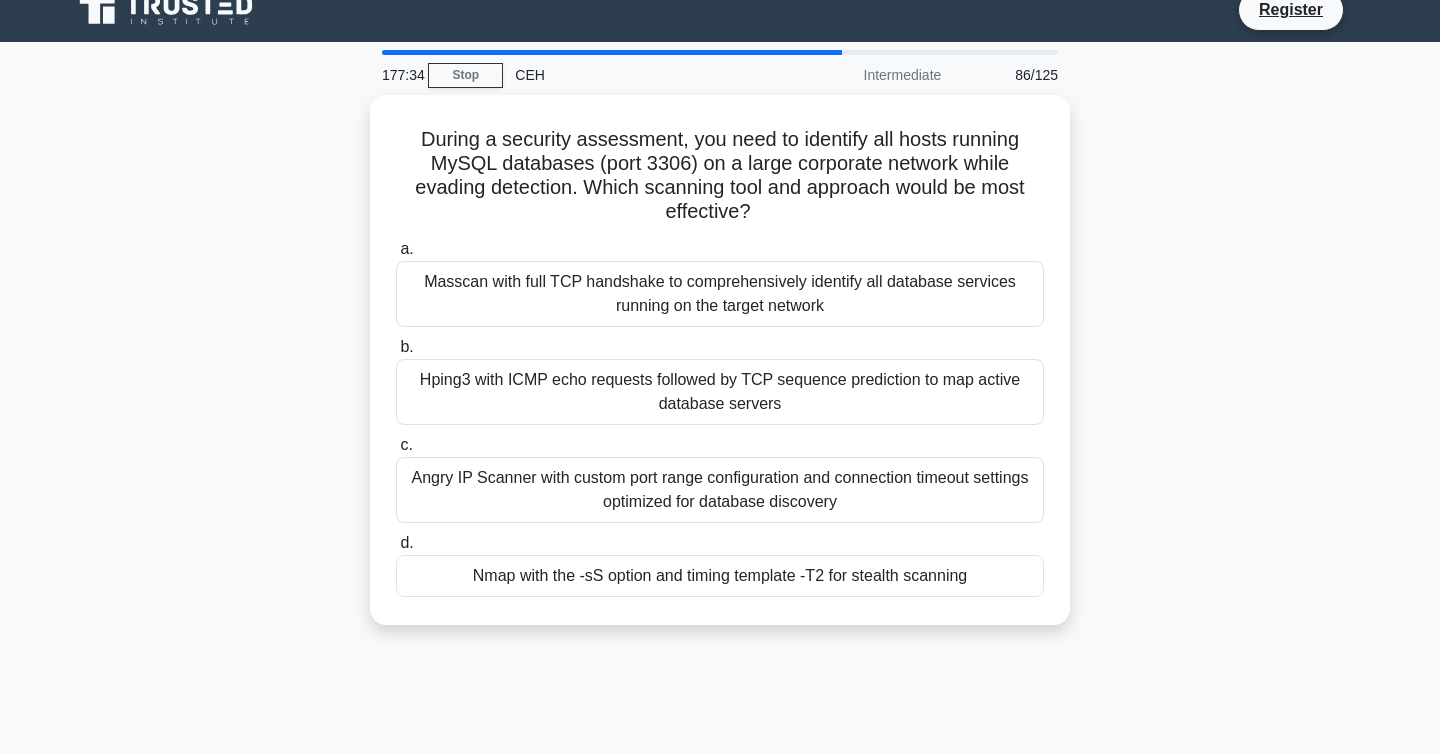 scroll, scrollTop: 0, scrollLeft: 0, axis: both 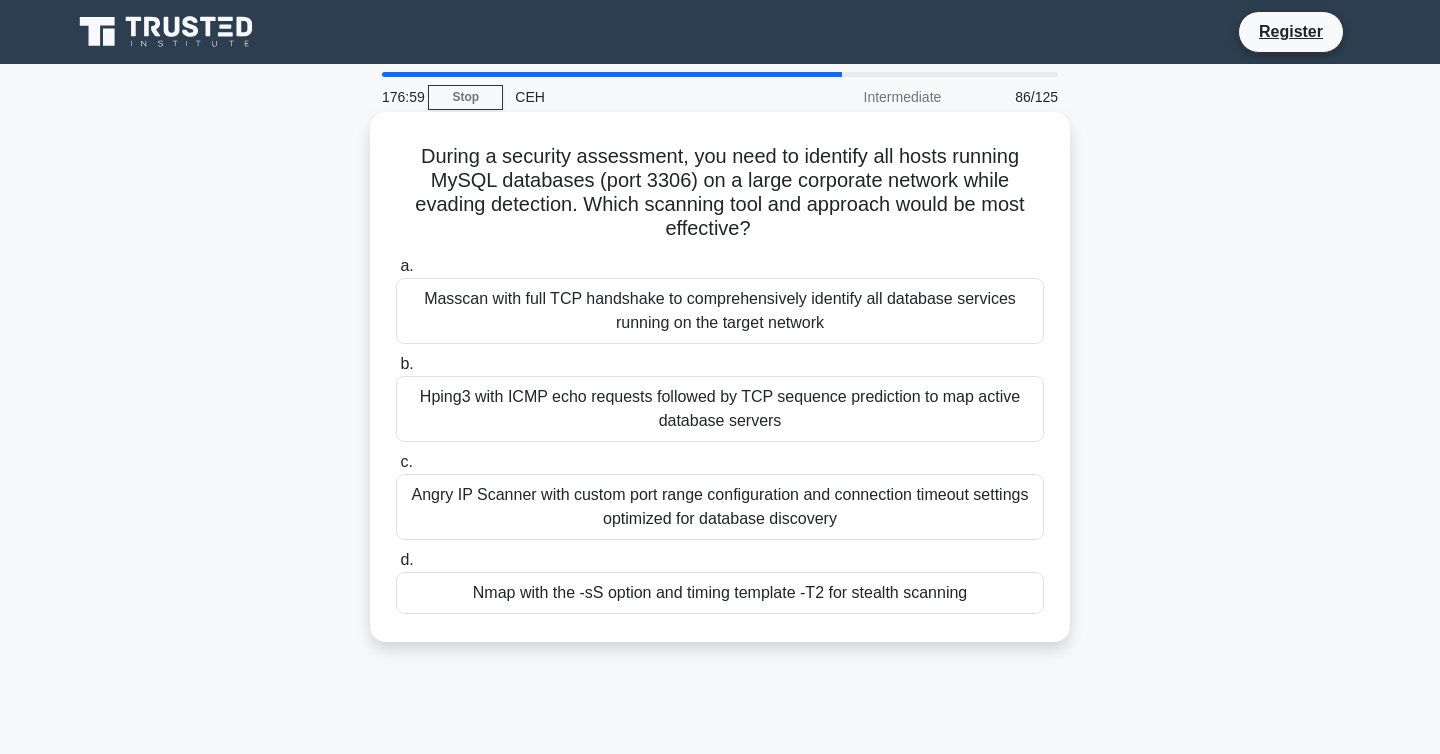 click on "Nmap with the -sS option and timing template -T2 for stealth scanning" at bounding box center (720, 593) 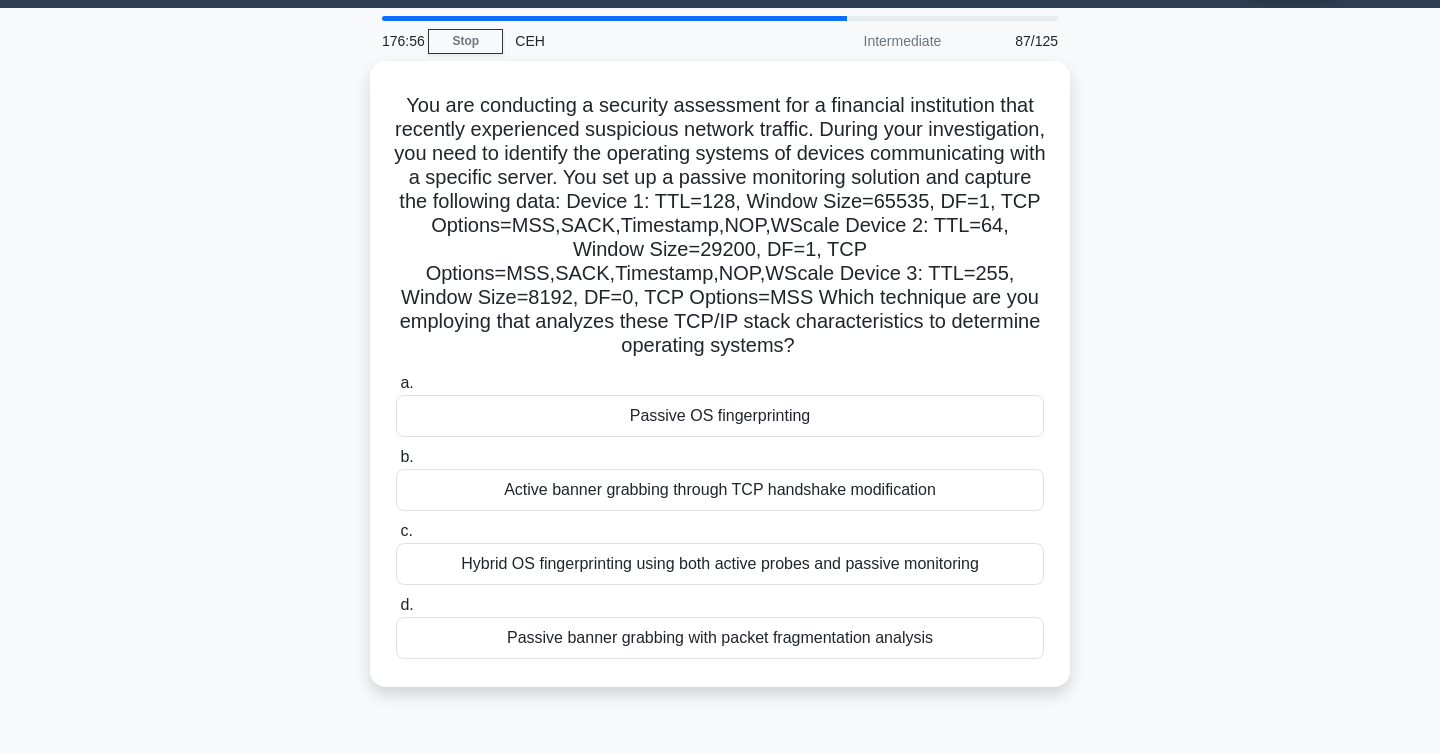 scroll, scrollTop: 57, scrollLeft: 0, axis: vertical 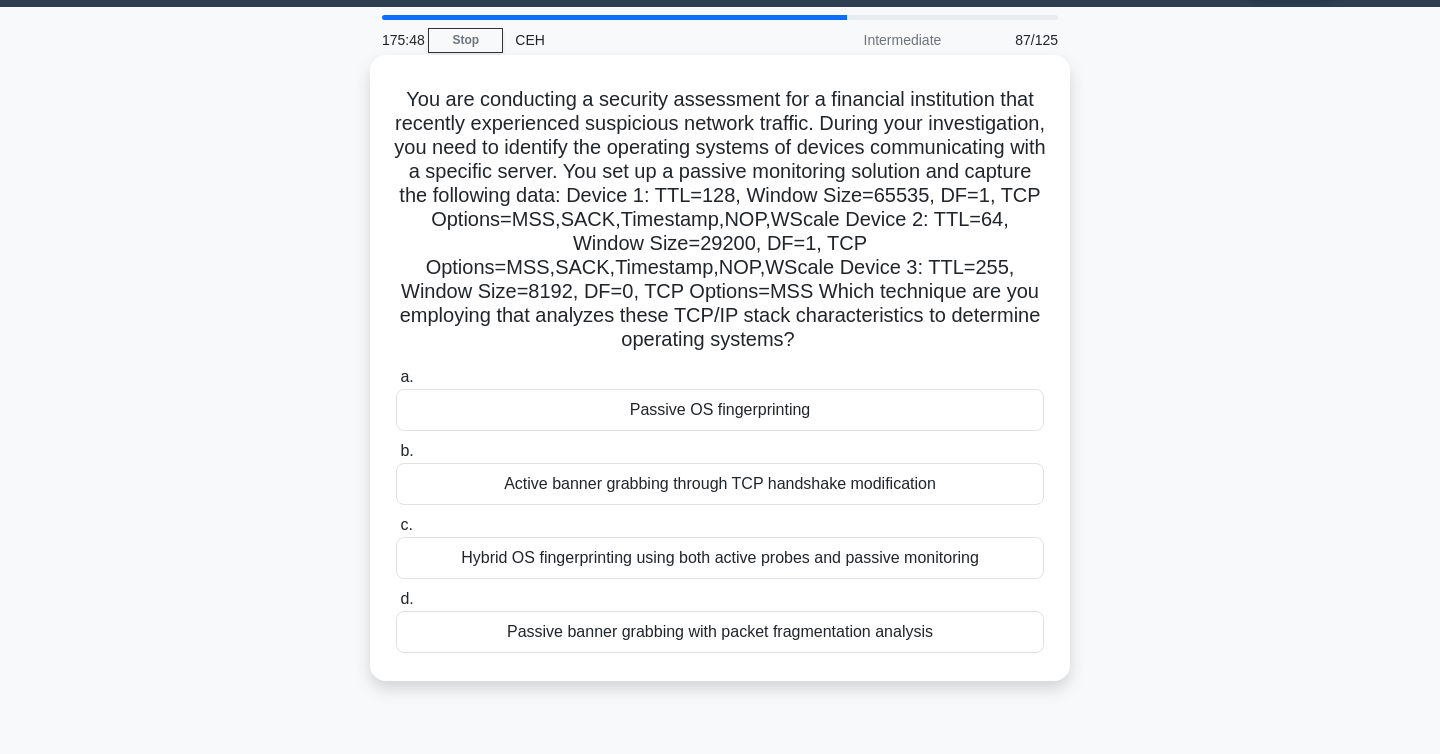 click on "Passive banner grabbing with packet fragmentation analysis" at bounding box center [720, 632] 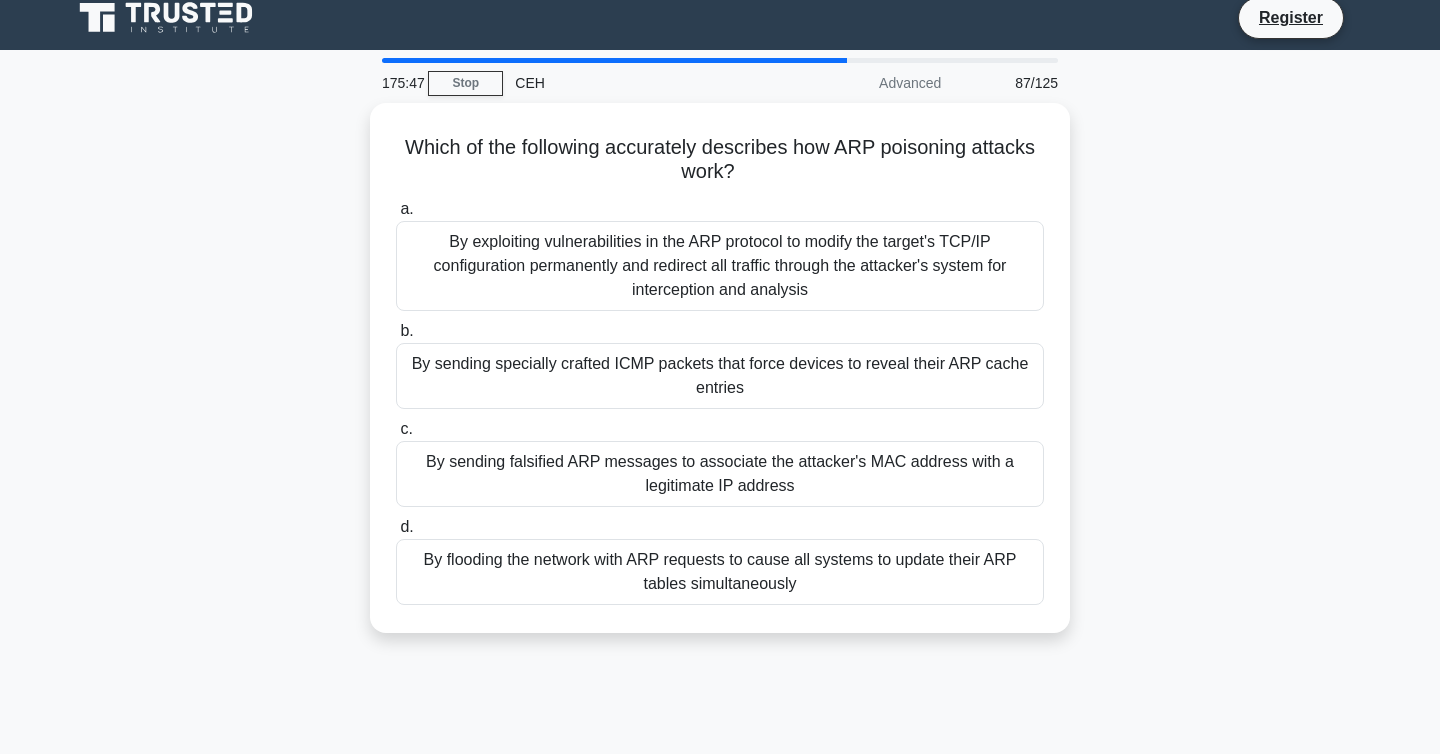 scroll, scrollTop: 0, scrollLeft: 0, axis: both 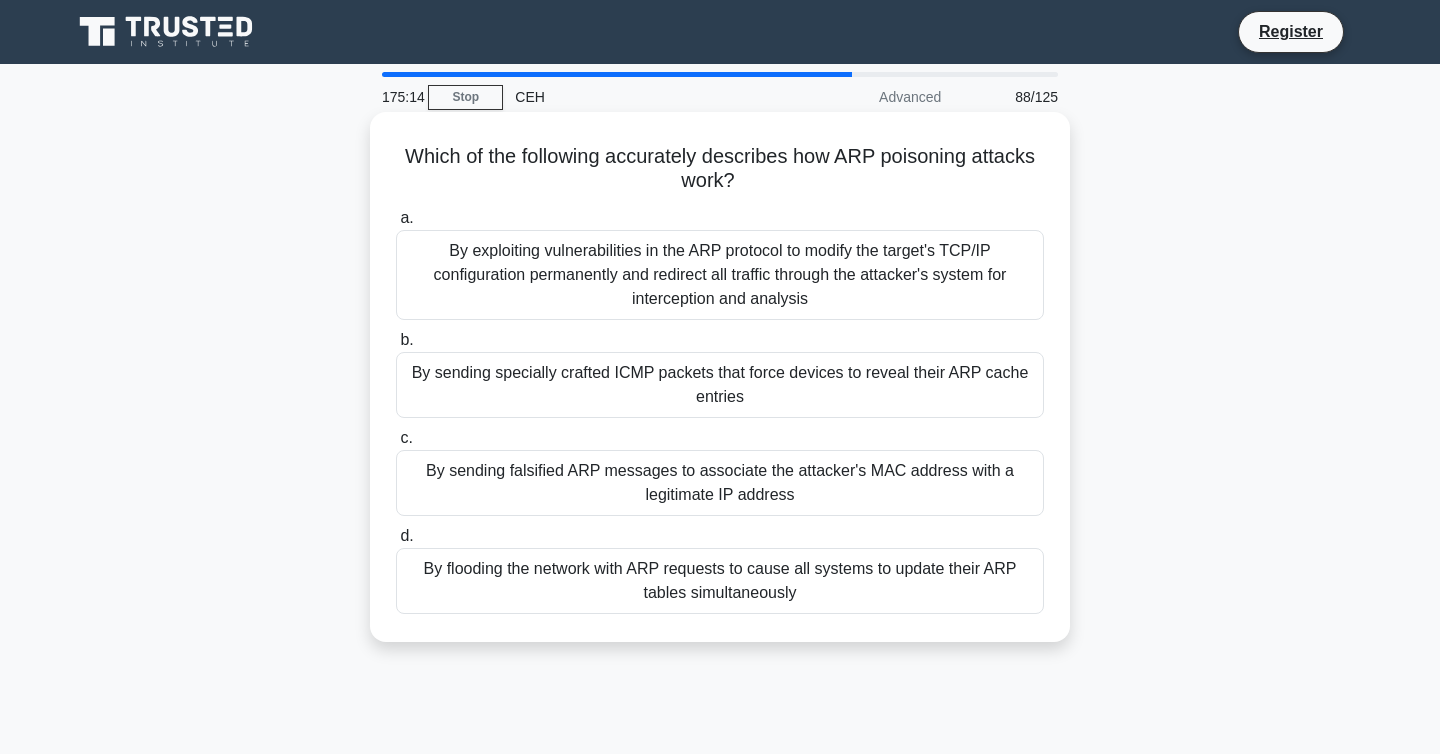drag, startPoint x: 413, startPoint y: 151, endPoint x: 803, endPoint y: 186, distance: 391.56735 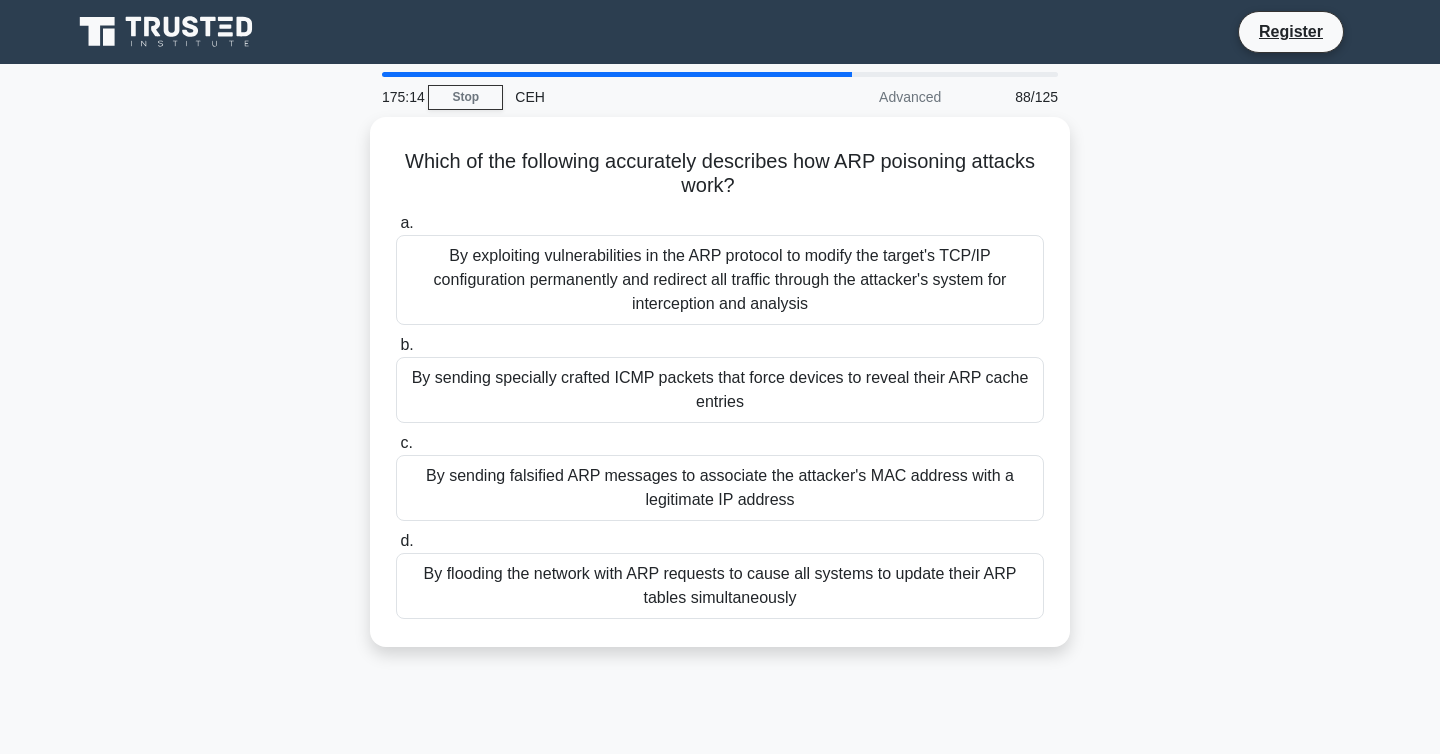copy on "Which of the following accurately describes how ARP poisoning attacks work?" 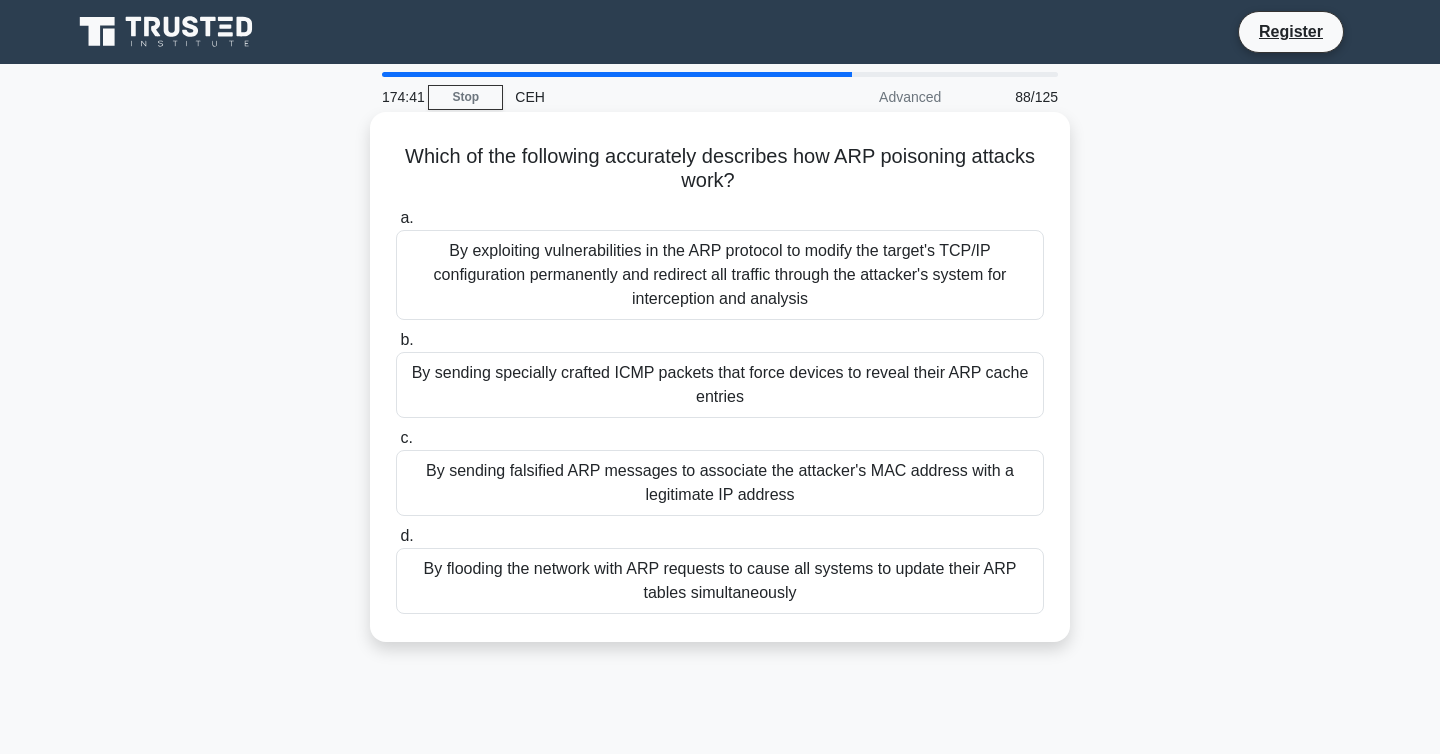 click on "By exploiting vulnerabilities in the ARP protocol to modify the target's TCP/IP configuration permanently and redirect all traffic through the attacker's system for interception and analysis" at bounding box center [720, 275] 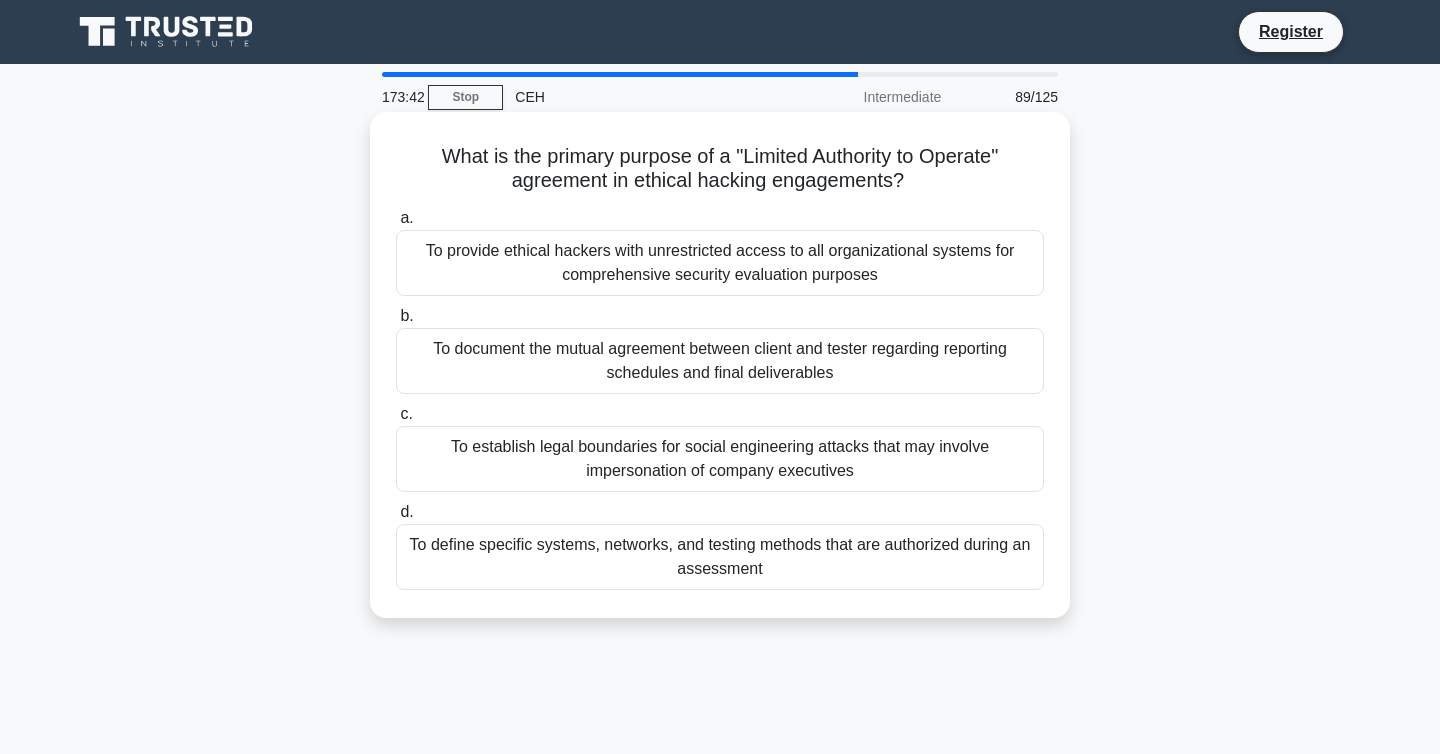 click on "To establish legal boundaries for social engineering attacks that may involve impersonation of company executives" at bounding box center (720, 459) 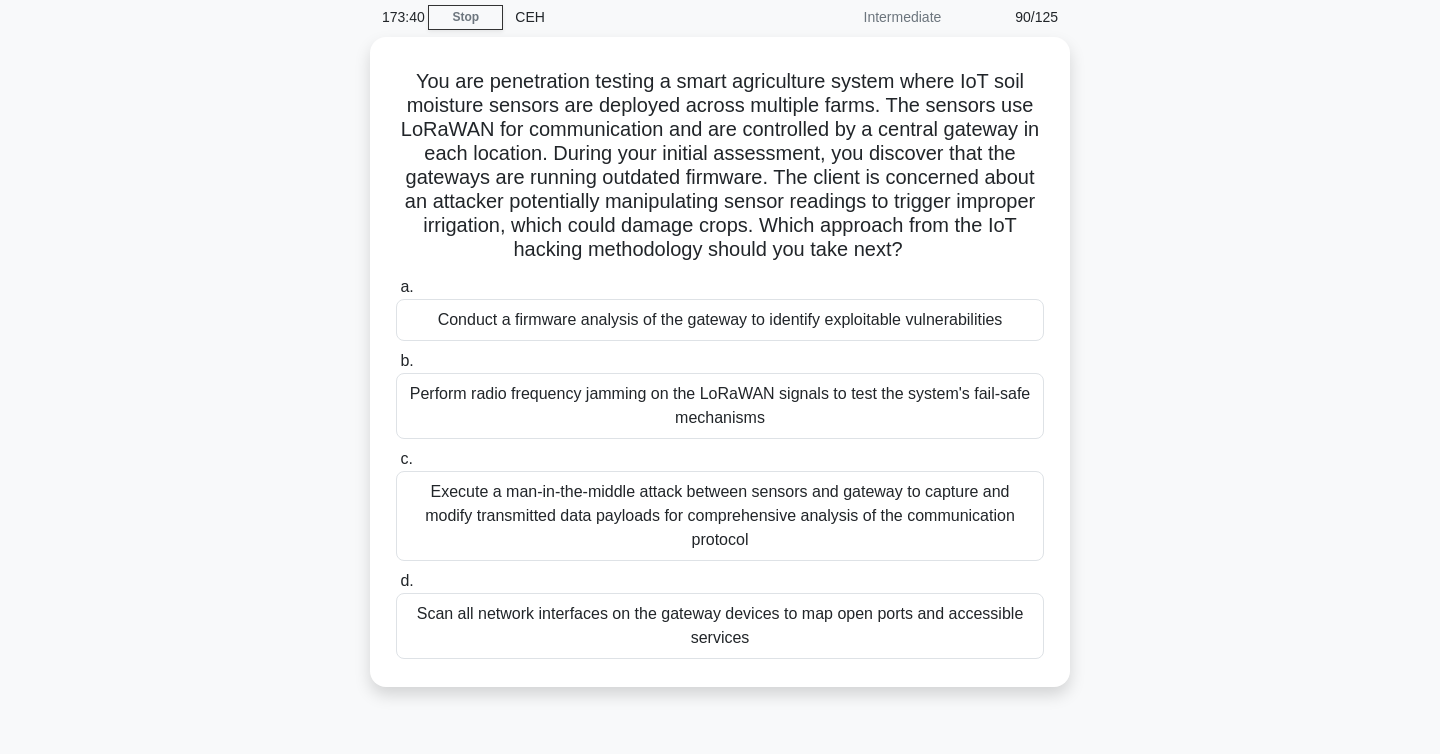 scroll, scrollTop: 81, scrollLeft: 0, axis: vertical 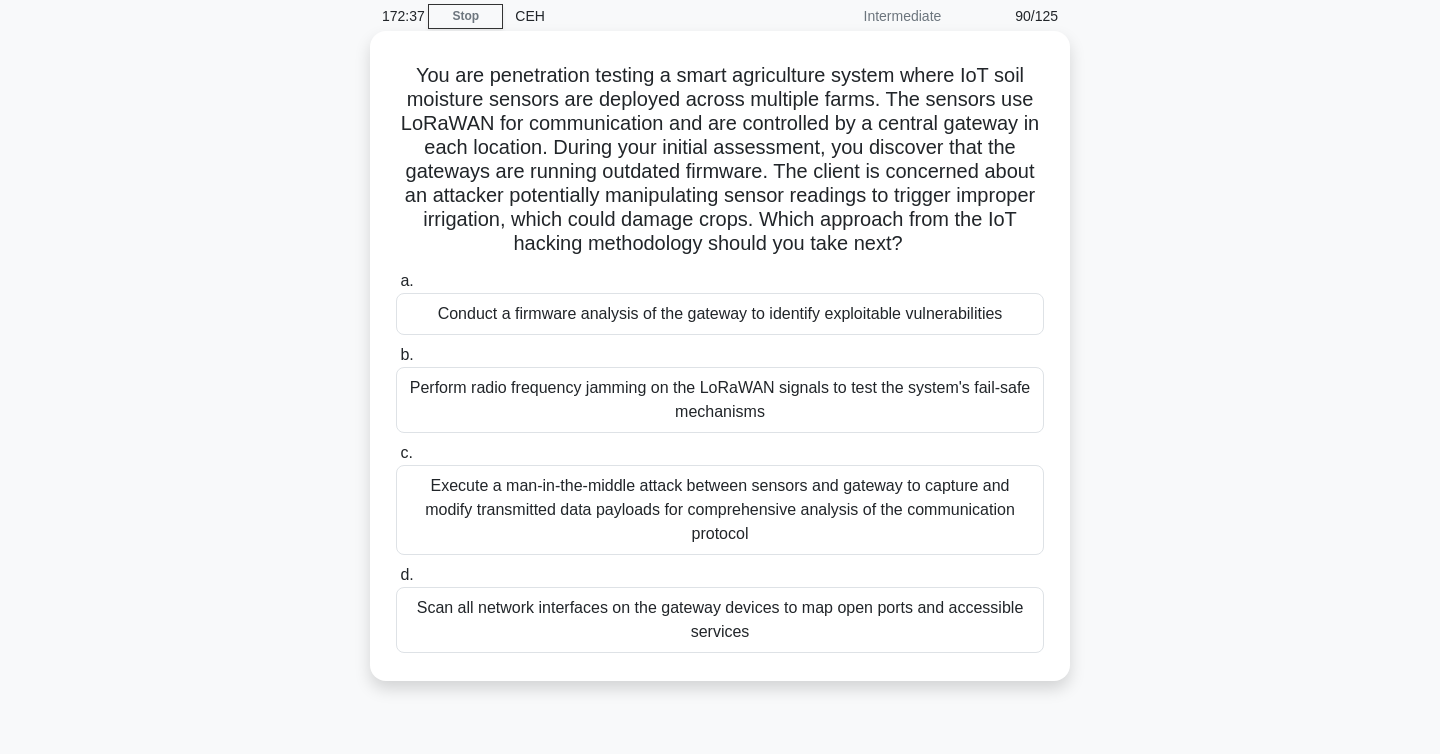 click on "Conduct a firmware analysis of the gateway to identify exploitable vulnerabilities" at bounding box center (720, 314) 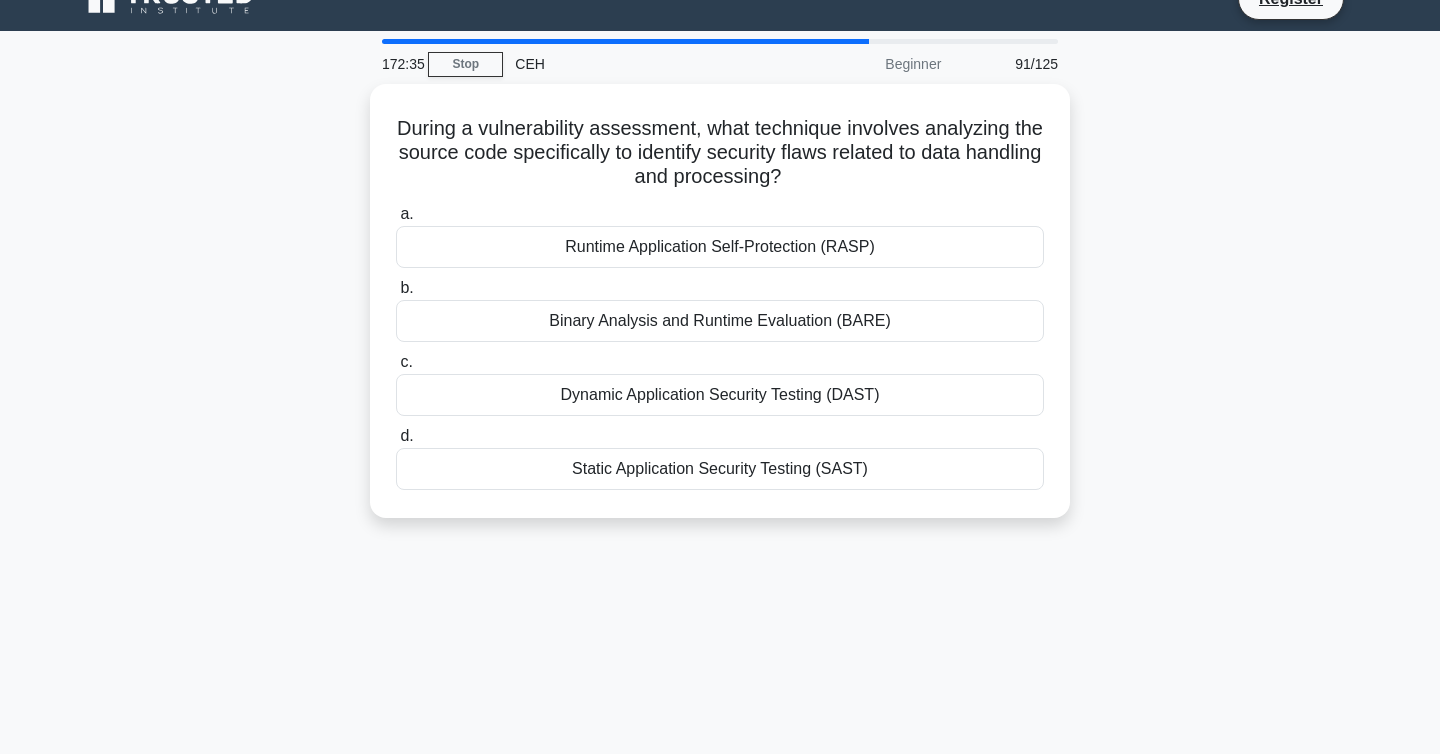 scroll, scrollTop: 0, scrollLeft: 0, axis: both 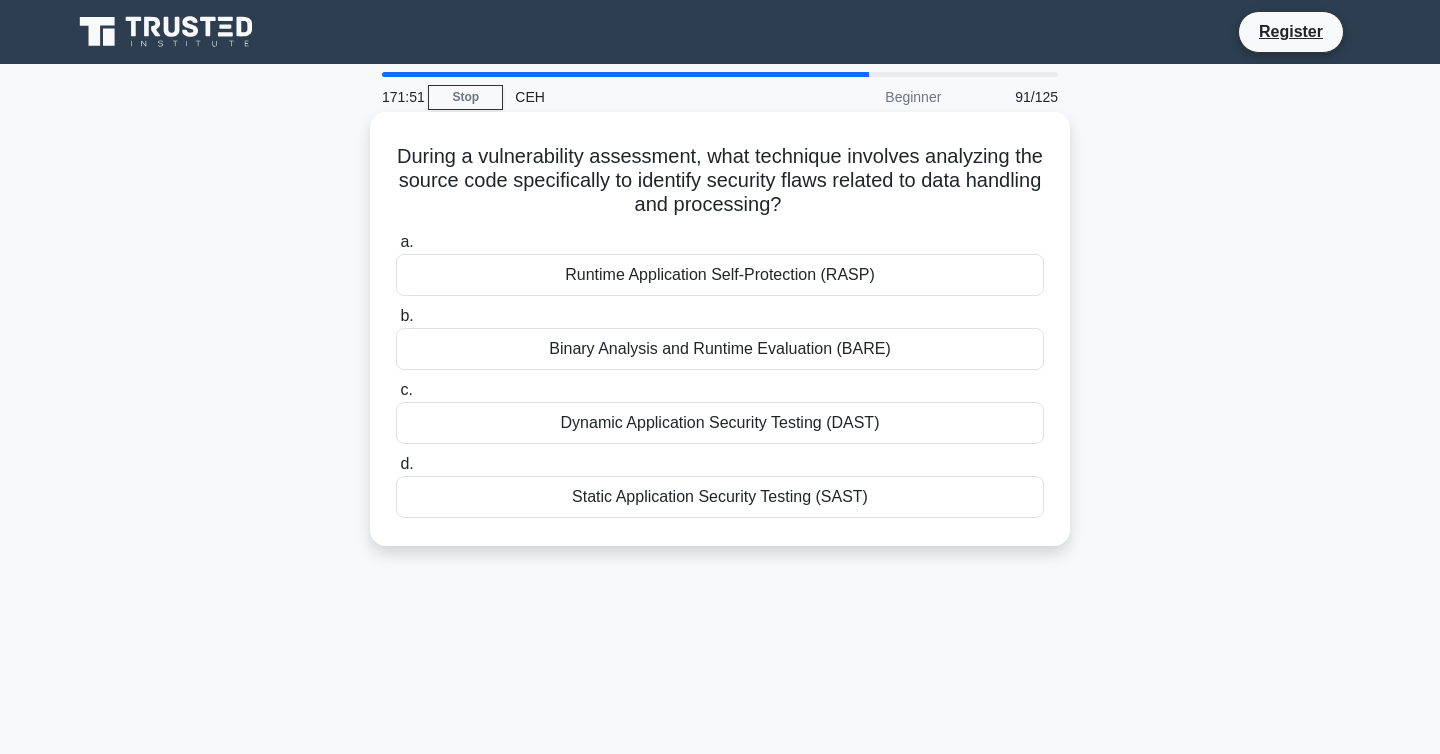 drag, startPoint x: 402, startPoint y: 156, endPoint x: 802, endPoint y: 207, distance: 403.23813 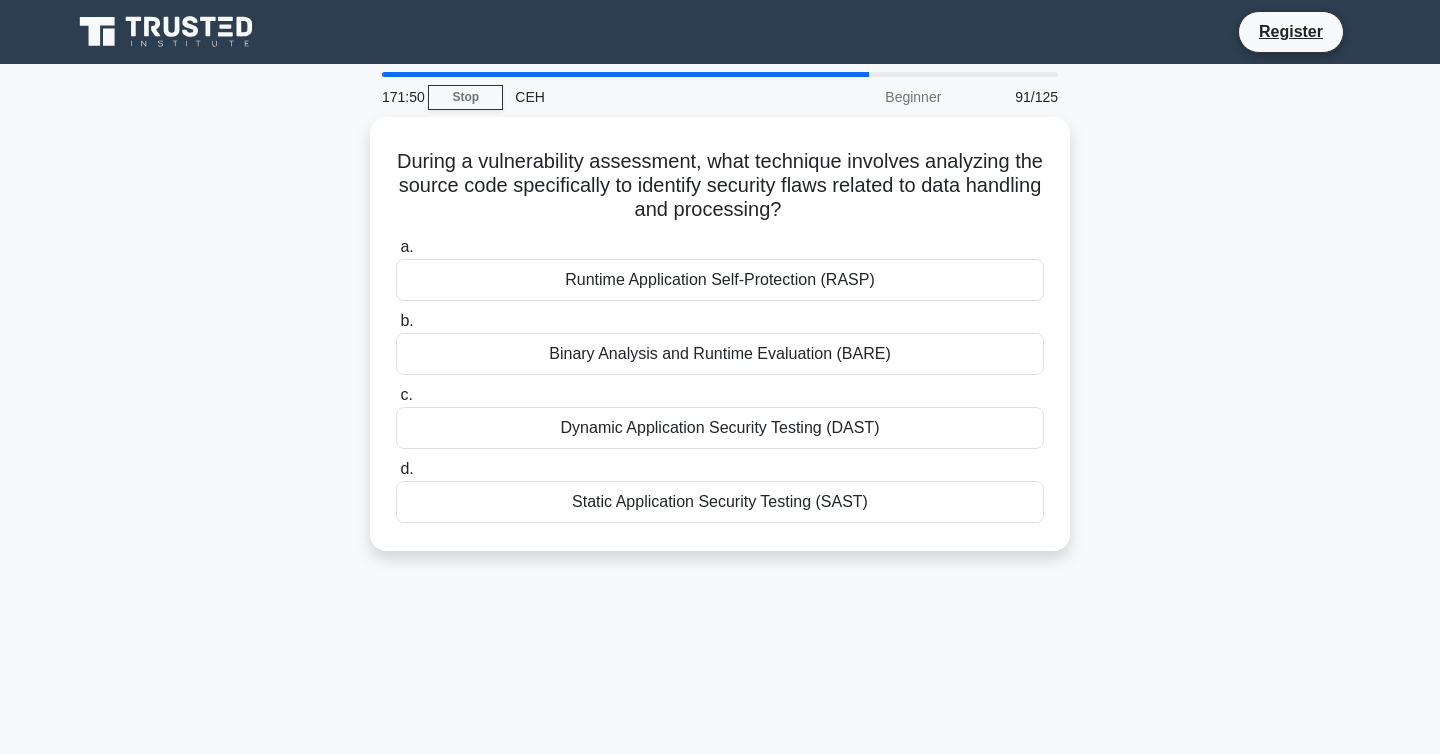copy on "During a vulnerability assessment, what technique involves analyzing the source code specifically to identify security flaws related to data handling and processing?" 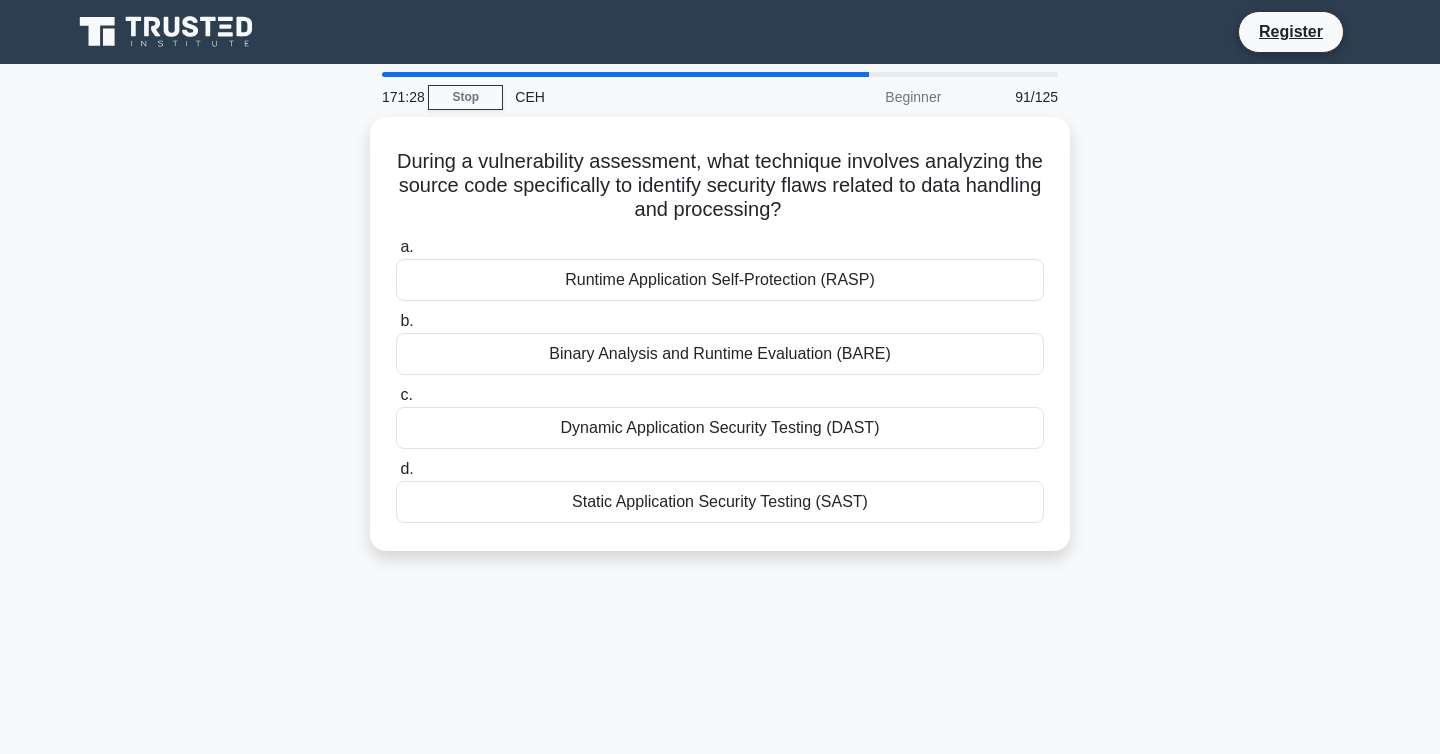 click on "During a vulnerability assessment, what technique involves analyzing the source code specifically to identify security flaws related to data handling and processing?
.spinner_0XTQ{transform-origin:center;animation:spinner_y6GP .75s linear infinite}@keyframes spinner_y6GP{100%{transform:rotate(360deg)}}
a.
Runtime Application Self-Protection (RASP)
b. c. d." at bounding box center (720, 346) 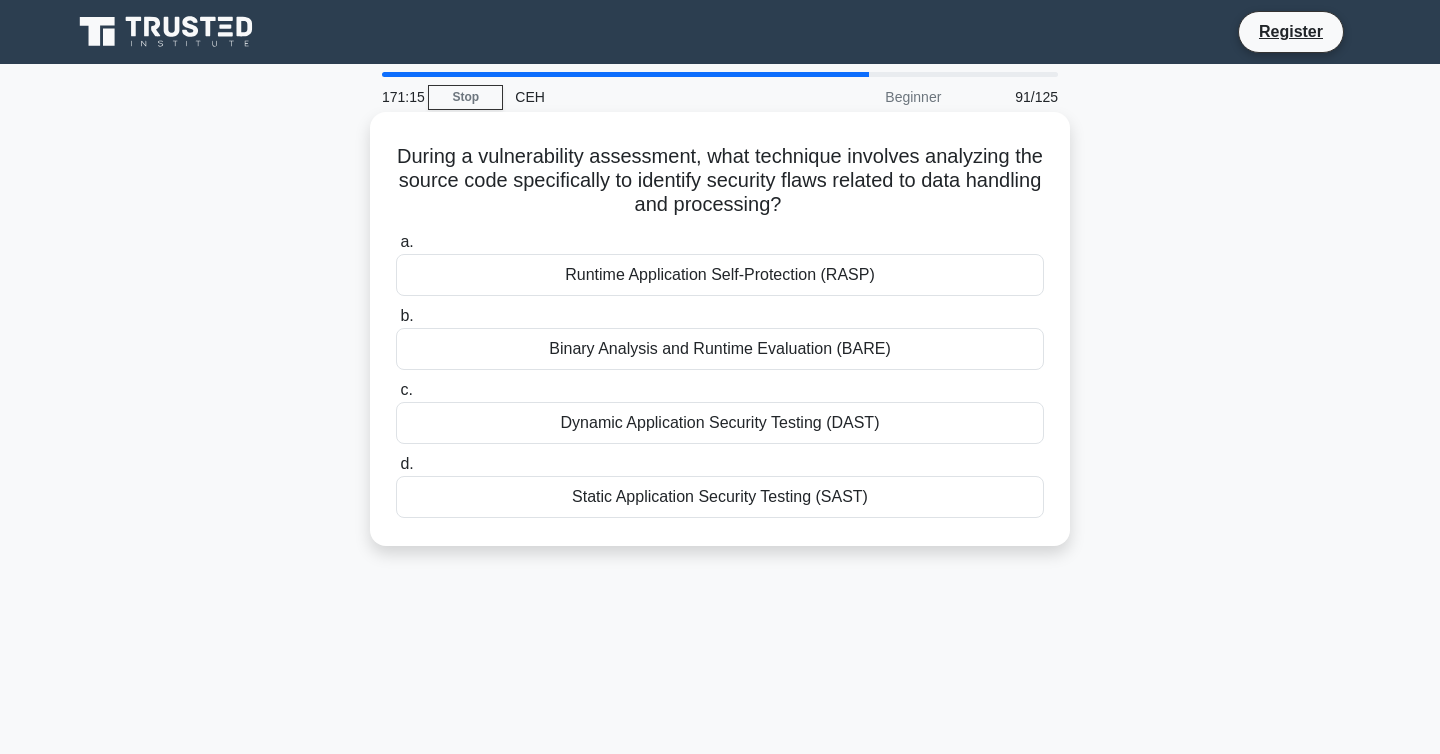 click on "Binary Analysis and Runtime Evaluation (BARE)" at bounding box center [720, 349] 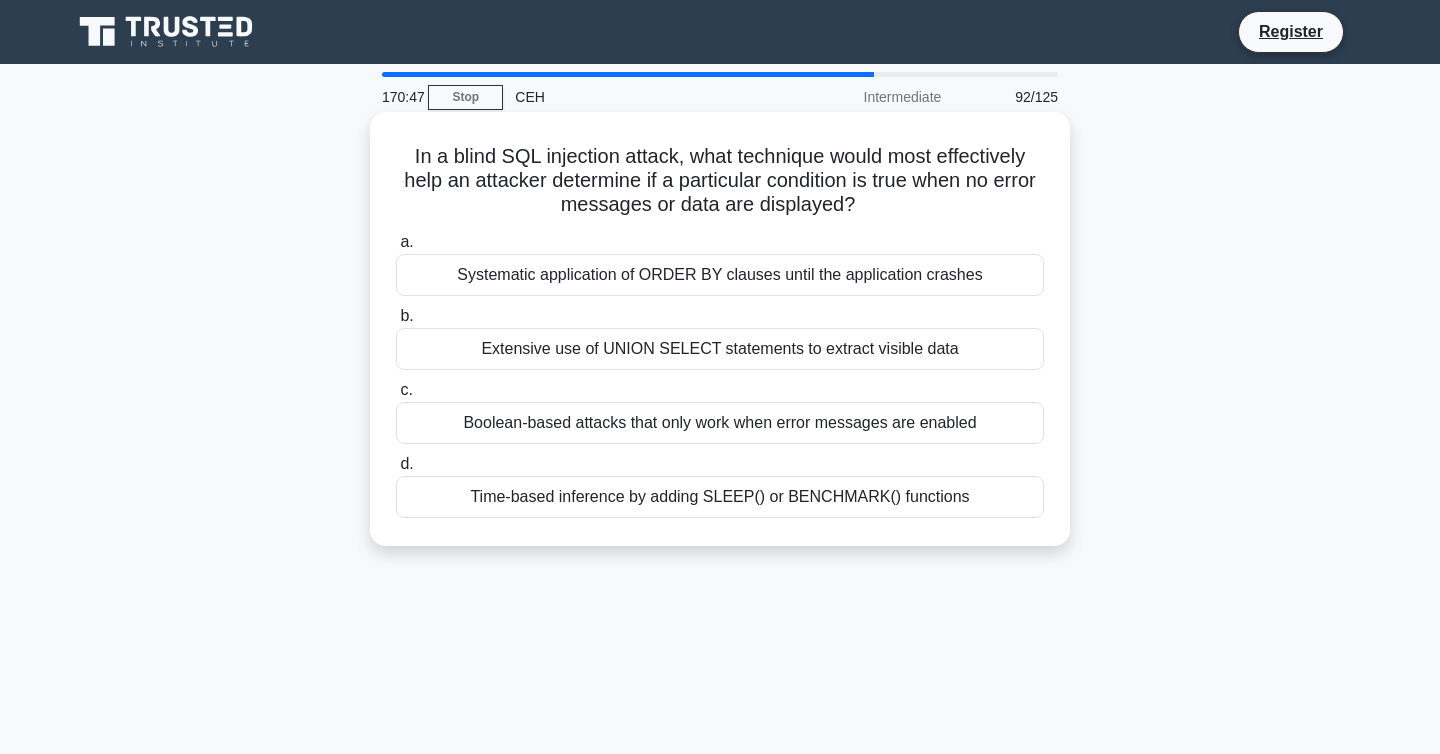click on "Extensive use of UNION SELECT statements to extract visible data" at bounding box center (720, 349) 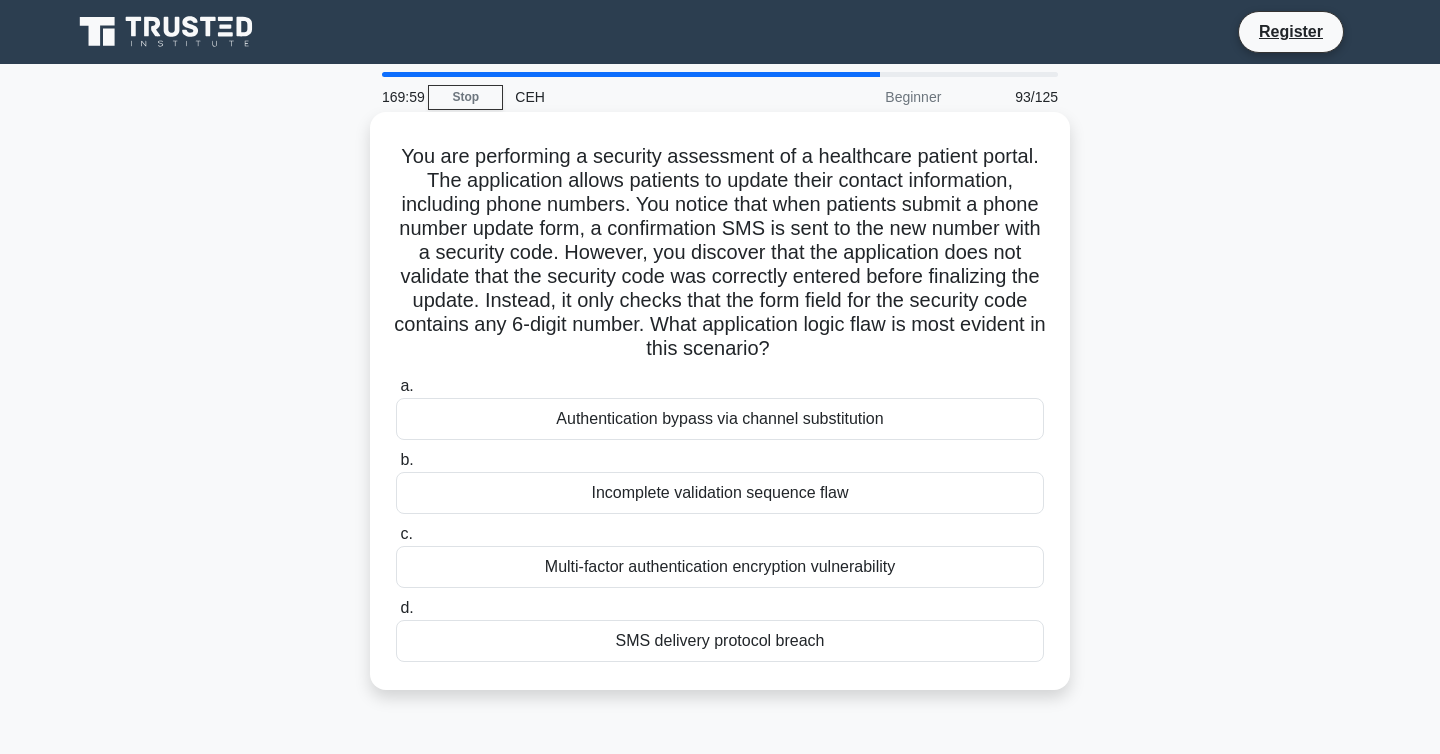 click on "Incomplete validation sequence flaw" at bounding box center [720, 493] 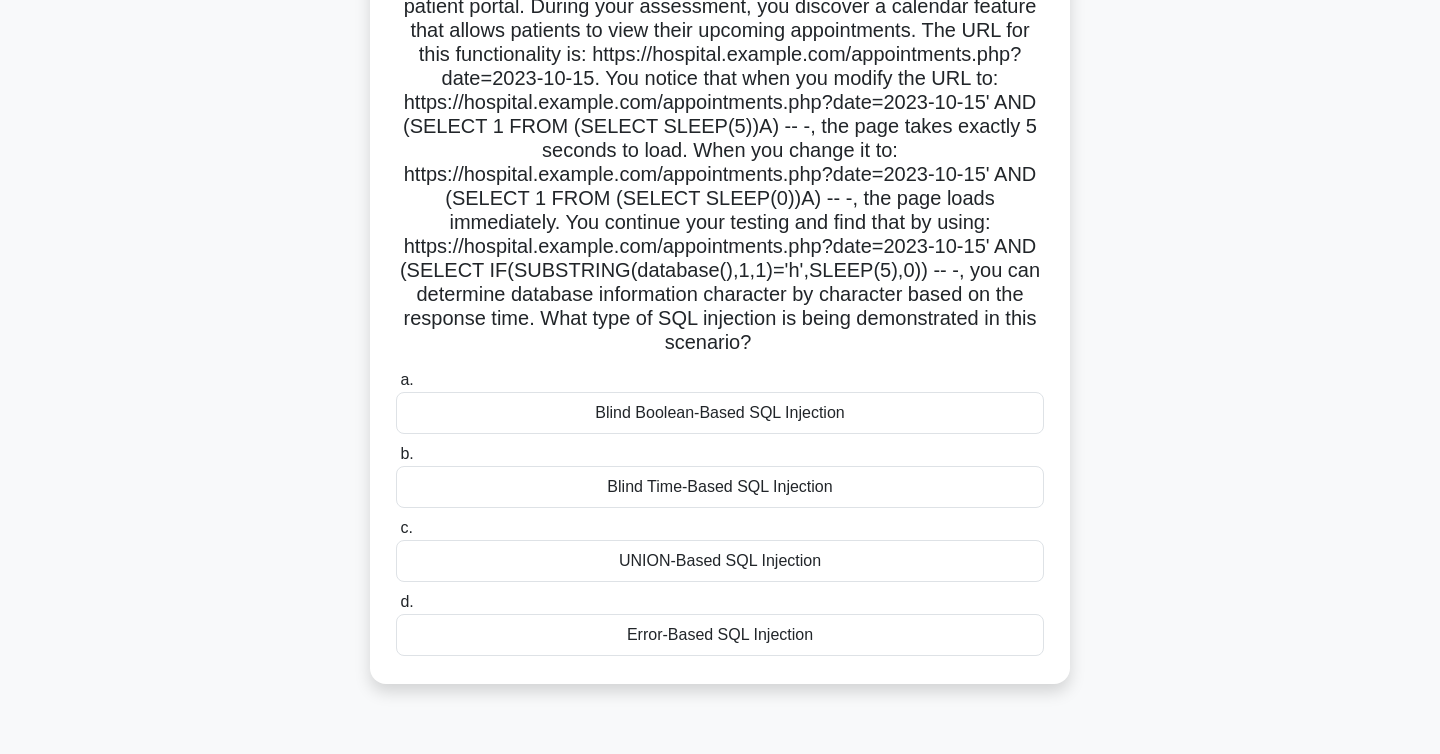 scroll, scrollTop: 157, scrollLeft: 0, axis: vertical 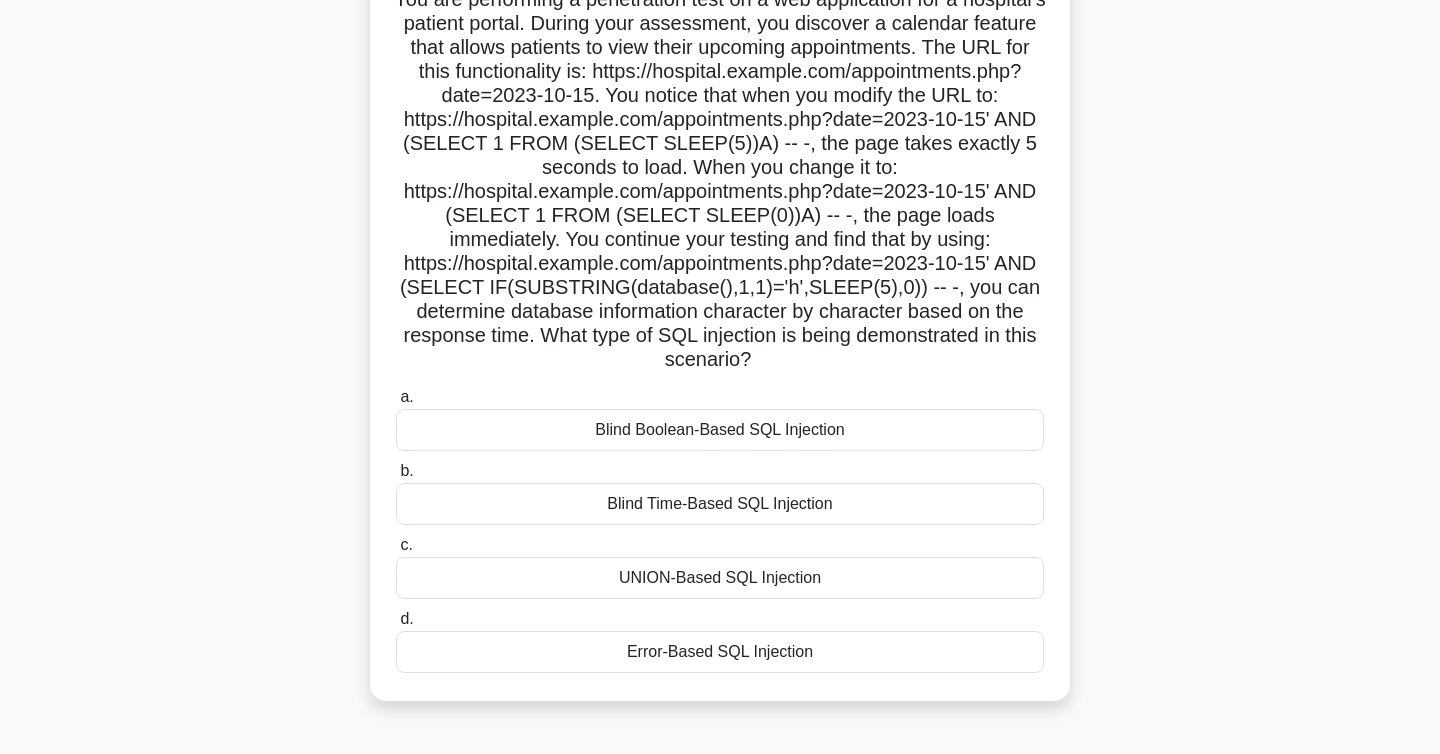 click on "Blind Time-Based SQL Injection" at bounding box center [720, 504] 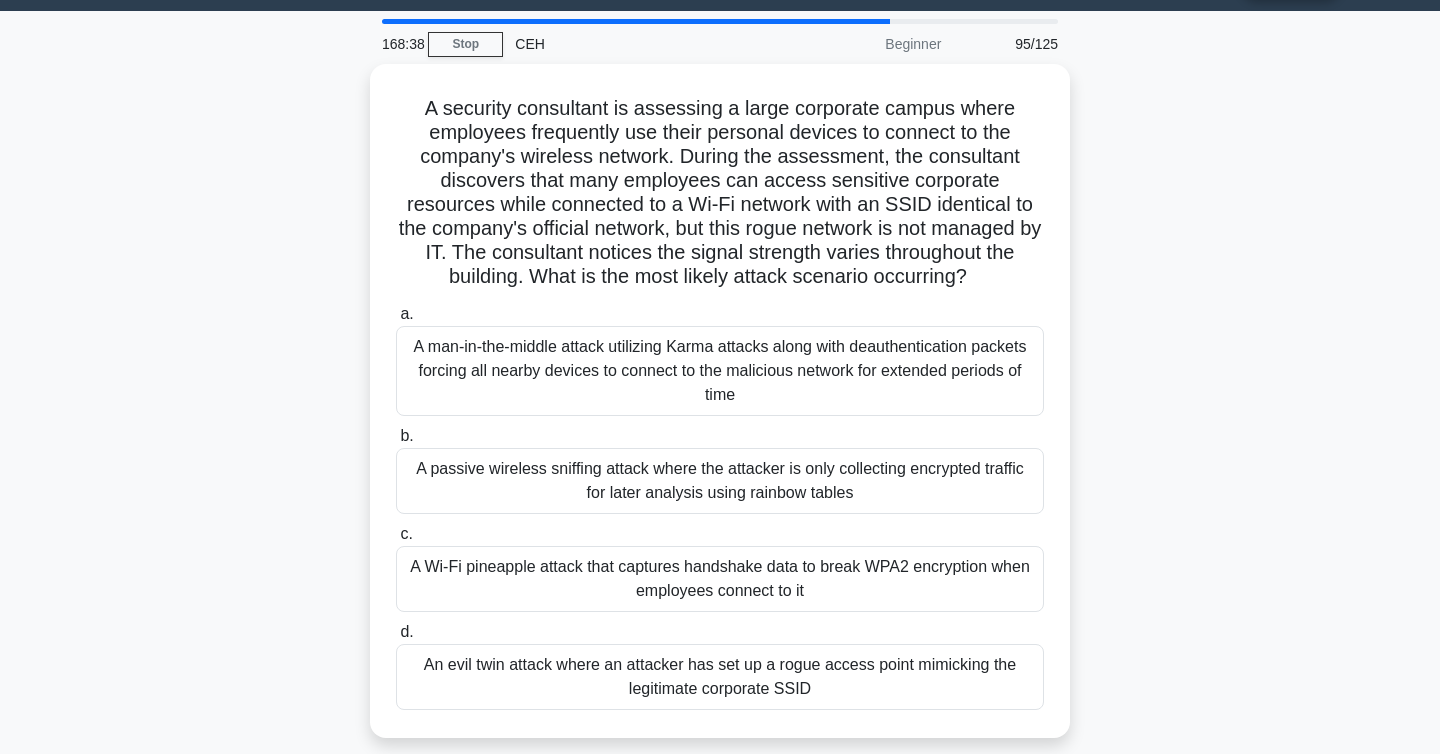 scroll, scrollTop: 55, scrollLeft: 0, axis: vertical 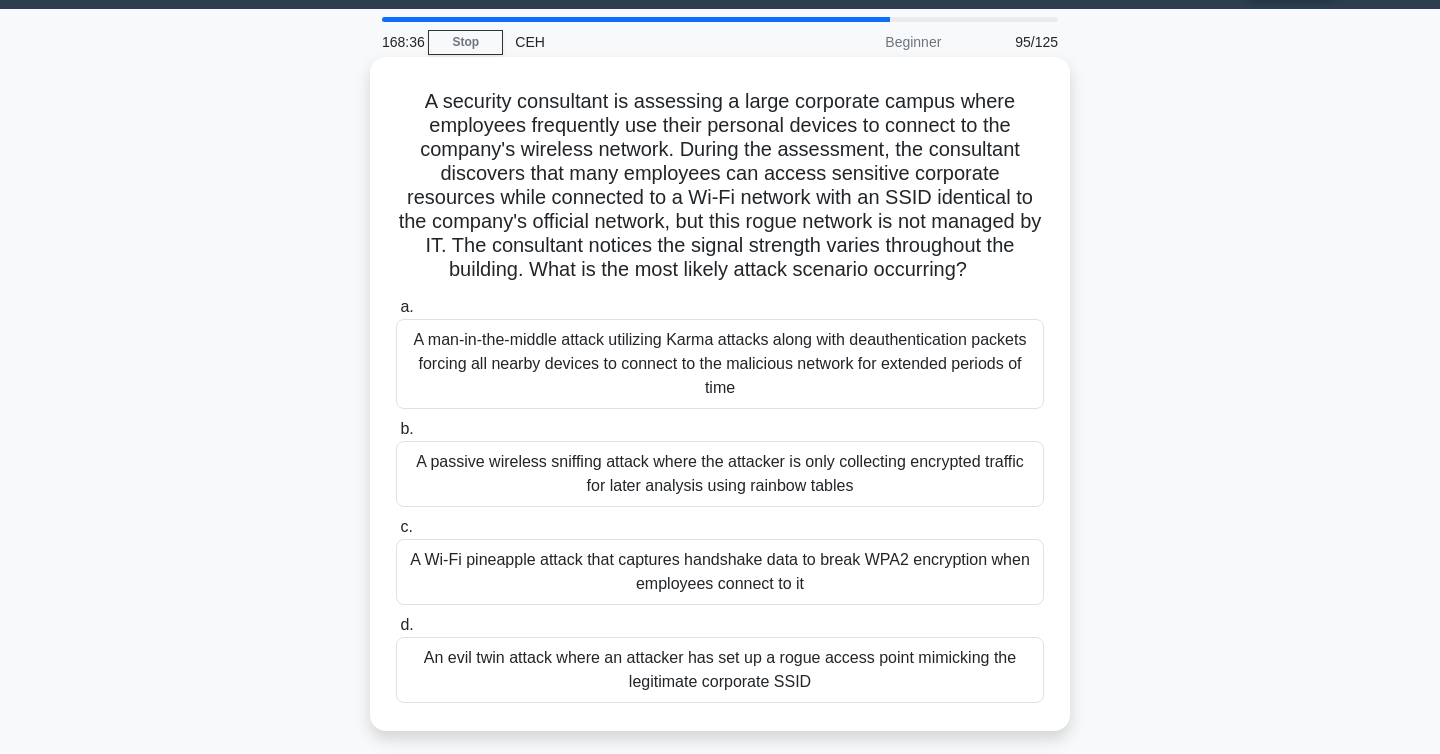 click on "An evil twin attack where an attacker has set up a rogue access point mimicking the legitimate corporate SSID" at bounding box center (720, 670) 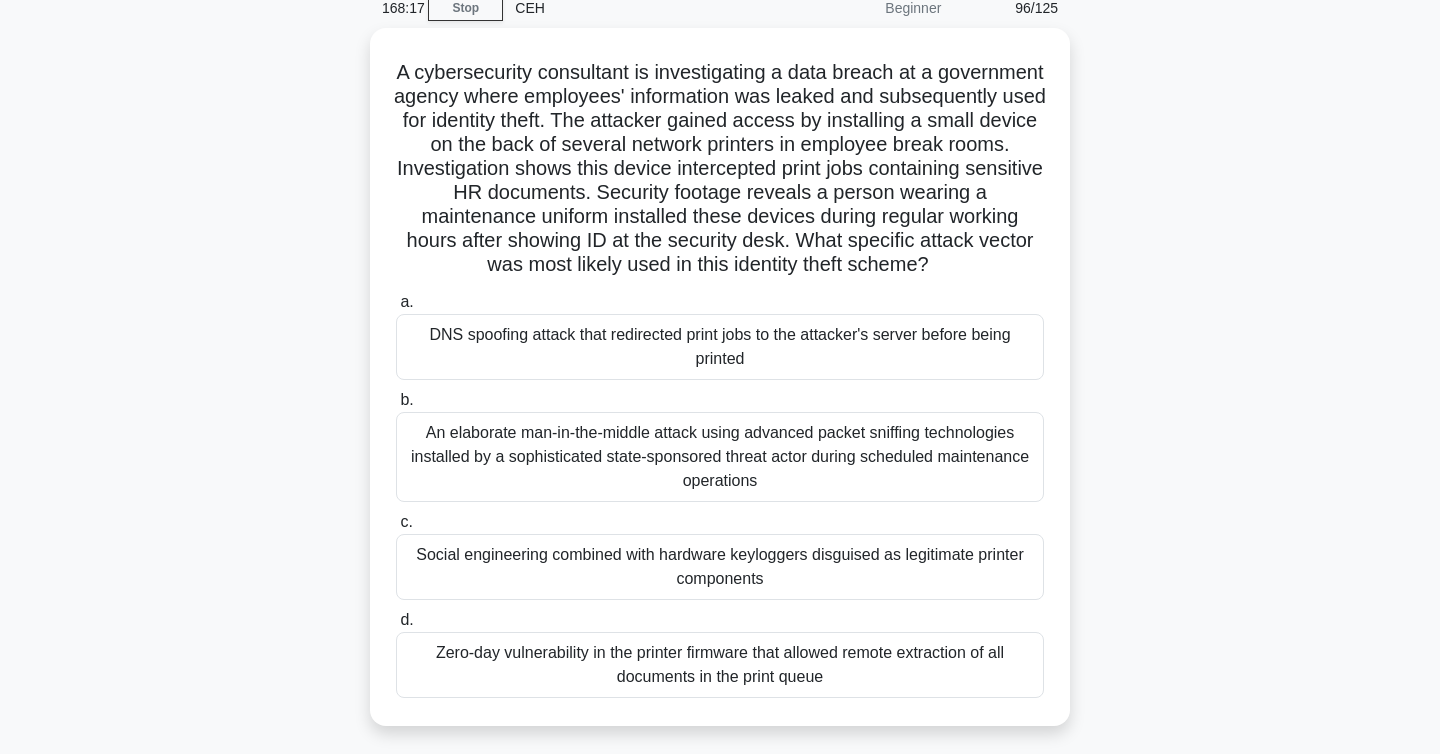 scroll, scrollTop: 87, scrollLeft: 0, axis: vertical 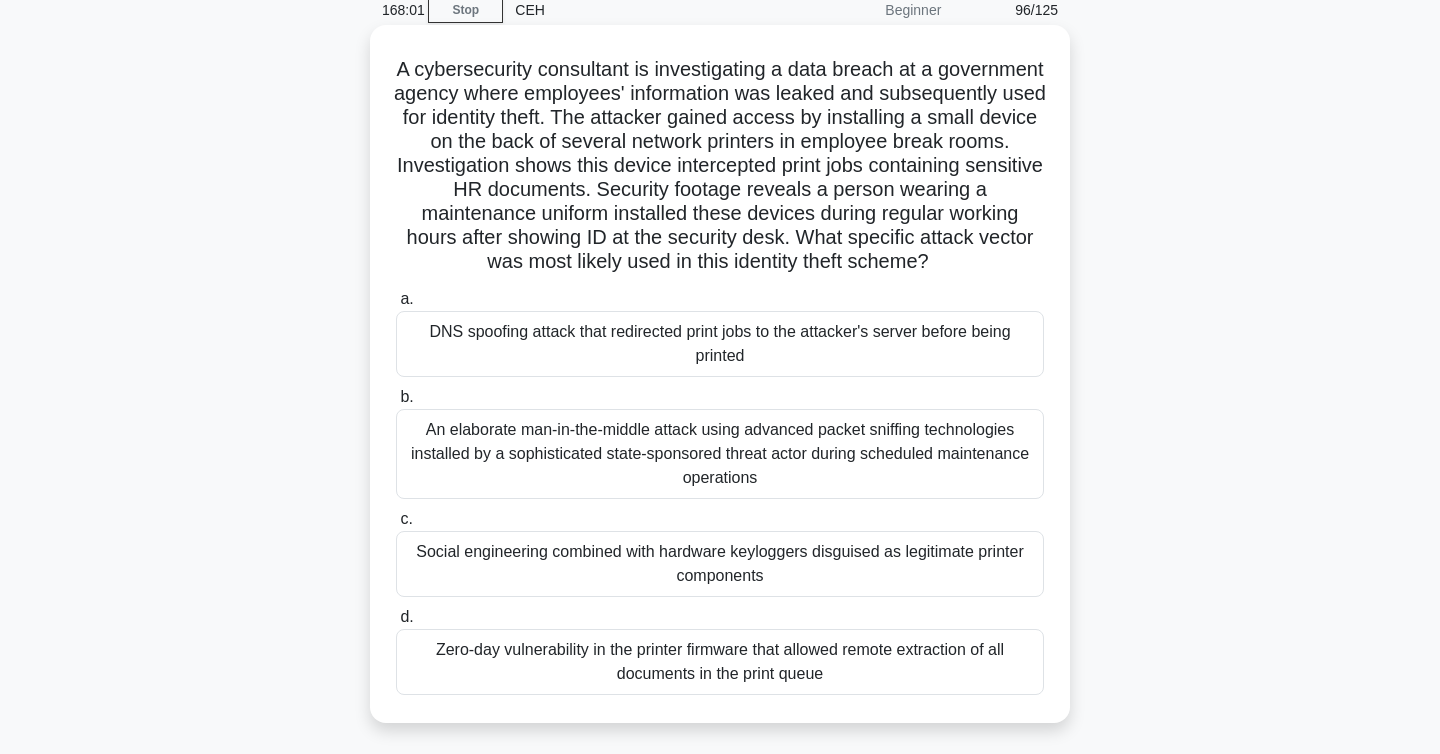 click on "An elaborate man-in-the-middle attack using advanced packet sniffing technologies installed by a sophisticated state-sponsored threat actor during scheduled maintenance operations" at bounding box center [720, 454] 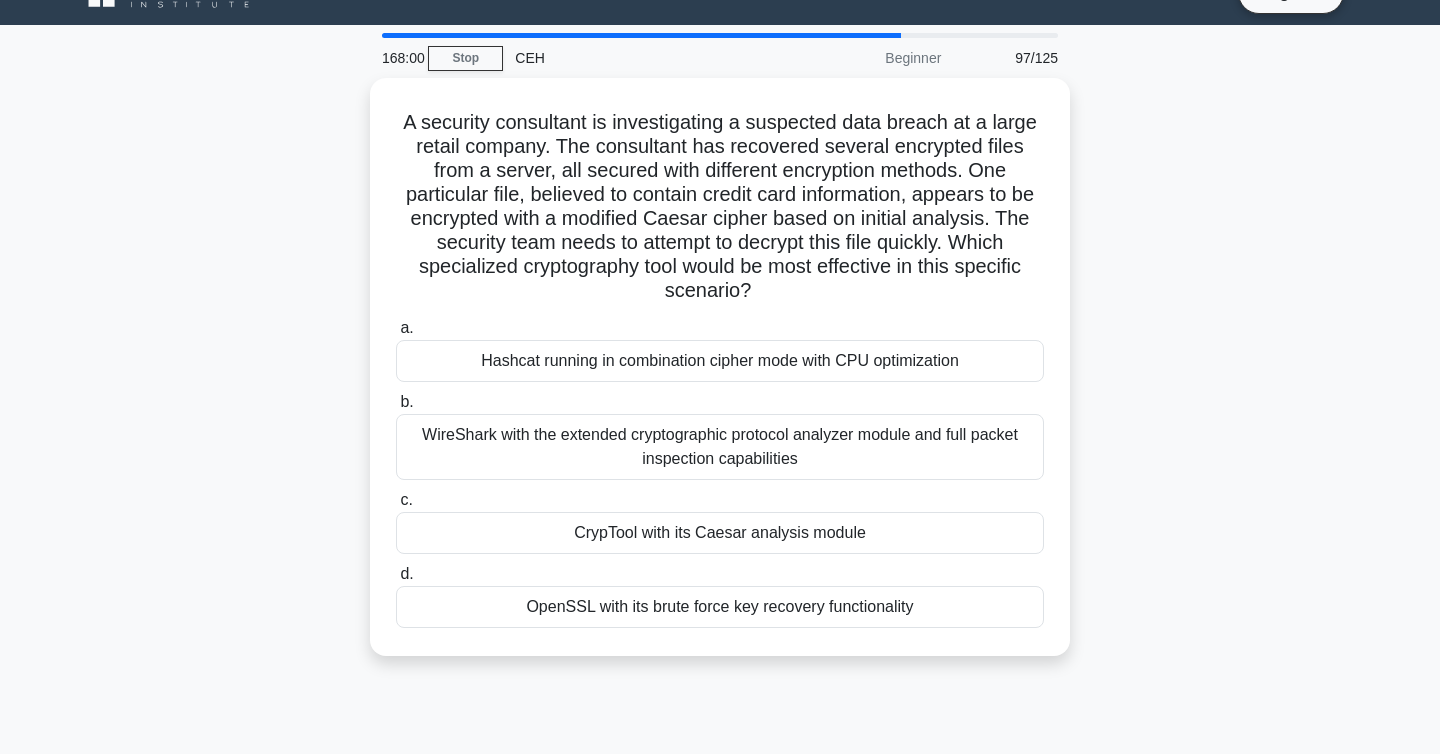scroll, scrollTop: 0, scrollLeft: 0, axis: both 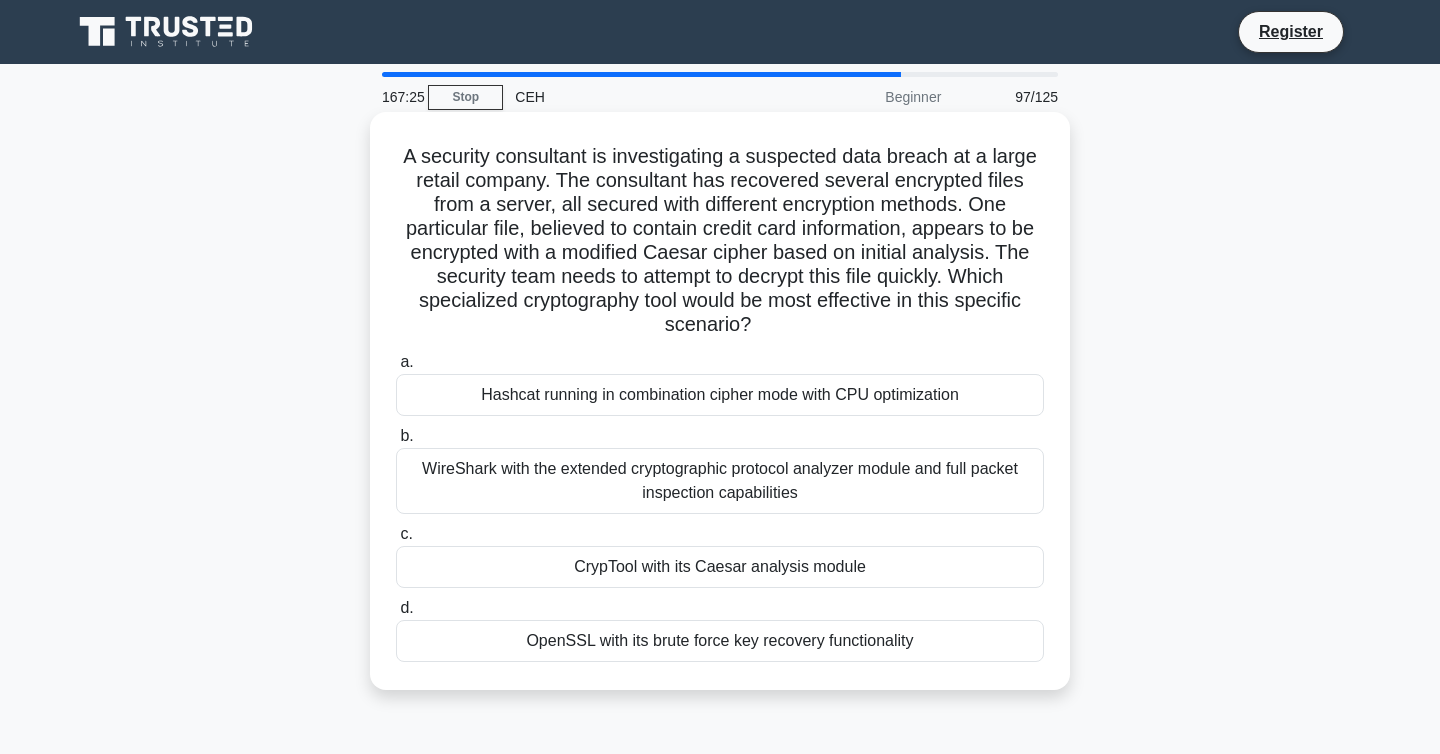 click on "CrypTool with its Caesar analysis module" at bounding box center [720, 567] 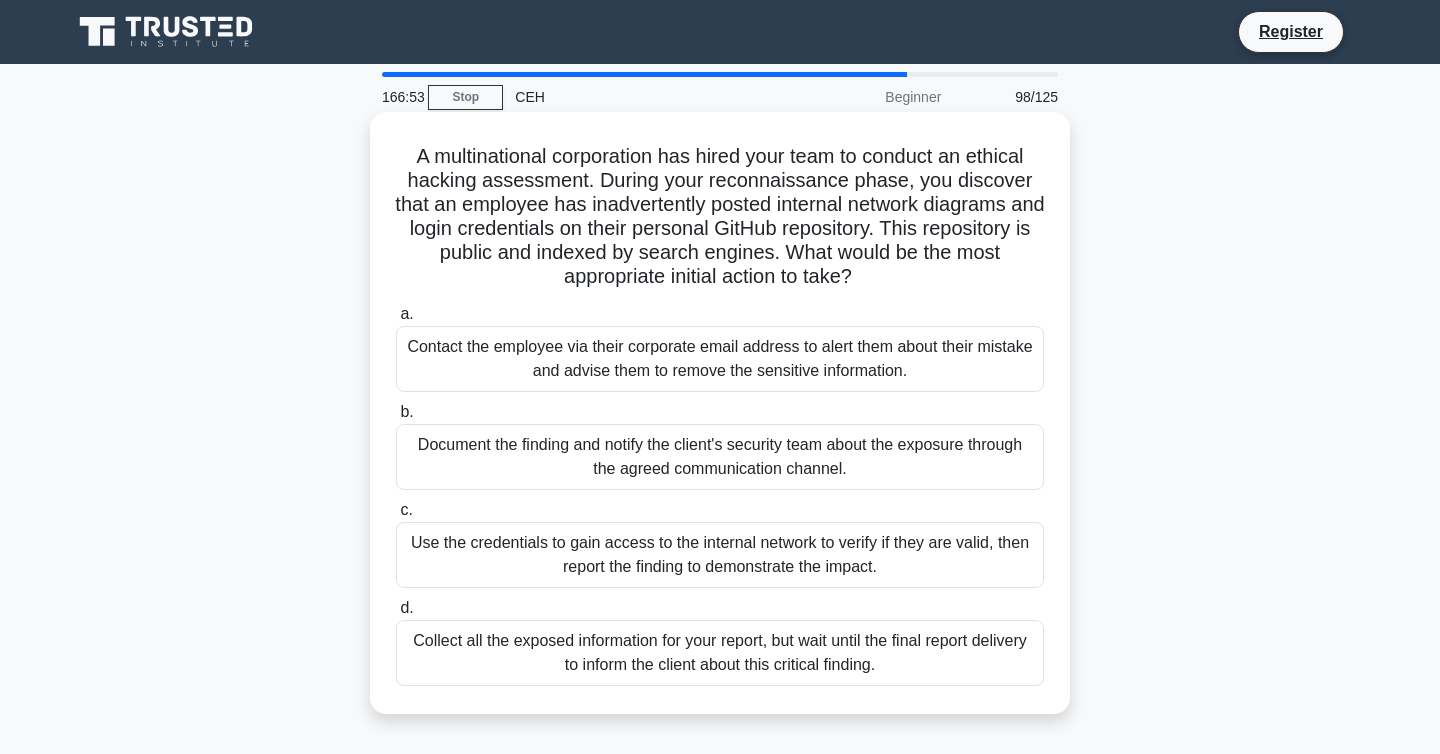 click on "Document the finding and notify the client's security team about the exposure through the agreed communication channel." at bounding box center (720, 457) 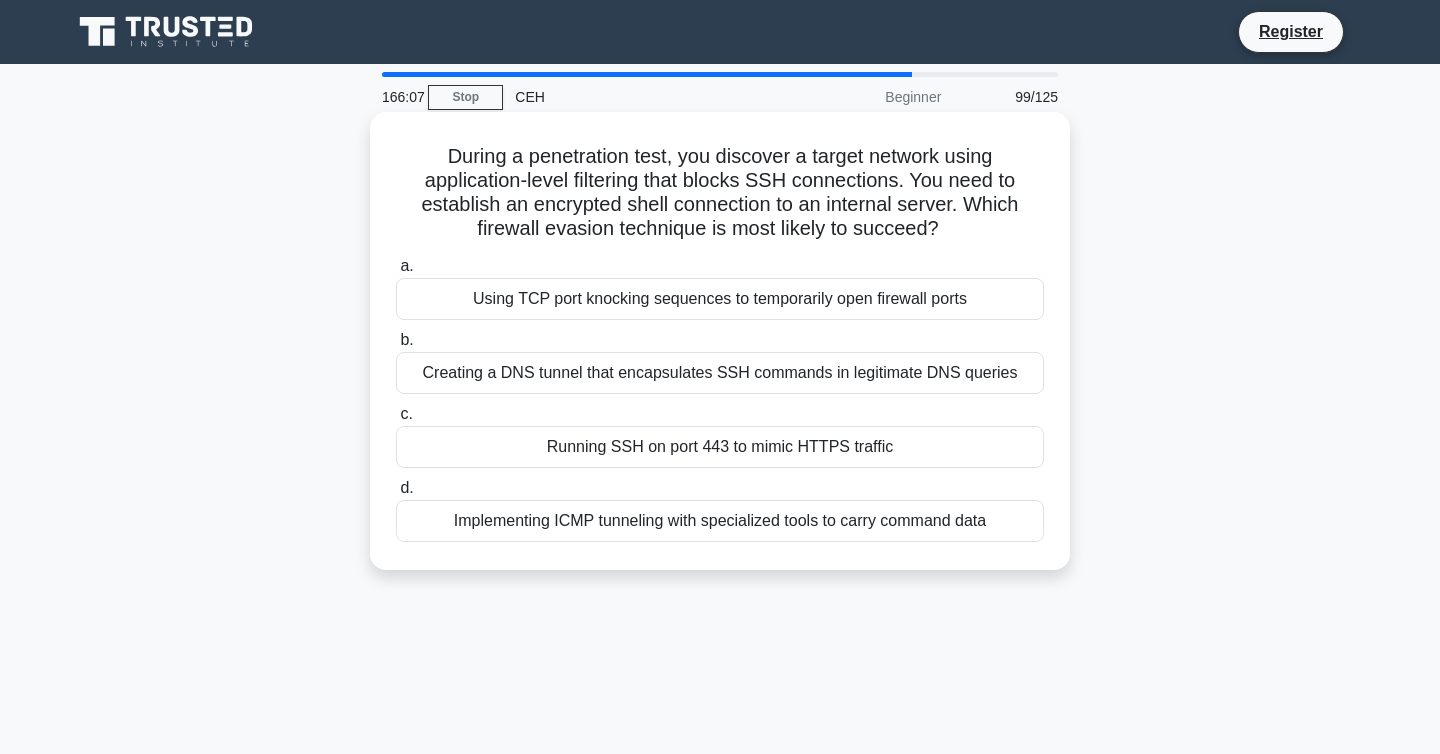 click on "Running SSH on port 443 to mimic HTTPS traffic" at bounding box center [720, 447] 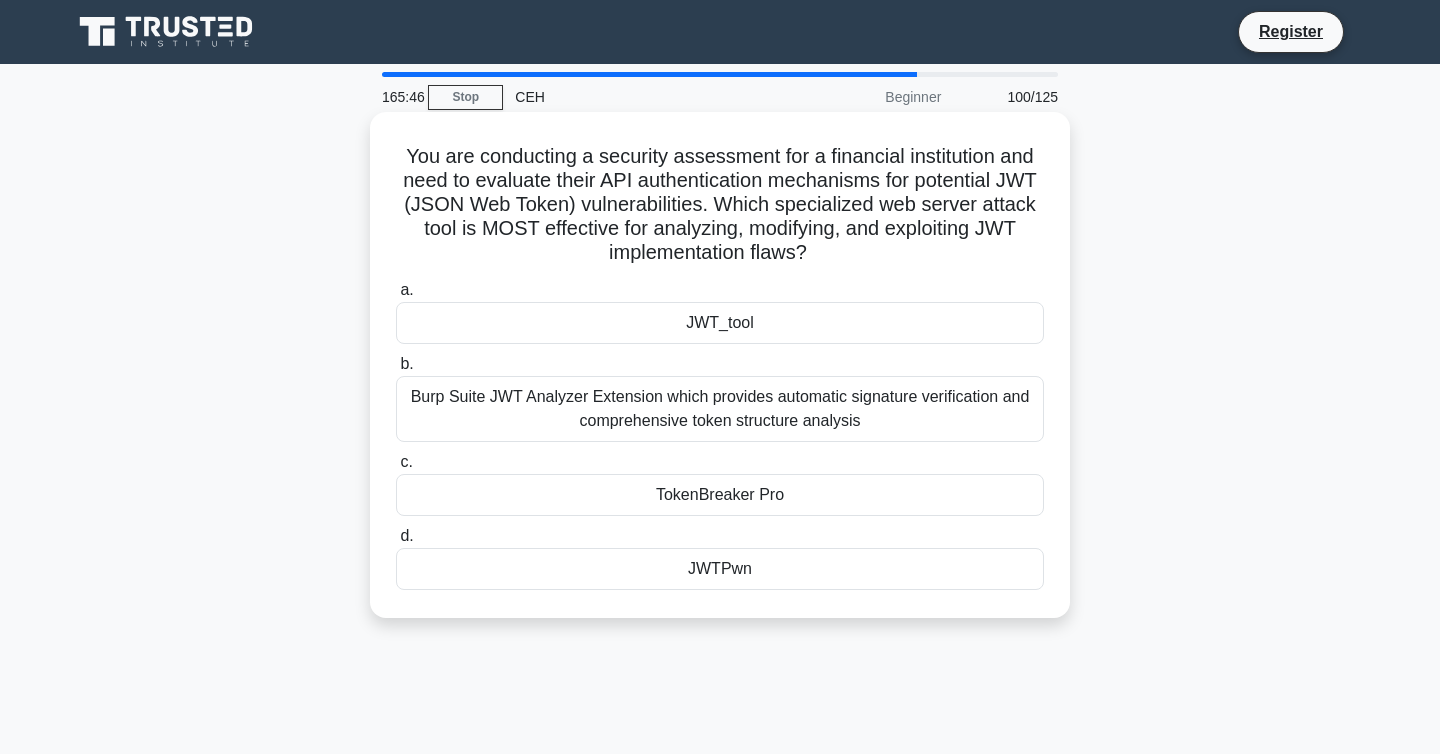 click on "JWTPwn" at bounding box center [720, 569] 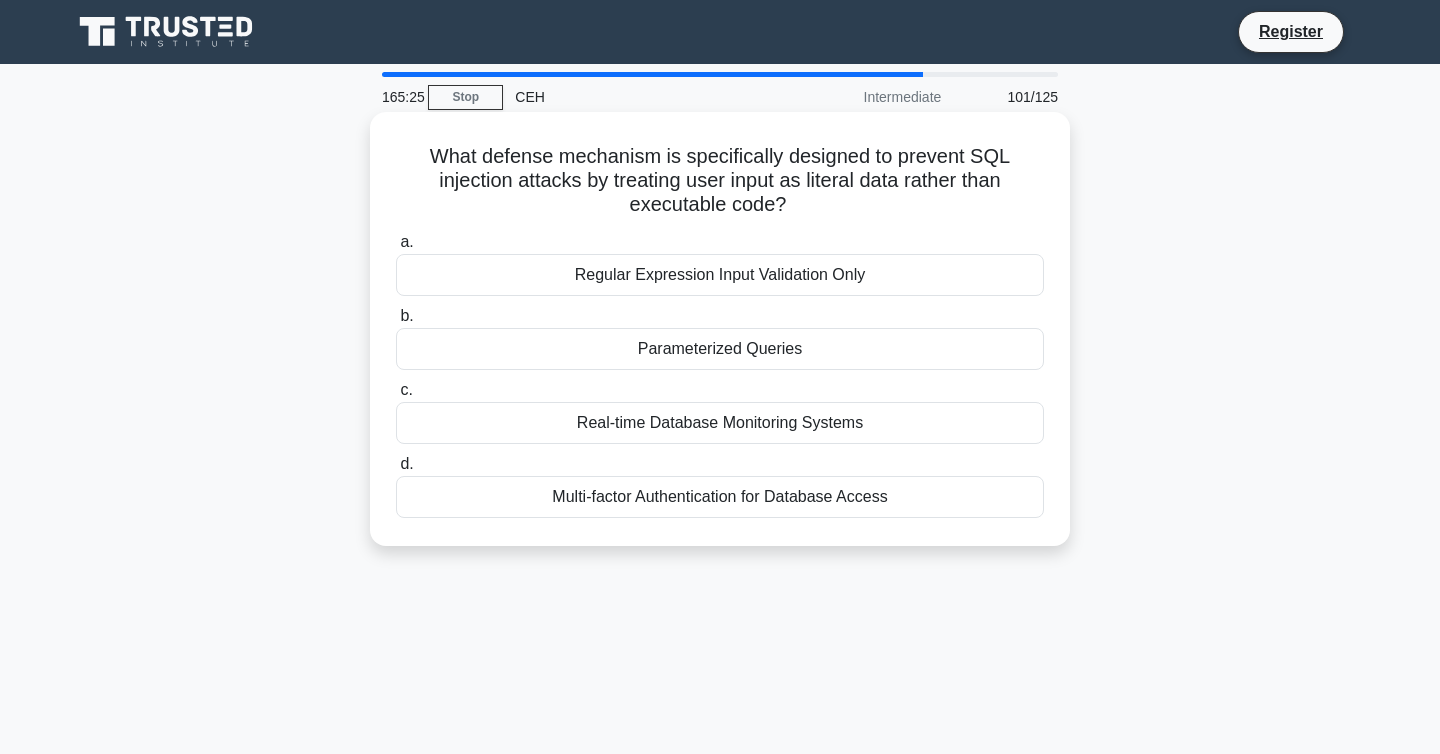 click on "Parameterized Queries" at bounding box center [720, 349] 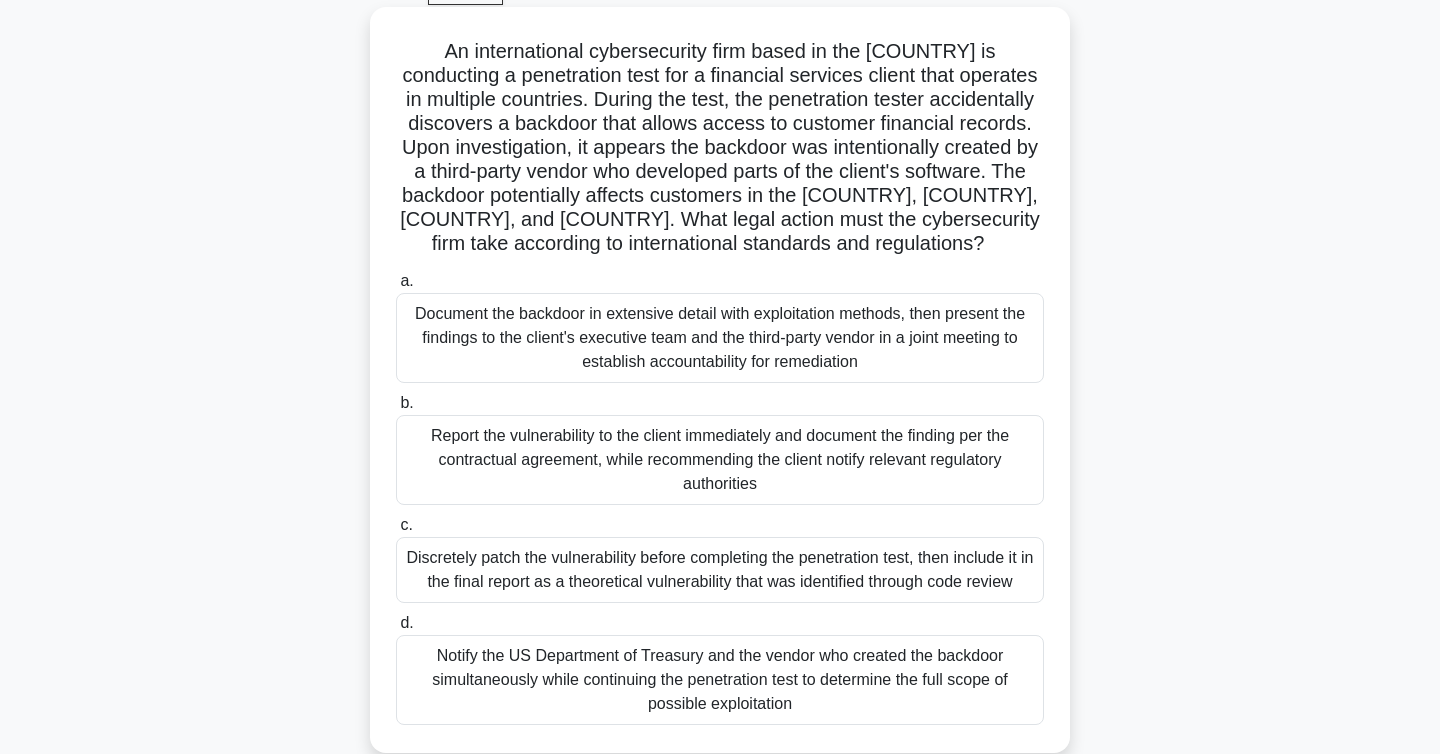 scroll, scrollTop: 109, scrollLeft: 0, axis: vertical 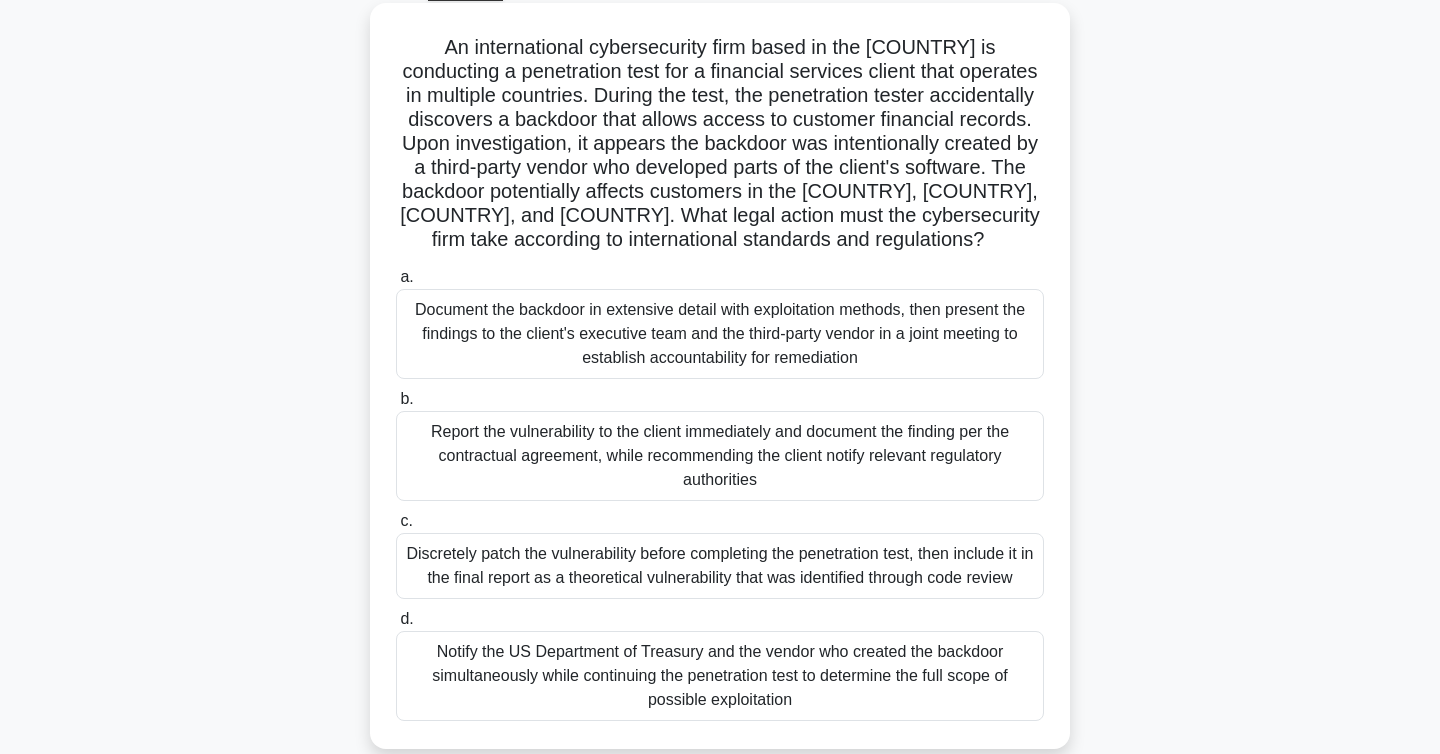 click on "Report the vulnerability to the client immediately and document the finding per the contractual agreement, while recommending the client notify relevant regulatory authorities" at bounding box center (720, 456) 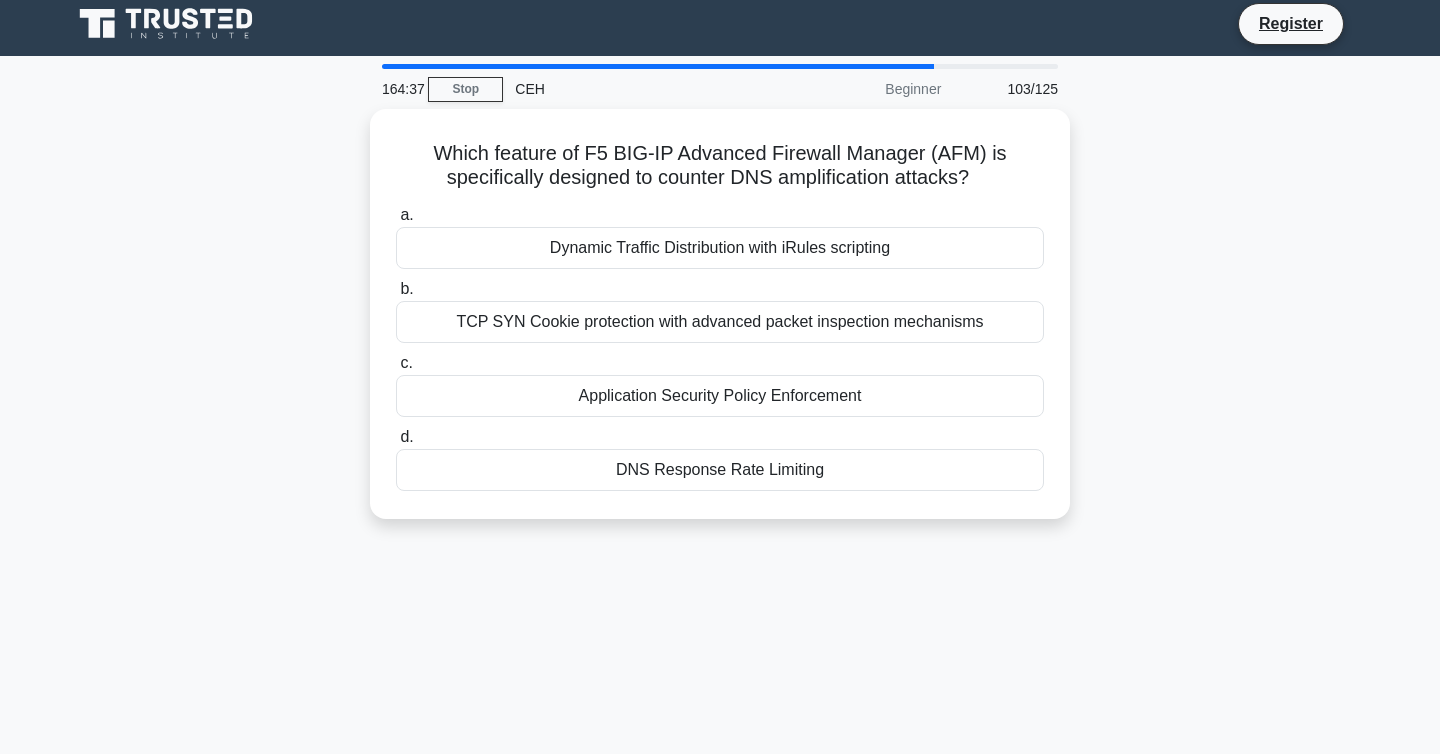 scroll, scrollTop: 0, scrollLeft: 0, axis: both 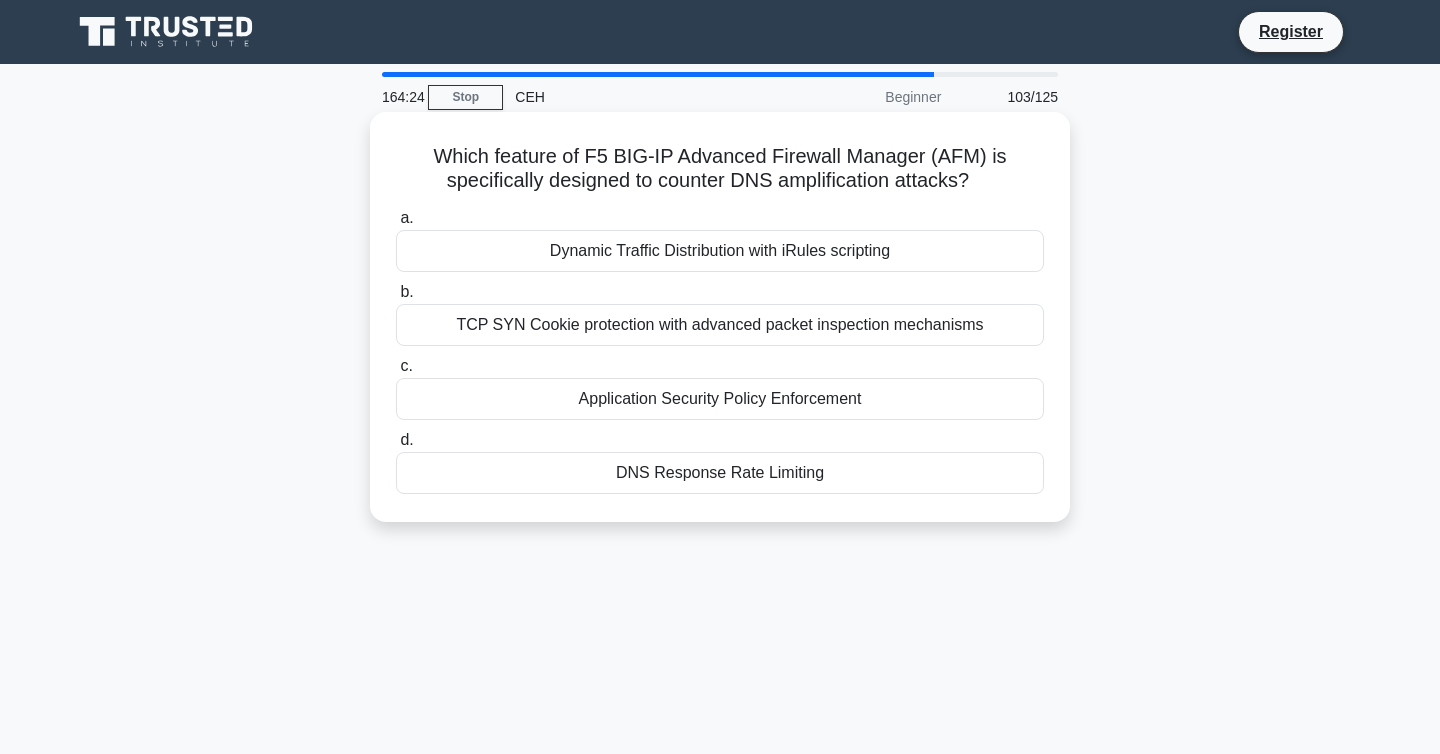 click on "DNS Response Rate Limiting" at bounding box center [720, 473] 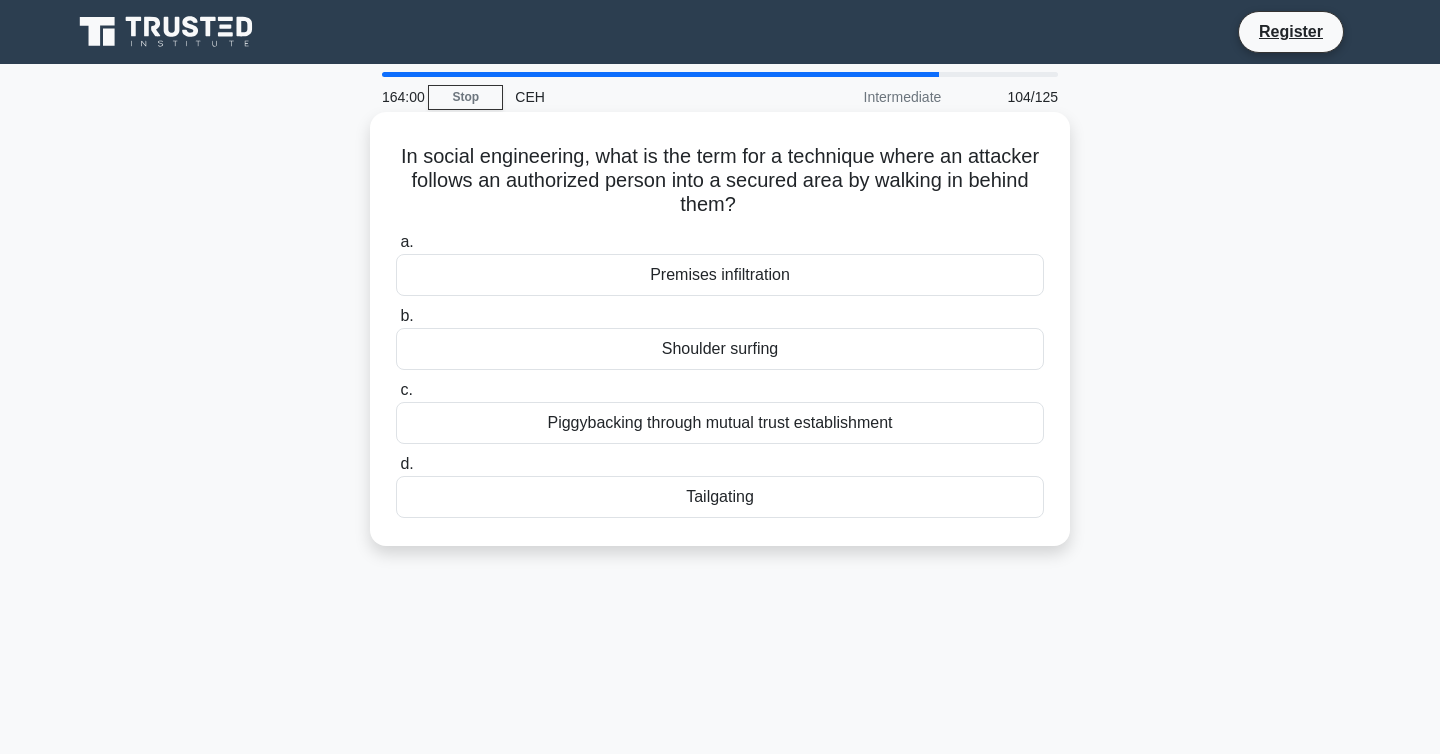 click on "Tailgating" at bounding box center (720, 497) 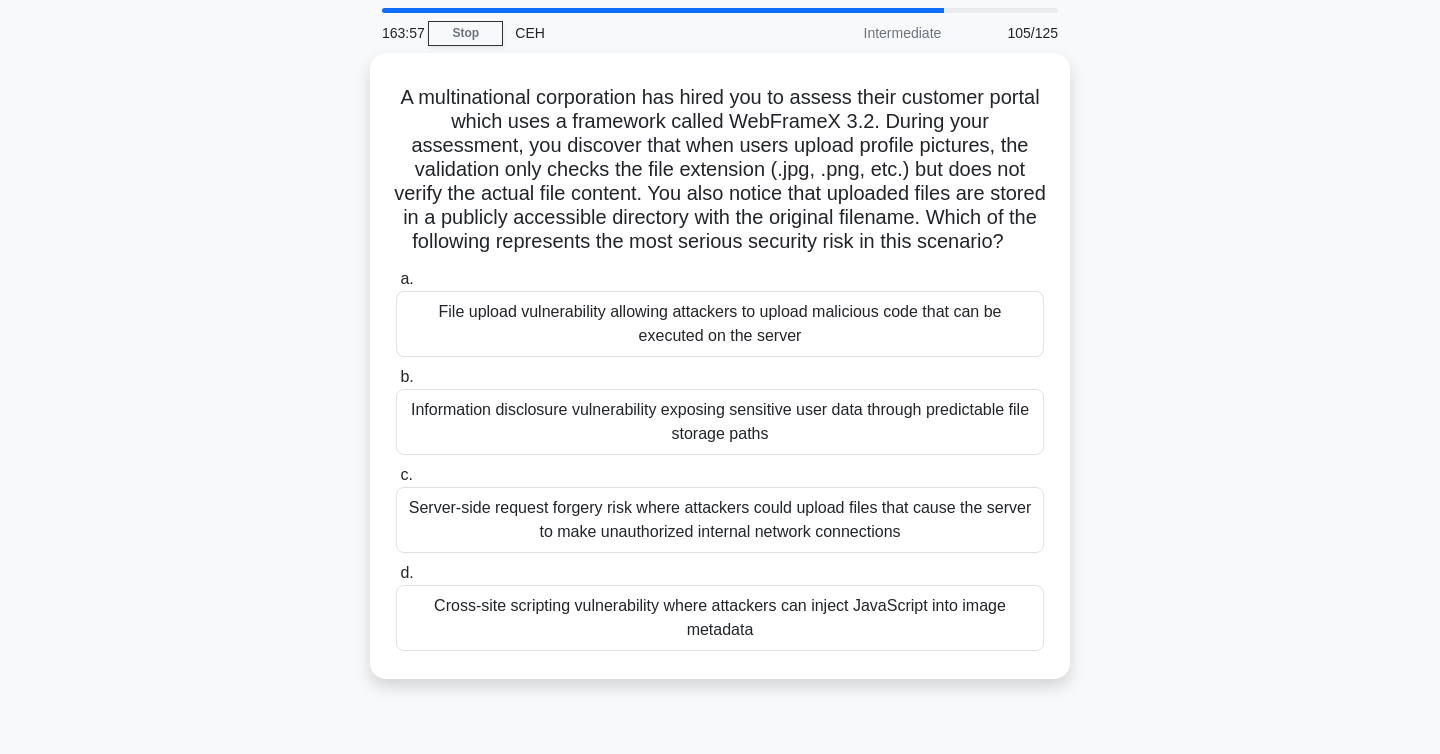 scroll, scrollTop: 30, scrollLeft: 0, axis: vertical 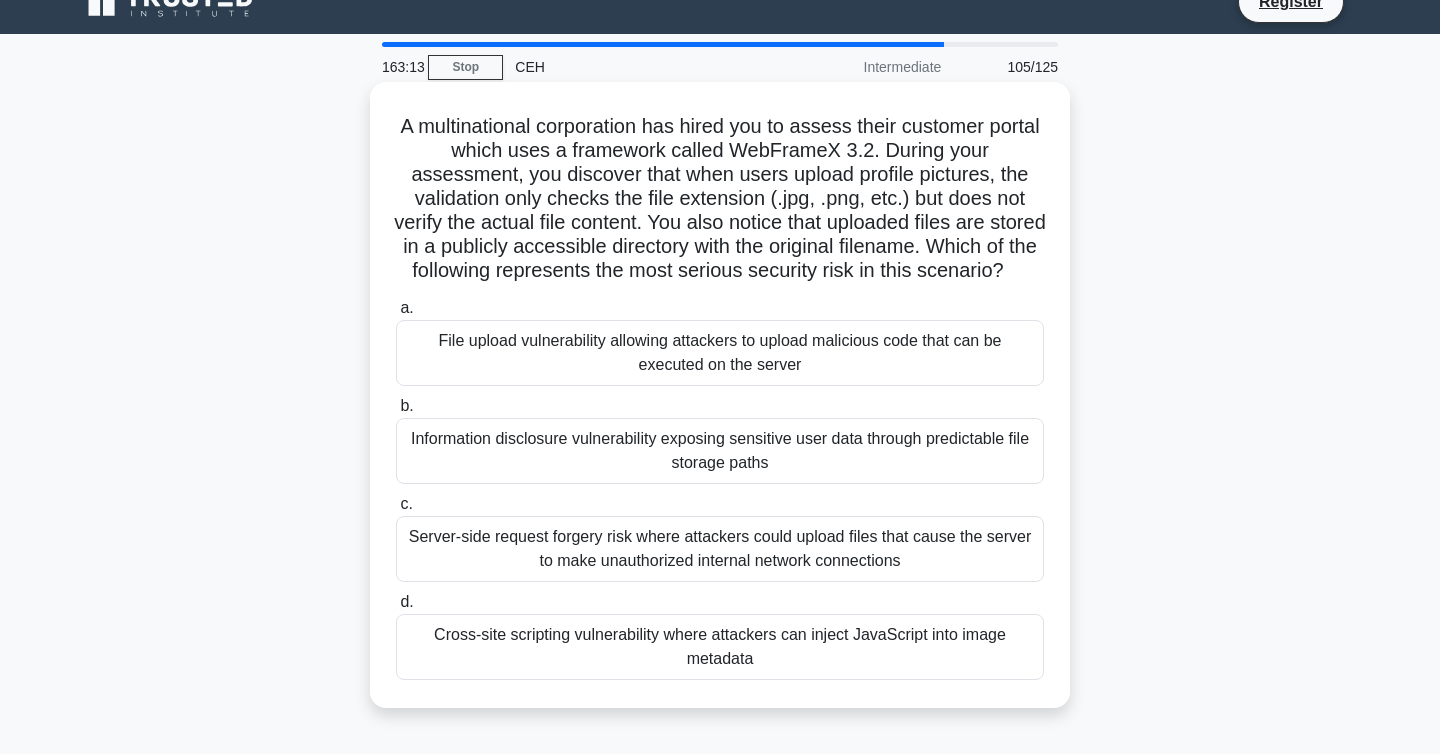 click on "Information disclosure vulnerability exposing sensitive user data through predictable file storage paths" at bounding box center (720, 451) 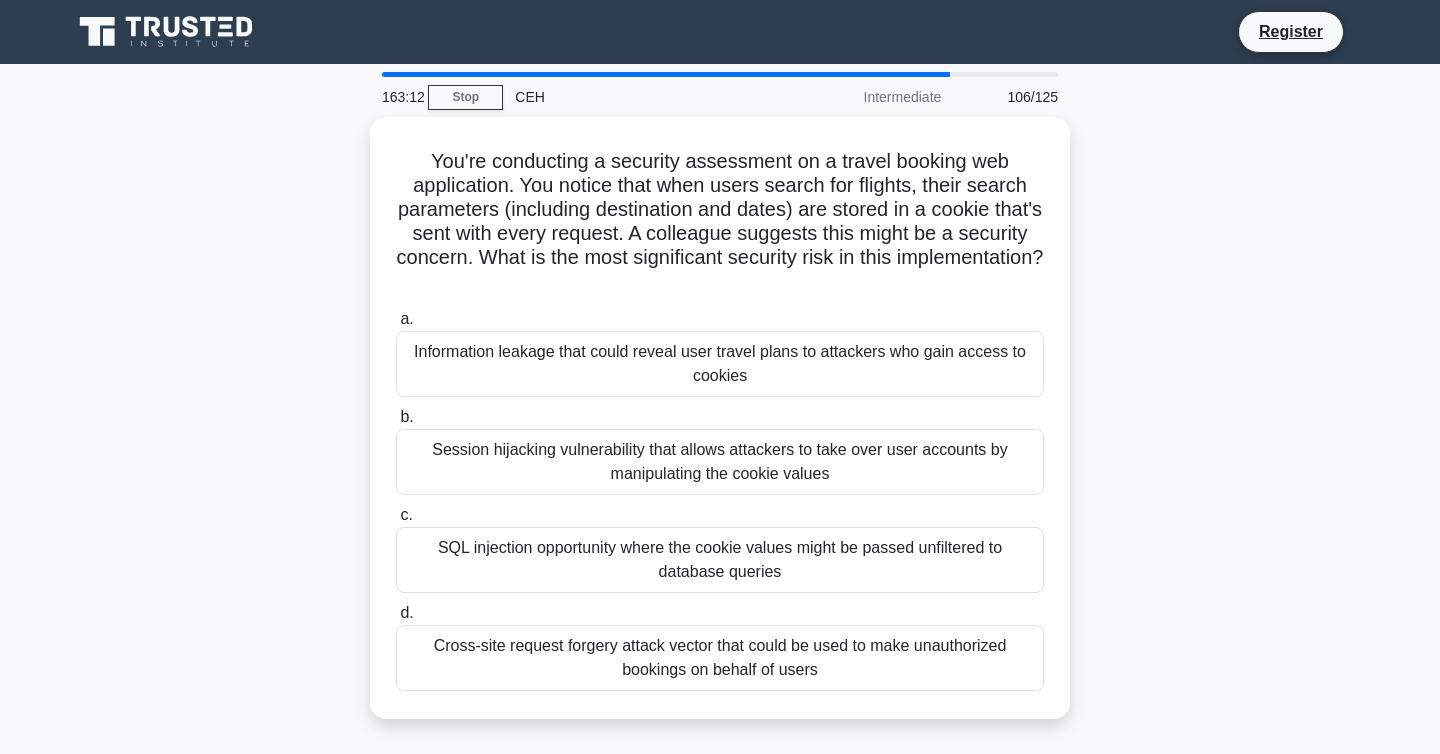 scroll, scrollTop: 0, scrollLeft: 0, axis: both 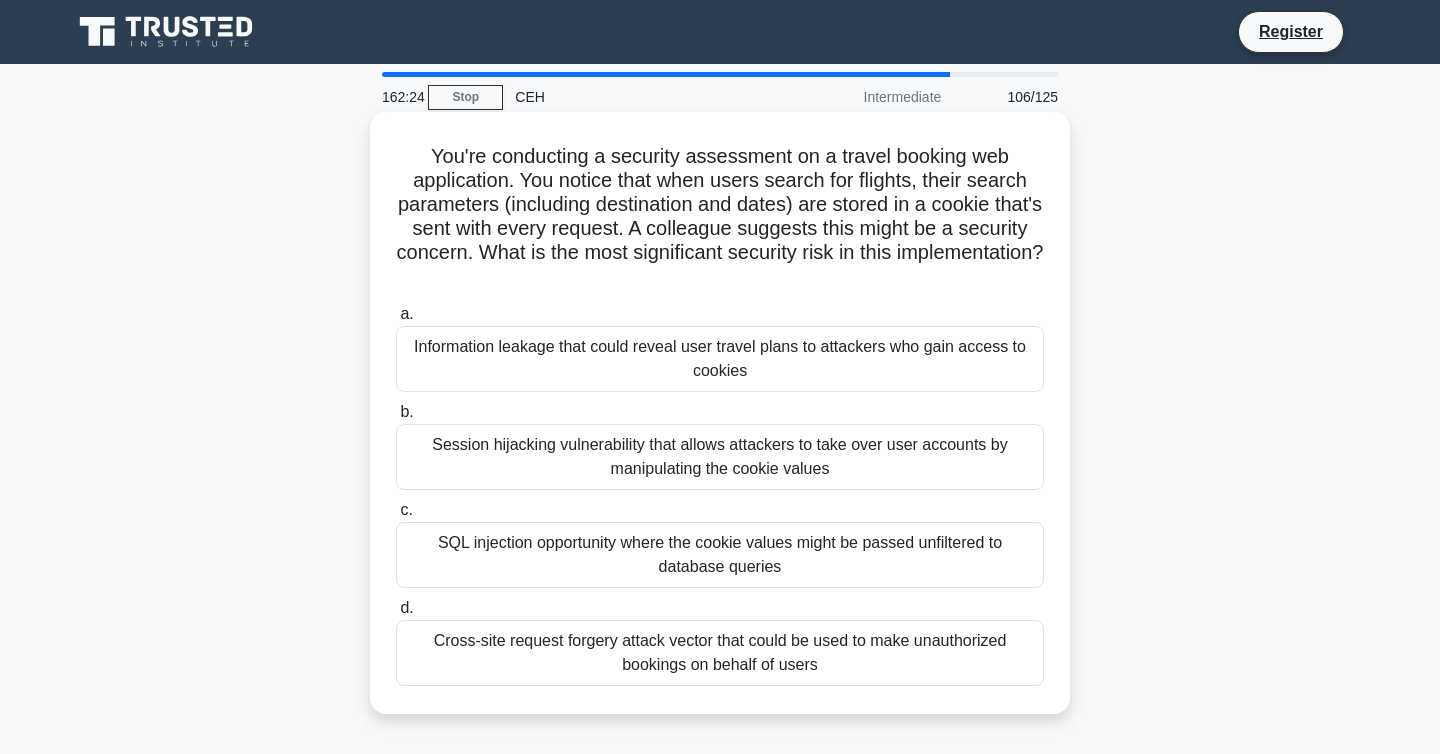 click on "Session hijacking vulnerability that allows attackers to take over user accounts by manipulating the cookie values" at bounding box center [720, 457] 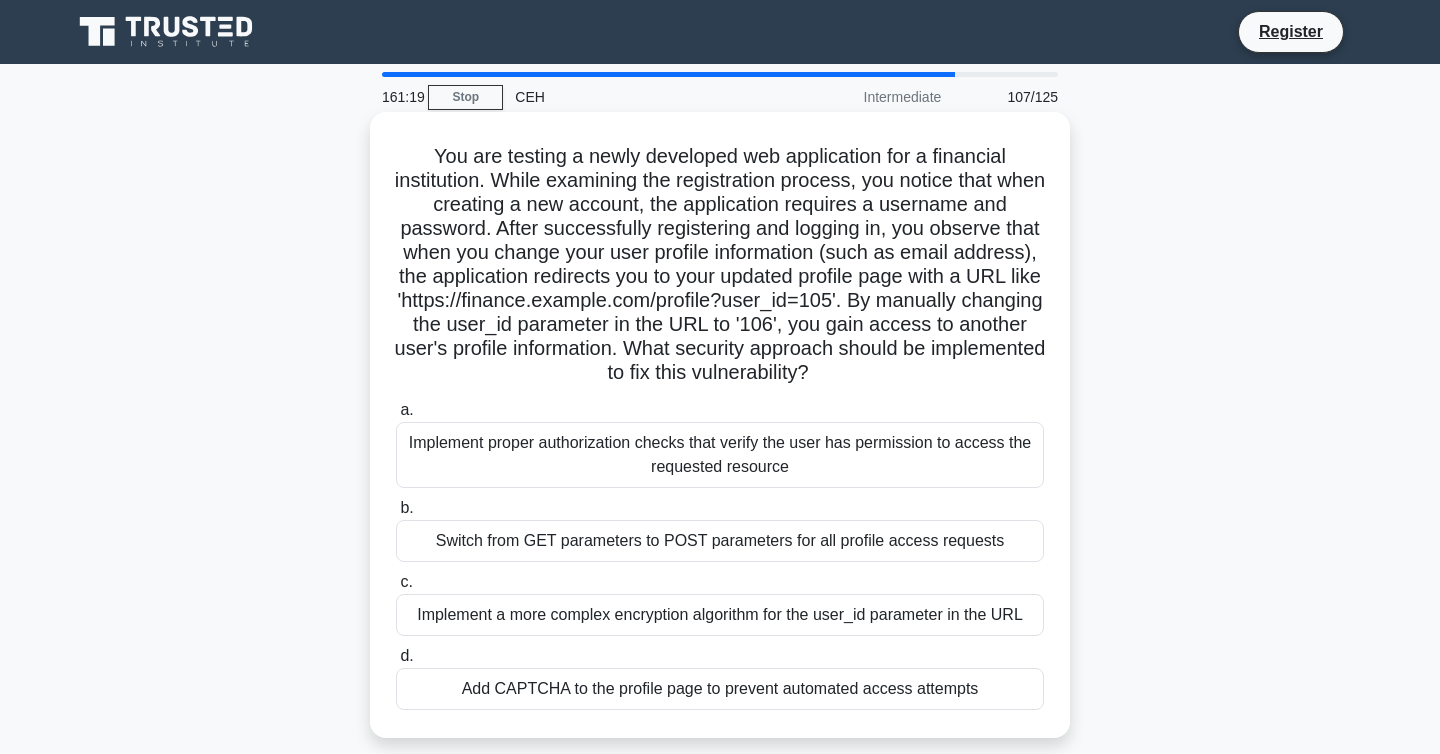 click on "Switch from GET parameters to POST parameters for all profile access requests" at bounding box center (720, 541) 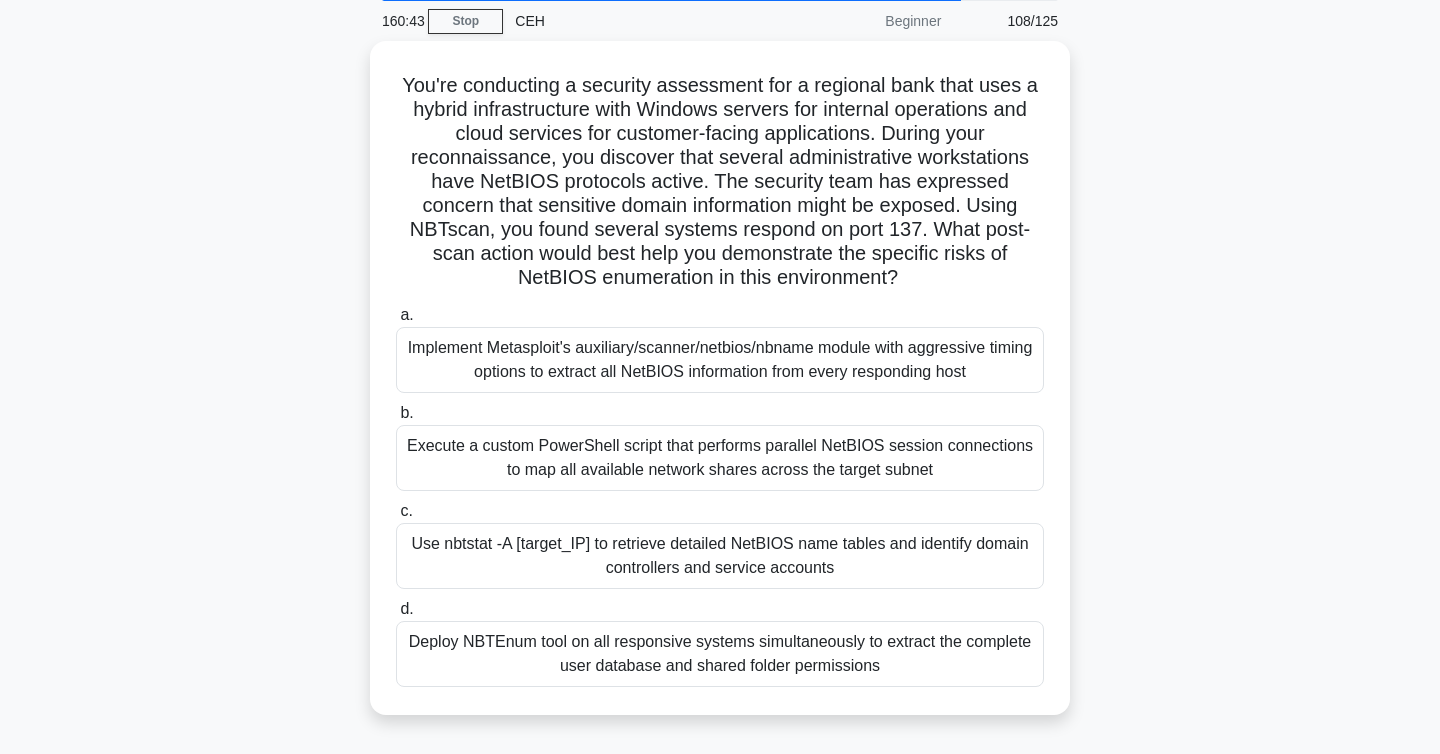 scroll, scrollTop: 77, scrollLeft: 0, axis: vertical 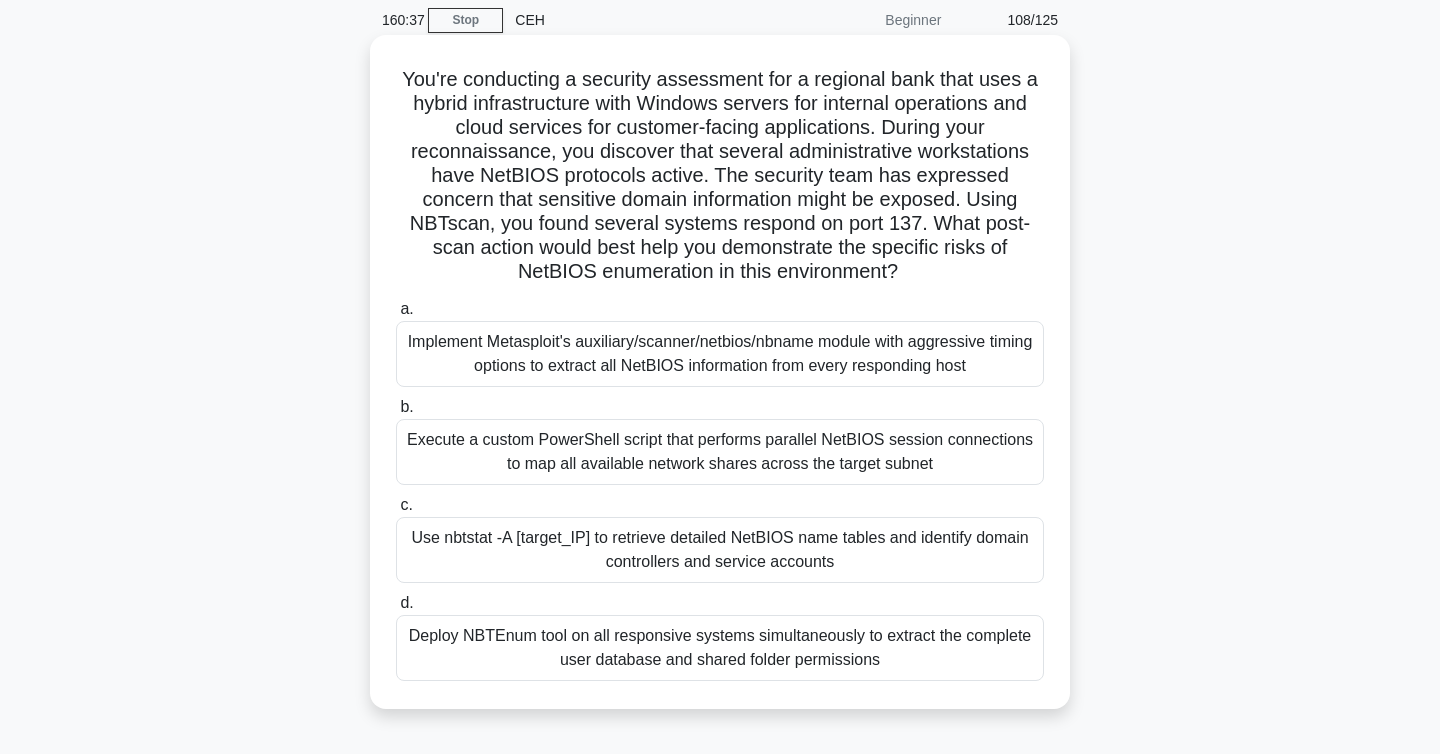 click on "Use nbtstat -A [target_IP] to retrieve detailed NetBIOS name tables and identify domain controllers and service accounts" at bounding box center [720, 550] 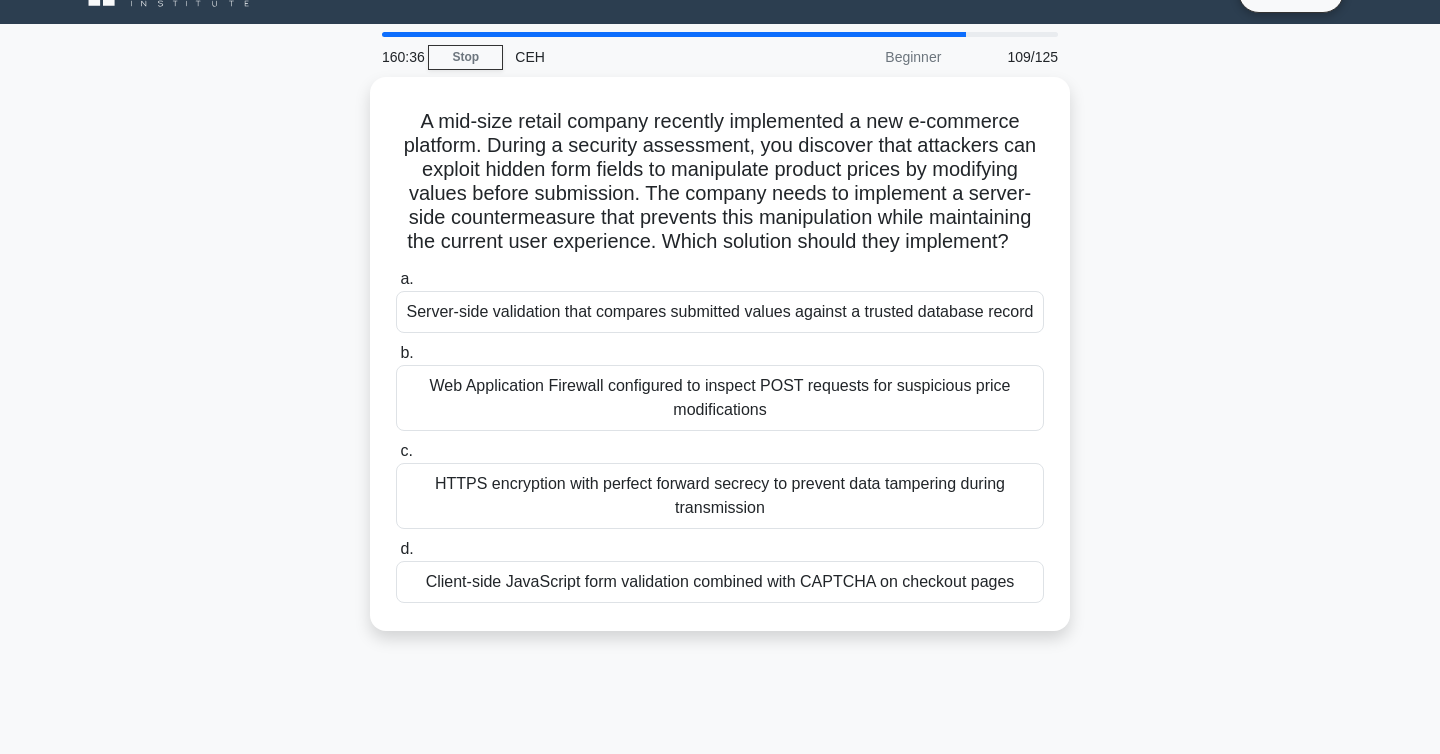 scroll, scrollTop: 0, scrollLeft: 0, axis: both 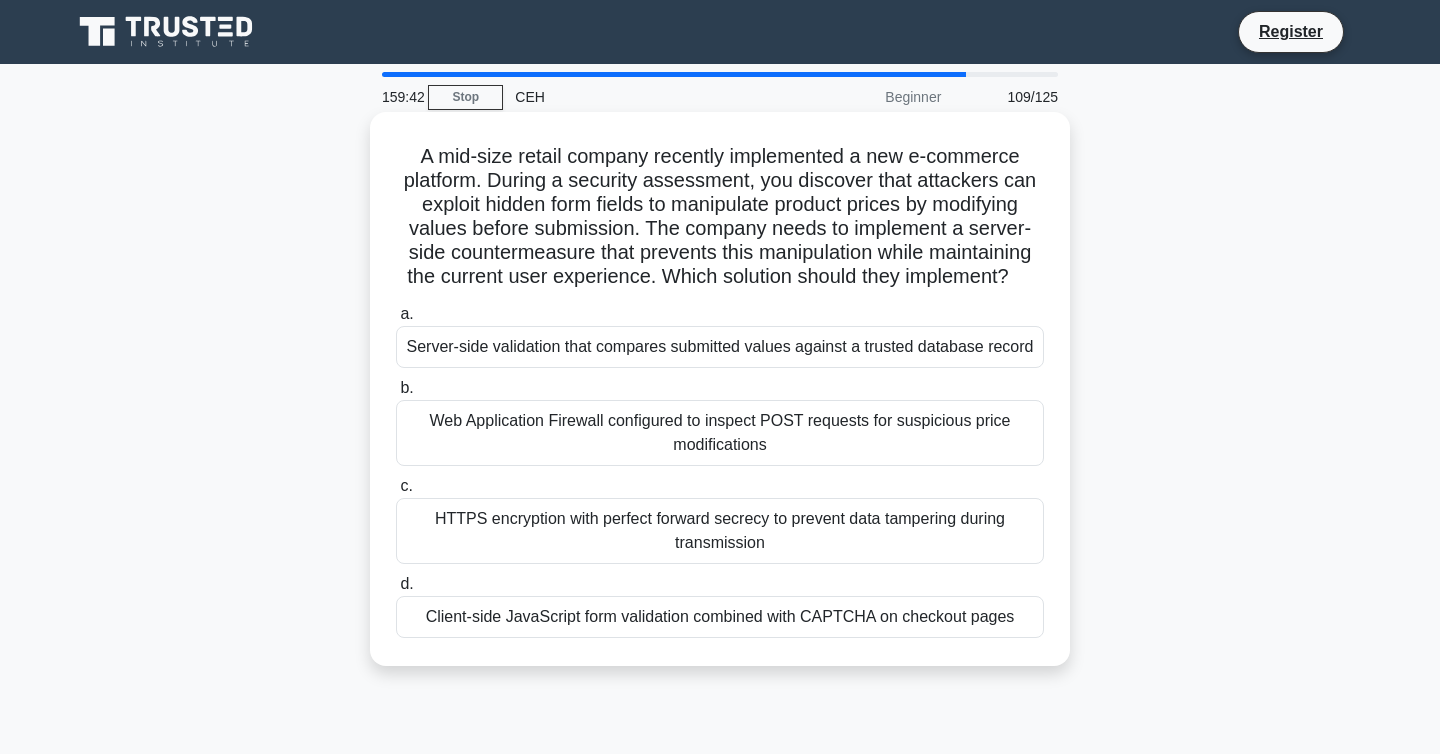 click on "Web Application Firewall configured to inspect POST requests for suspicious price modifications" at bounding box center (720, 433) 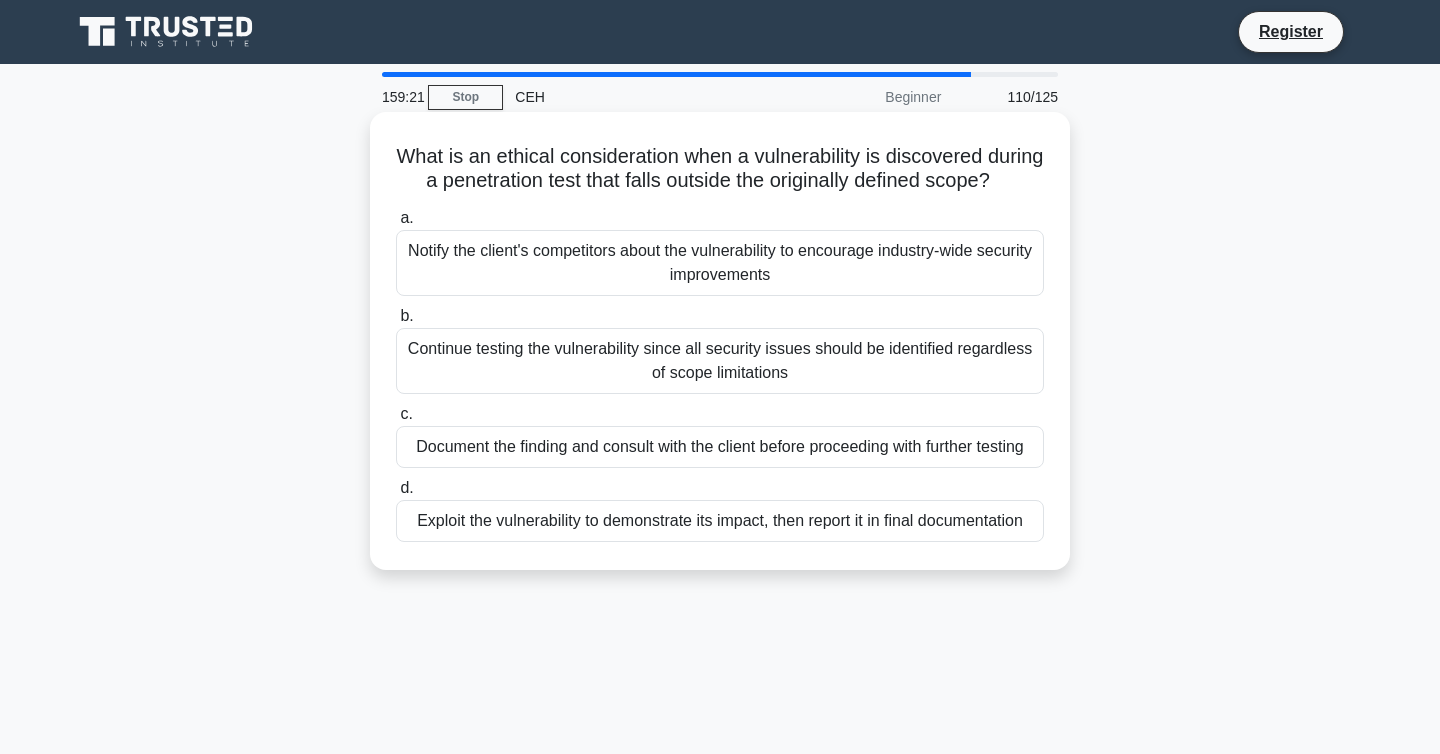 click on "Notify the client's competitors about the vulnerability to encourage industry-wide security improvements" at bounding box center (720, 263) 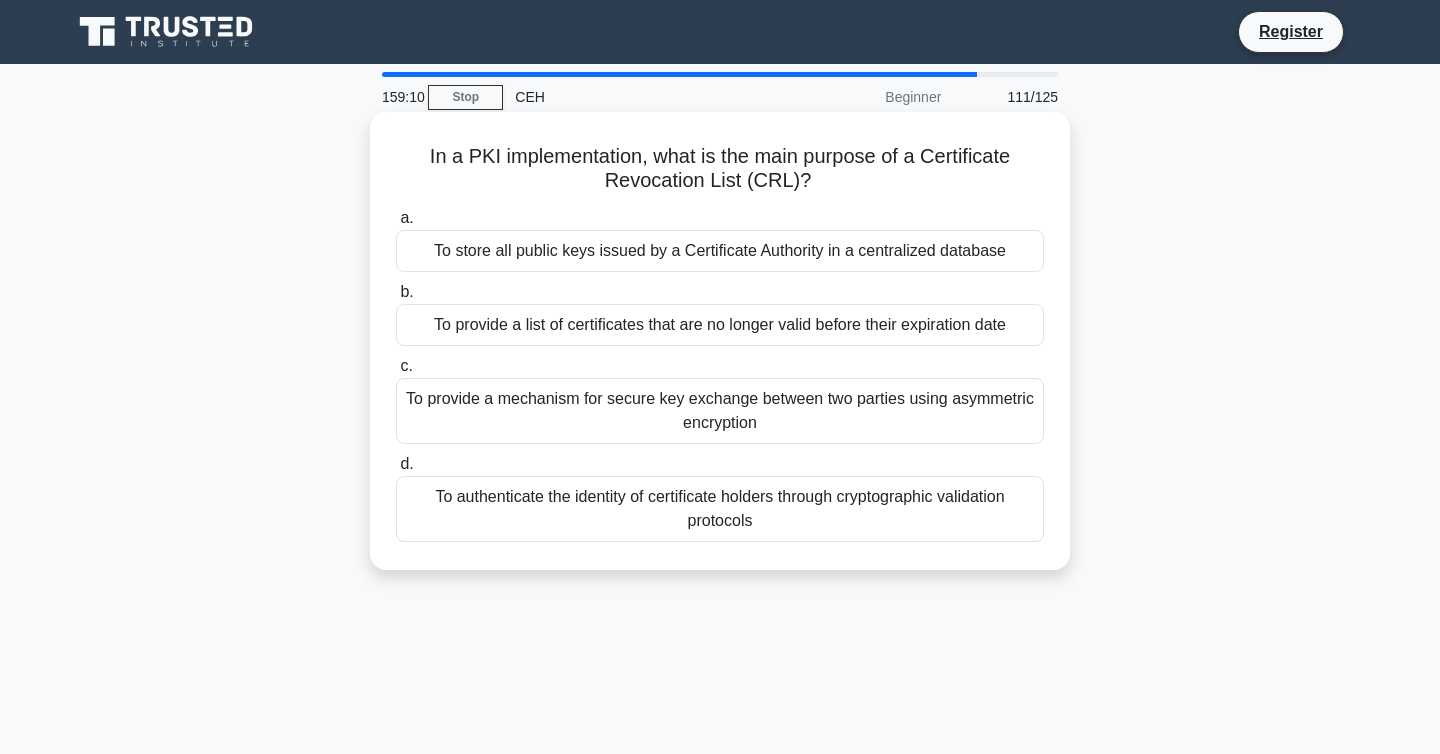 drag, startPoint x: 431, startPoint y: 159, endPoint x: 816, endPoint y: 182, distance: 385.6864 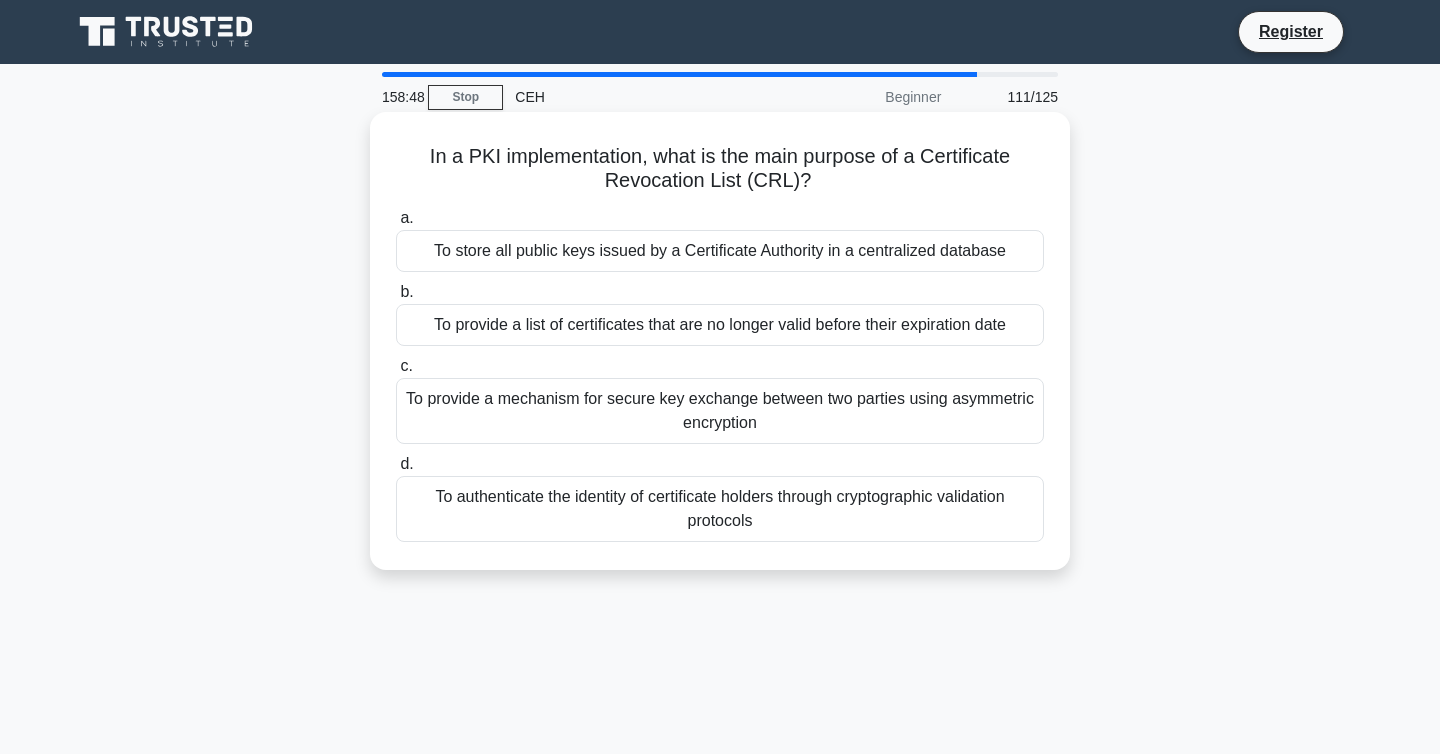 click on "To authenticate the identity of certificate holders through cryptographic validation protocols" at bounding box center [720, 509] 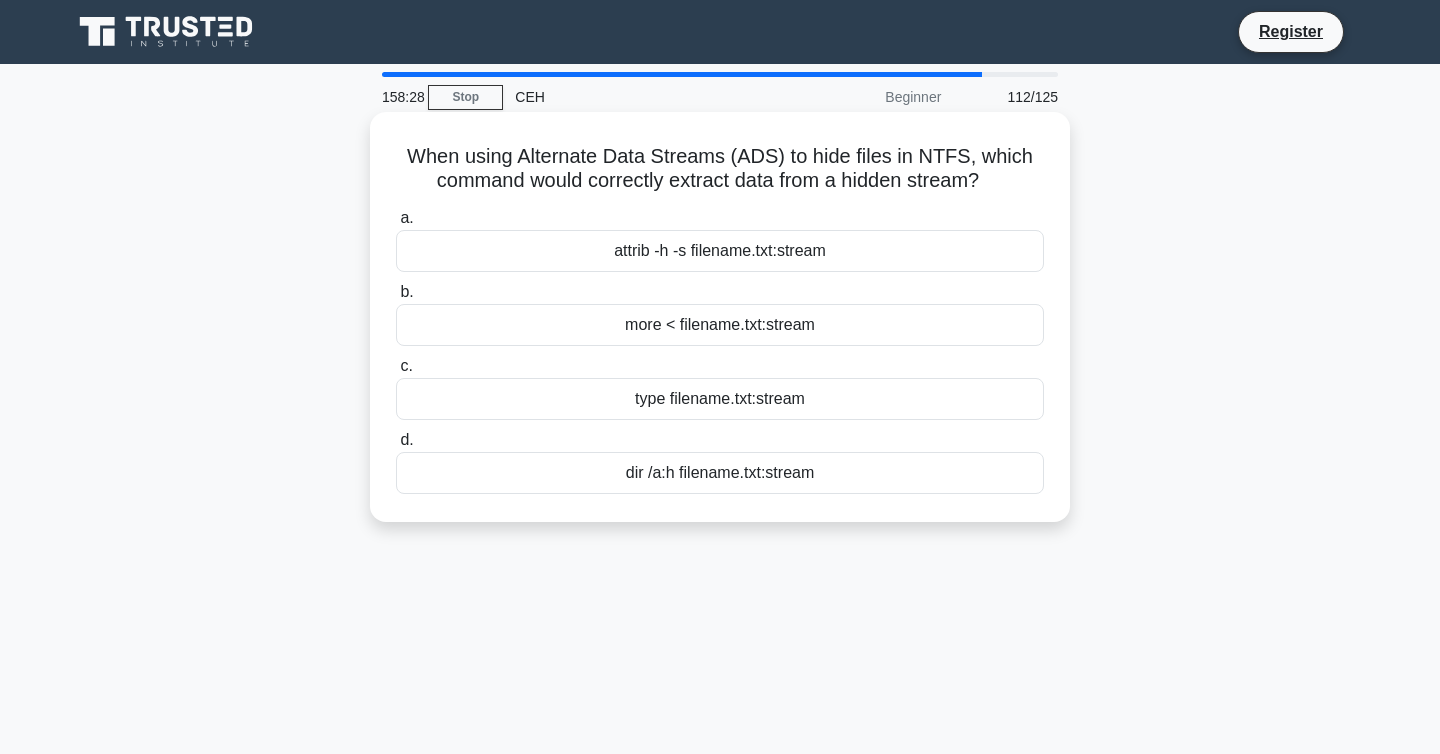 click on "type filename.txt:stream" at bounding box center [720, 399] 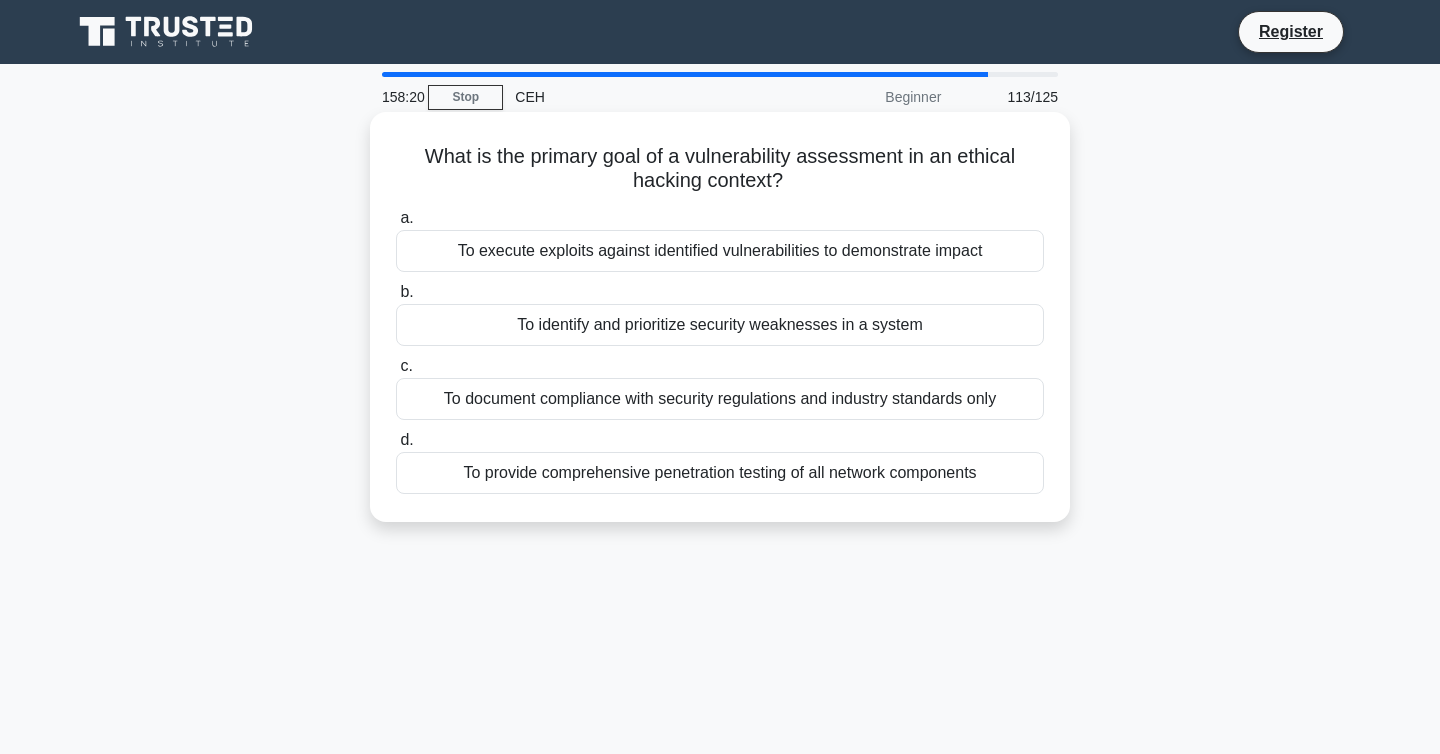 click on "To identify and prioritize security weaknesses in a system" at bounding box center [720, 325] 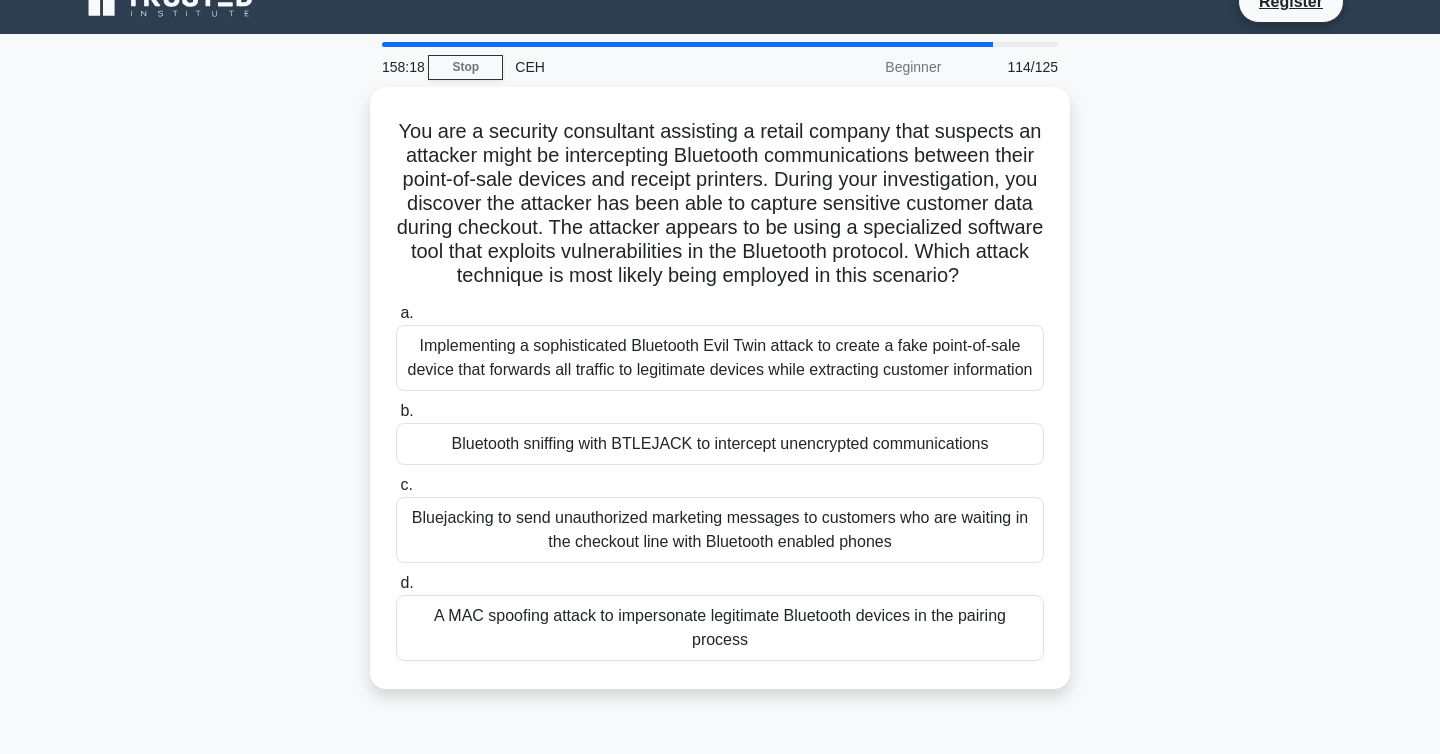 scroll, scrollTop: 32, scrollLeft: 0, axis: vertical 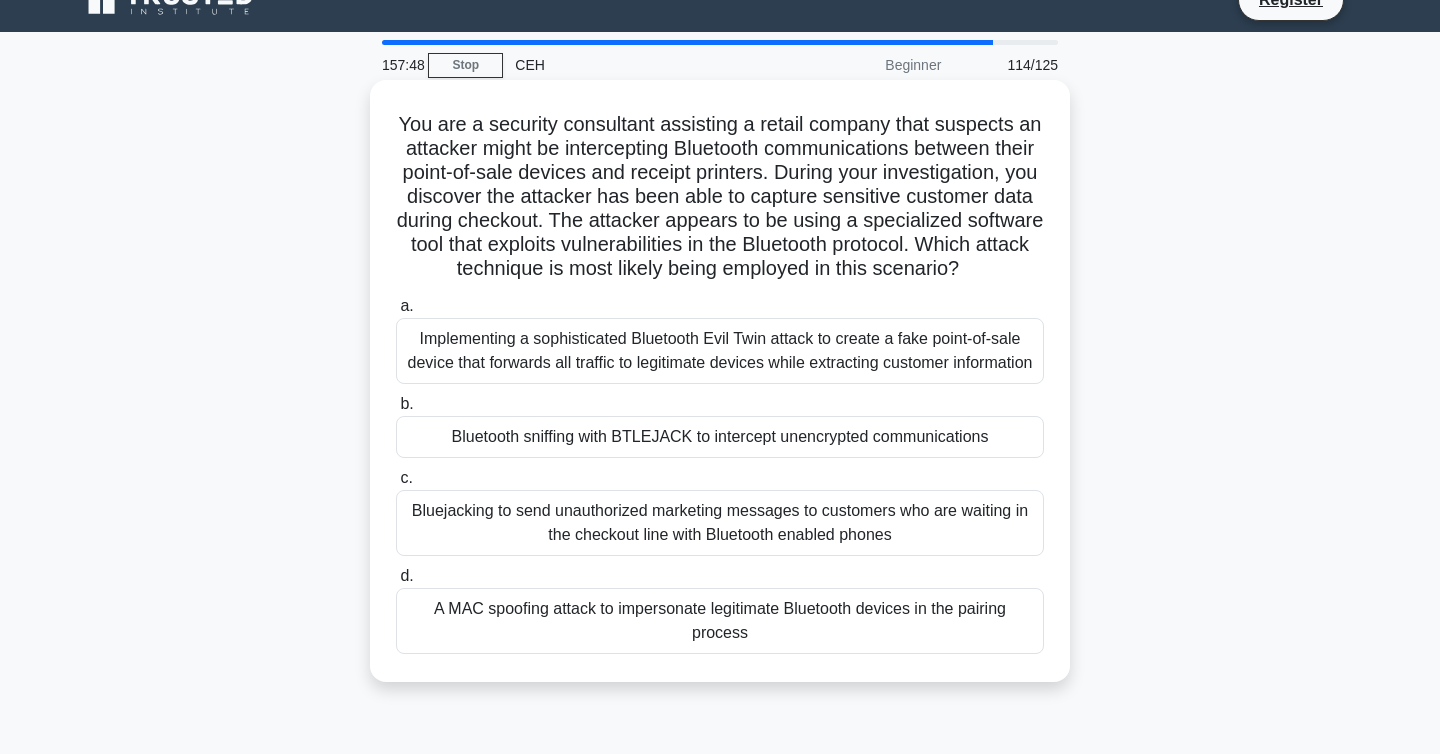 click on "Bluejacking to send unauthorized marketing messages to customers who are waiting in the checkout line with Bluetooth enabled phones" at bounding box center (720, 523) 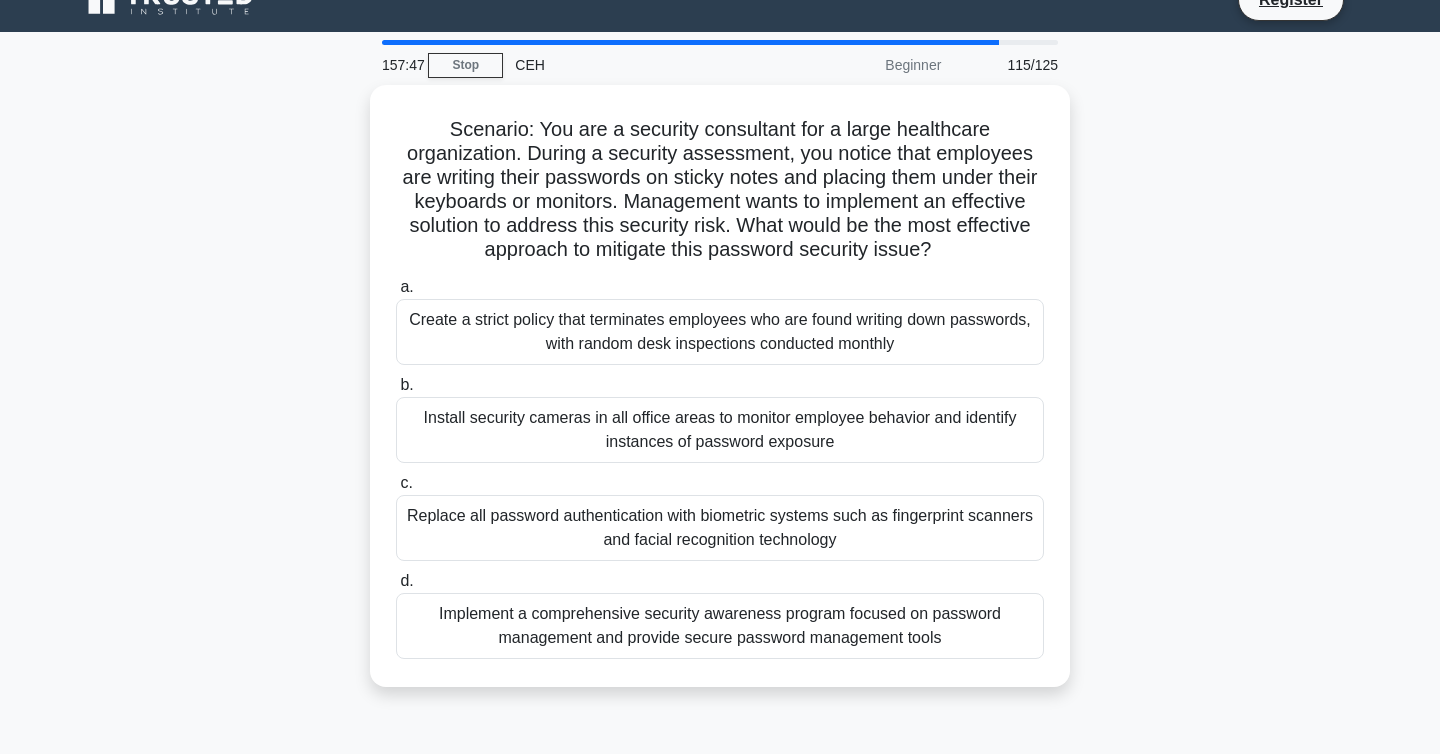 scroll, scrollTop: 0, scrollLeft: 0, axis: both 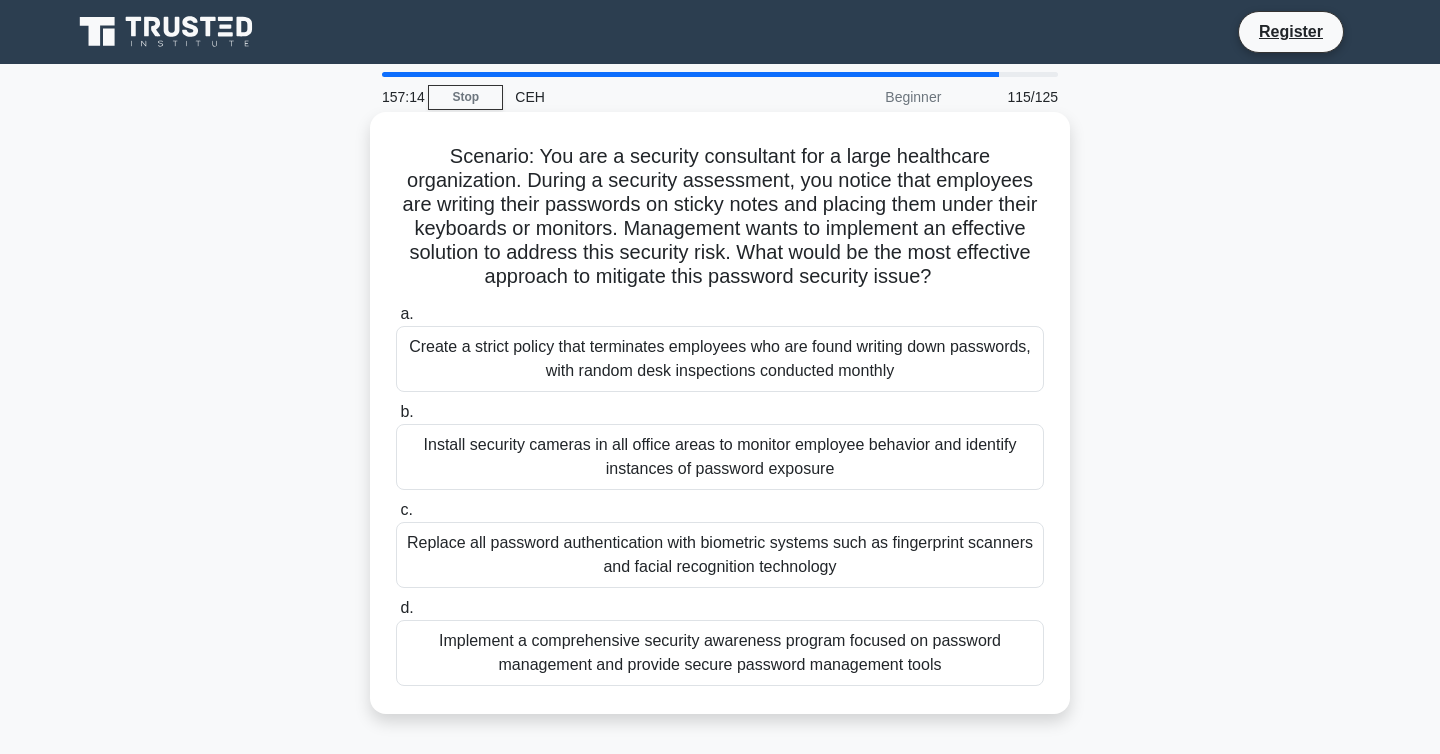 click on "Replace all password authentication with biometric systems such as fingerprint scanners and facial recognition technology" at bounding box center [720, 555] 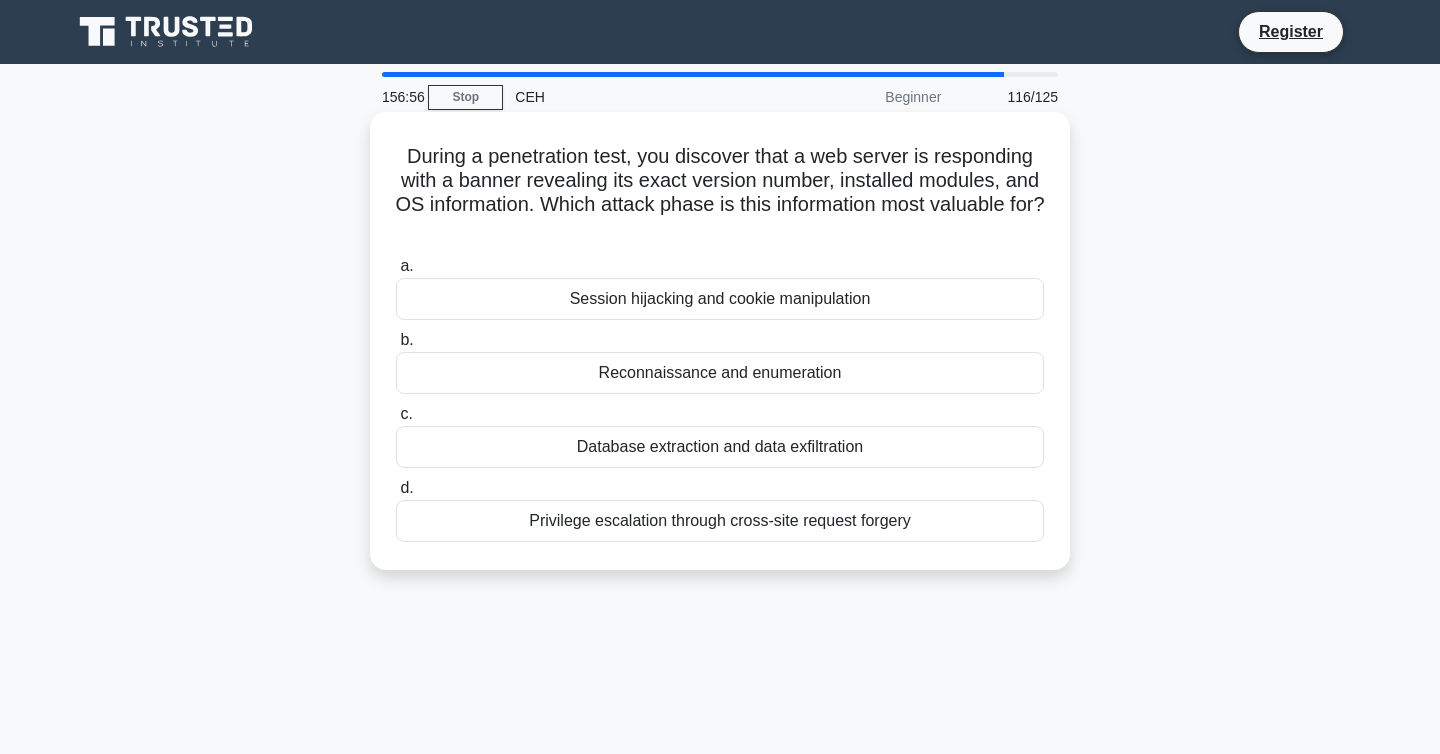 click on "Reconnaissance and enumeration" at bounding box center [720, 373] 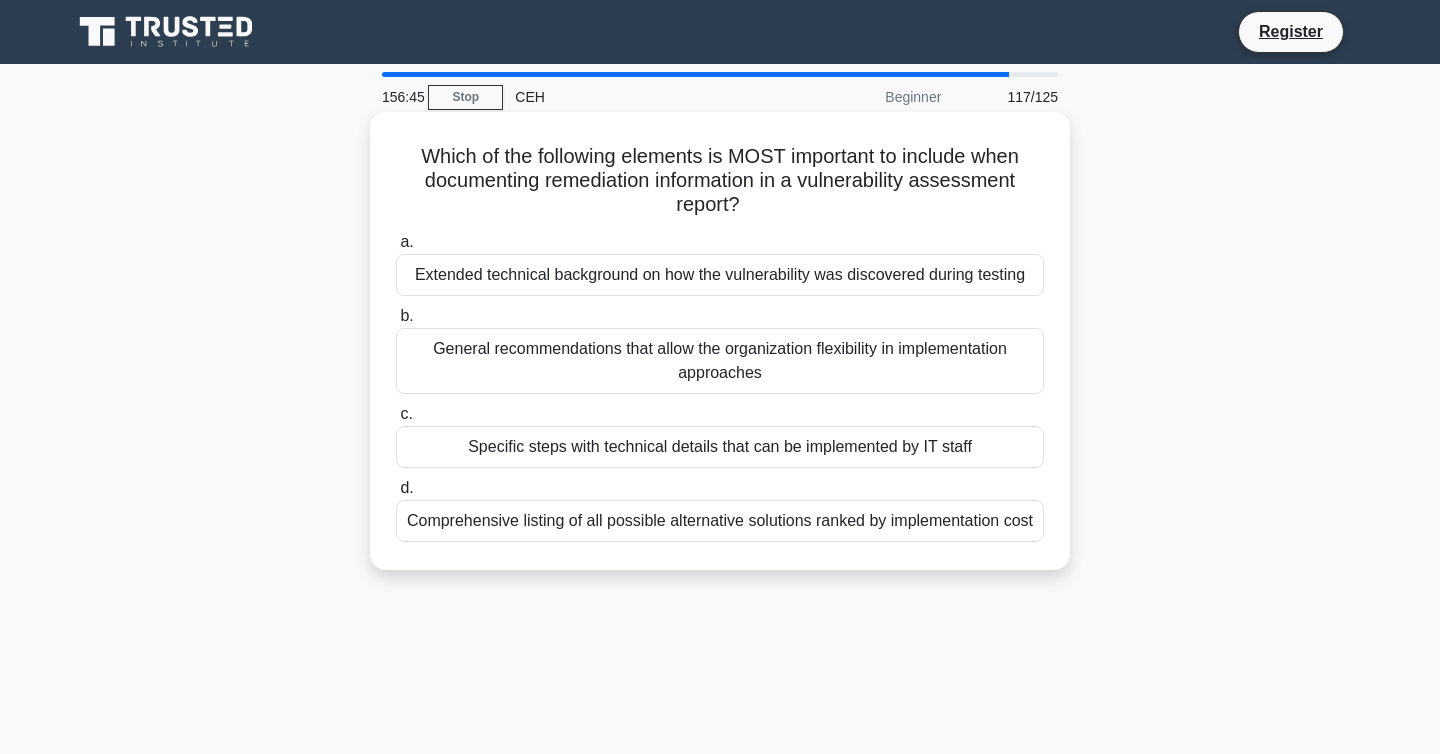 click on "Specific steps with technical details that can be implemented by IT staff" at bounding box center (720, 447) 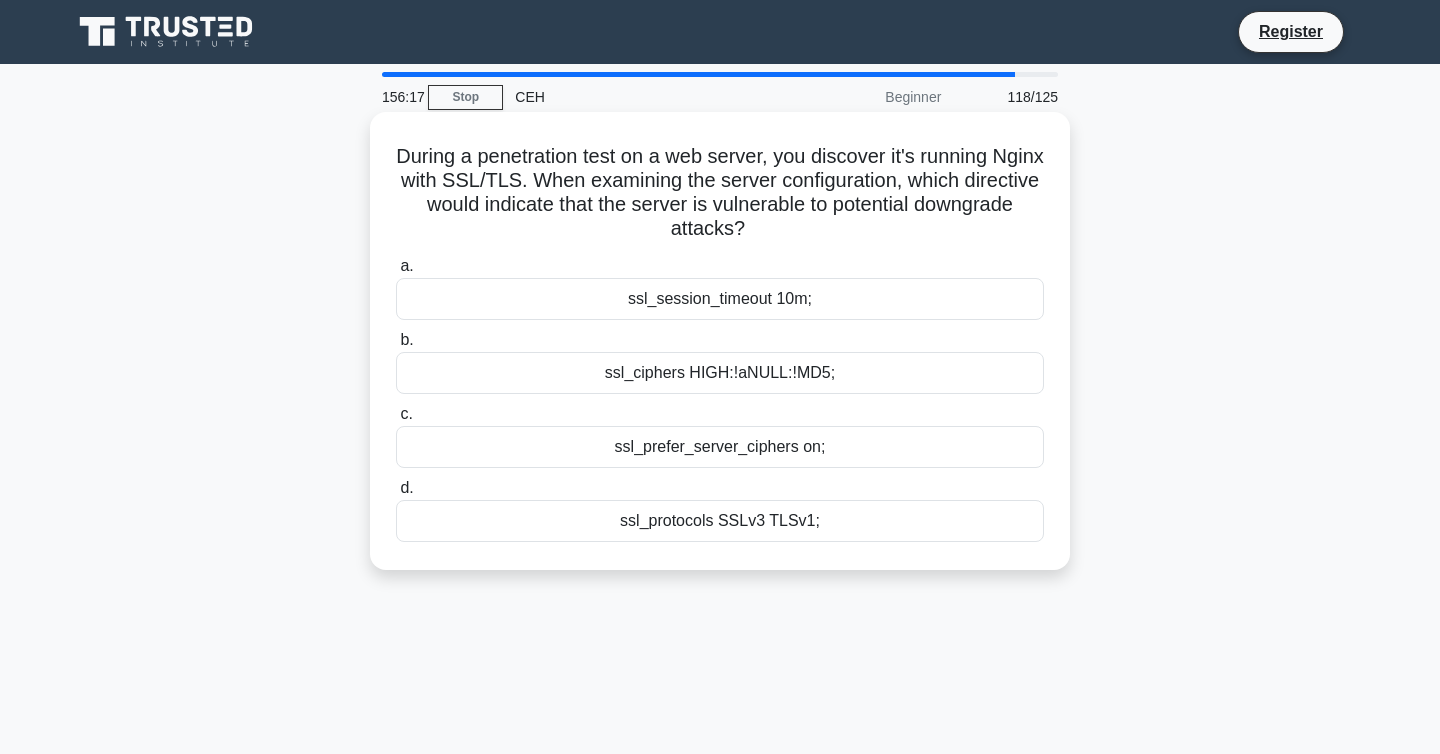 click on "ssl_protocols SSLv3 TLSv1;" at bounding box center [720, 521] 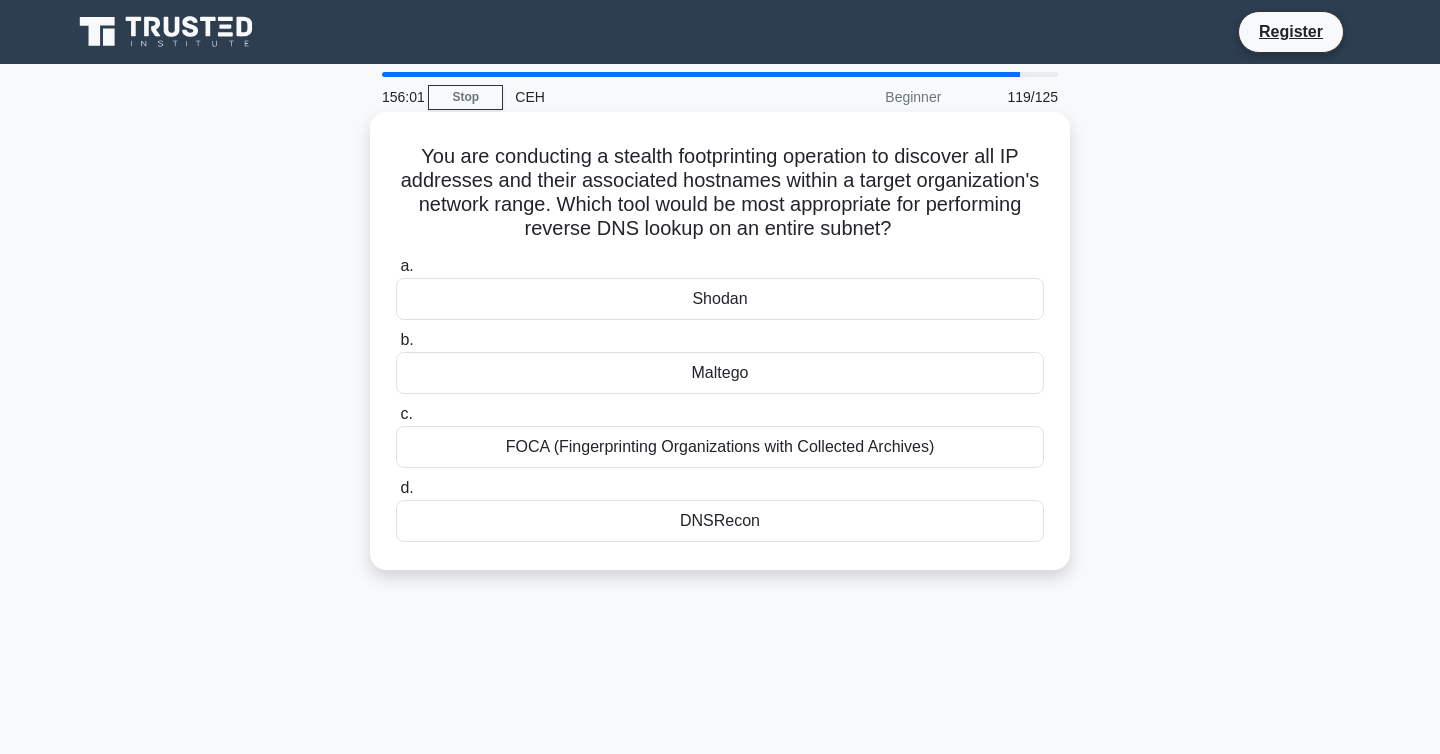 click on "DNSRecon" at bounding box center [720, 521] 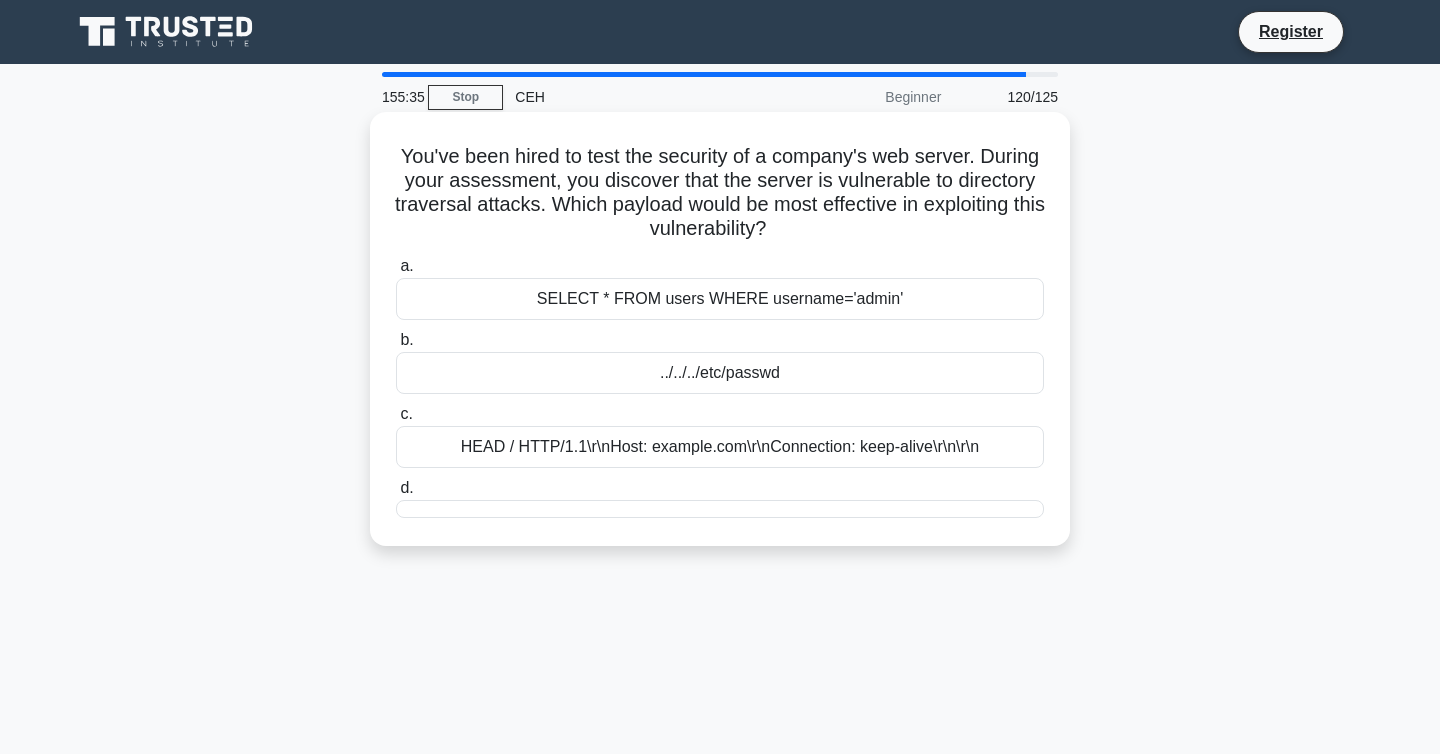 click on "HEAD / HTTP/1.1\r\nHost: example.com\r\nConnection: keep-alive\r\n\r\n" at bounding box center (720, 447) 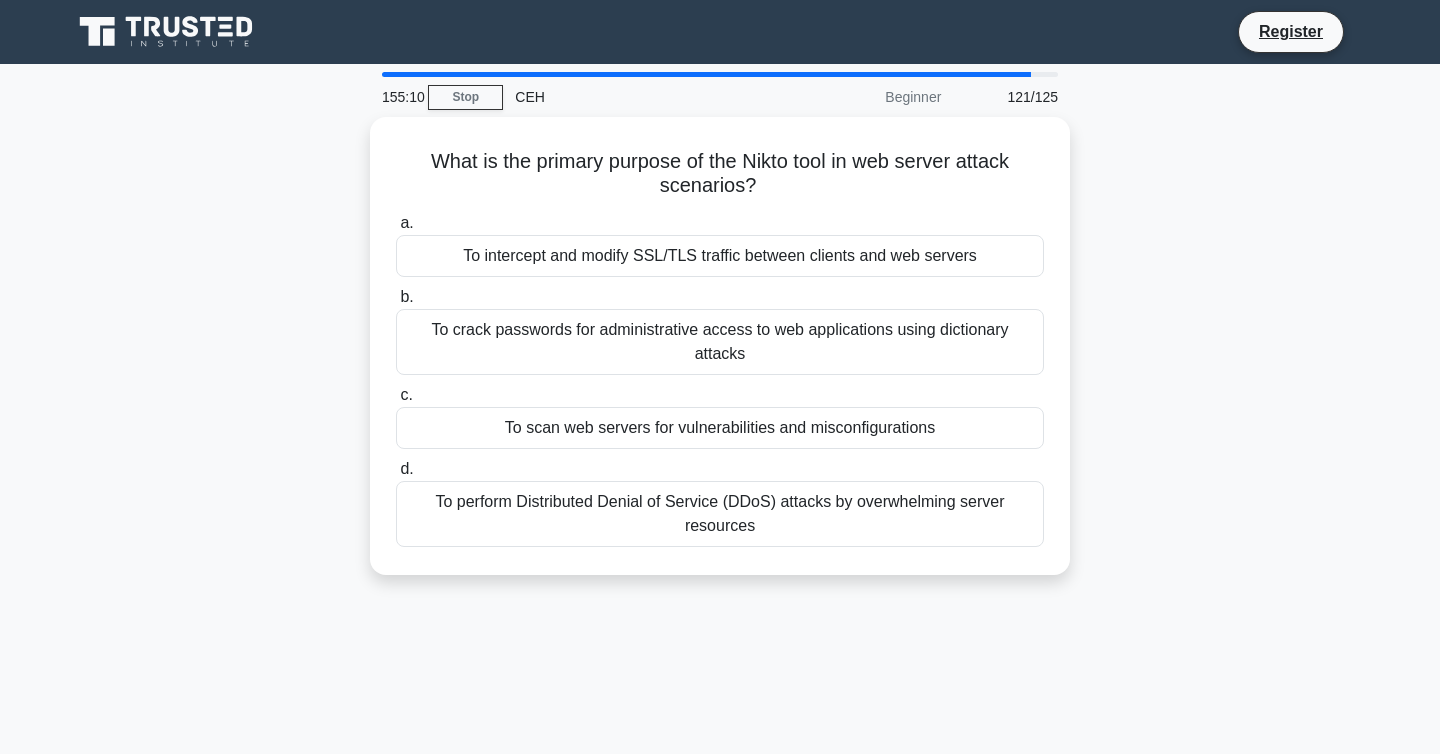 click on "What is the primary purpose of the Nikto tool in web server attack scenarios?
.spinner_0XTQ{transform-origin:center;animation:spinner_y6GP .75s linear infinite}@keyframes spinner_y6GP{100%{transform:rotate(360deg)}}
a.
To intercept and modify SSL/TLS traffic between clients and web servers
b." at bounding box center (720, 358) 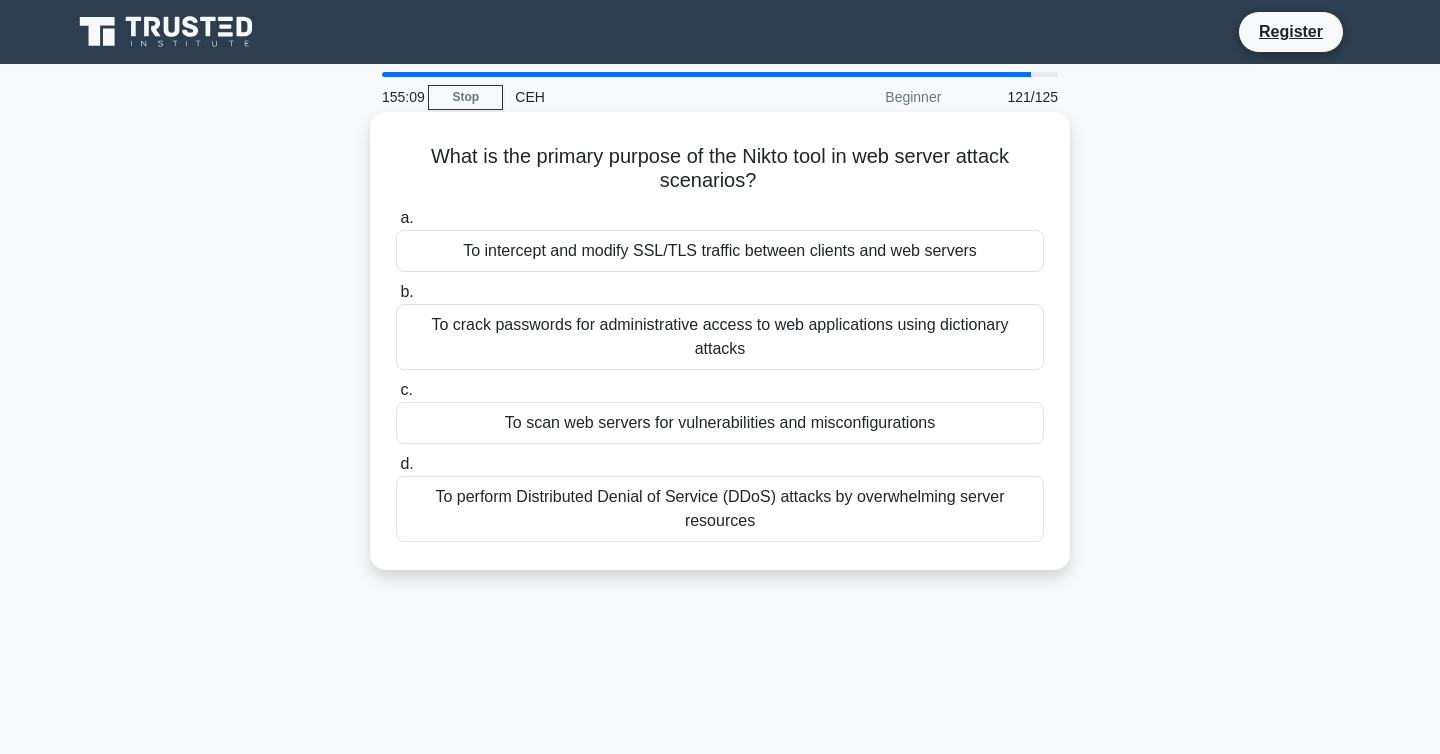 click on "To scan web servers for vulnerabilities and misconfigurations" at bounding box center (720, 423) 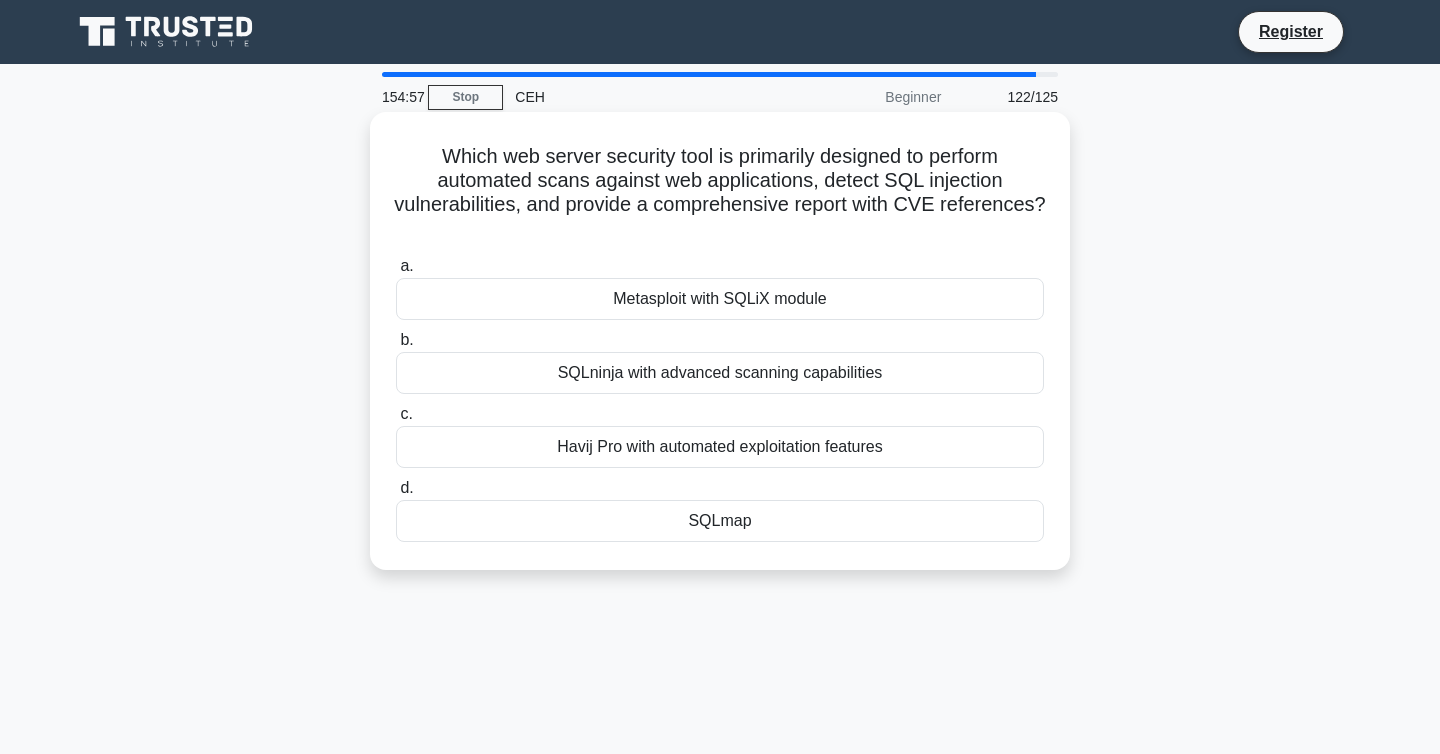 click on "SQLmap" at bounding box center (720, 521) 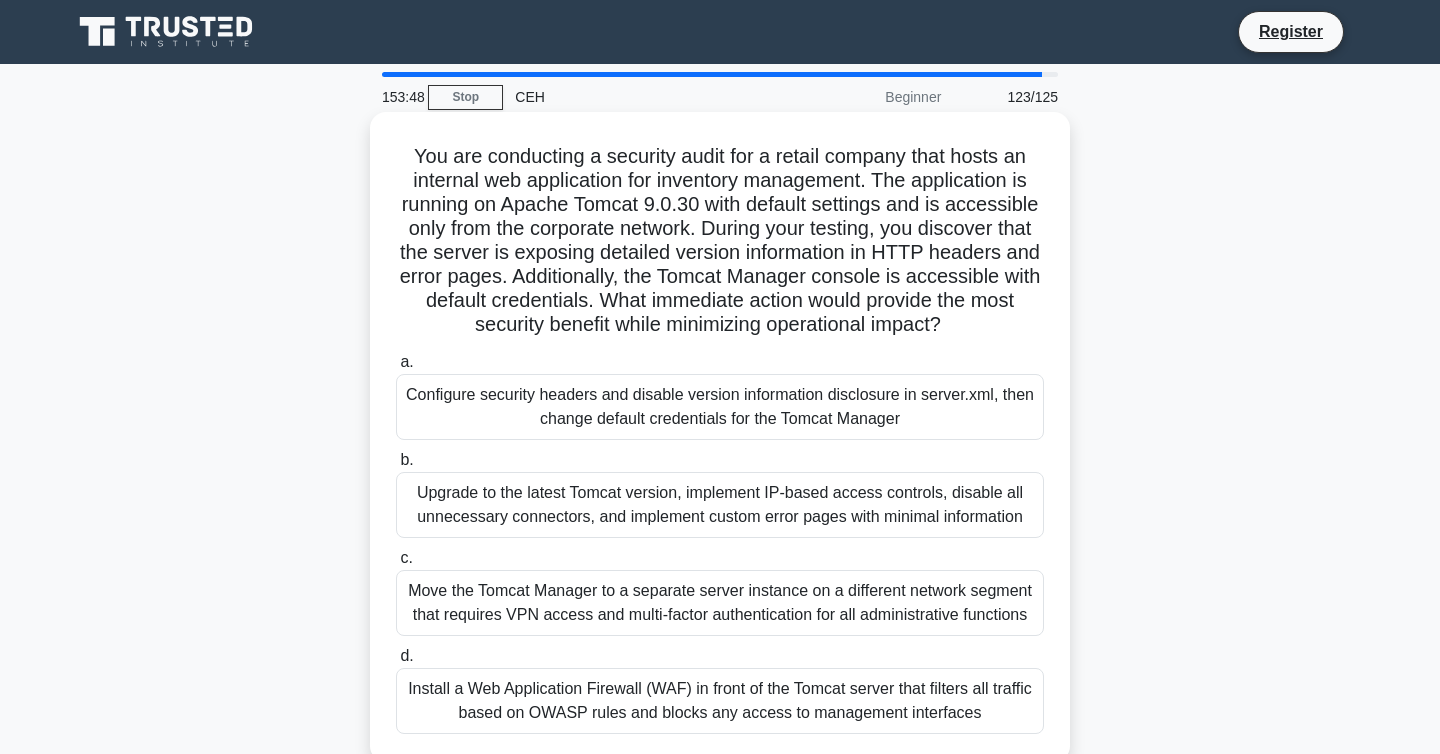 click on "Configure security headers and disable version information disclosure in server.xml, then change default credentials for the Tomcat Manager" at bounding box center [720, 407] 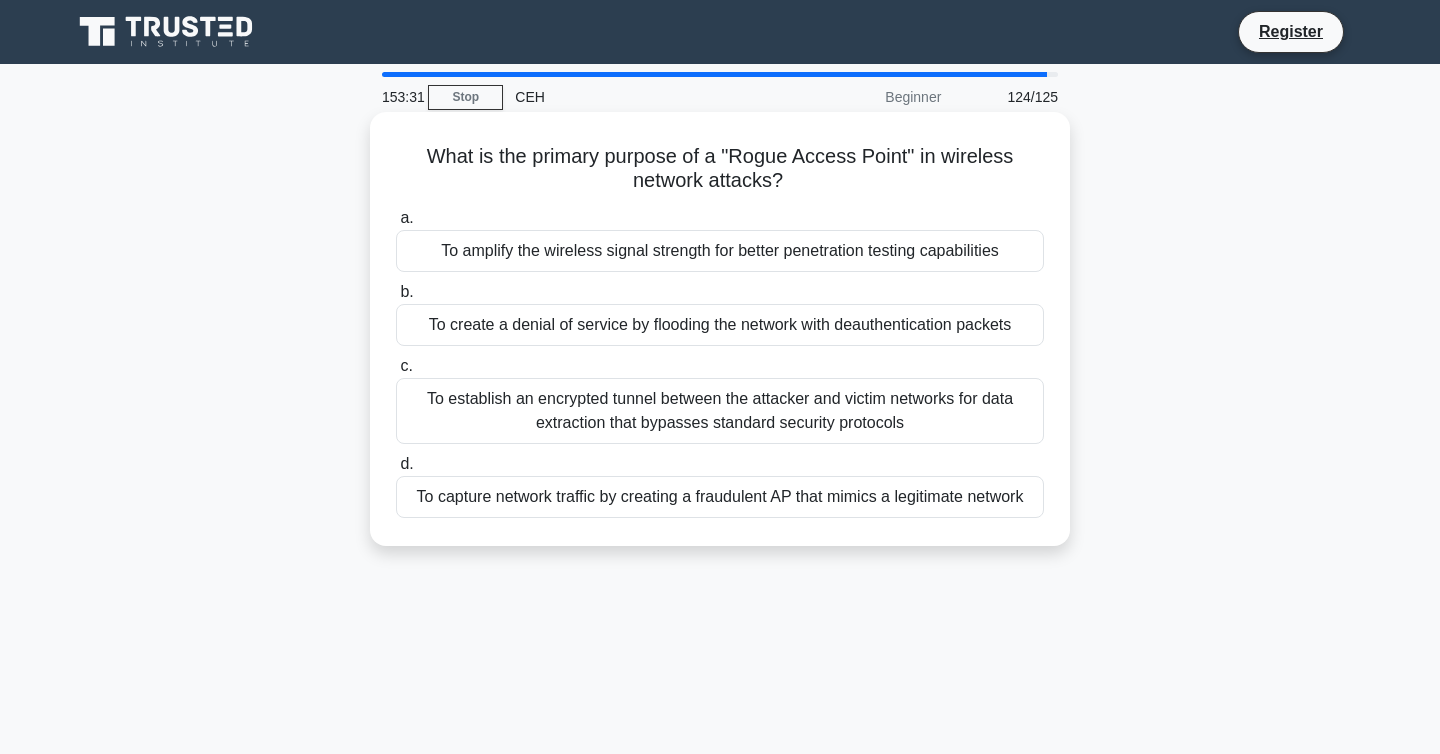 drag, startPoint x: 426, startPoint y: 160, endPoint x: 786, endPoint y: 177, distance: 360.40115 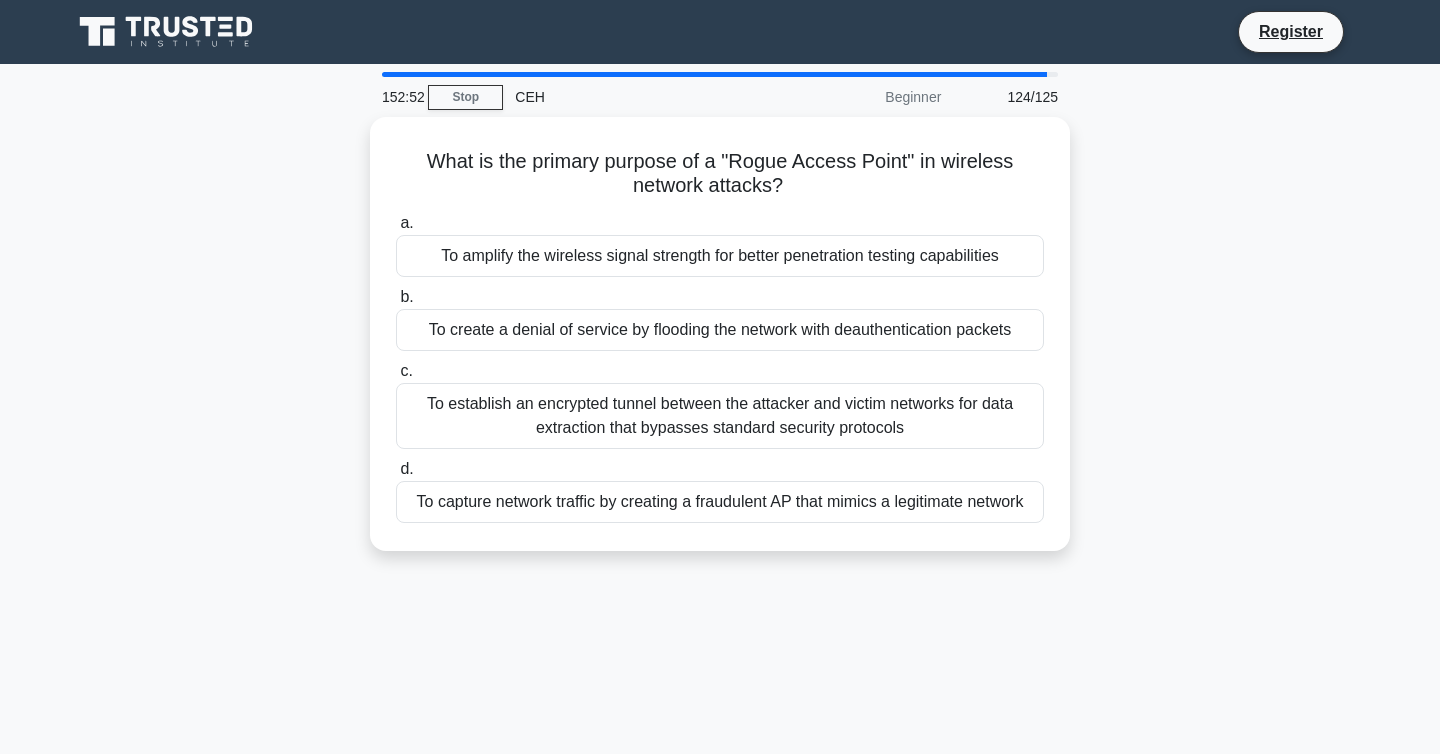 click on "152:52
Stop
CEH
Beginner
124/125
What is the primary purpose of a "Rogue Access Point" in wireless network attacks?
.spinner_0XTQ{transform-origin:center;animation:spinner_y6GP .75s linear infinite}@keyframes spinner_y6GP{100%{transform:rotate(360deg)}}
a." at bounding box center [720, 572] 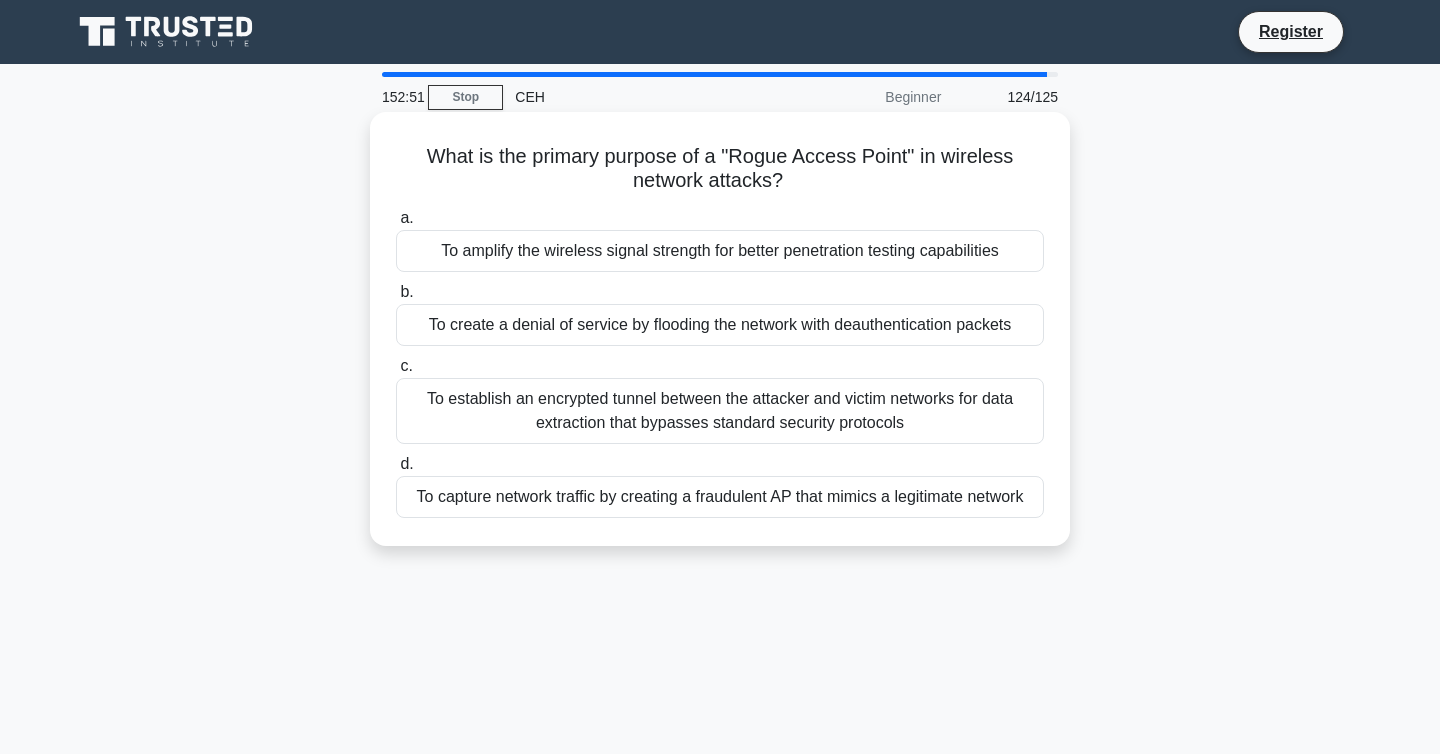 click on "To capture network traffic by creating a fraudulent AP that mimics a legitimate network" at bounding box center (720, 497) 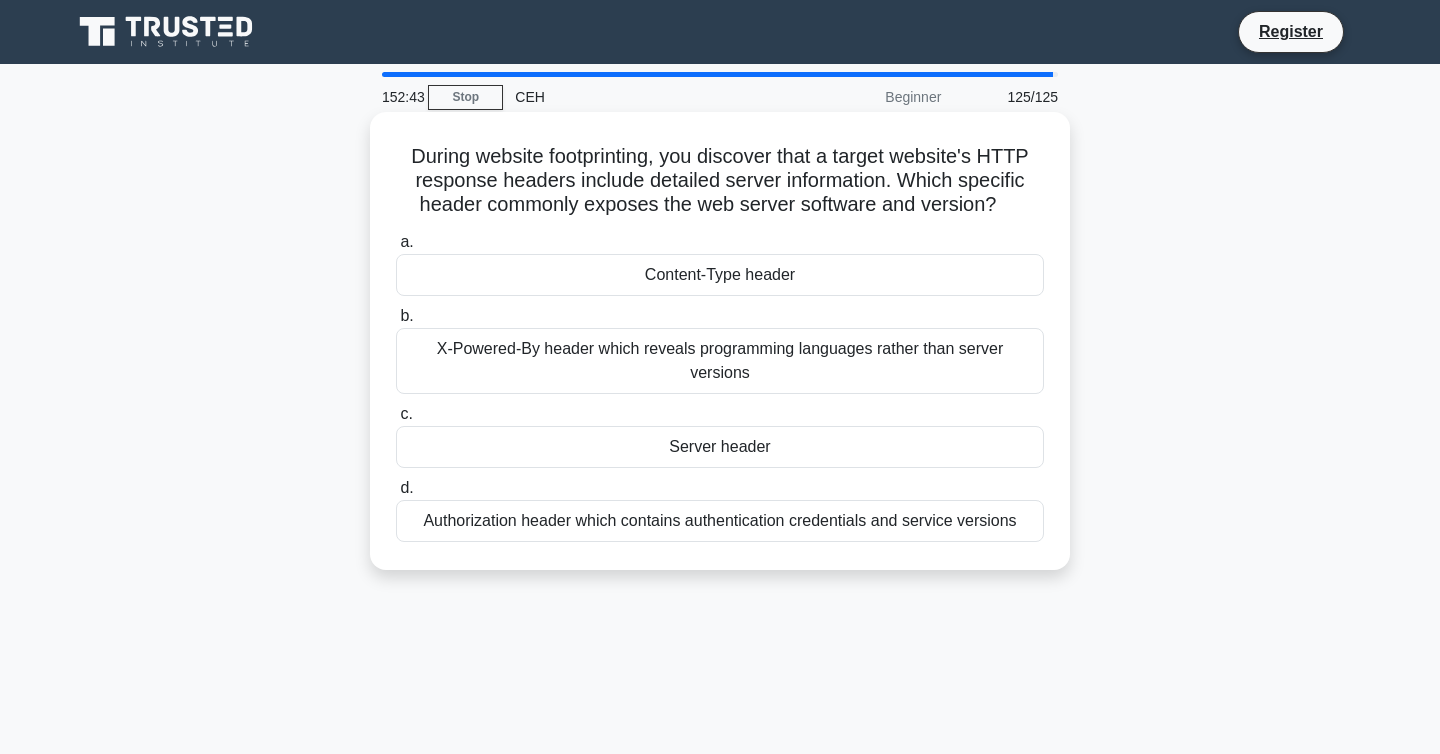 click on "Server header" at bounding box center (720, 447) 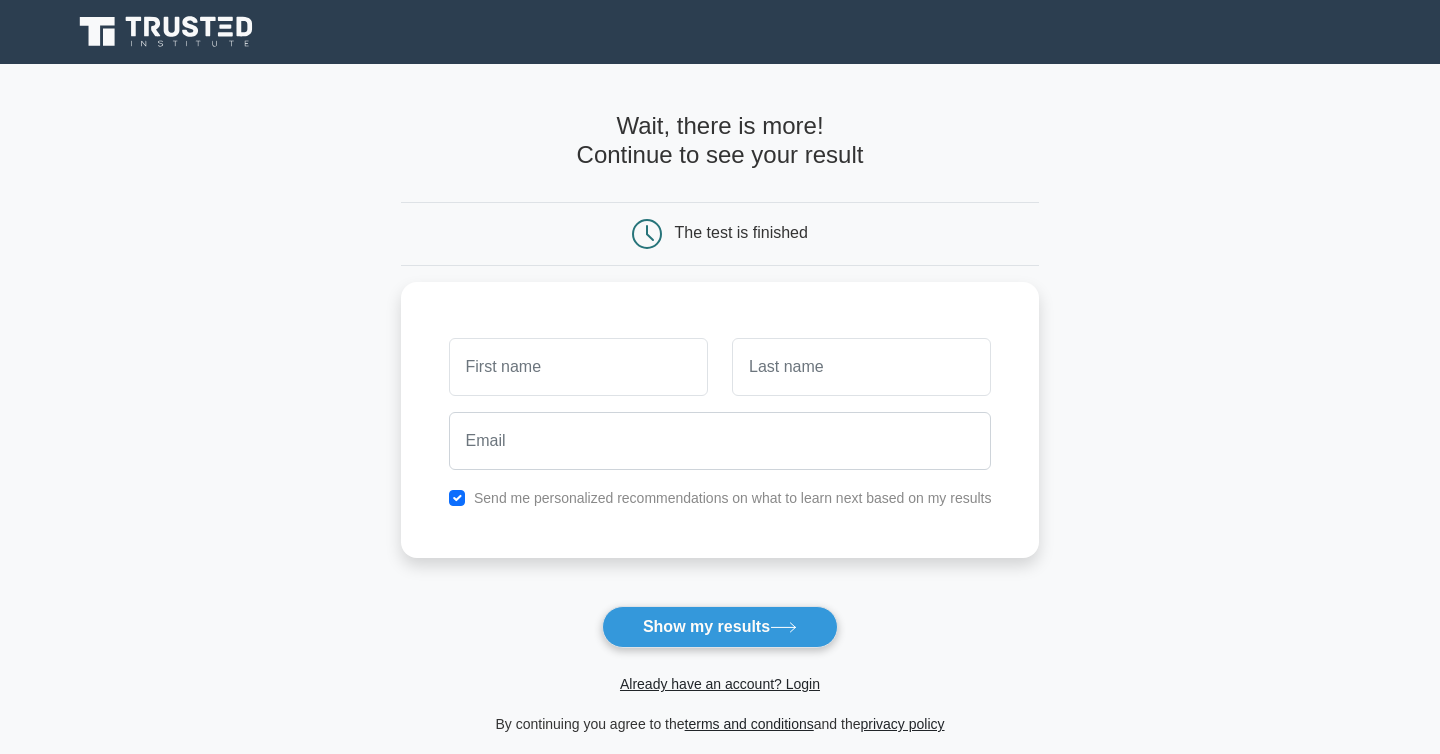 scroll, scrollTop: 0, scrollLeft: 0, axis: both 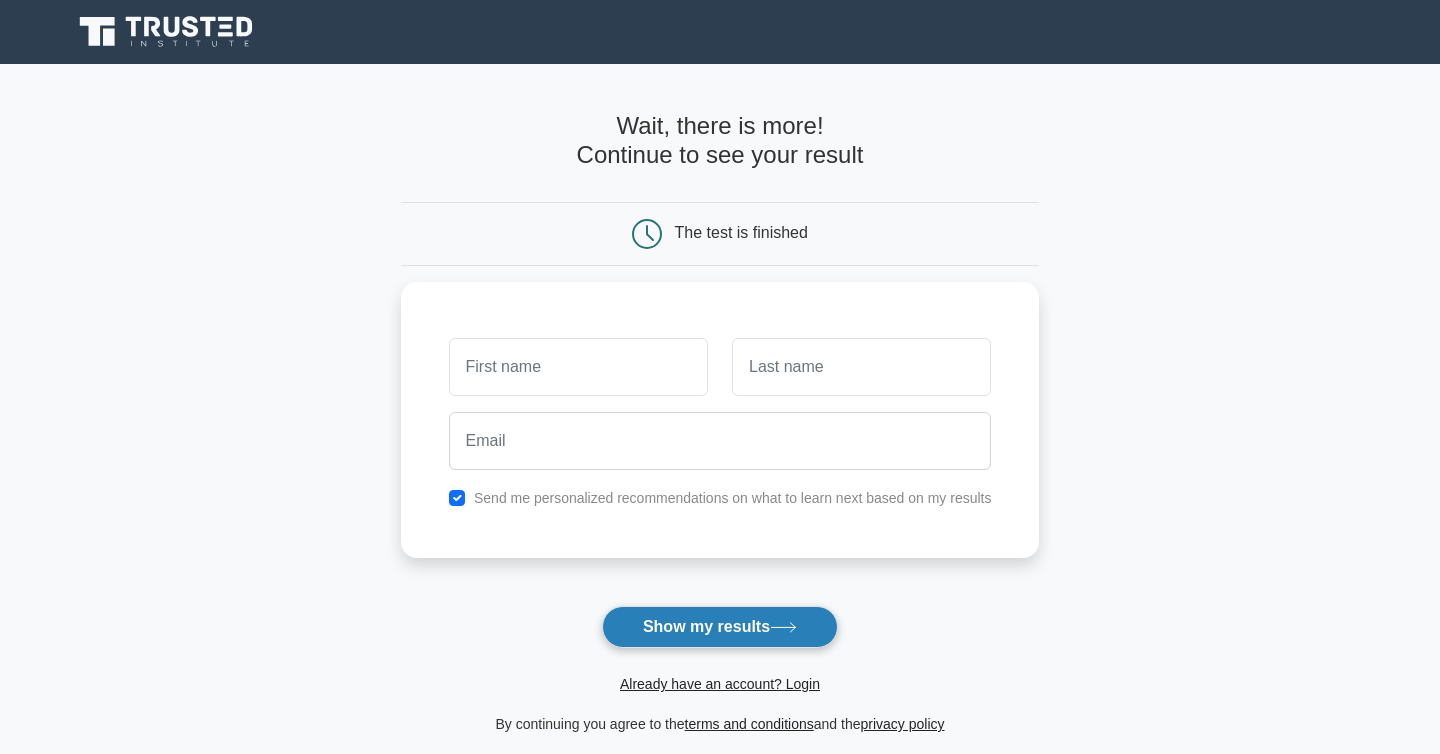 click on "Show my results" at bounding box center (720, 627) 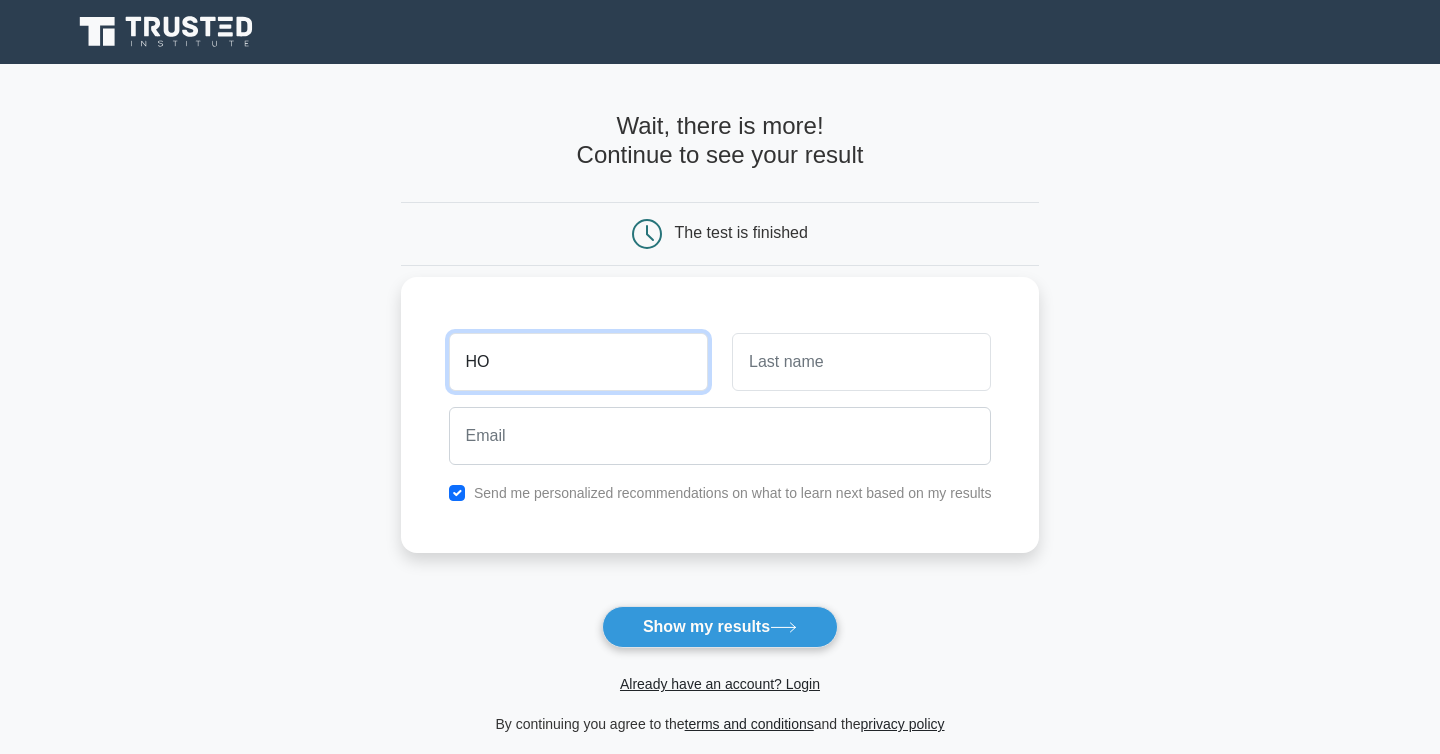 type on "HO" 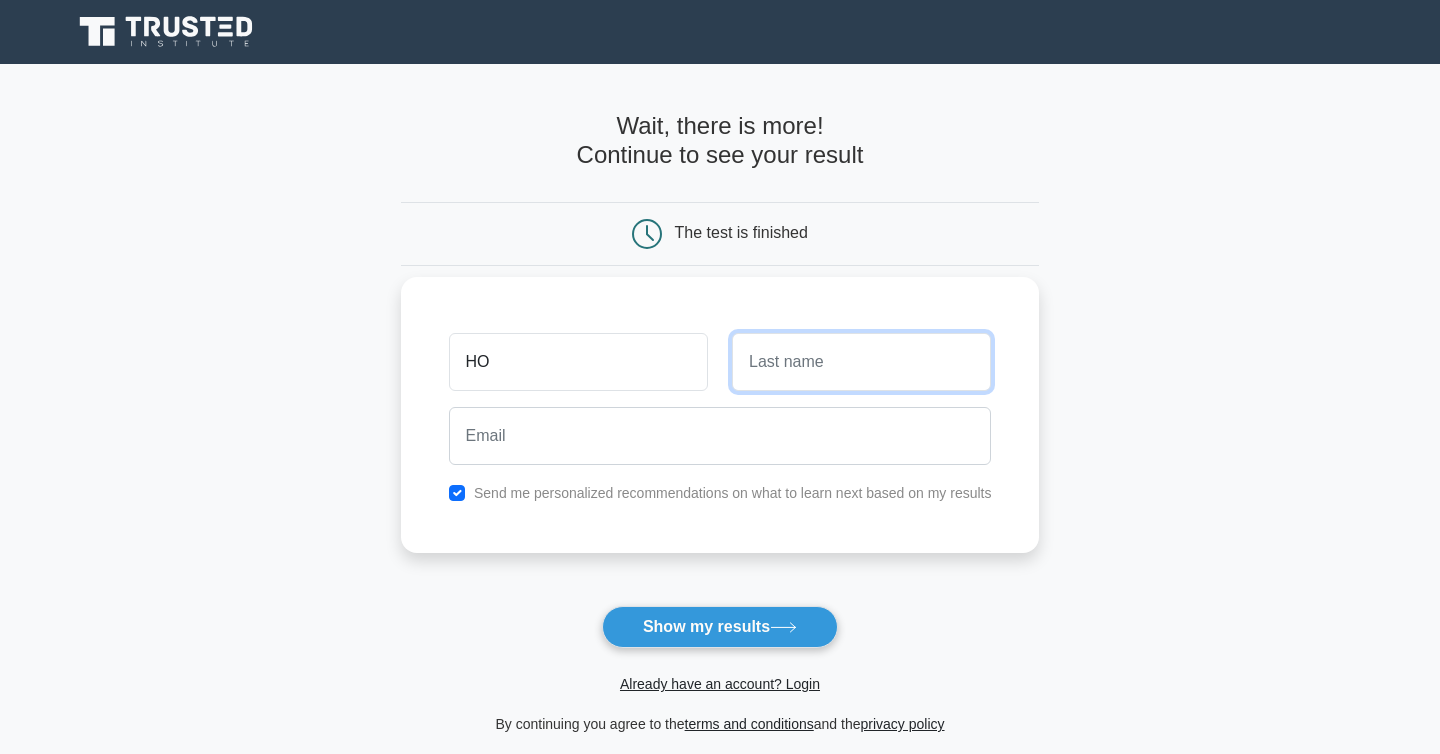 click at bounding box center [861, 362] 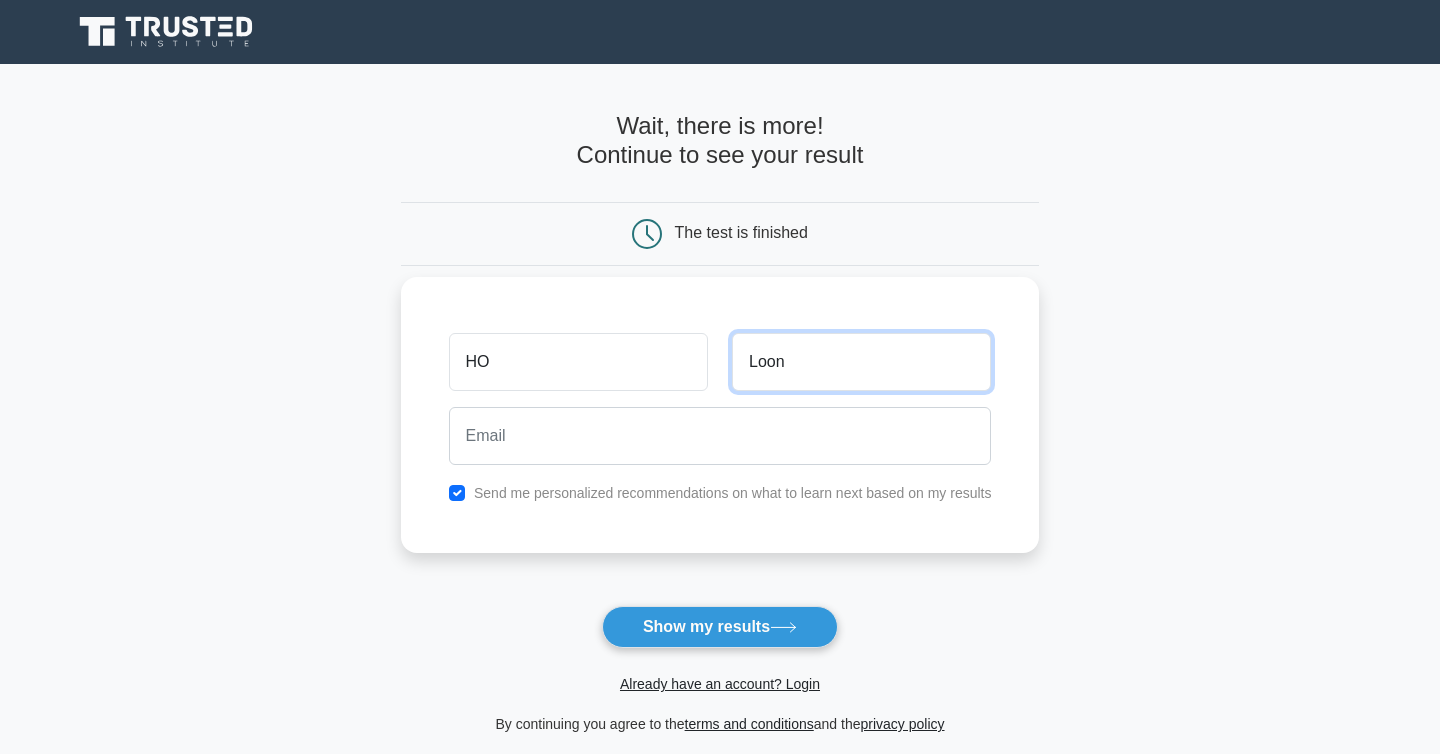 type on "Loon" 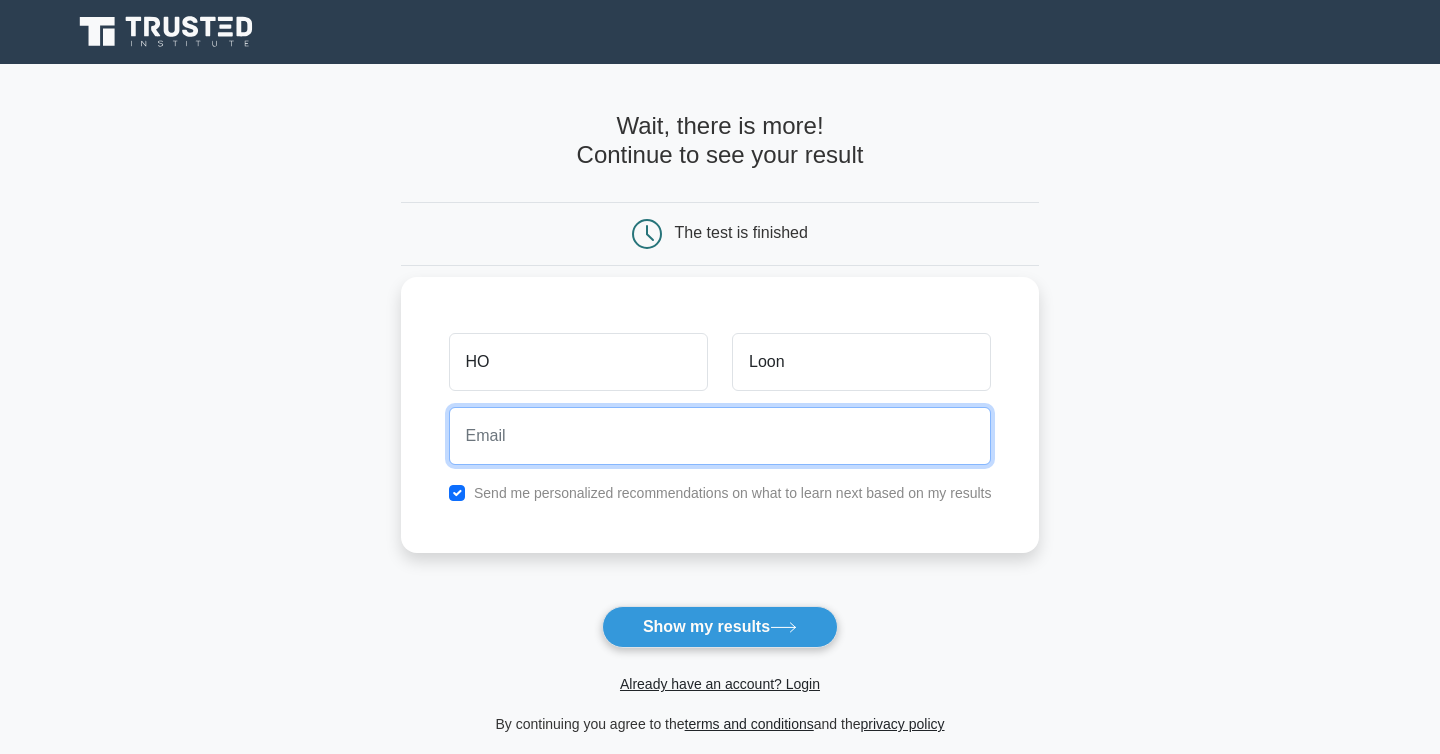 click at bounding box center (720, 436) 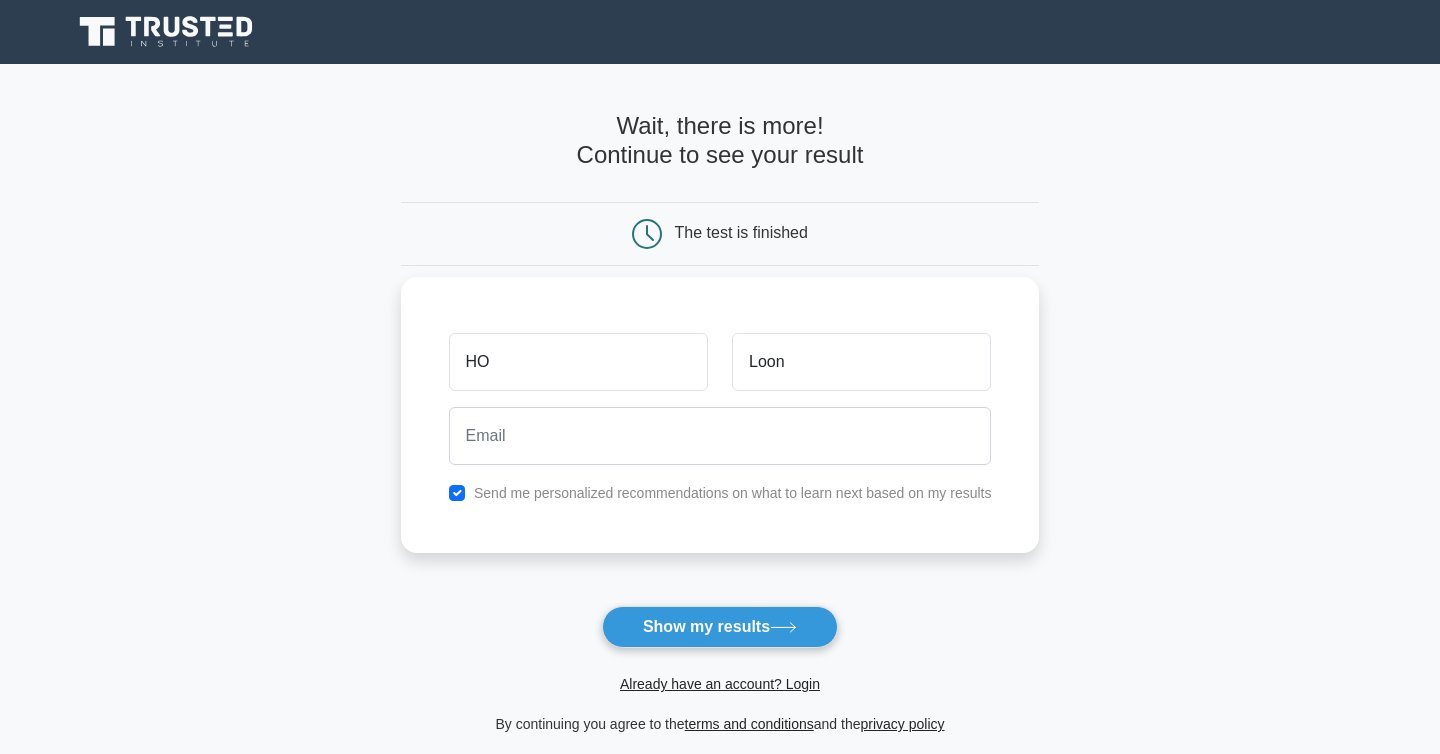 click on "Send me personalized recommendations on what to learn next based on my results" at bounding box center (720, 493) 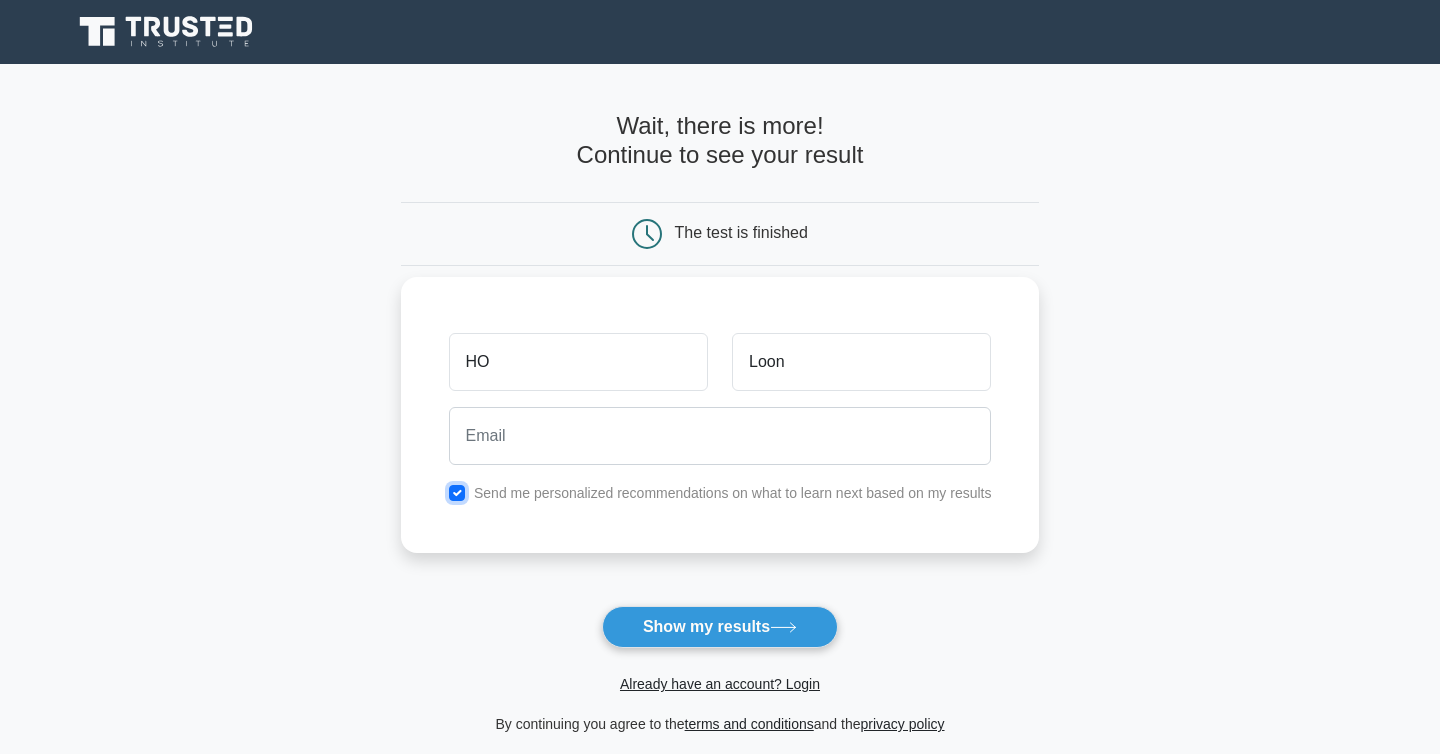 click at bounding box center [457, 493] 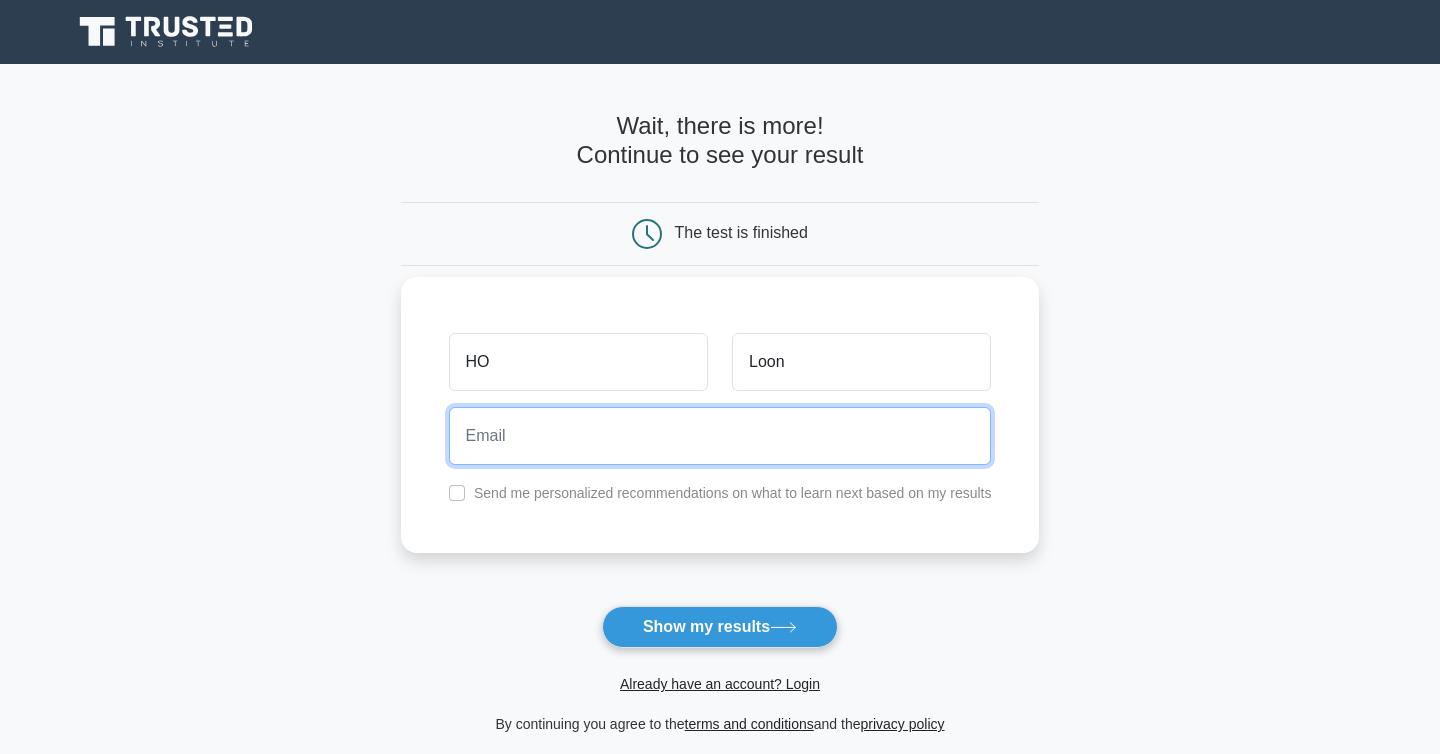 click at bounding box center (720, 436) 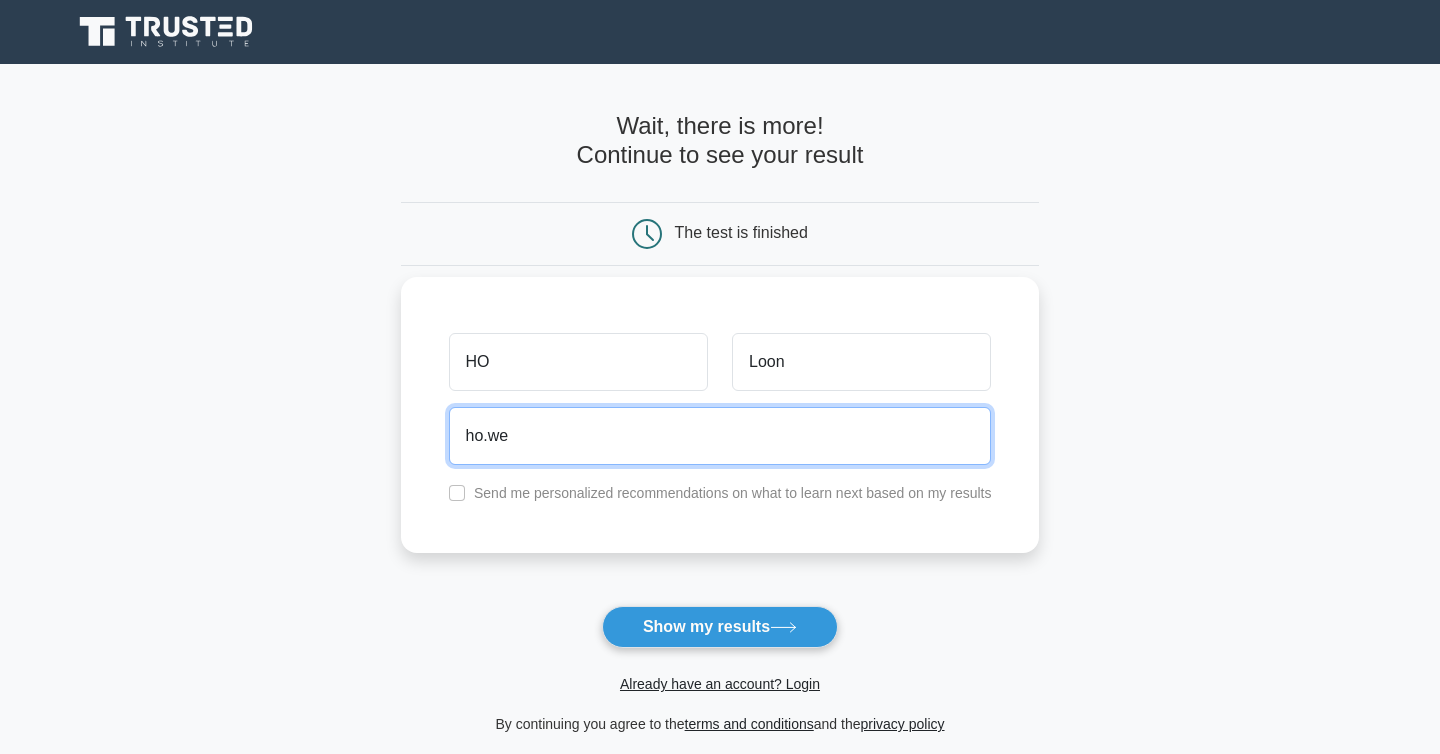 type on "[NAME]@[EMAIL]" 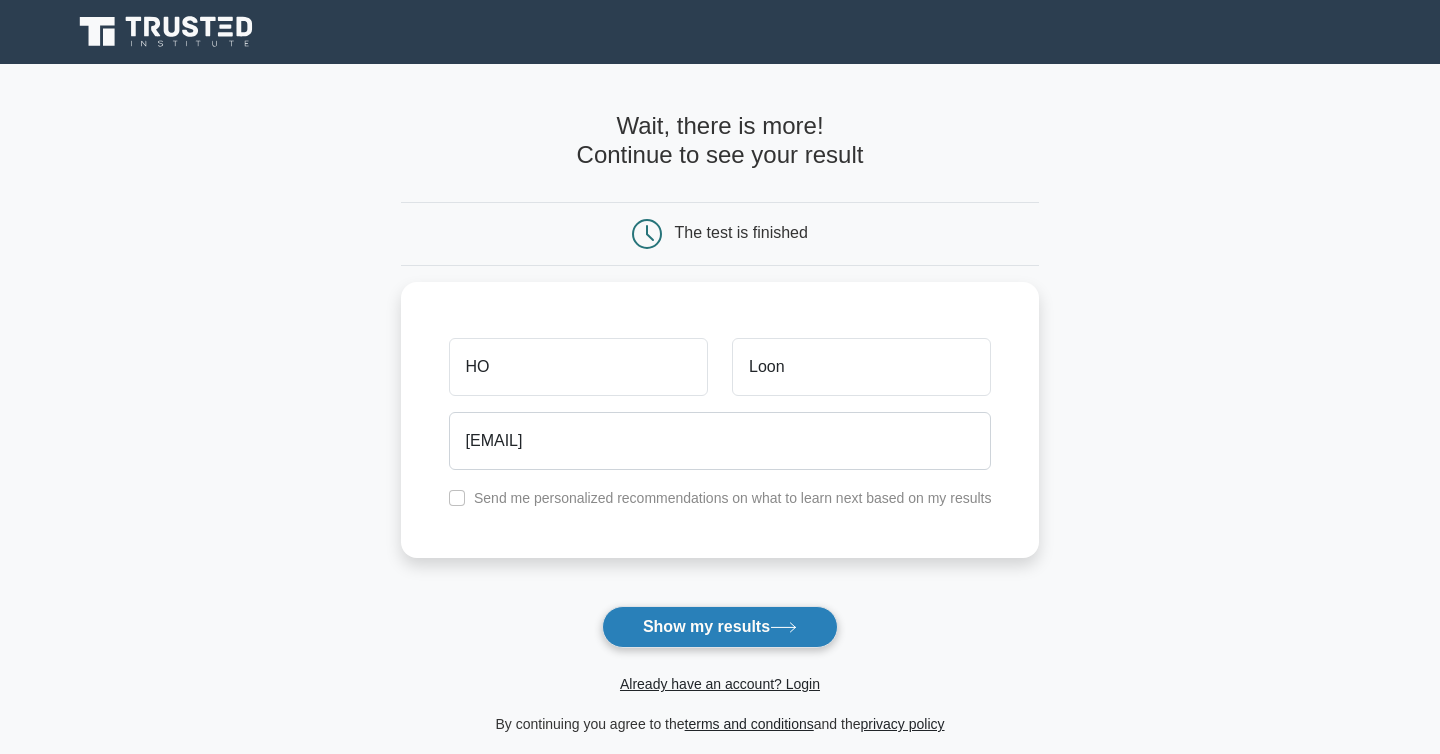 click on "Show my results" at bounding box center (720, 627) 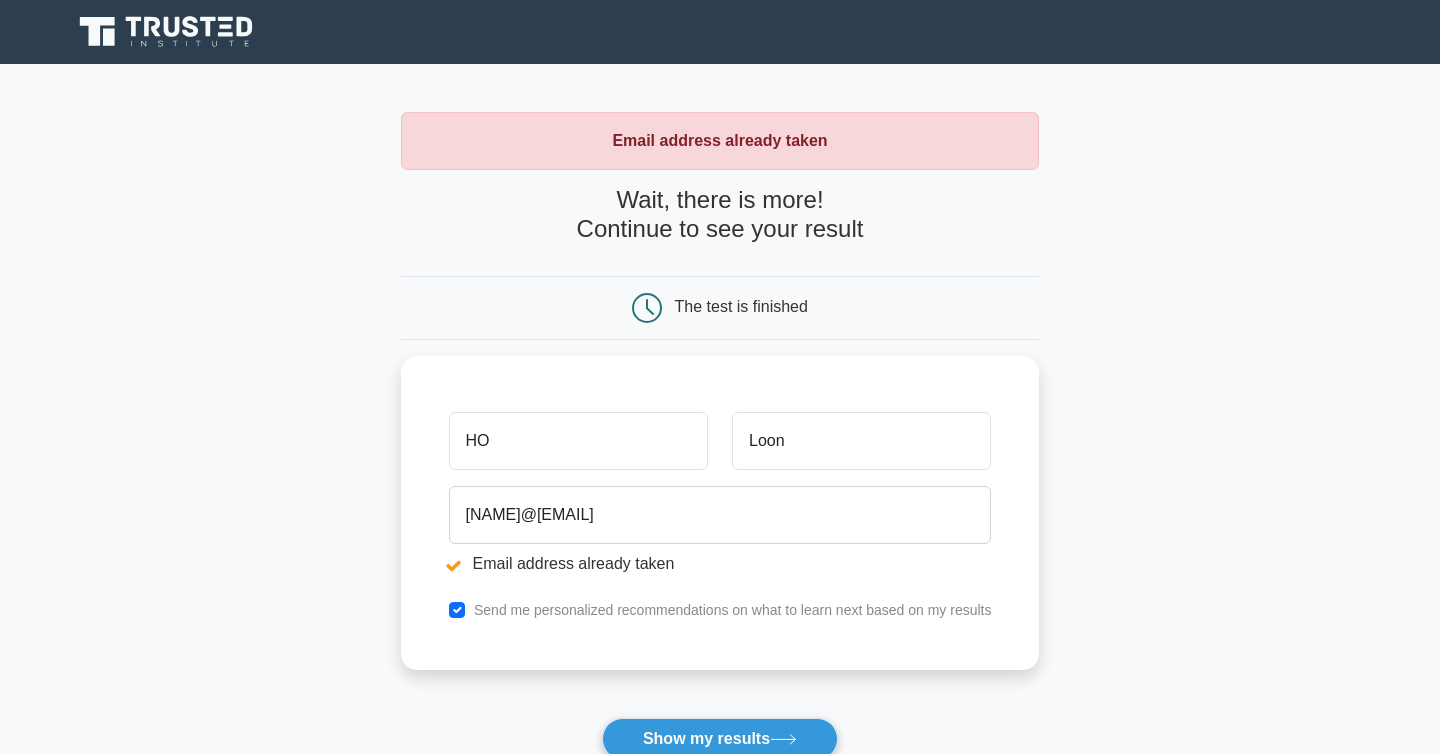 scroll, scrollTop: 0, scrollLeft: 0, axis: both 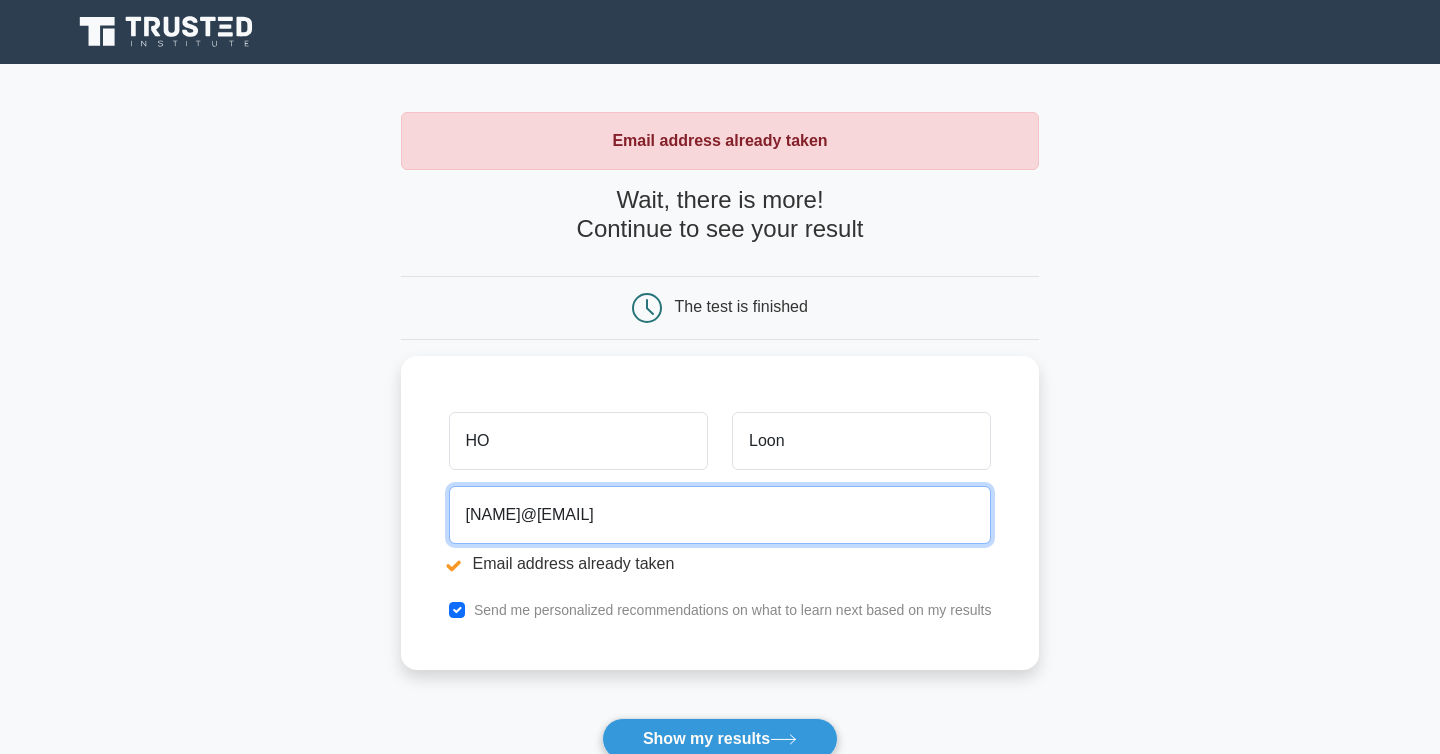 drag, startPoint x: 651, startPoint y: 518, endPoint x: 249, endPoint y: 511, distance: 402.06094 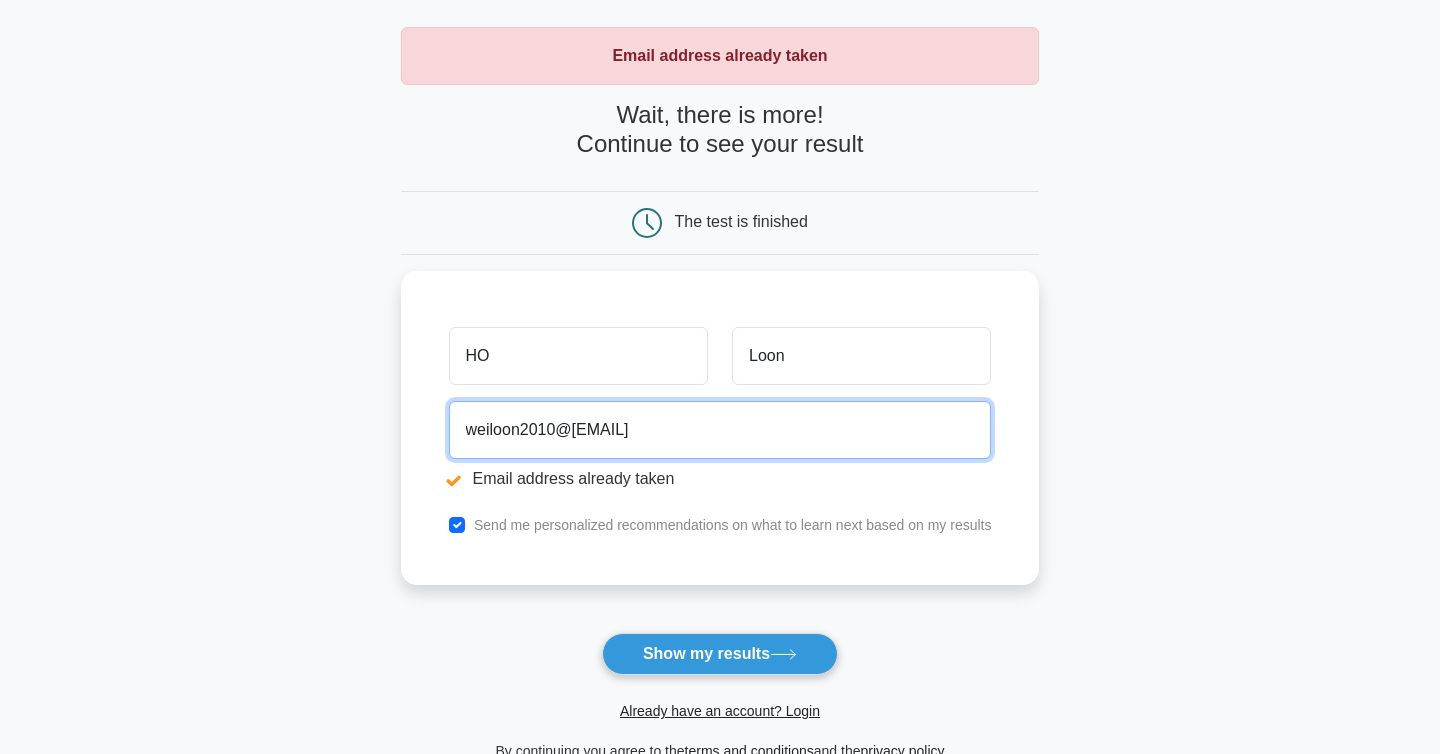 scroll, scrollTop: 102, scrollLeft: 0, axis: vertical 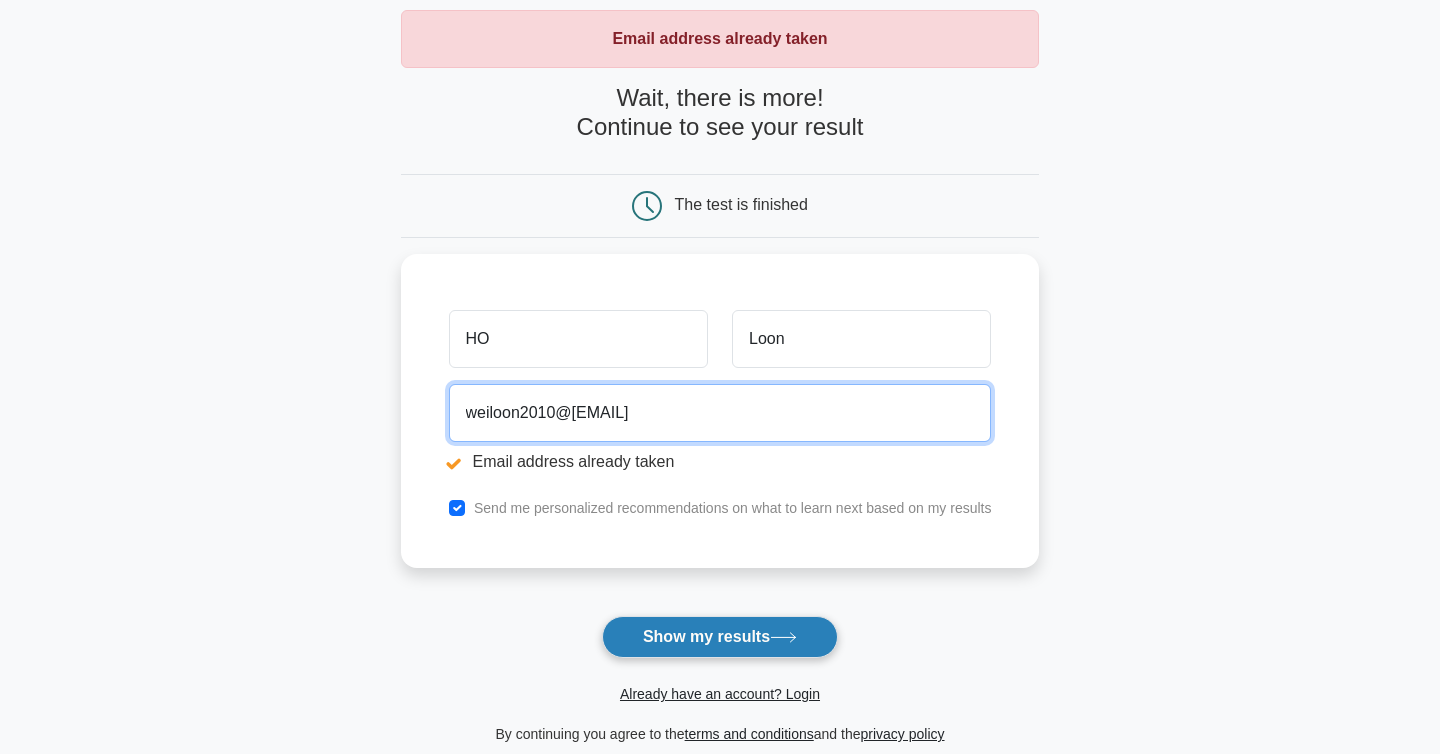 type on "weiloon2010@[EMAIL]" 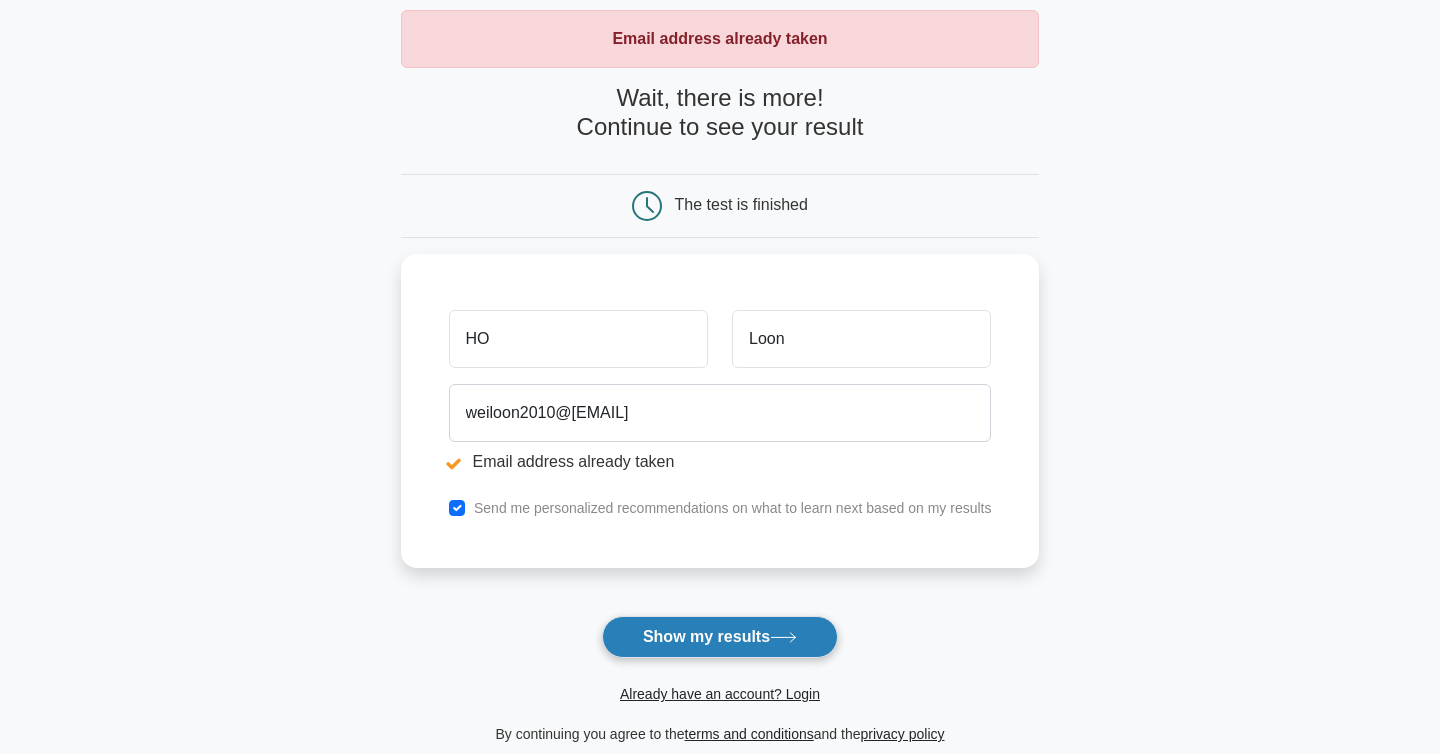 click on "Show my results" at bounding box center [720, 637] 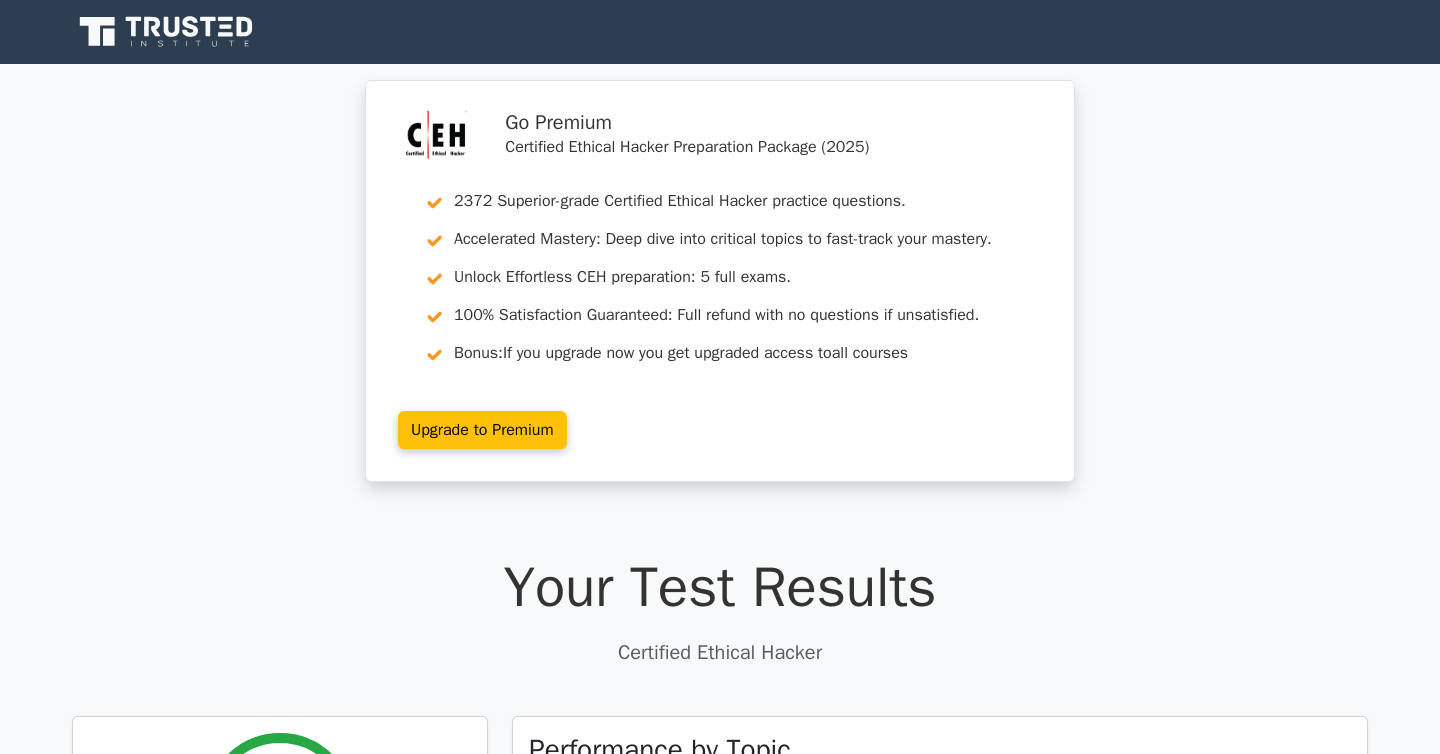 scroll, scrollTop: 0, scrollLeft: 0, axis: both 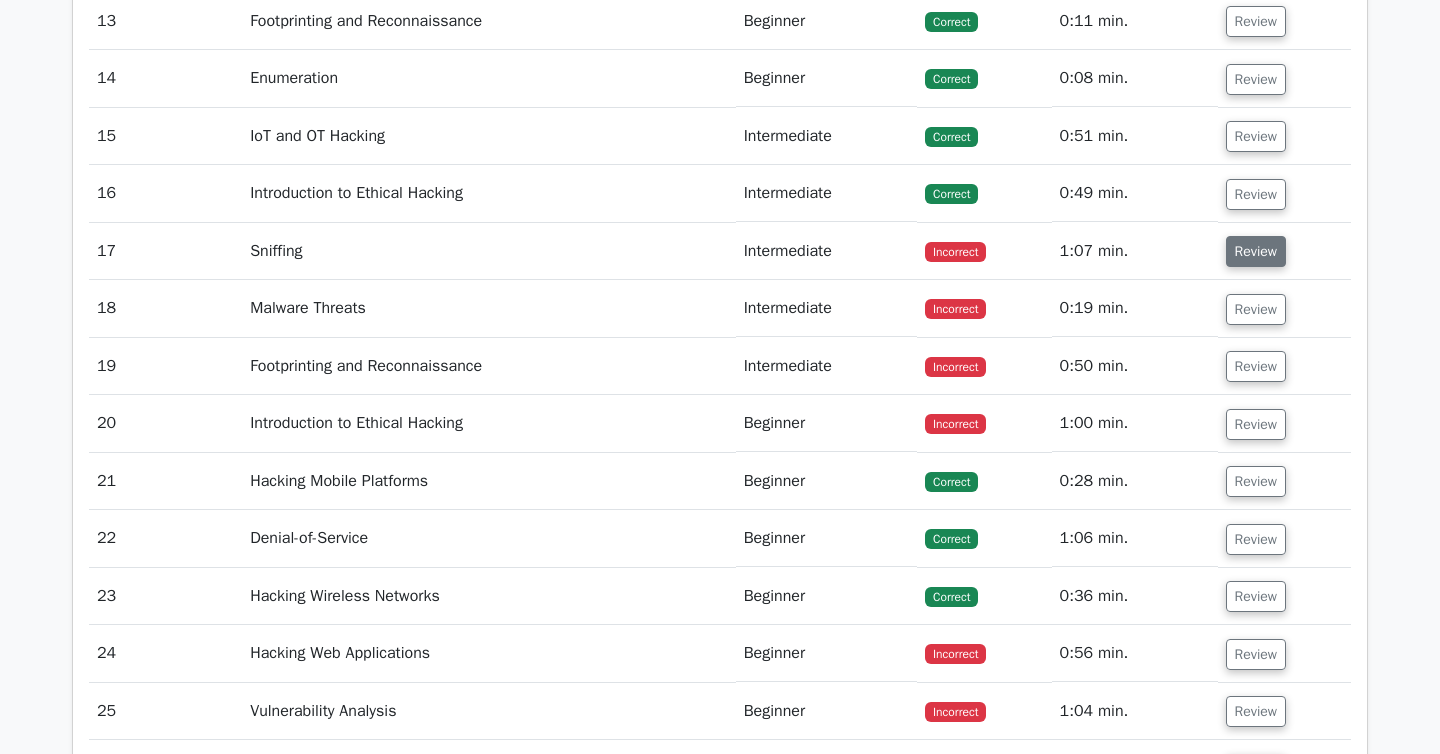 click on "Review" at bounding box center (1256, 251) 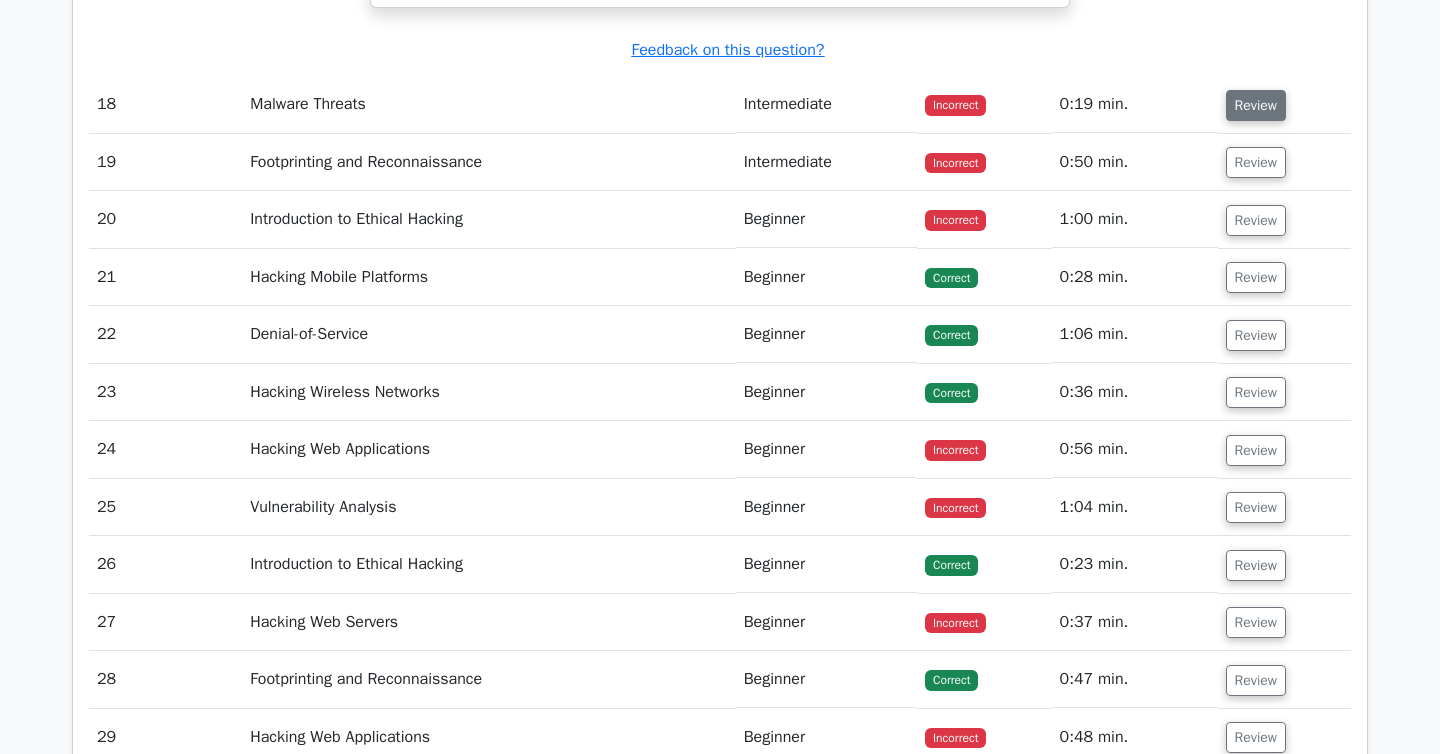 scroll, scrollTop: 5765, scrollLeft: 0, axis: vertical 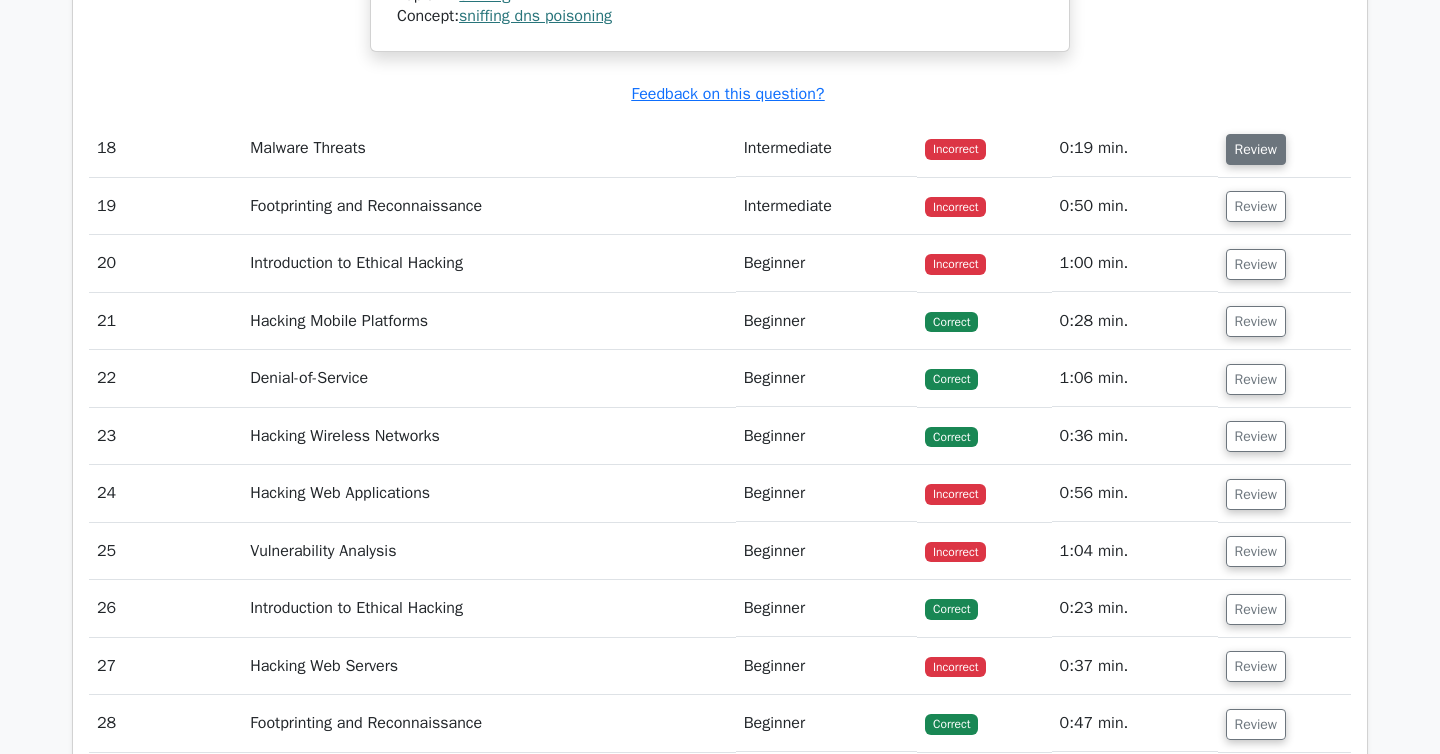 click on "Review" at bounding box center (1256, 149) 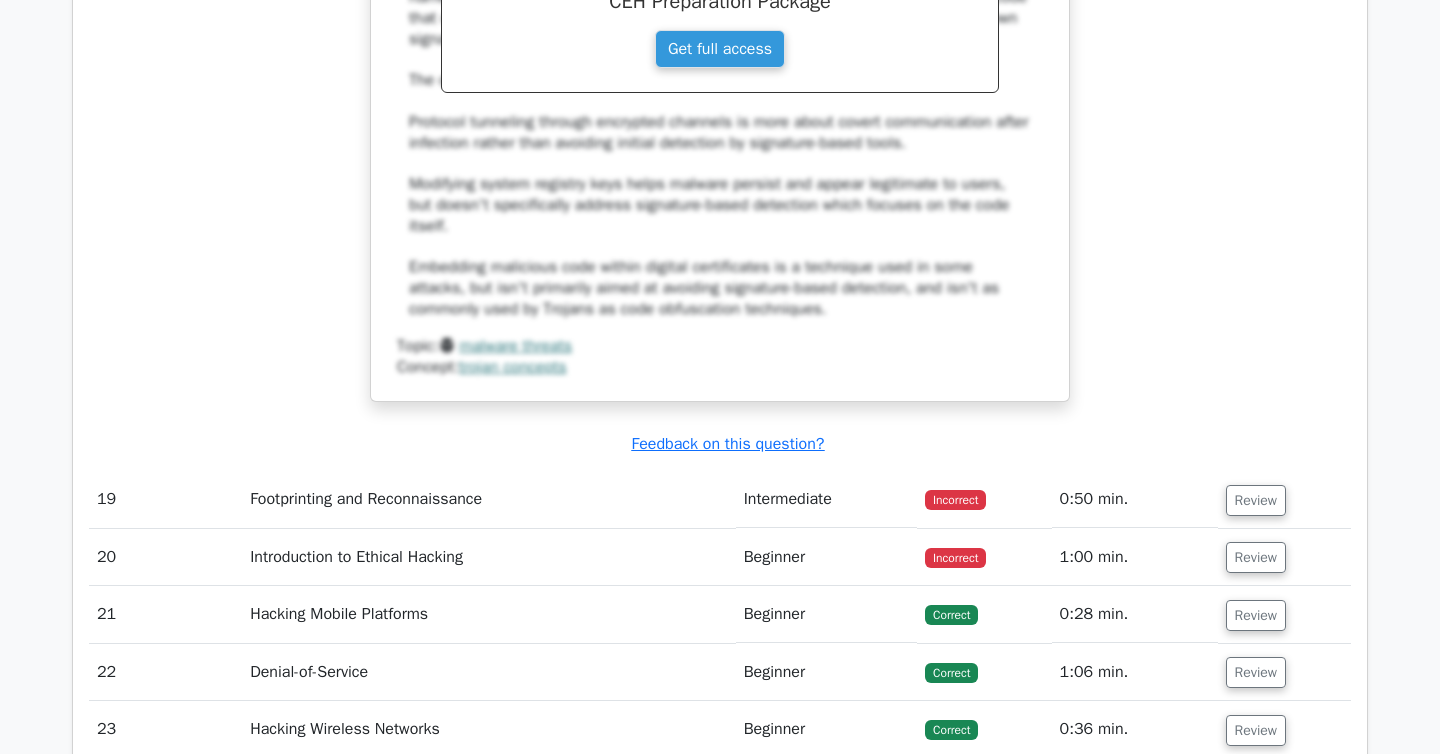 scroll, scrollTop: 6651, scrollLeft: 0, axis: vertical 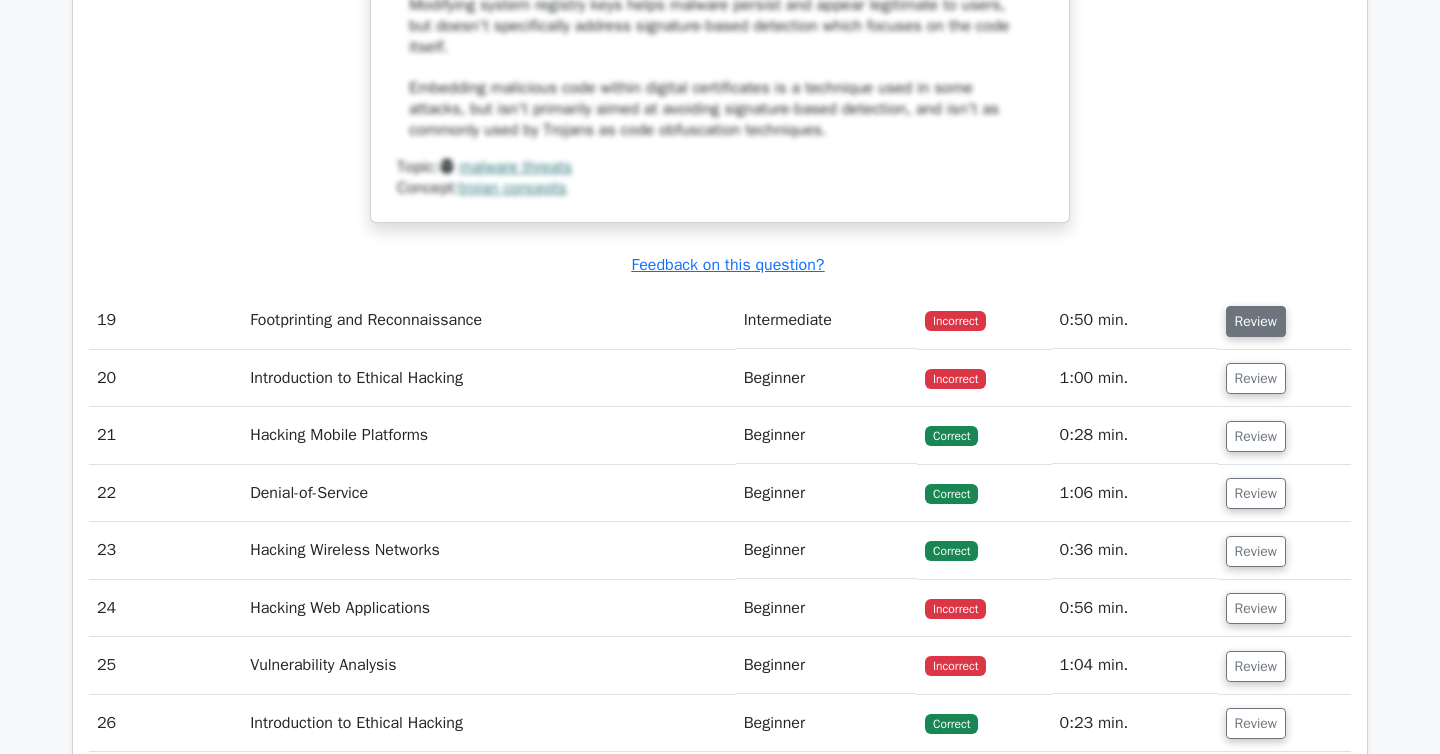 click on "Review" at bounding box center (1256, 321) 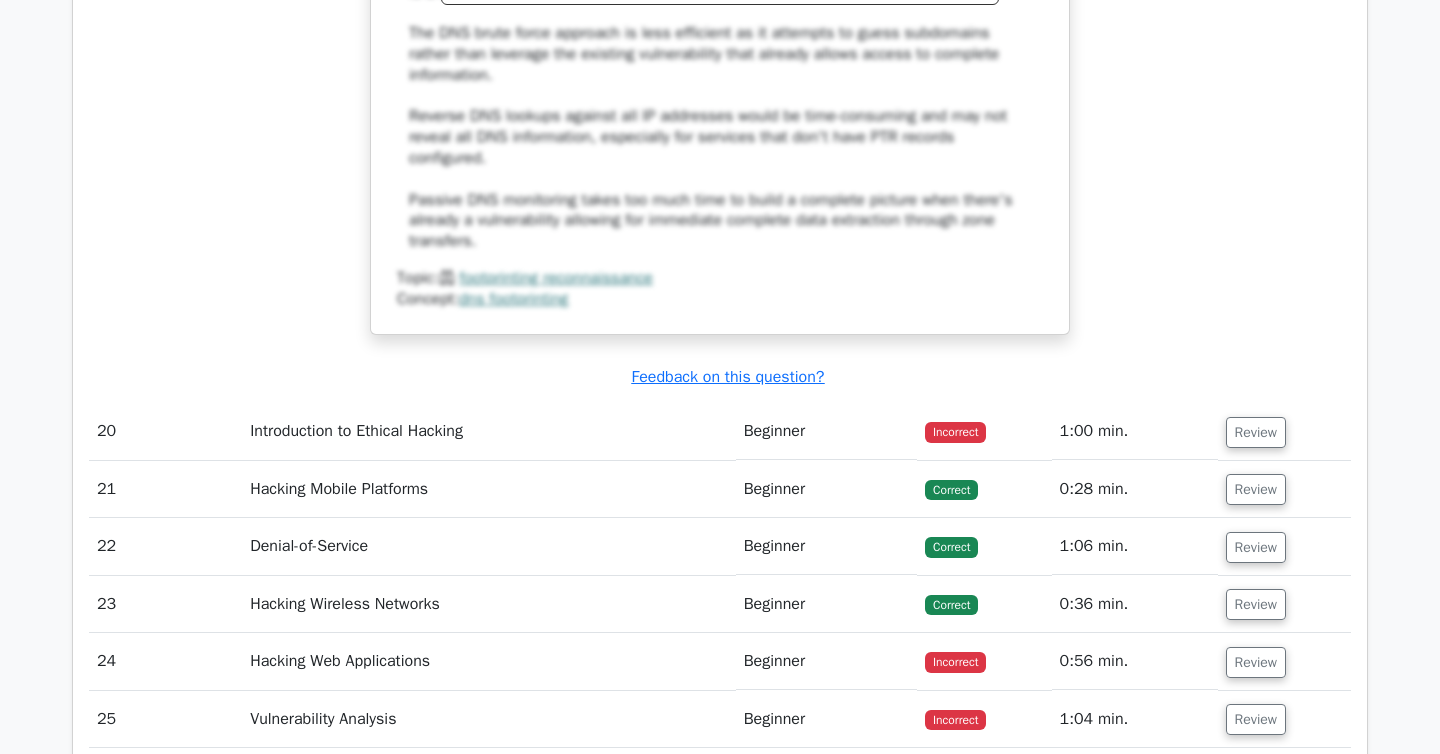 scroll, scrollTop: 7757, scrollLeft: 0, axis: vertical 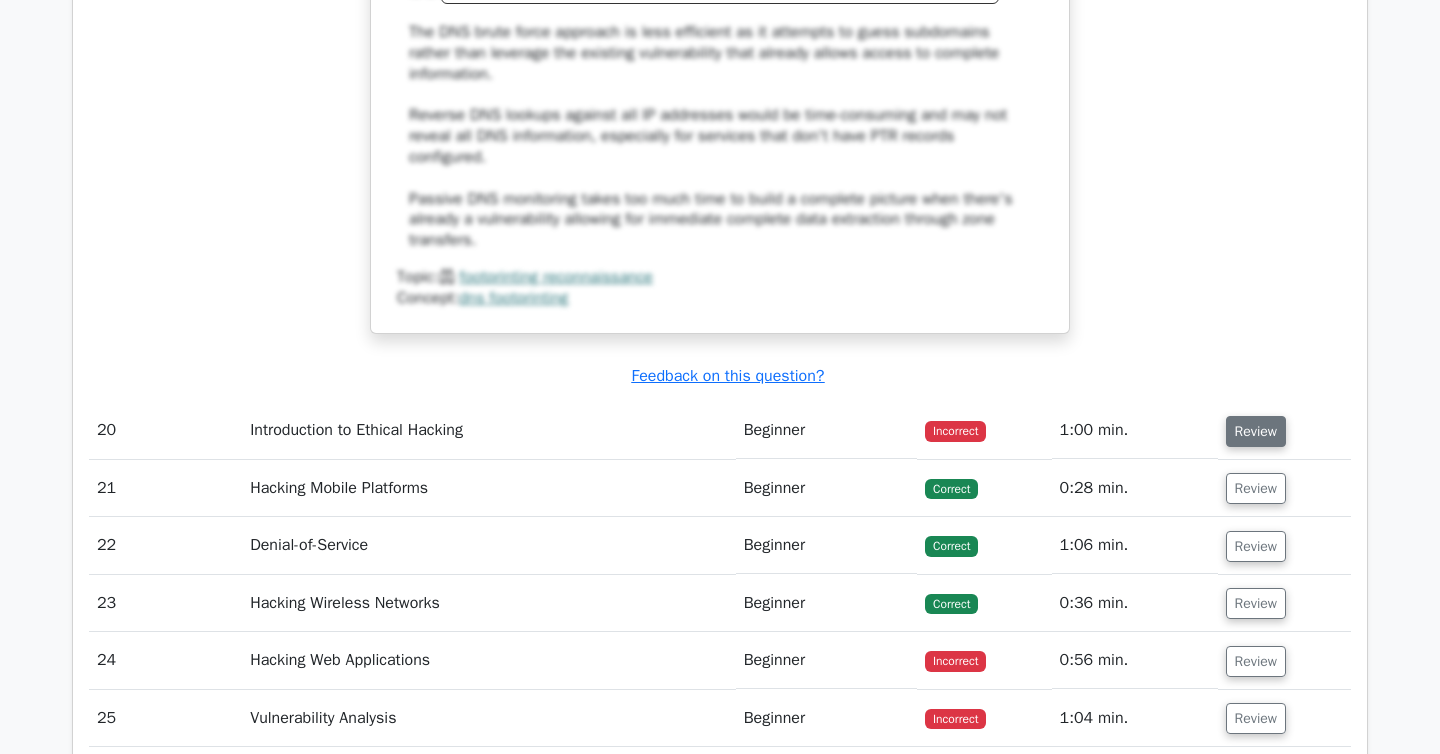 click on "Review" at bounding box center (1256, 431) 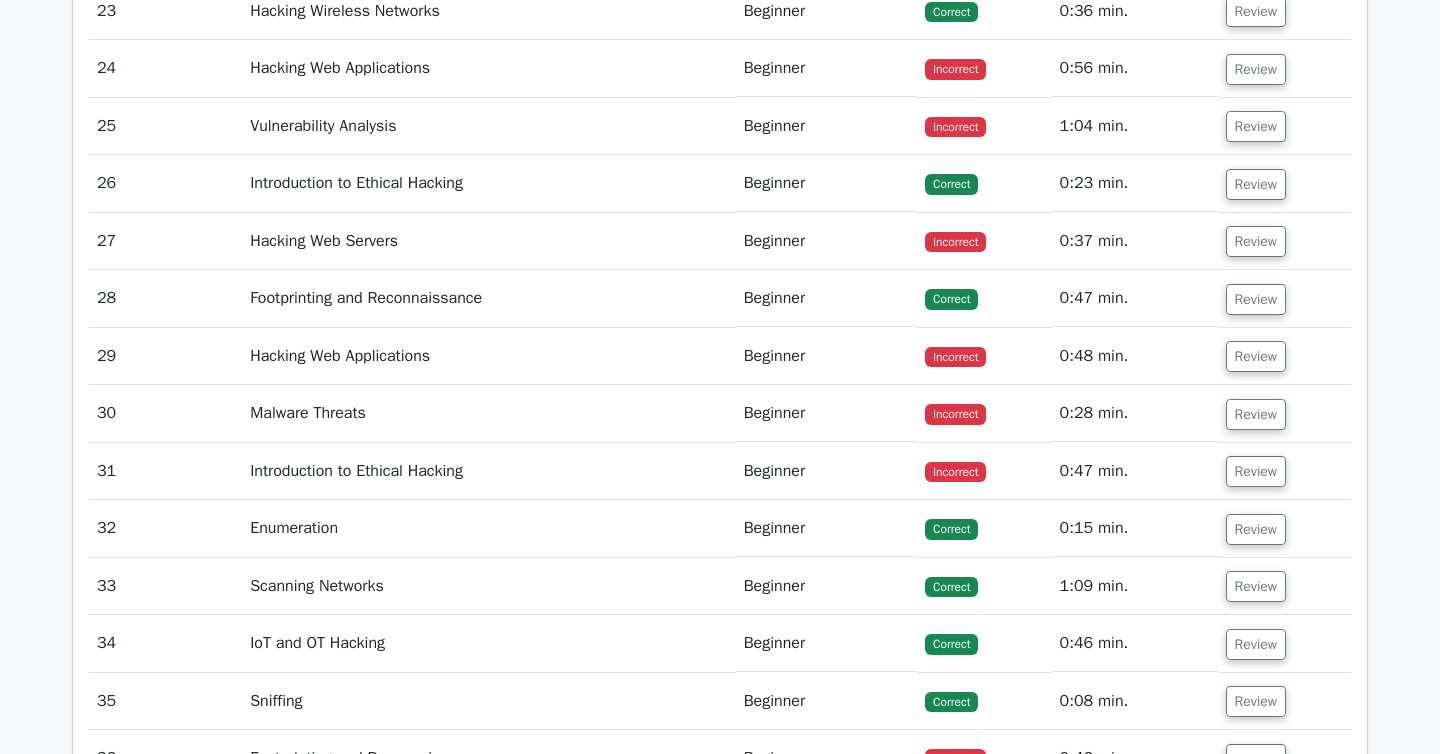 scroll, scrollTop: 9956, scrollLeft: 0, axis: vertical 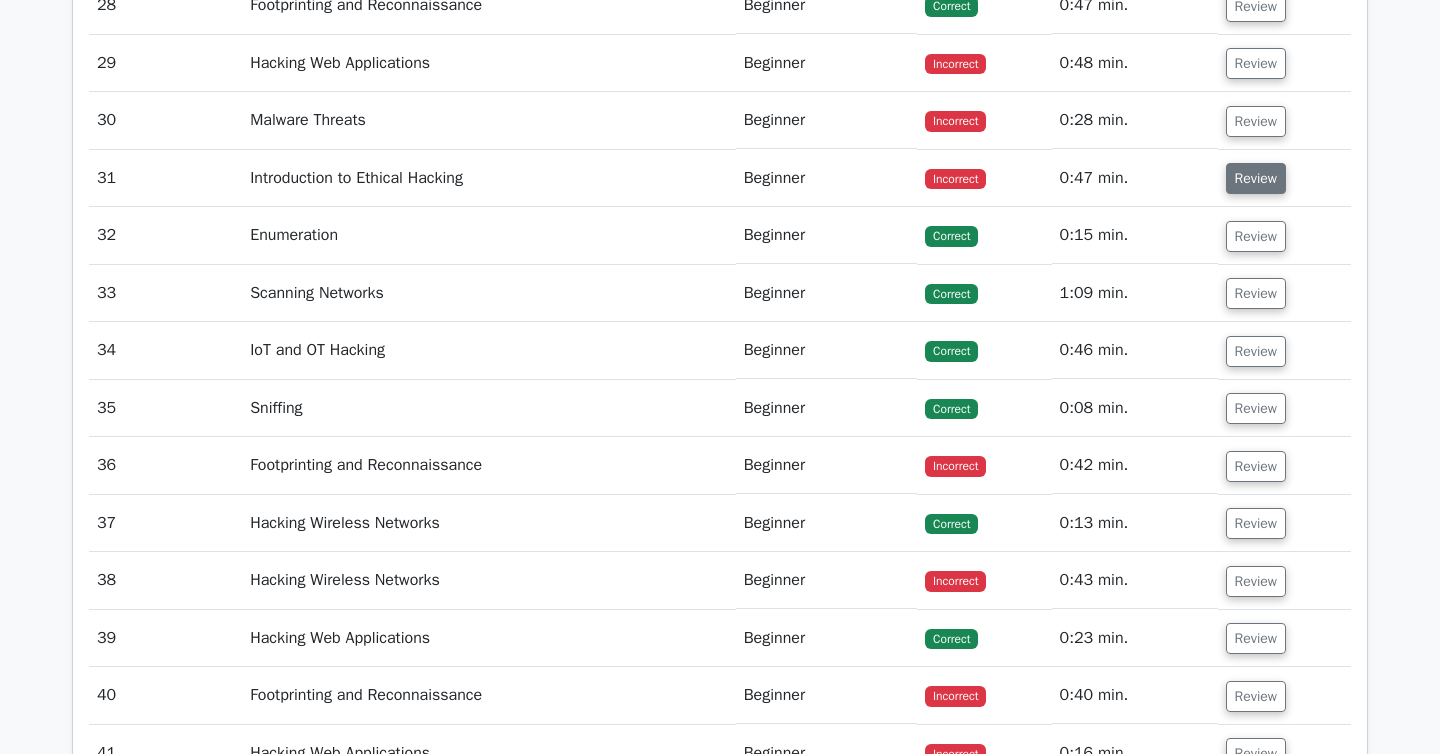 click on "Review" at bounding box center [1256, 178] 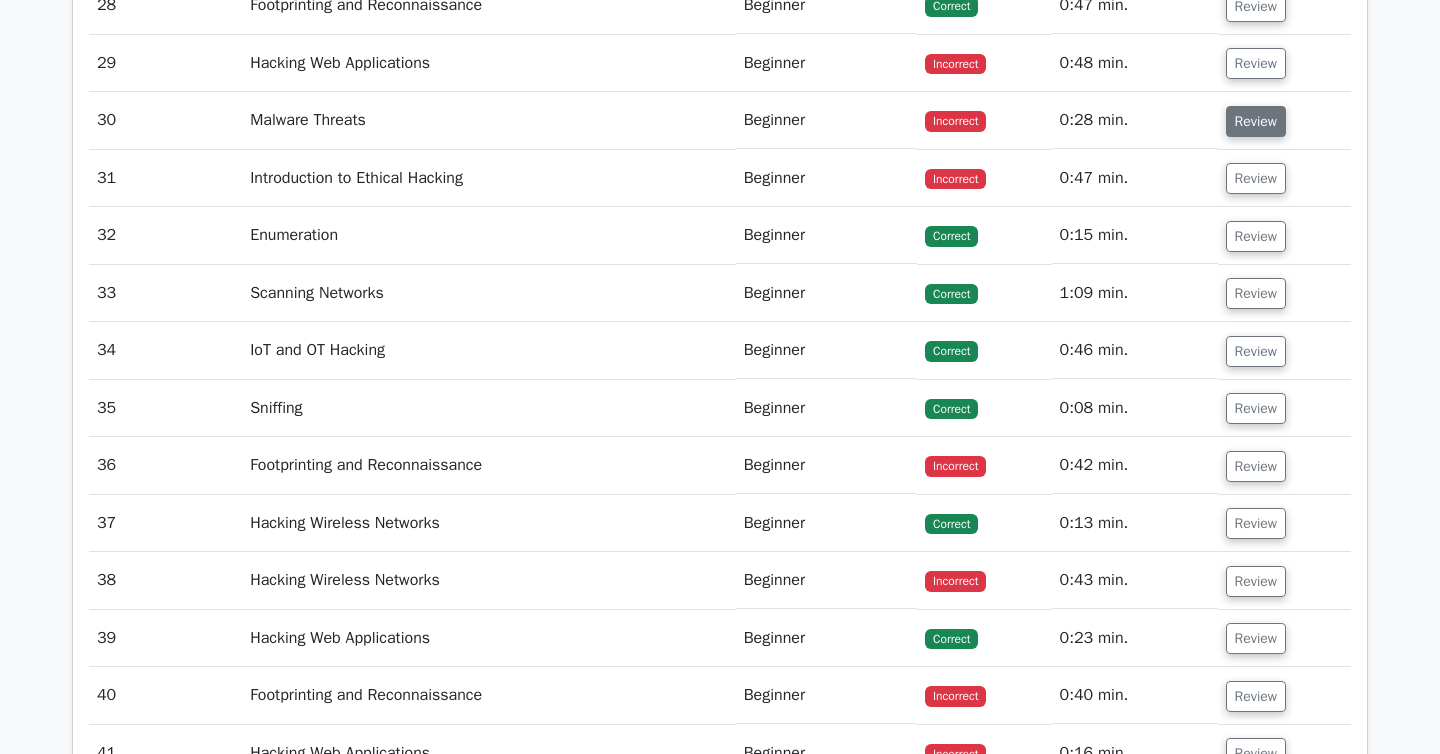click on "Review" at bounding box center [1256, 121] 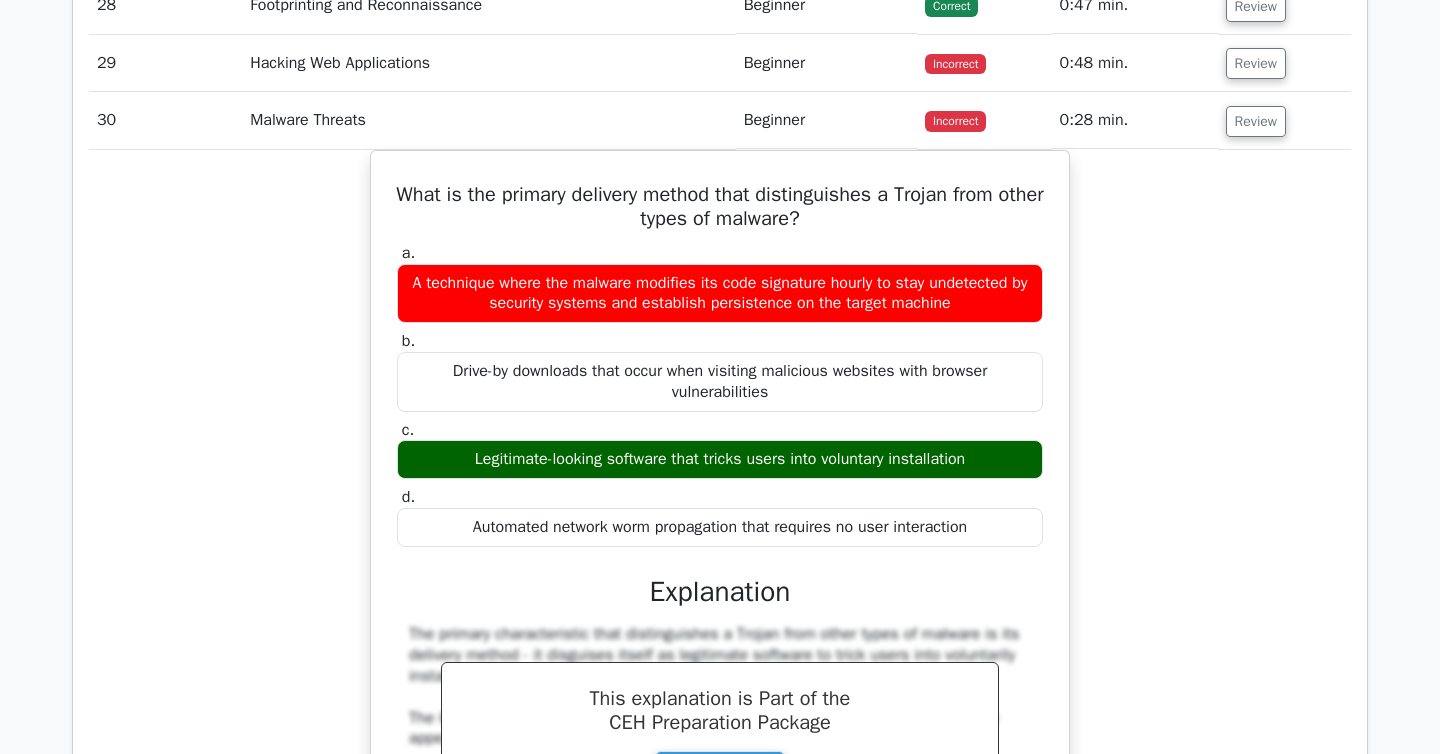 click on "Review" at bounding box center (1284, 63) 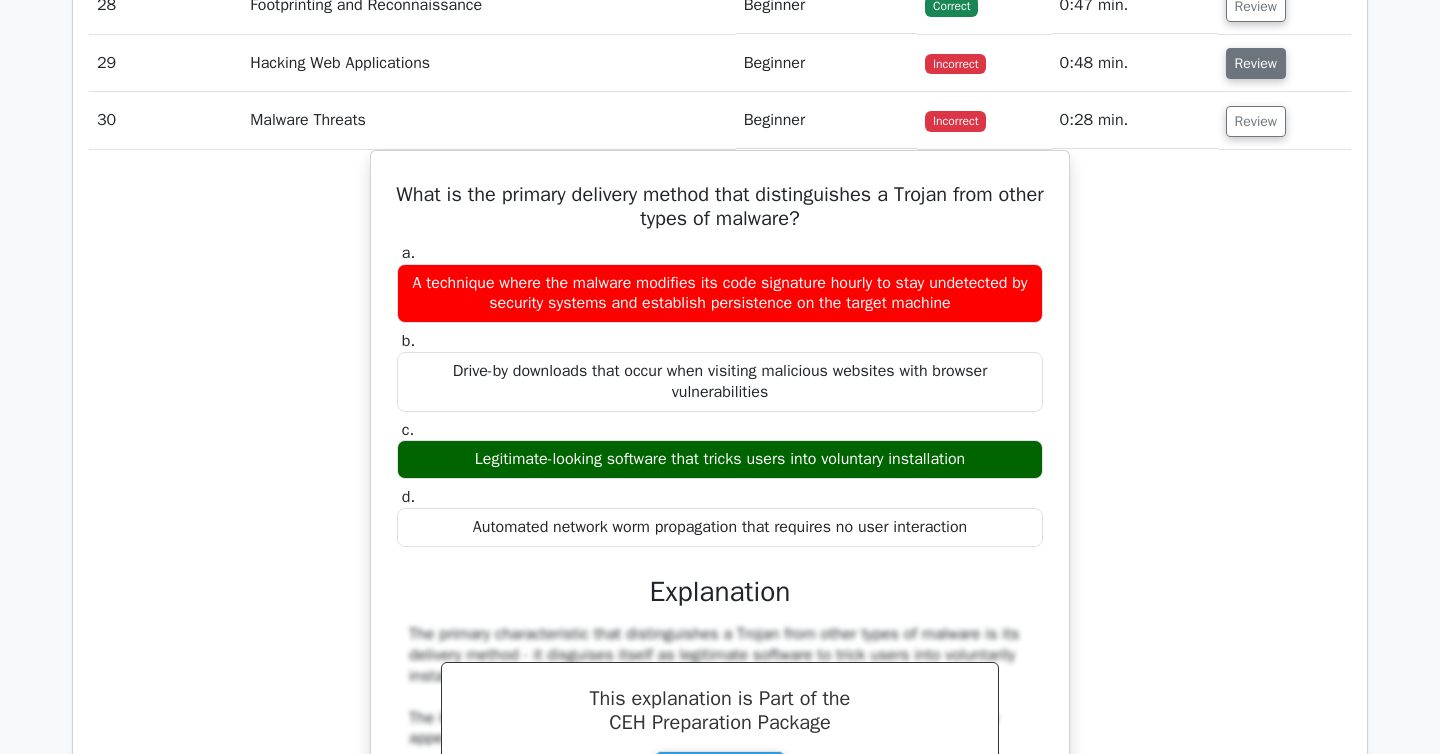 click on "Review" at bounding box center [1256, 63] 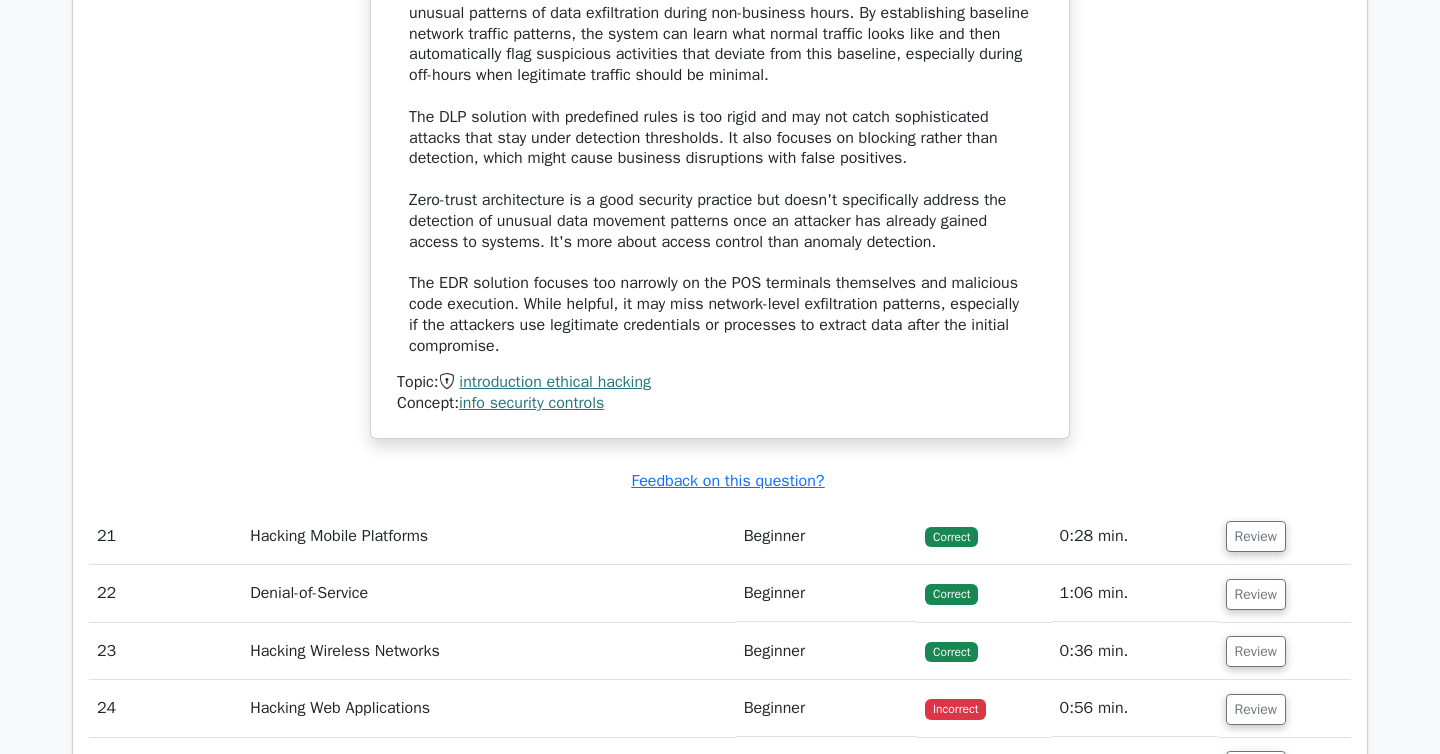 scroll, scrollTop: 9374, scrollLeft: 0, axis: vertical 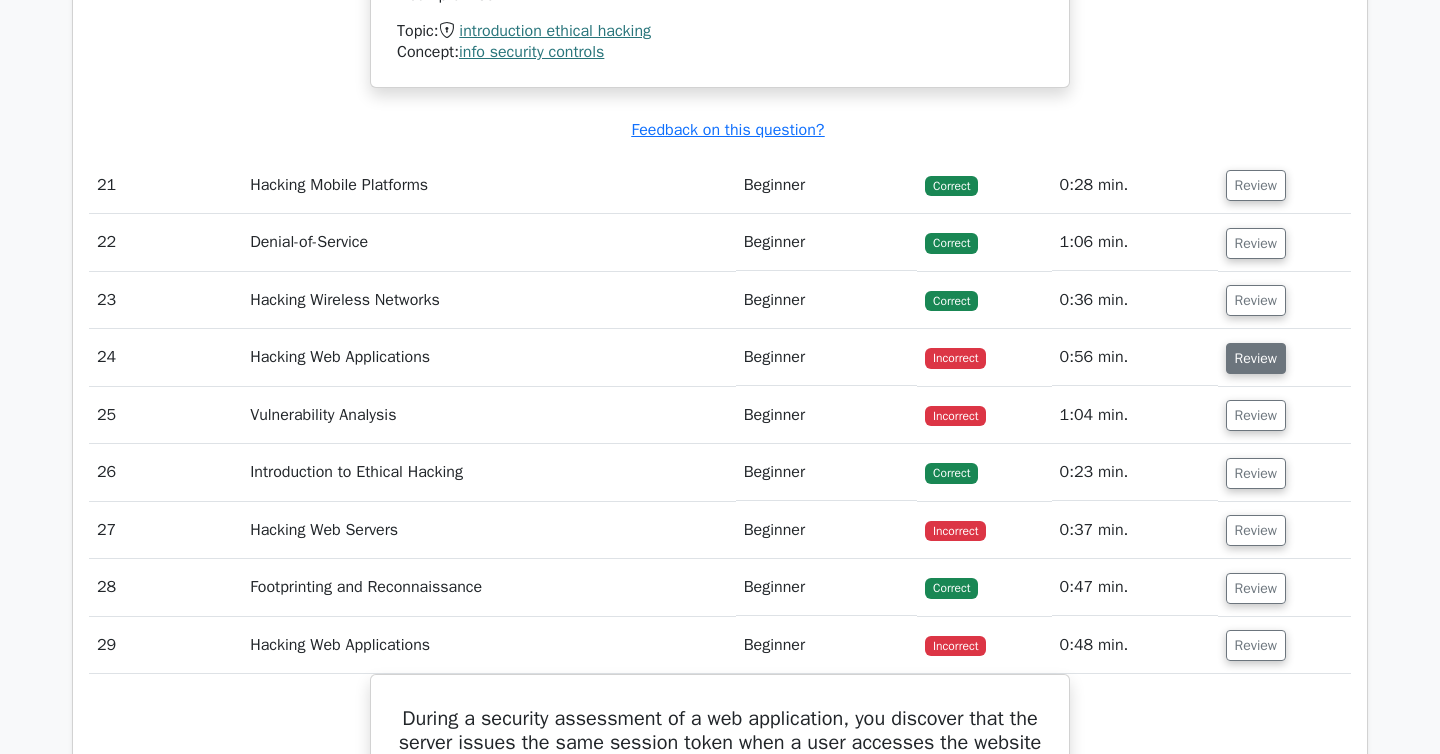 click on "Review" at bounding box center [1256, 358] 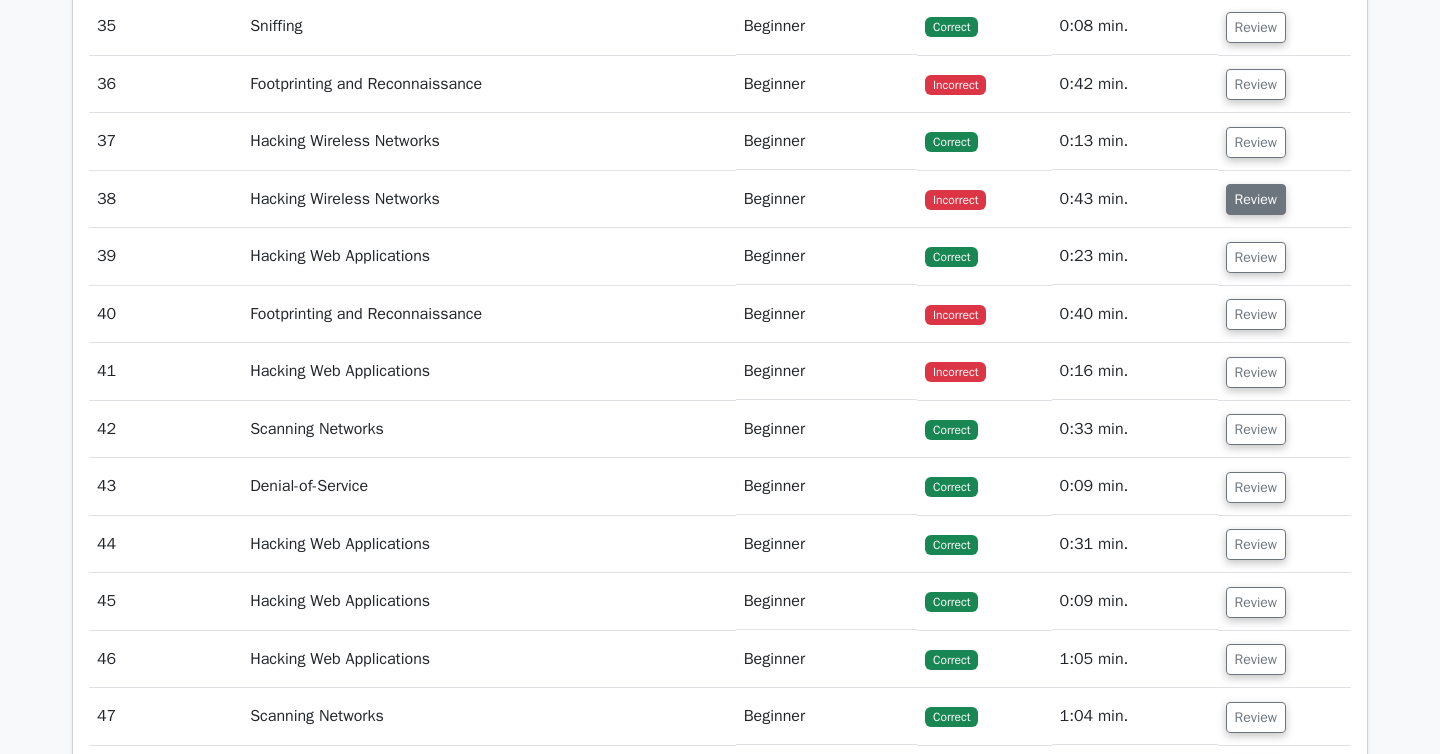 scroll, scrollTop: 13845, scrollLeft: 0, axis: vertical 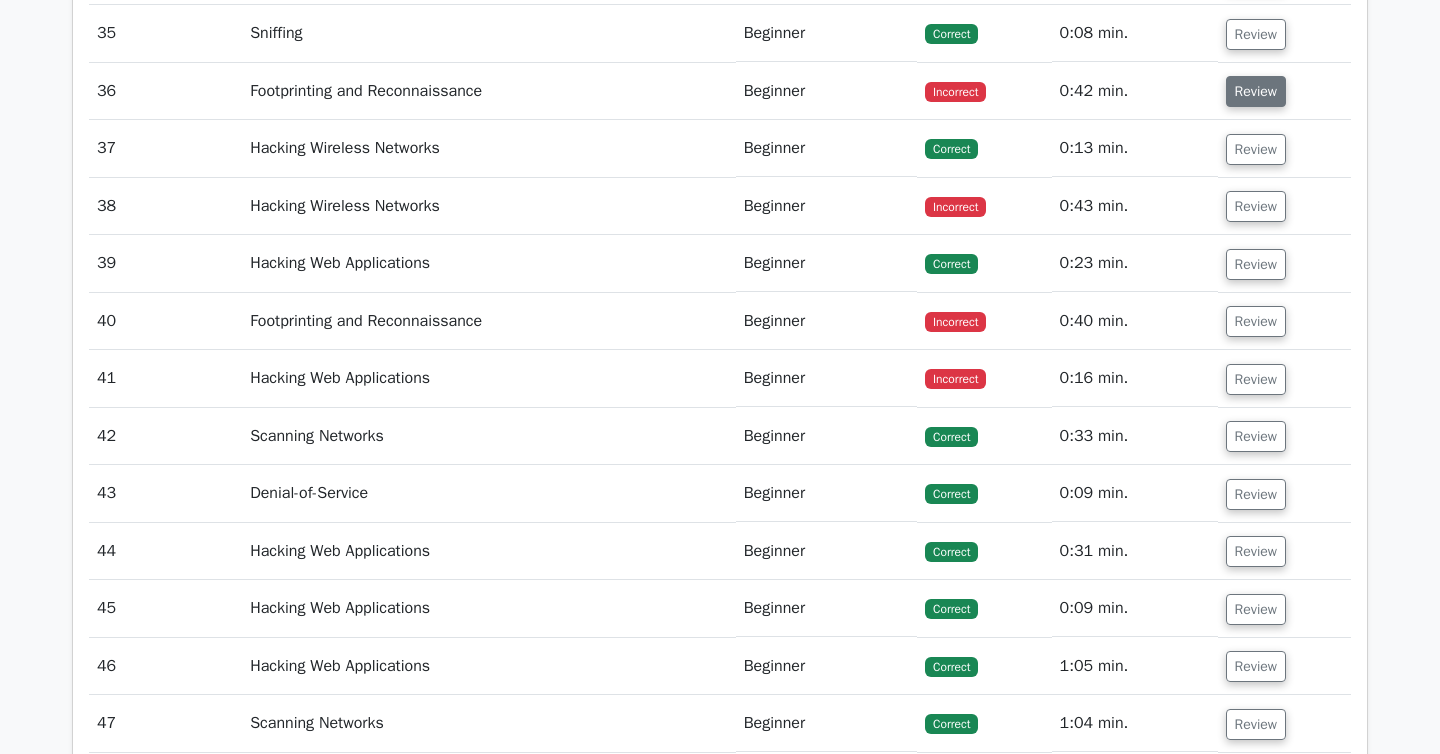 click on "Review" at bounding box center [1256, 91] 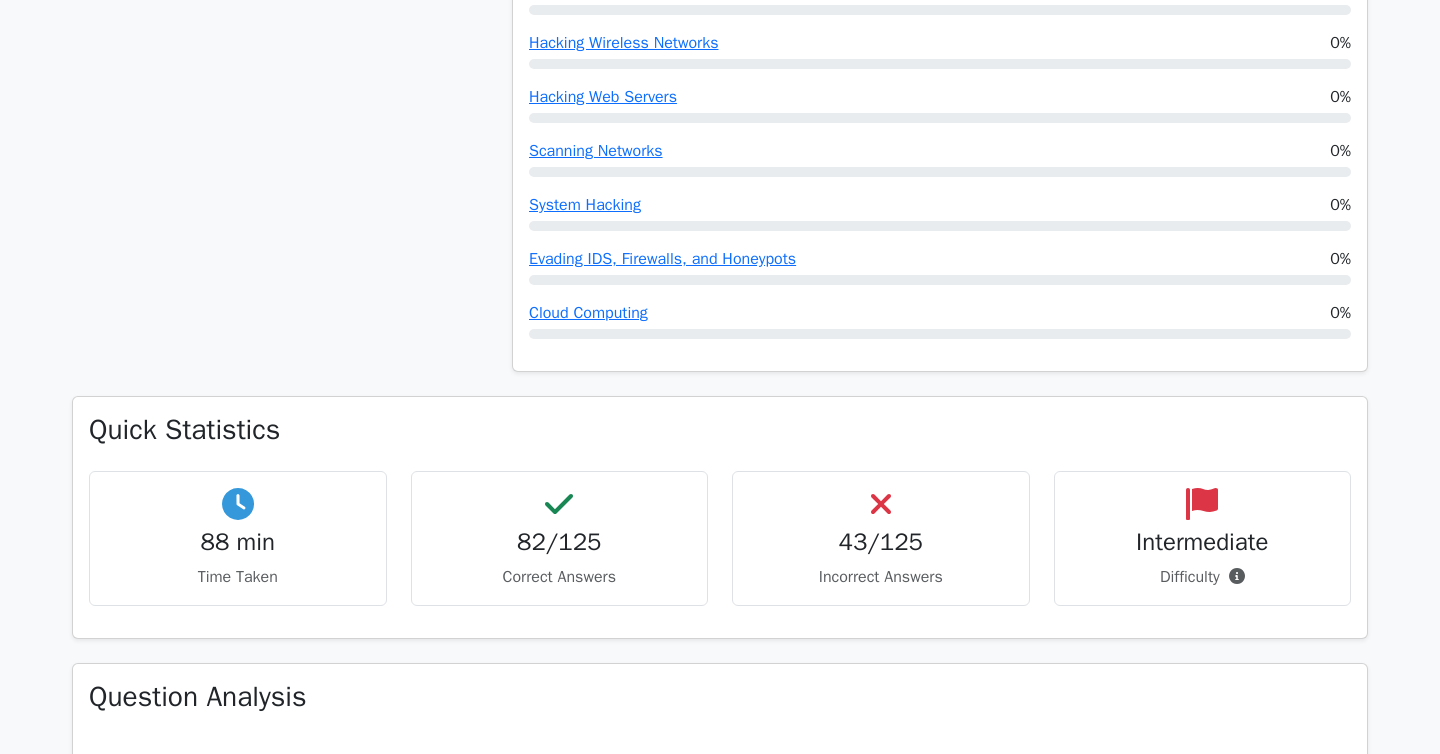 scroll, scrollTop: 1567, scrollLeft: 0, axis: vertical 